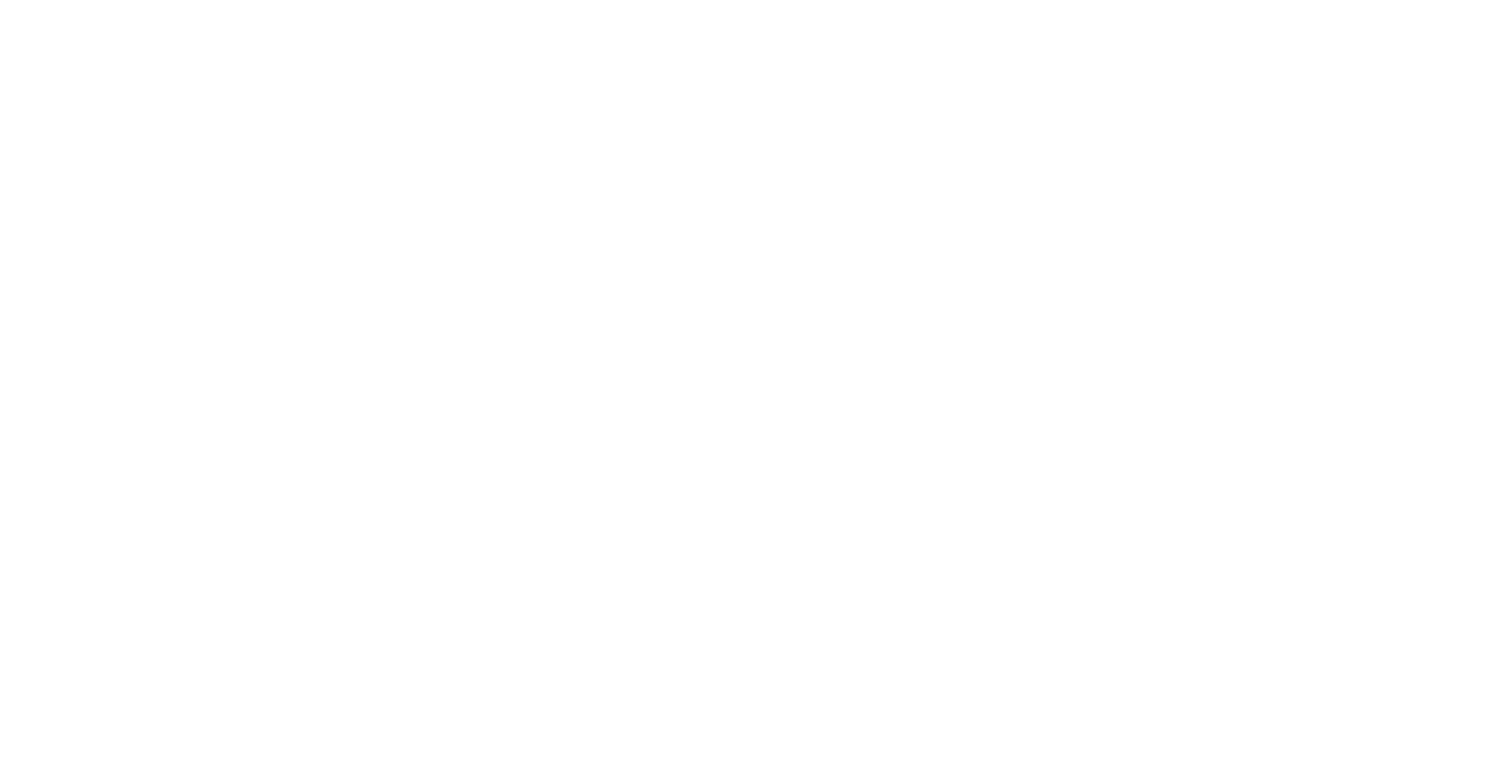 scroll, scrollTop: 0, scrollLeft: 0, axis: both 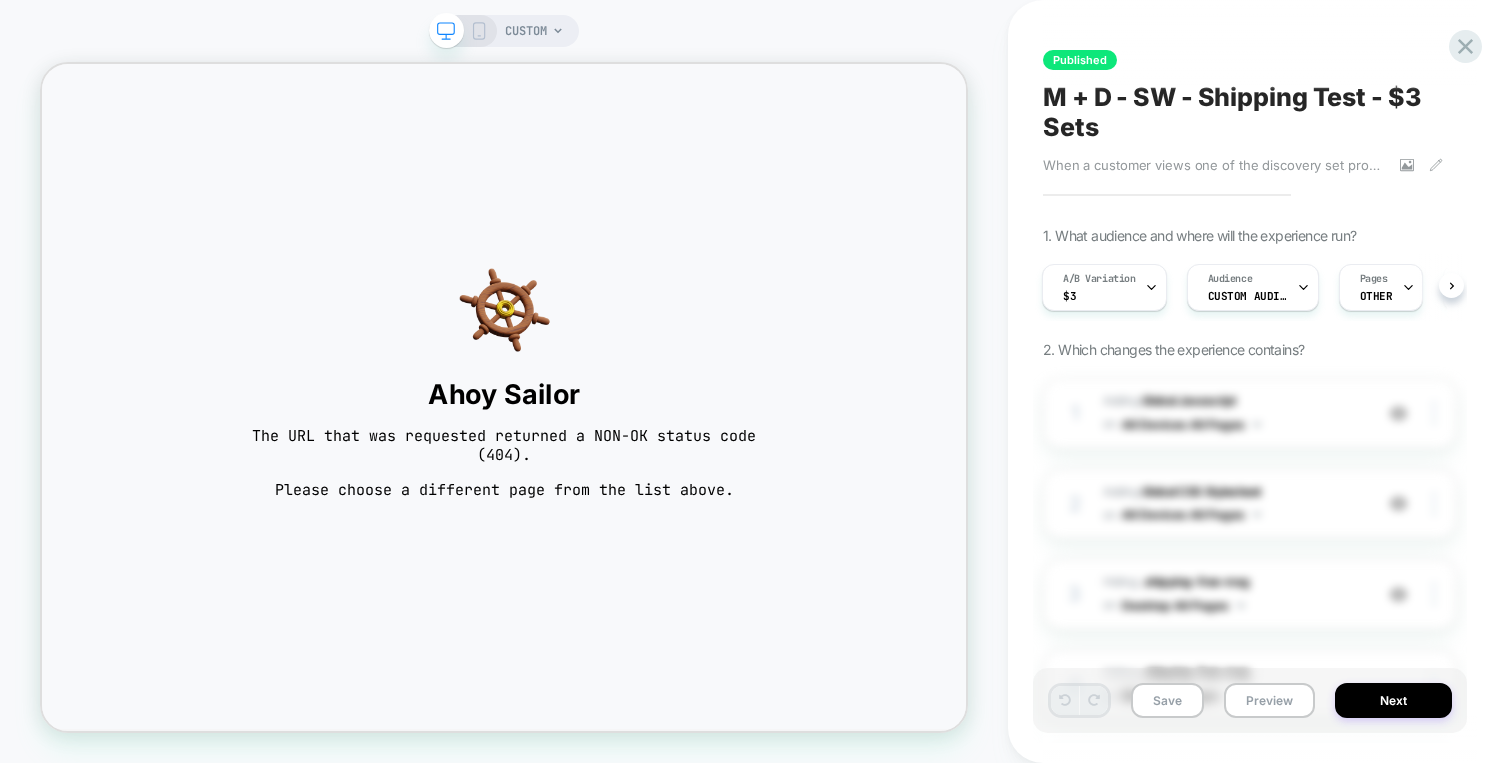 click on "CUSTOM" at bounding box center (526, 31) 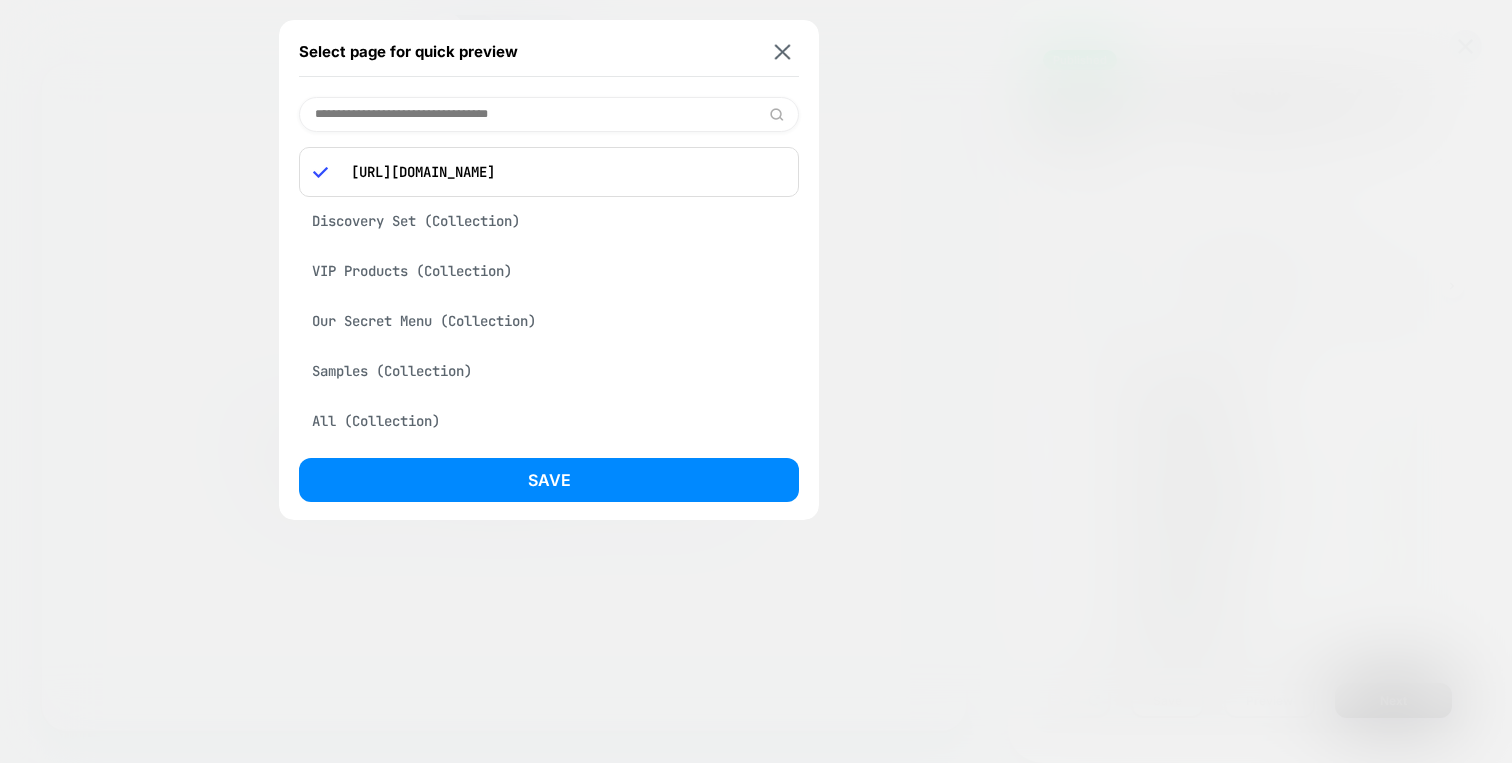 click at bounding box center [549, 114] 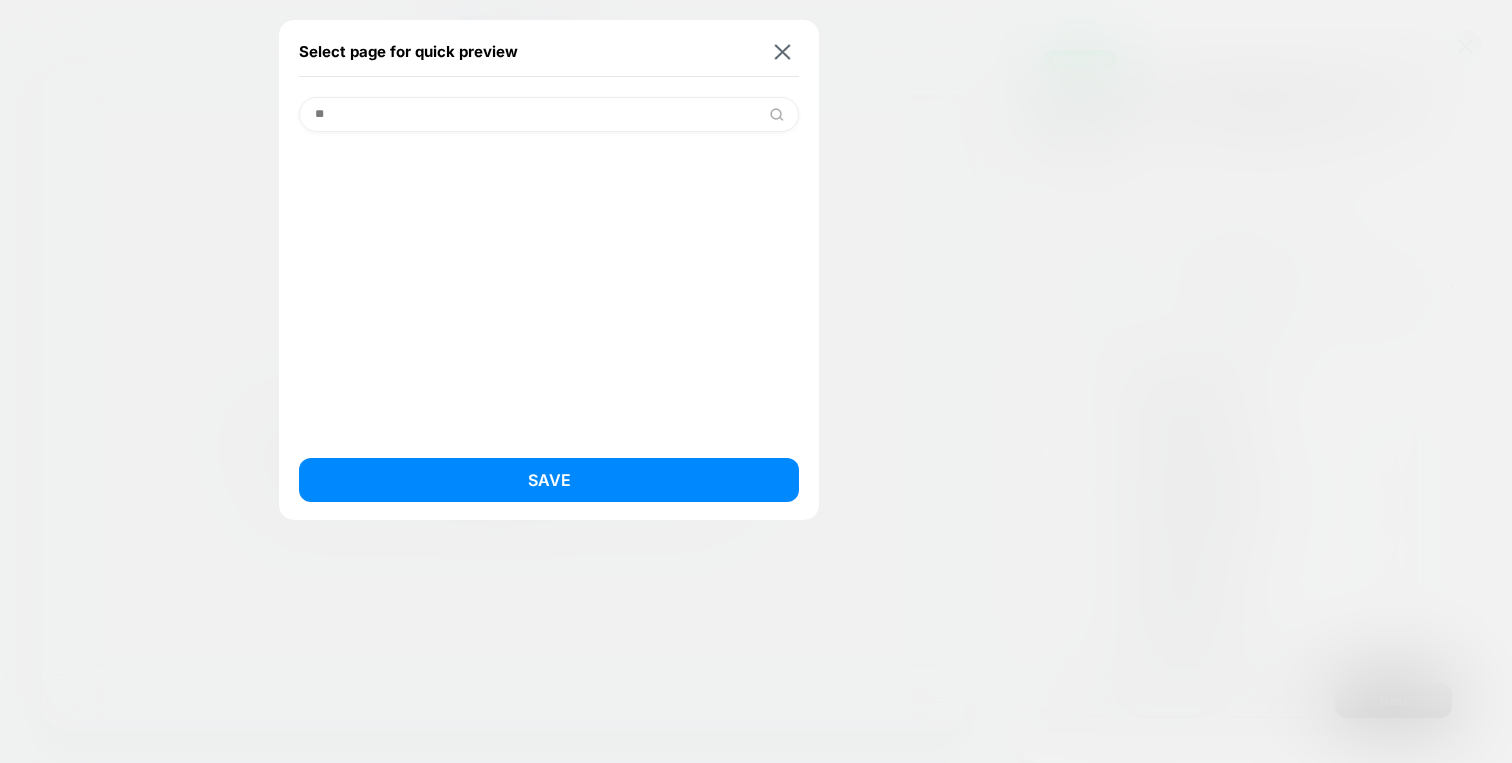 type on "*" 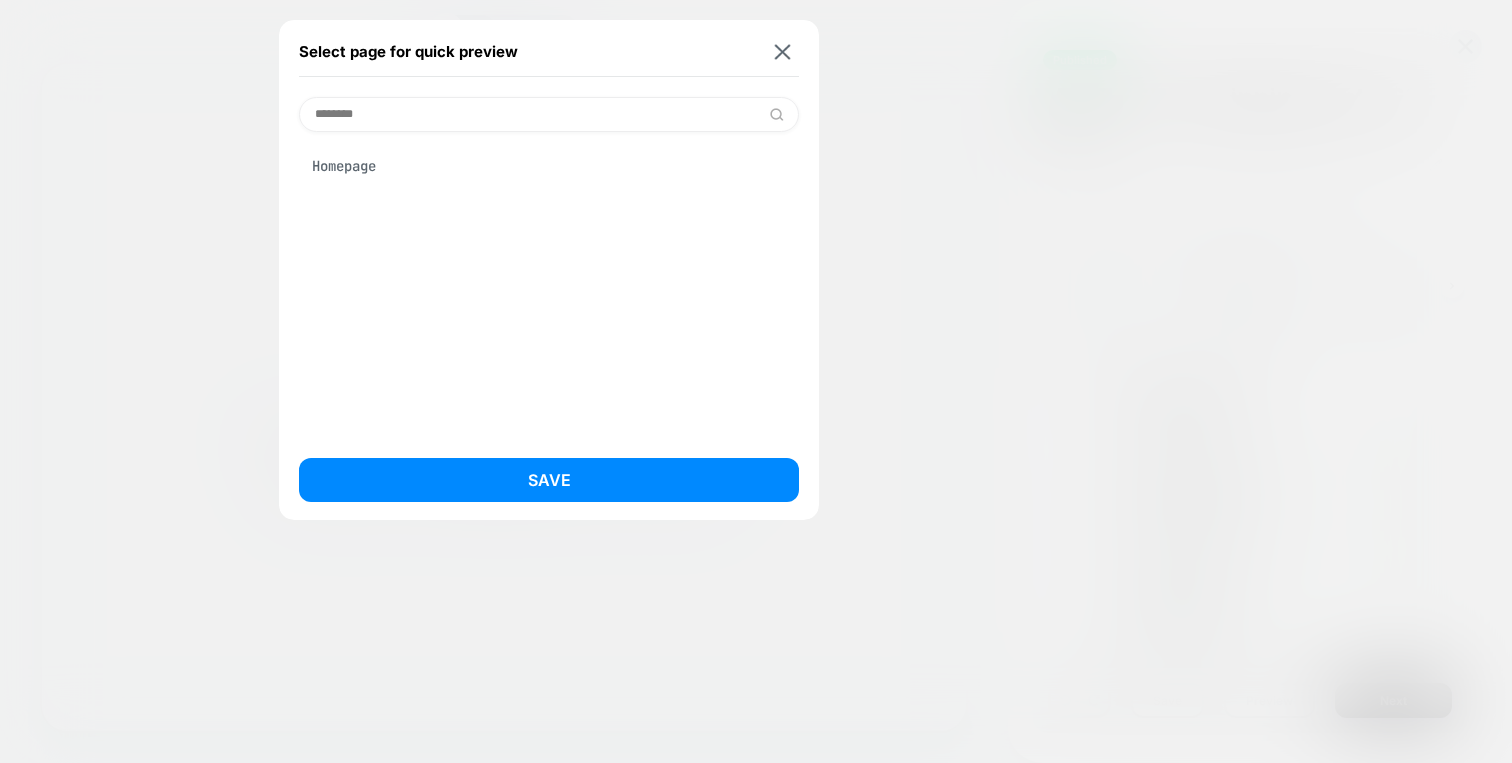 type on "********" 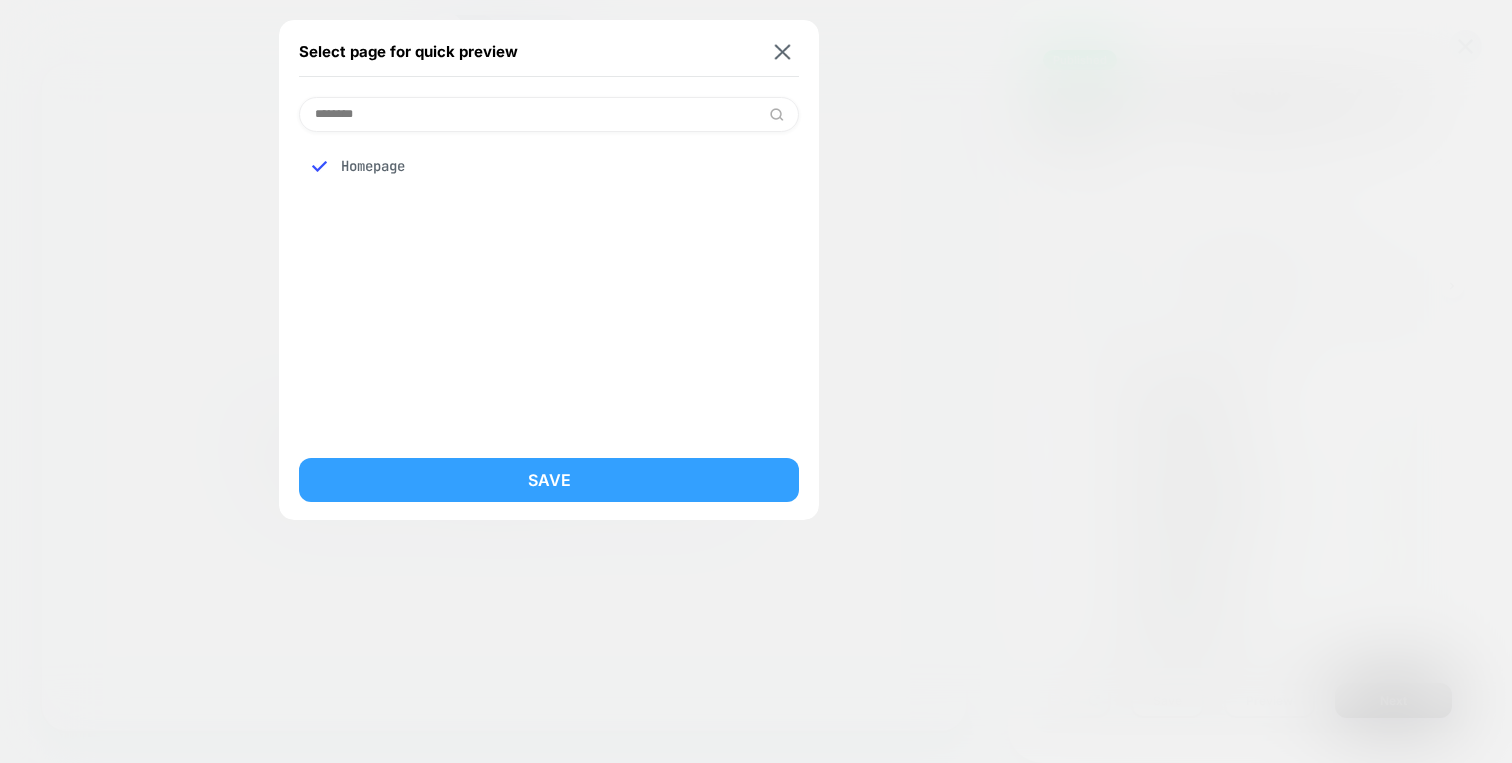 click on "Save" at bounding box center [549, 480] 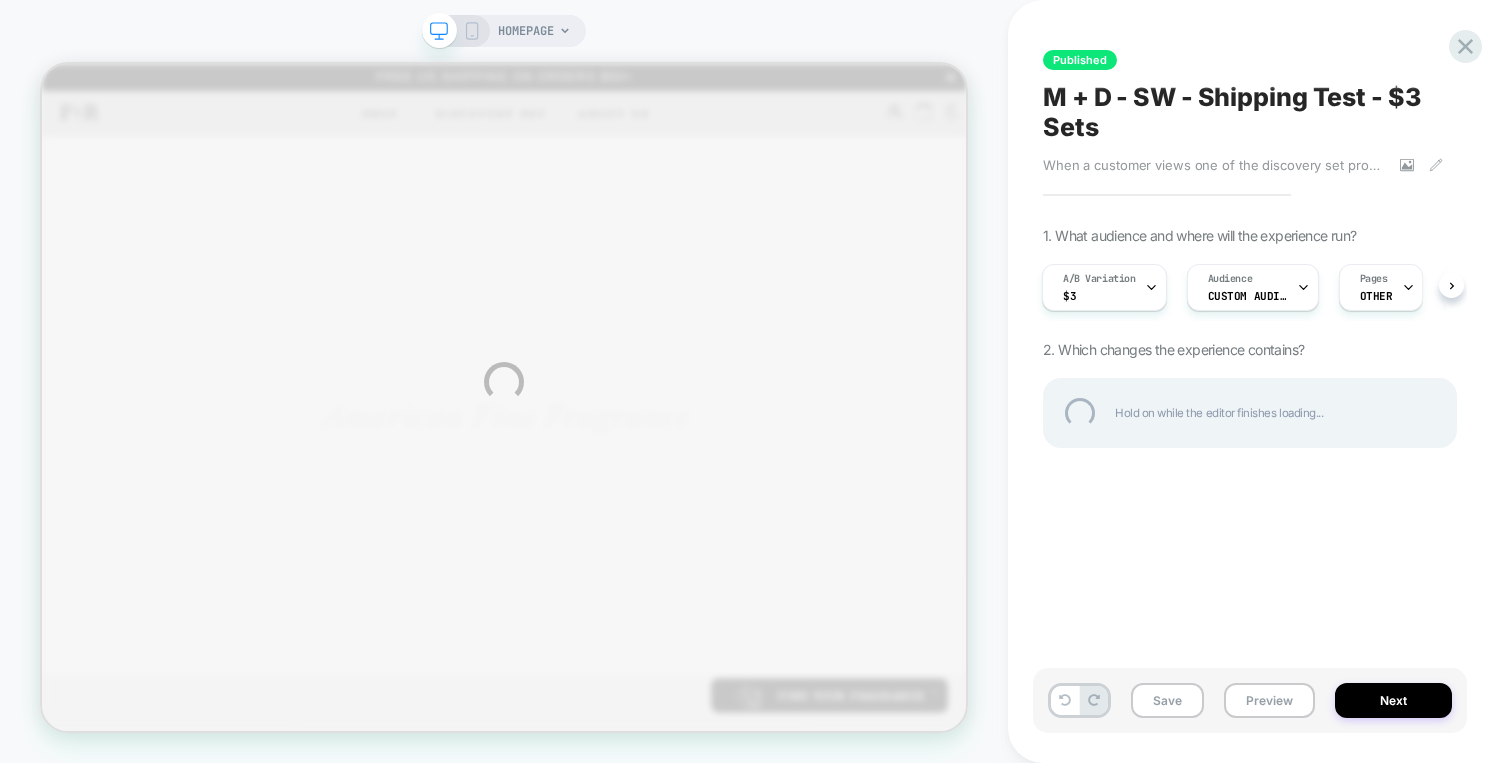 scroll, scrollTop: 0, scrollLeft: 0, axis: both 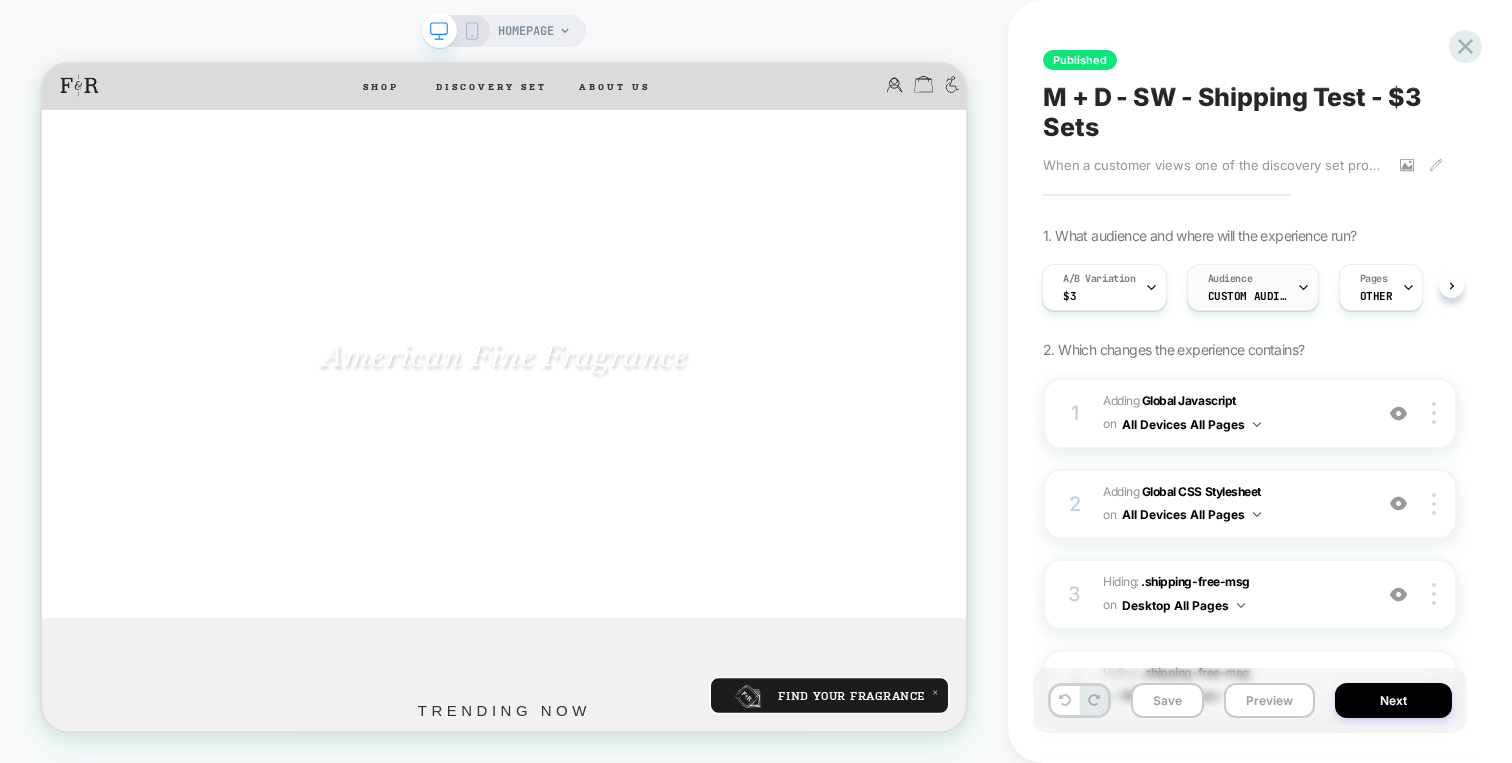 click on "Audience" at bounding box center [1230, 279] 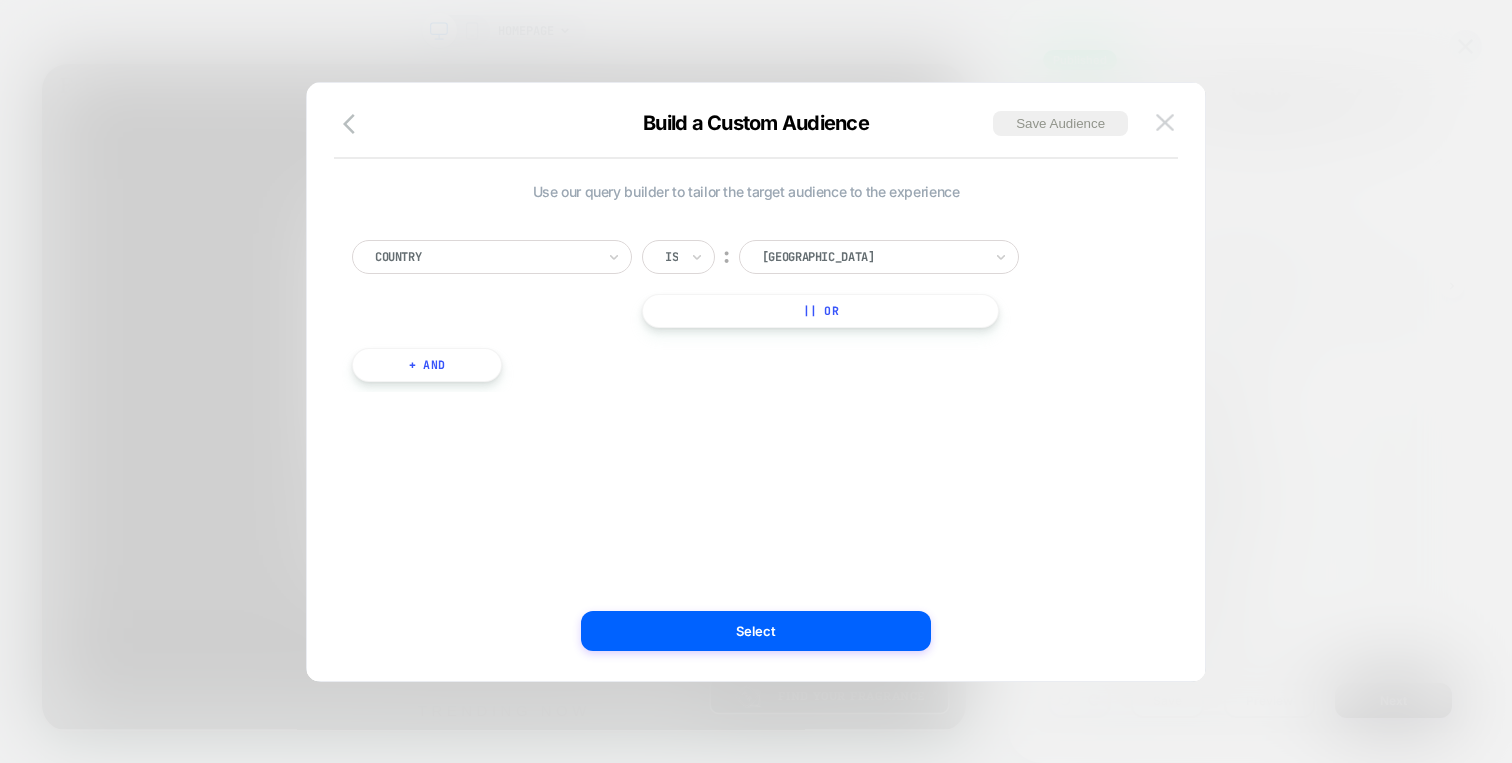 click at bounding box center [1165, 123] 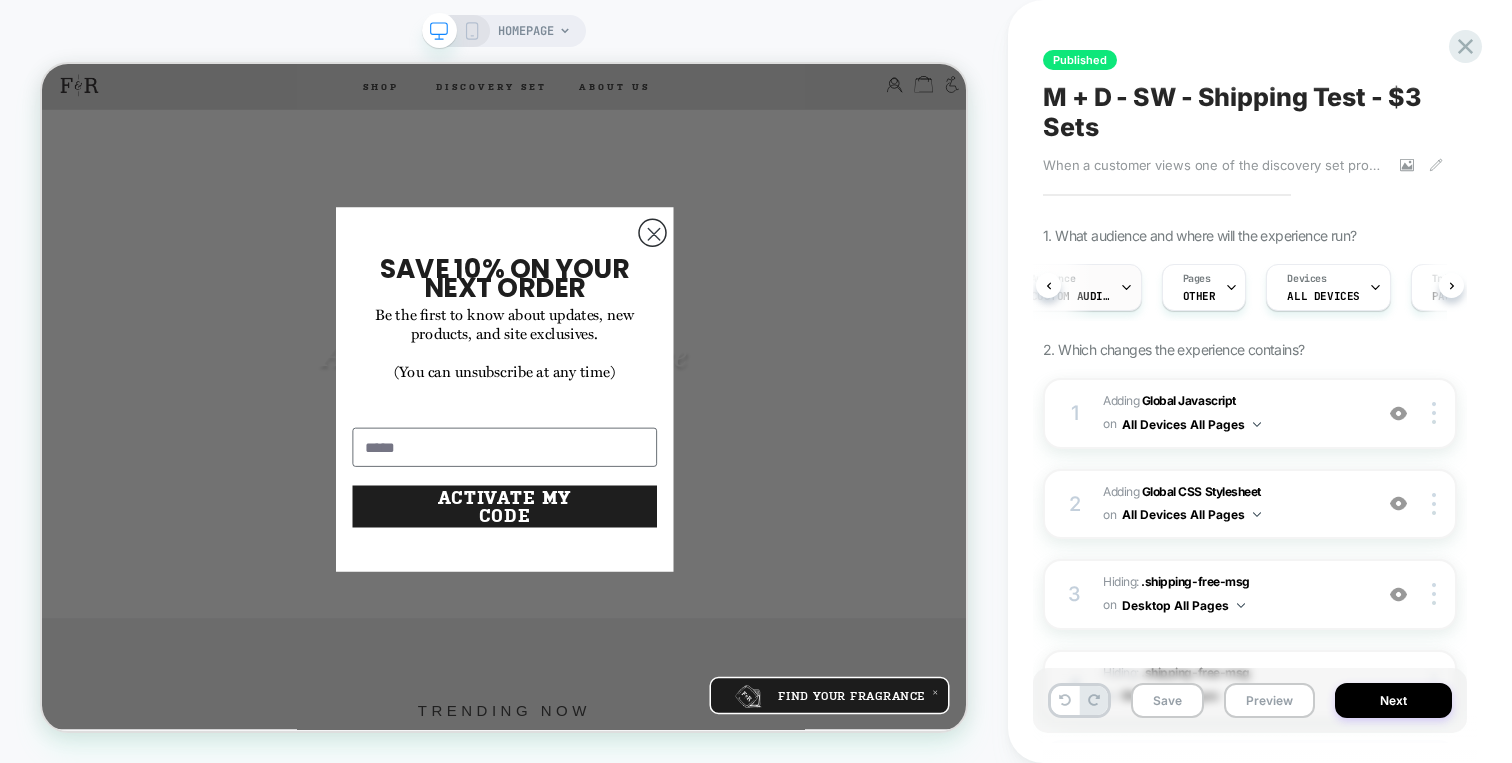 scroll, scrollTop: 0, scrollLeft: 160, axis: horizontal 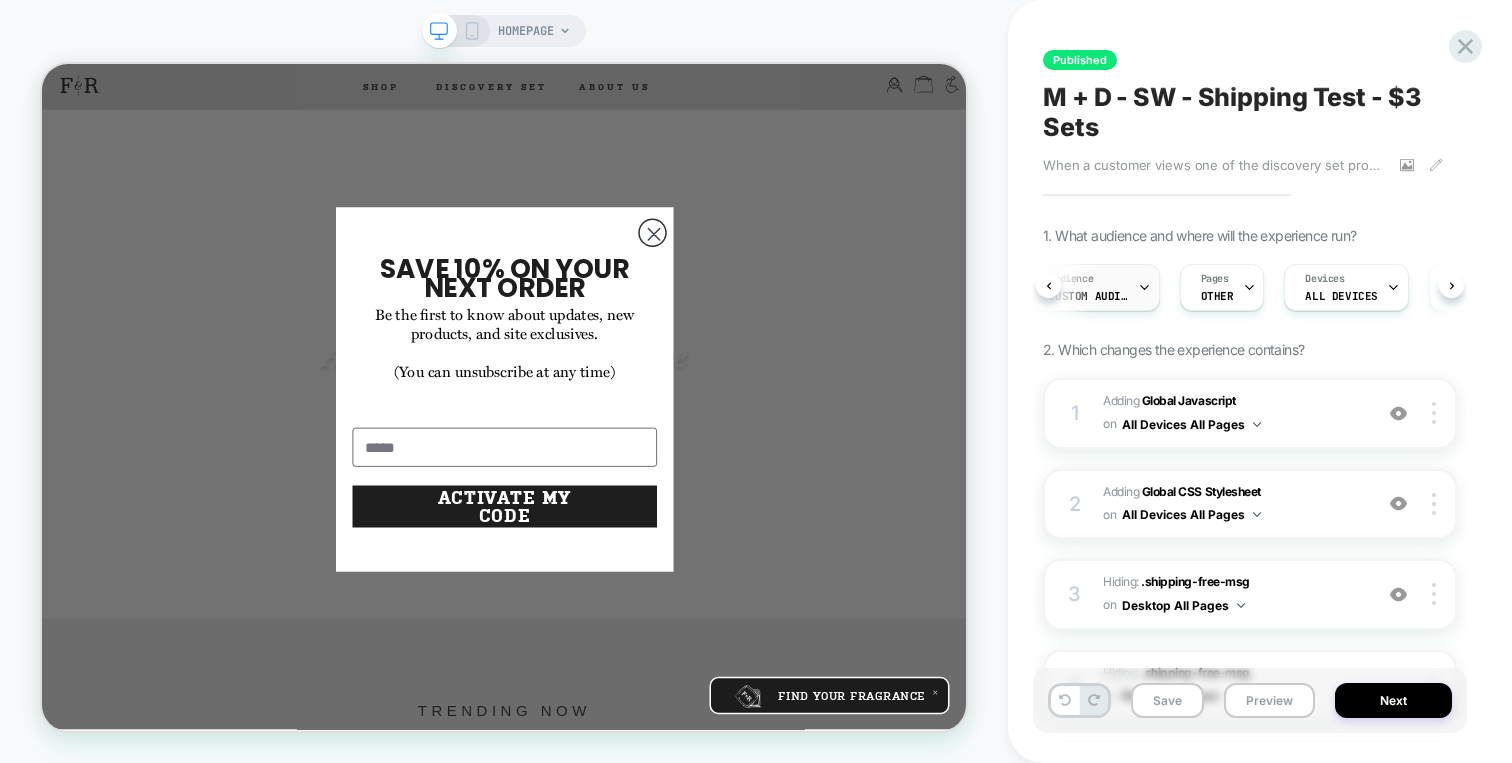 click on "Pages OTHER" at bounding box center [1217, 287] 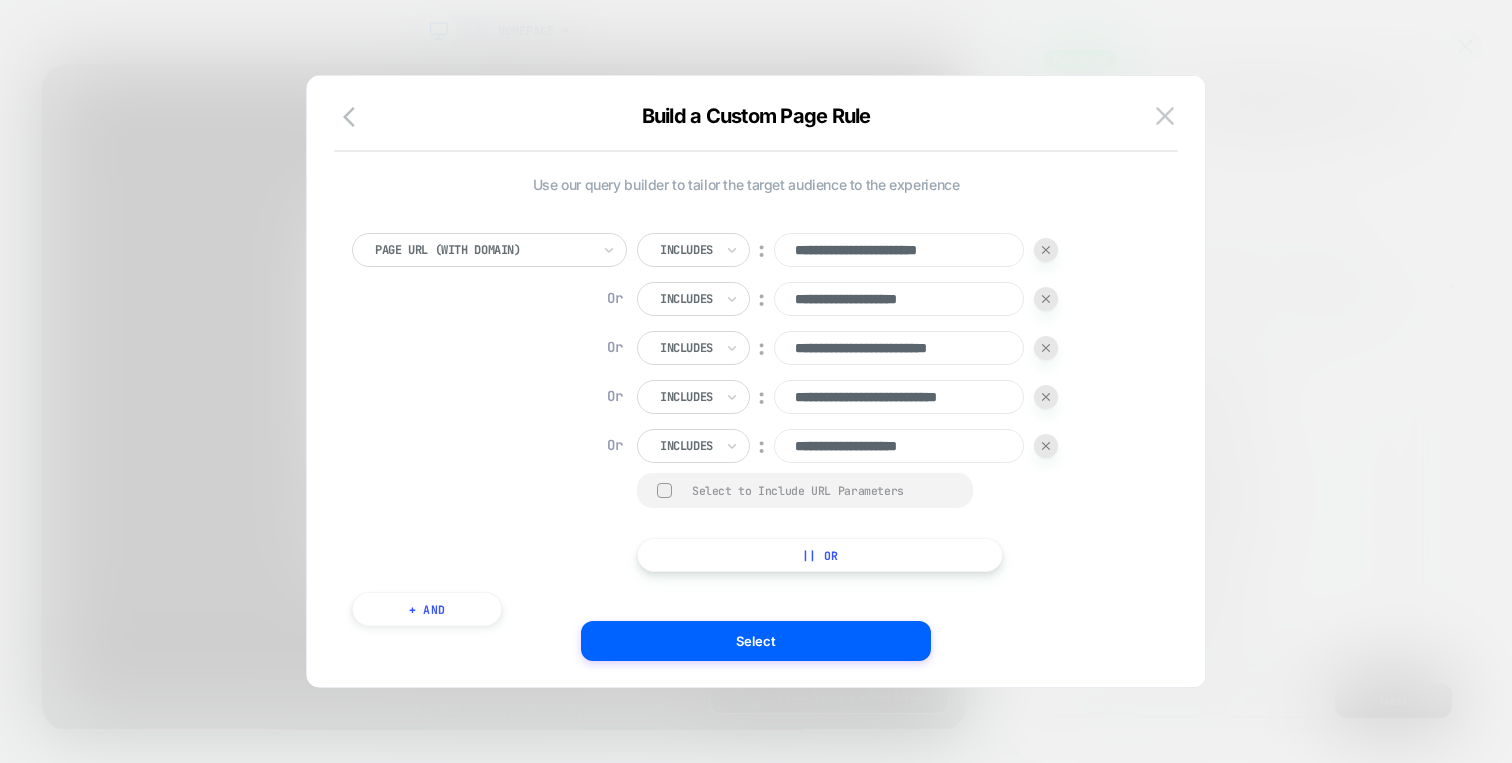 scroll, scrollTop: 0, scrollLeft: 0, axis: both 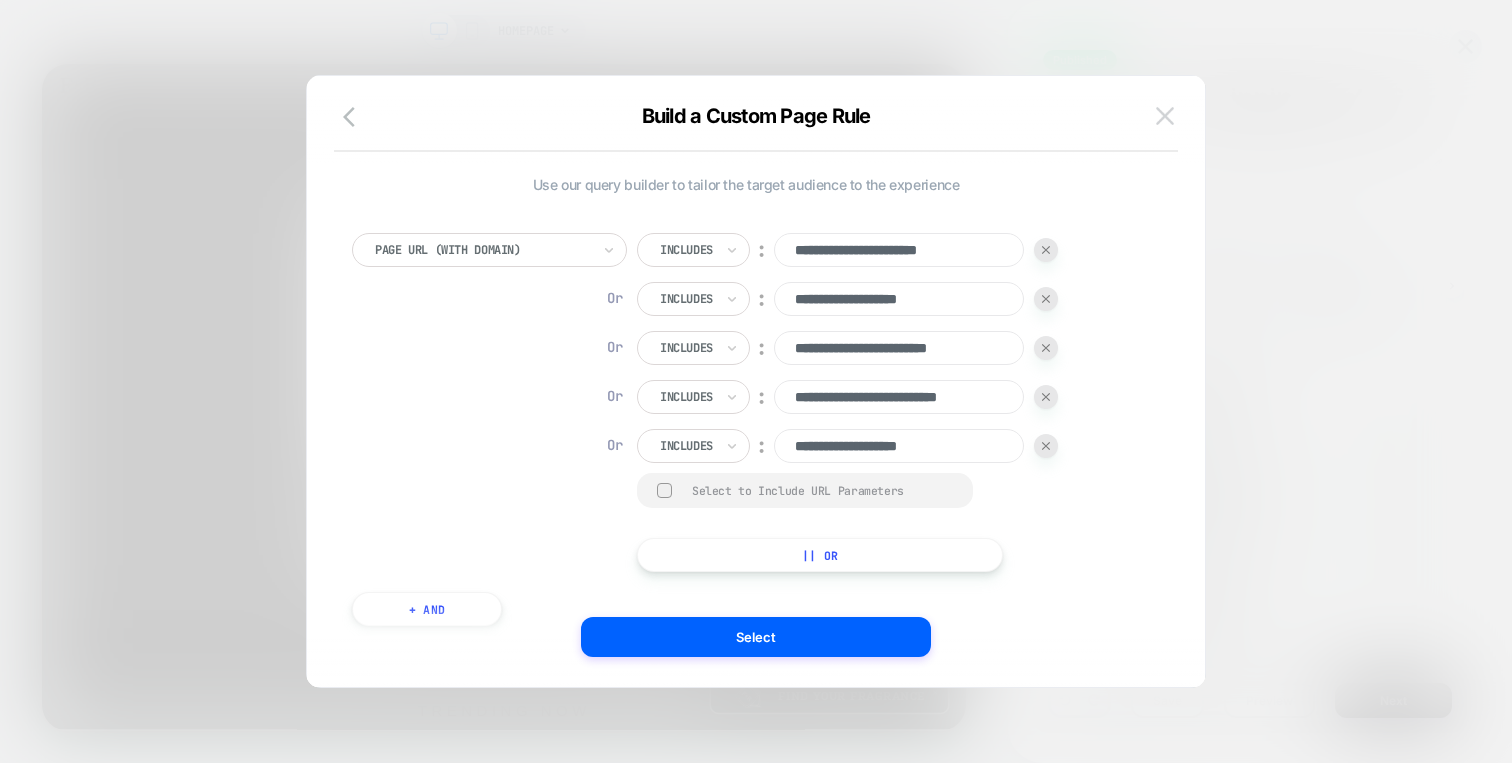 click at bounding box center [1165, 116] 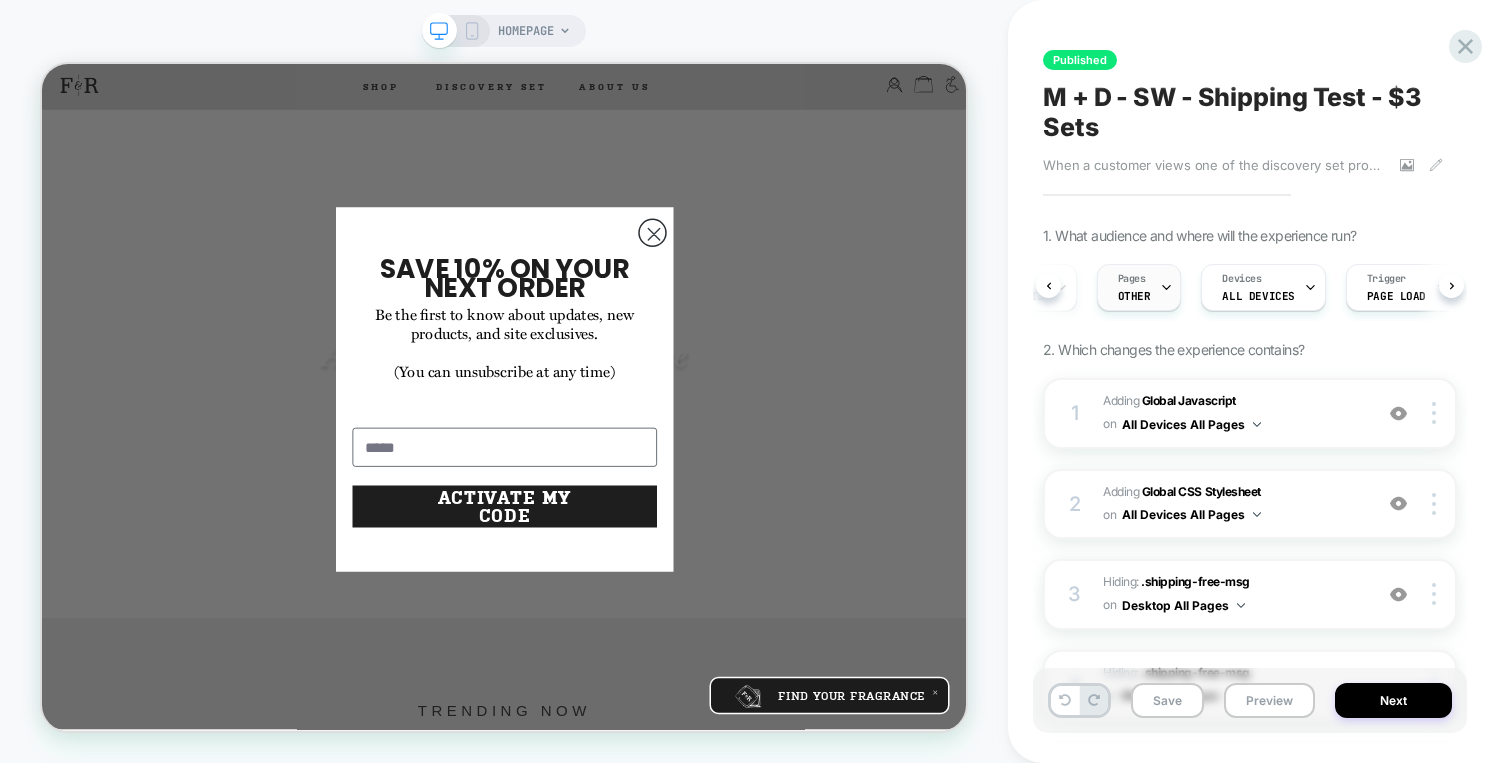 scroll, scrollTop: 0, scrollLeft: 293, axis: horizontal 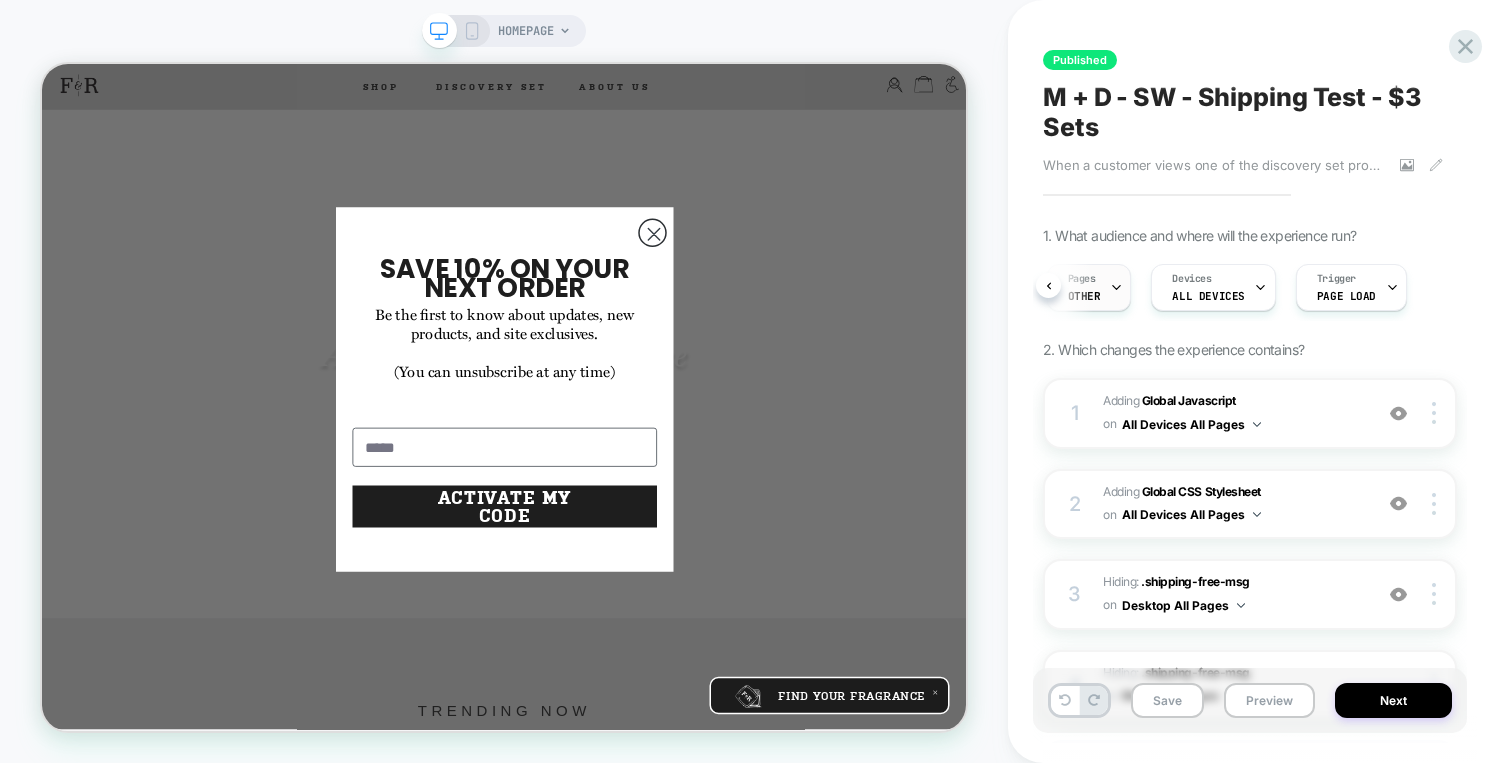click 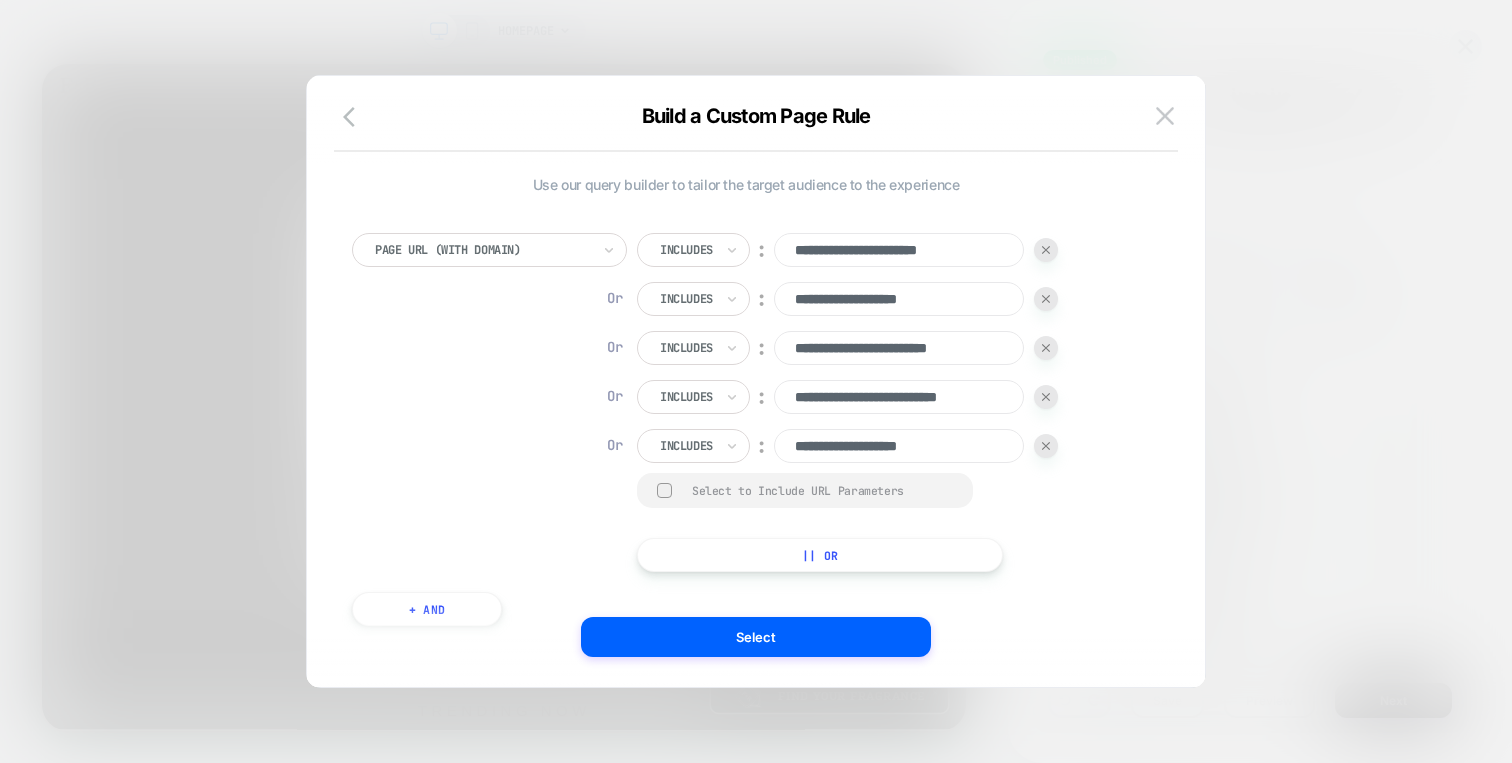 scroll, scrollTop: 0, scrollLeft: 0, axis: both 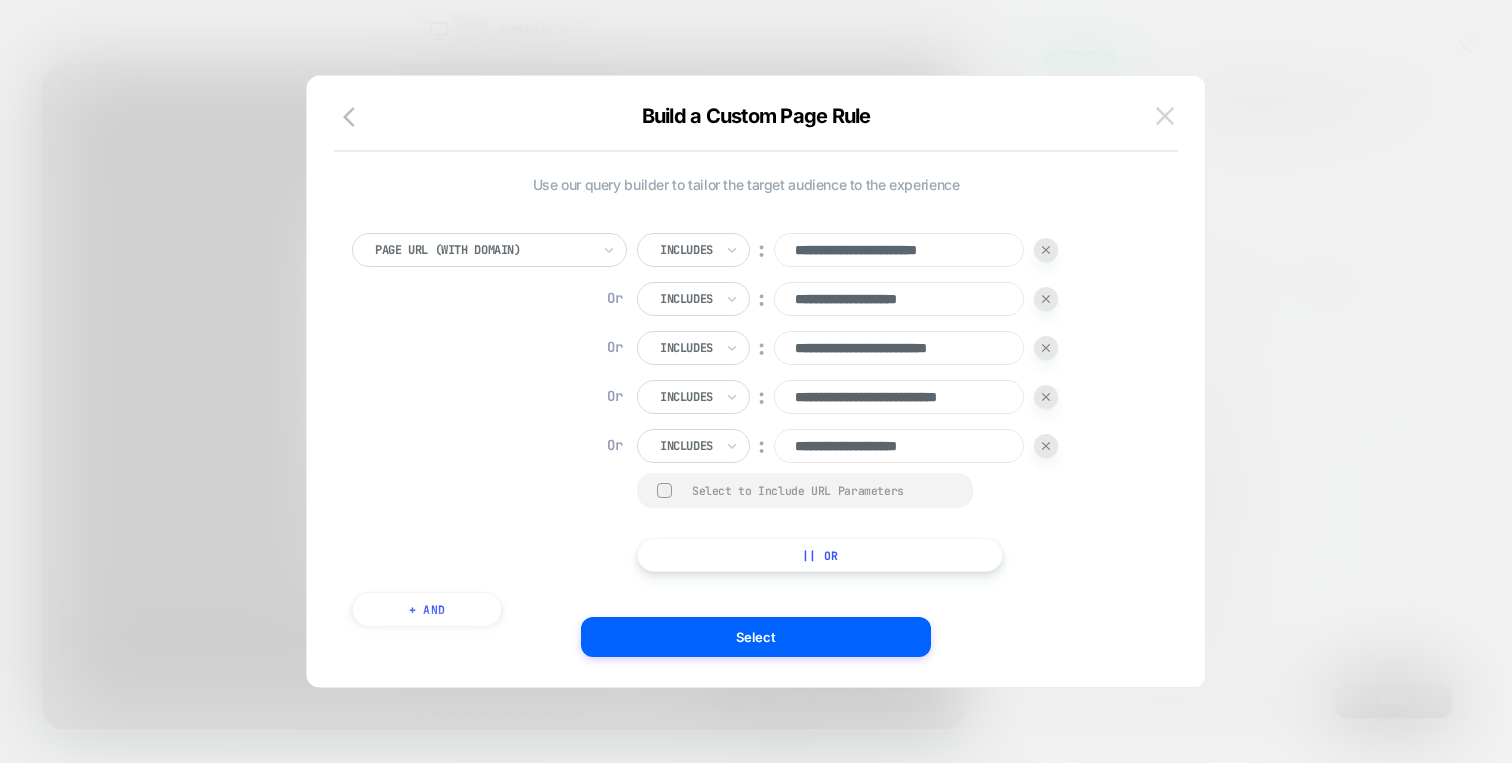 click at bounding box center (1165, 115) 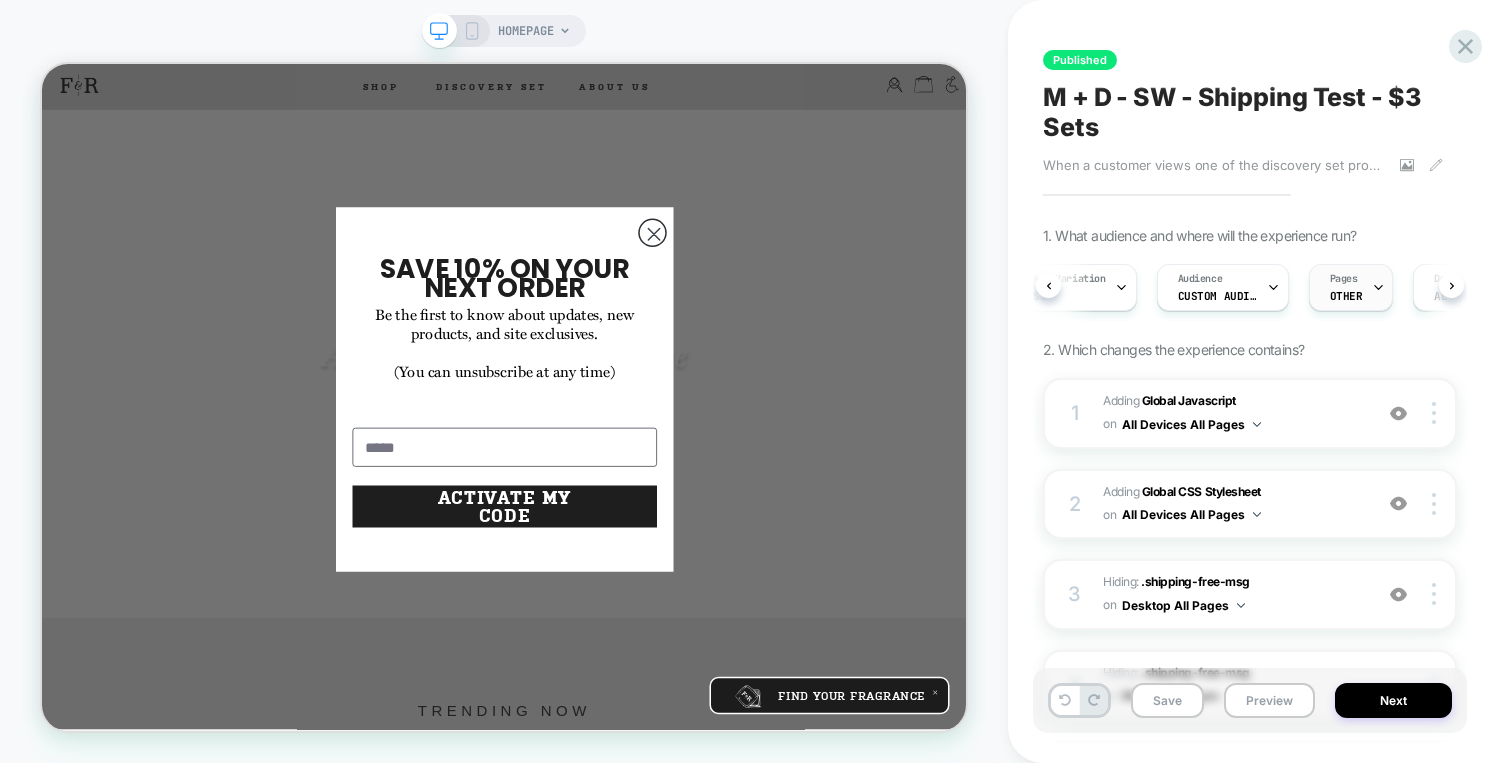 scroll, scrollTop: 0, scrollLeft: 0, axis: both 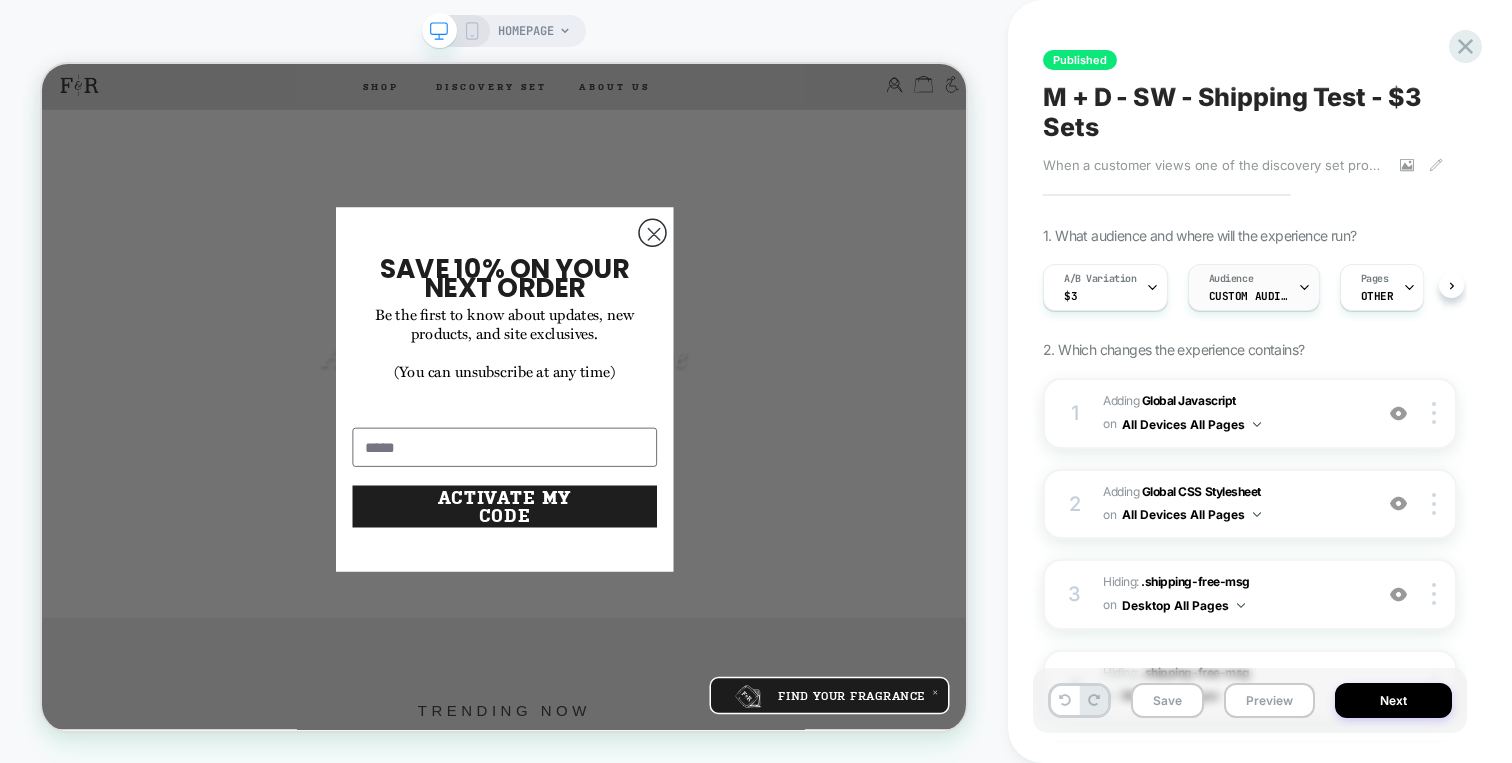click on "Audience Custom Audience" at bounding box center (1249, 287) 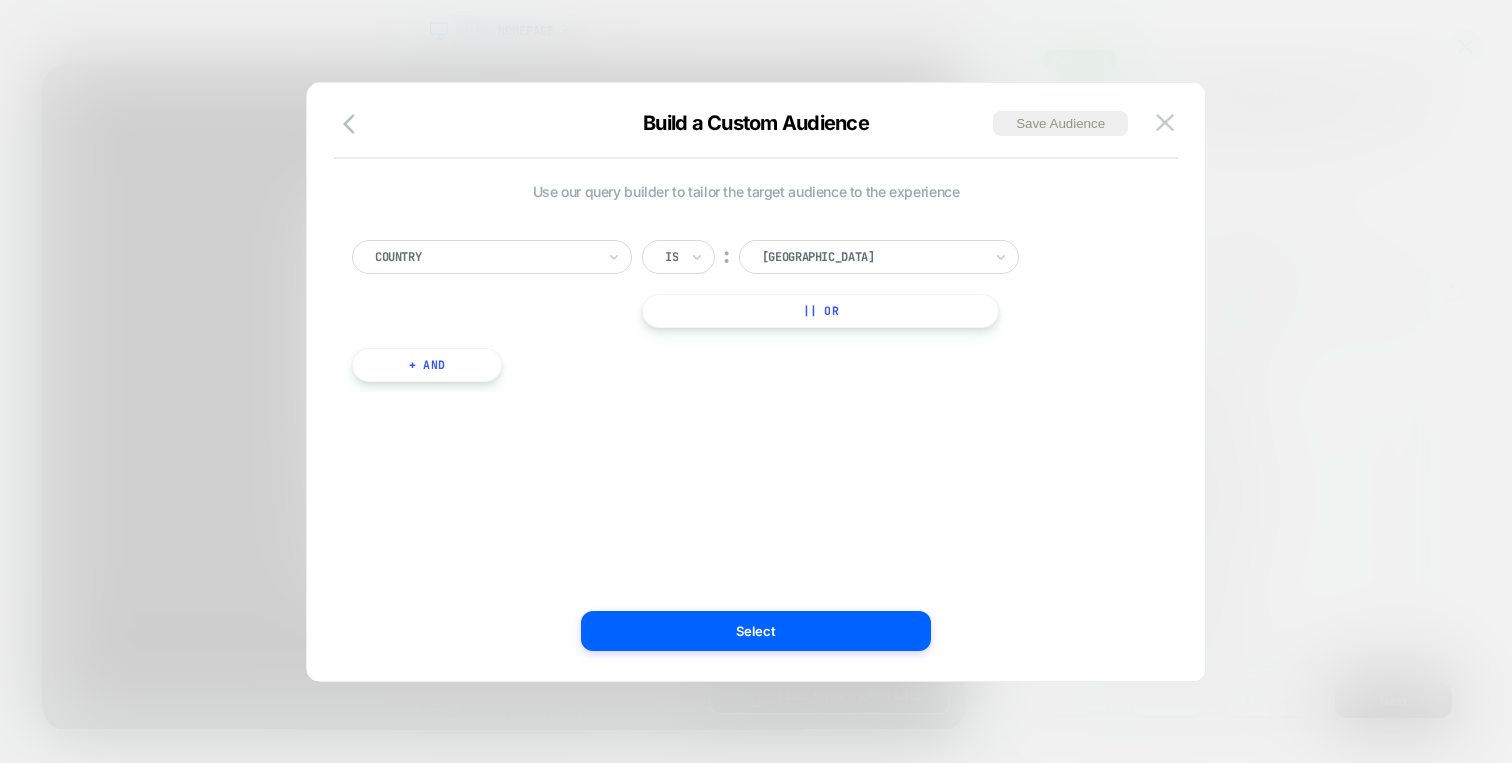 click on "|| Or" at bounding box center (820, 311) 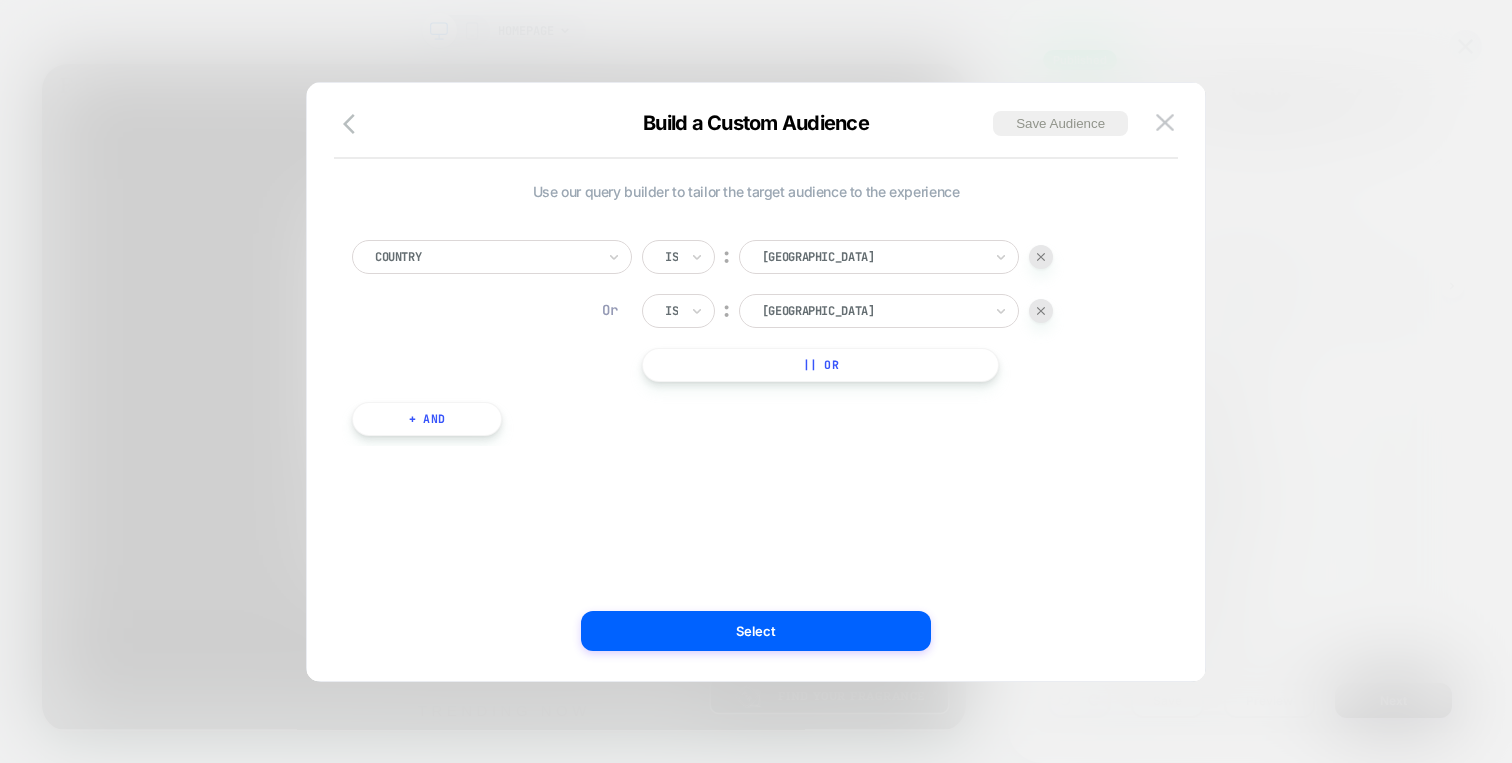 click at bounding box center (872, 311) 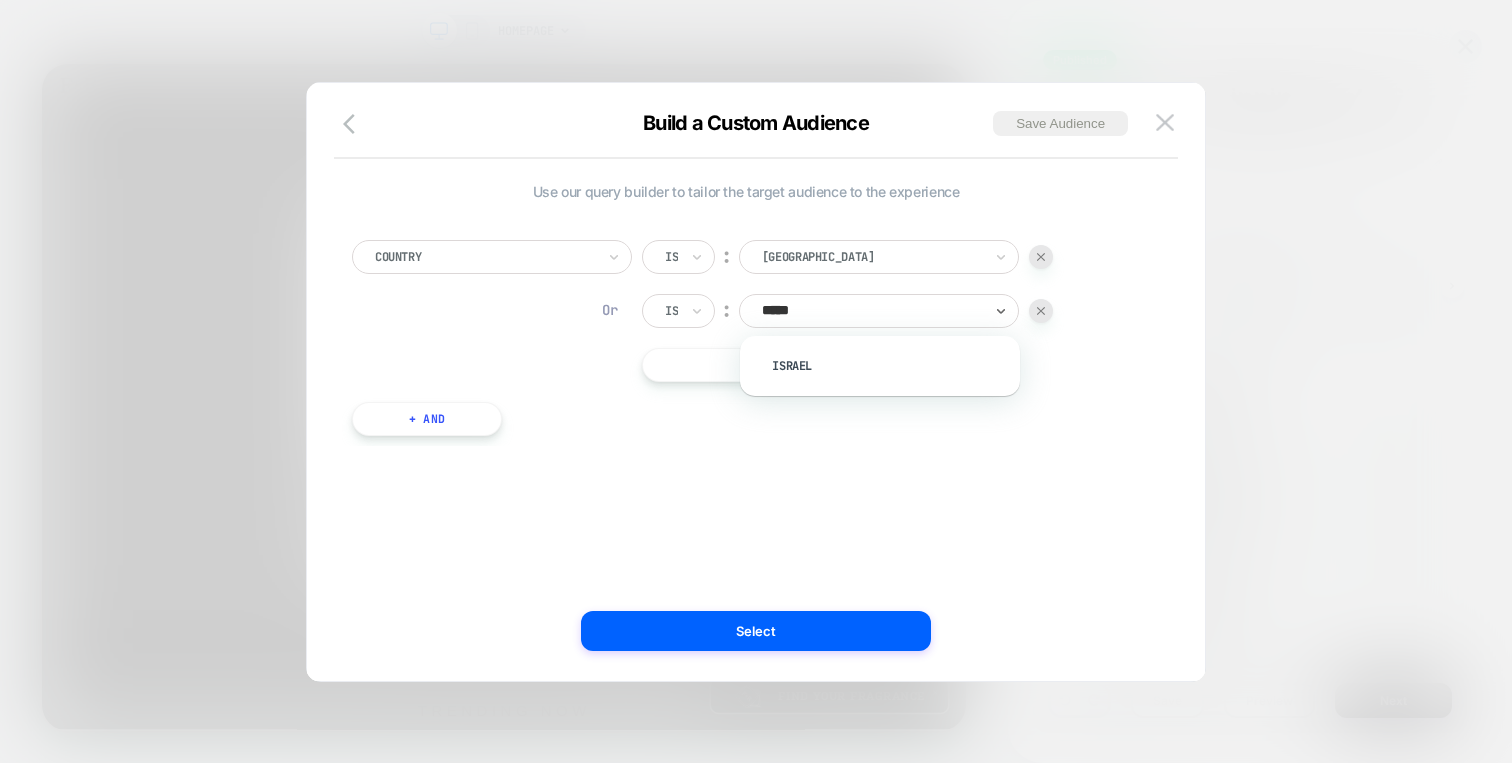 type on "******" 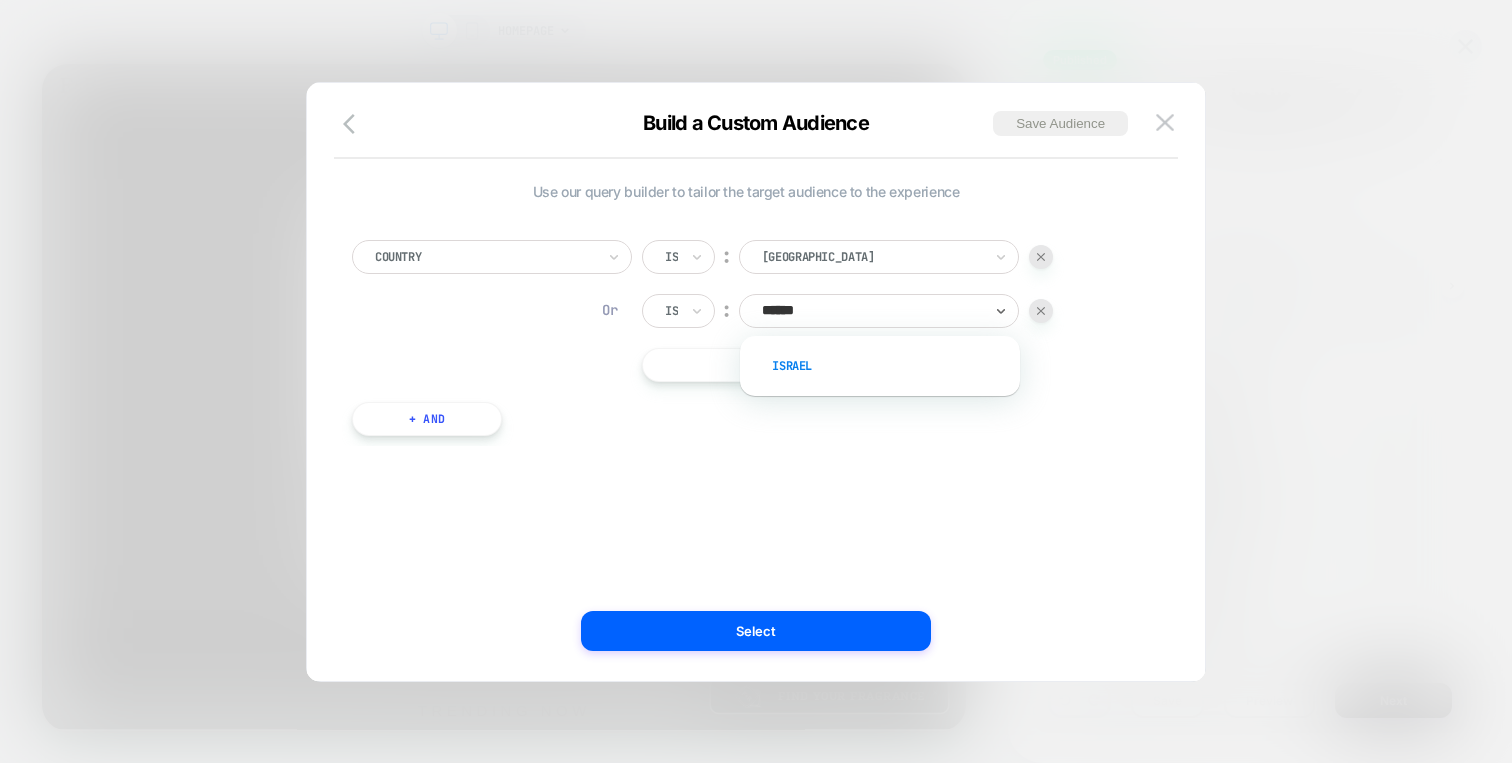 click on "Israel" at bounding box center (890, 366) 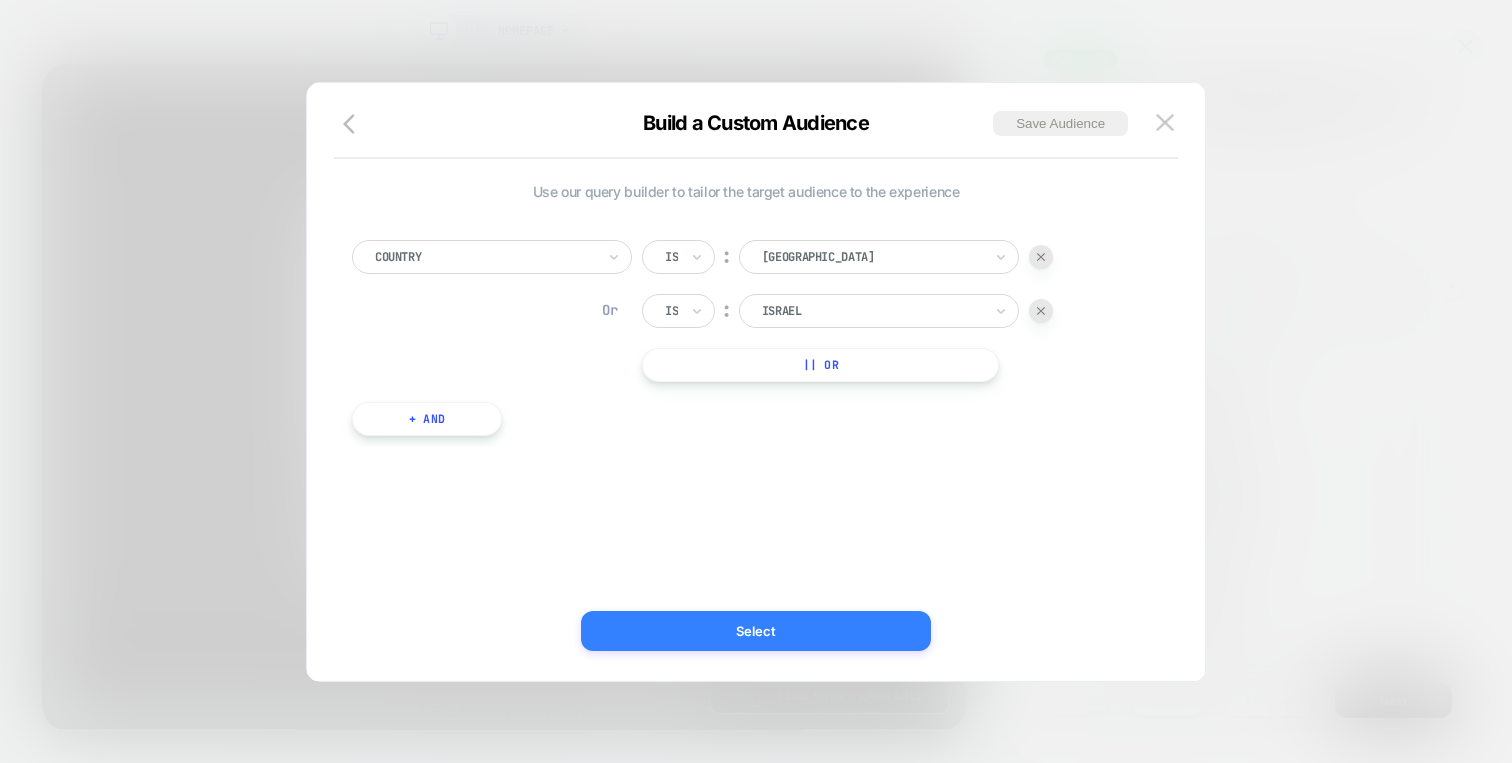 click on "Select" at bounding box center (756, 631) 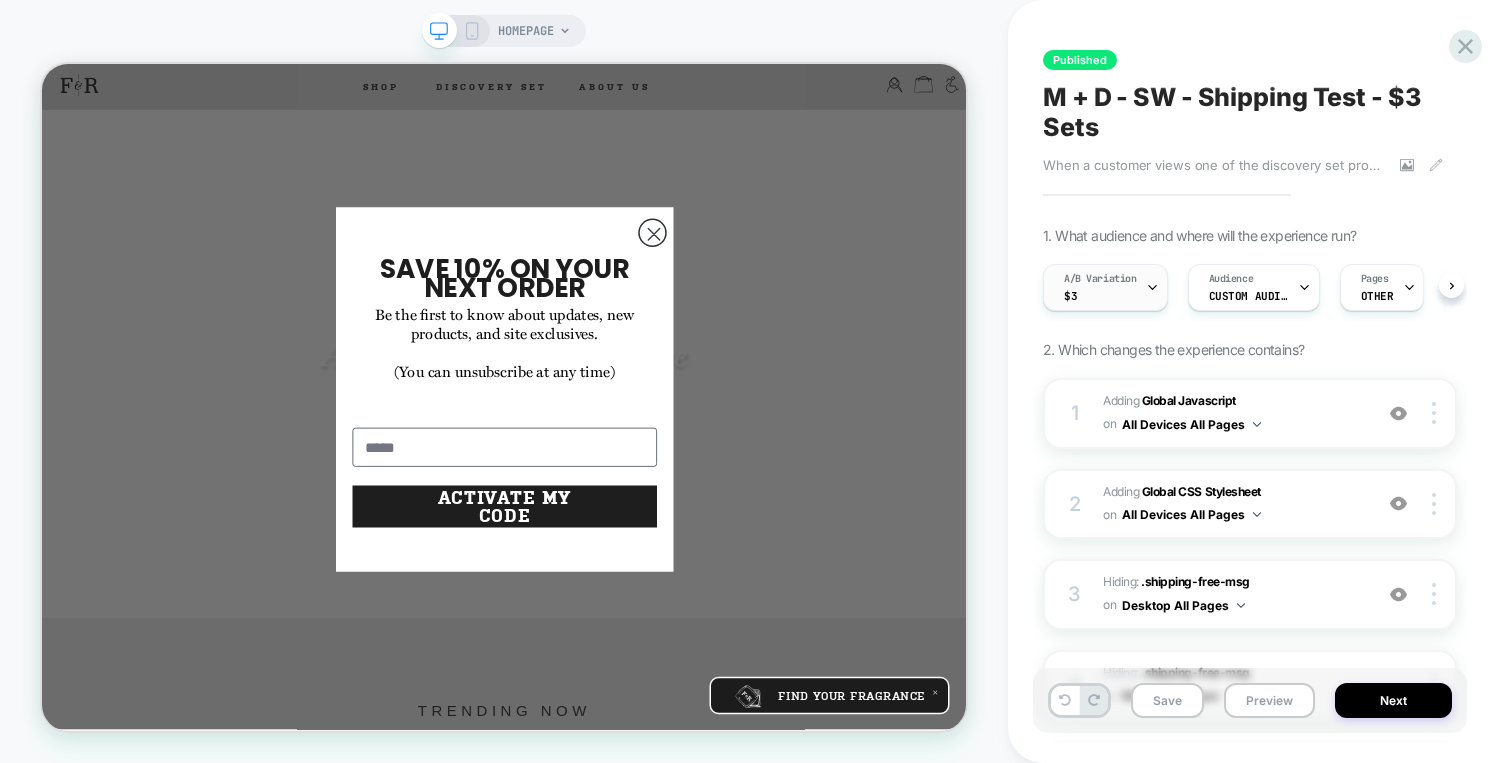 click on "A/B Variation $3" at bounding box center (1105, 287) 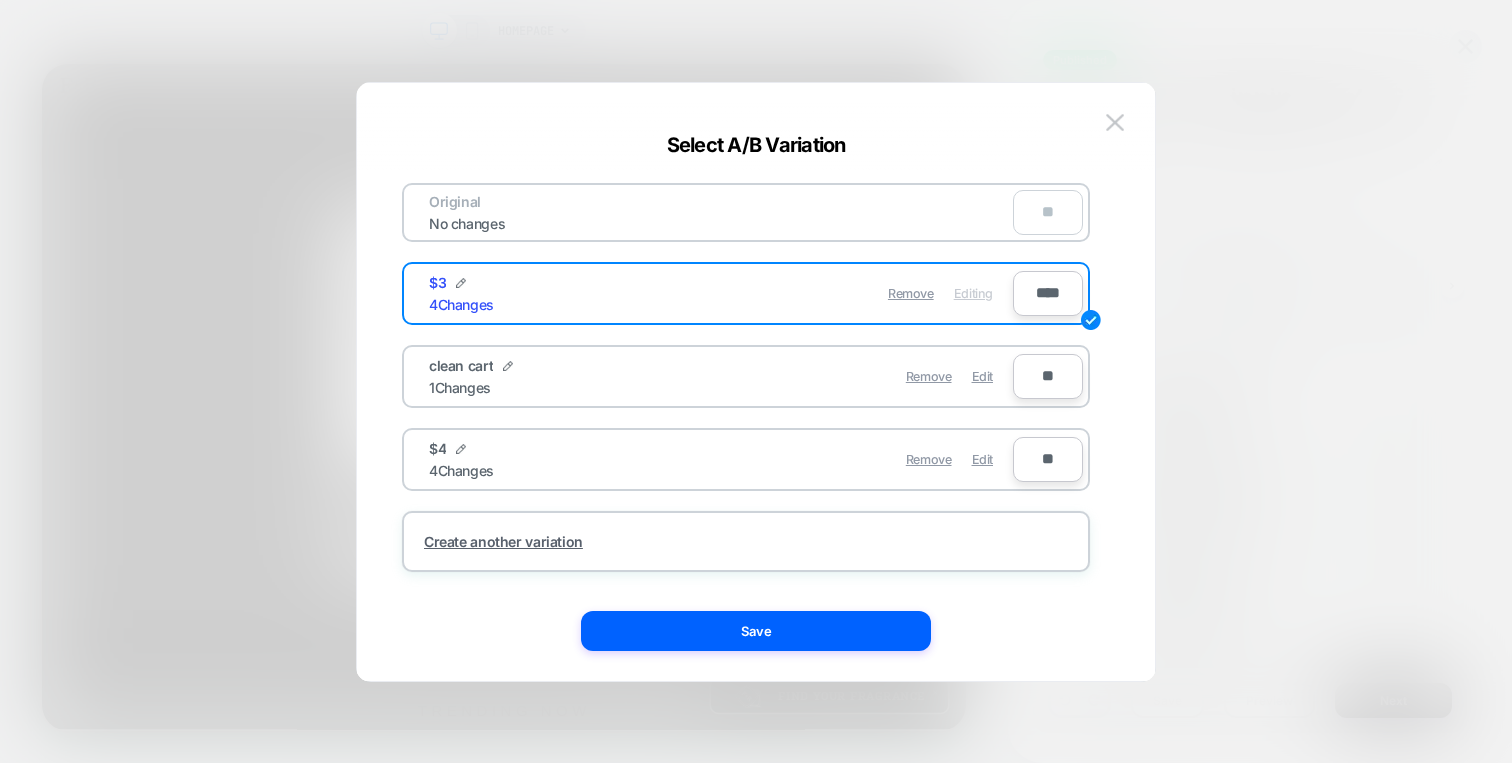 click on "Remove Edit" at bounding box center [862, 459] 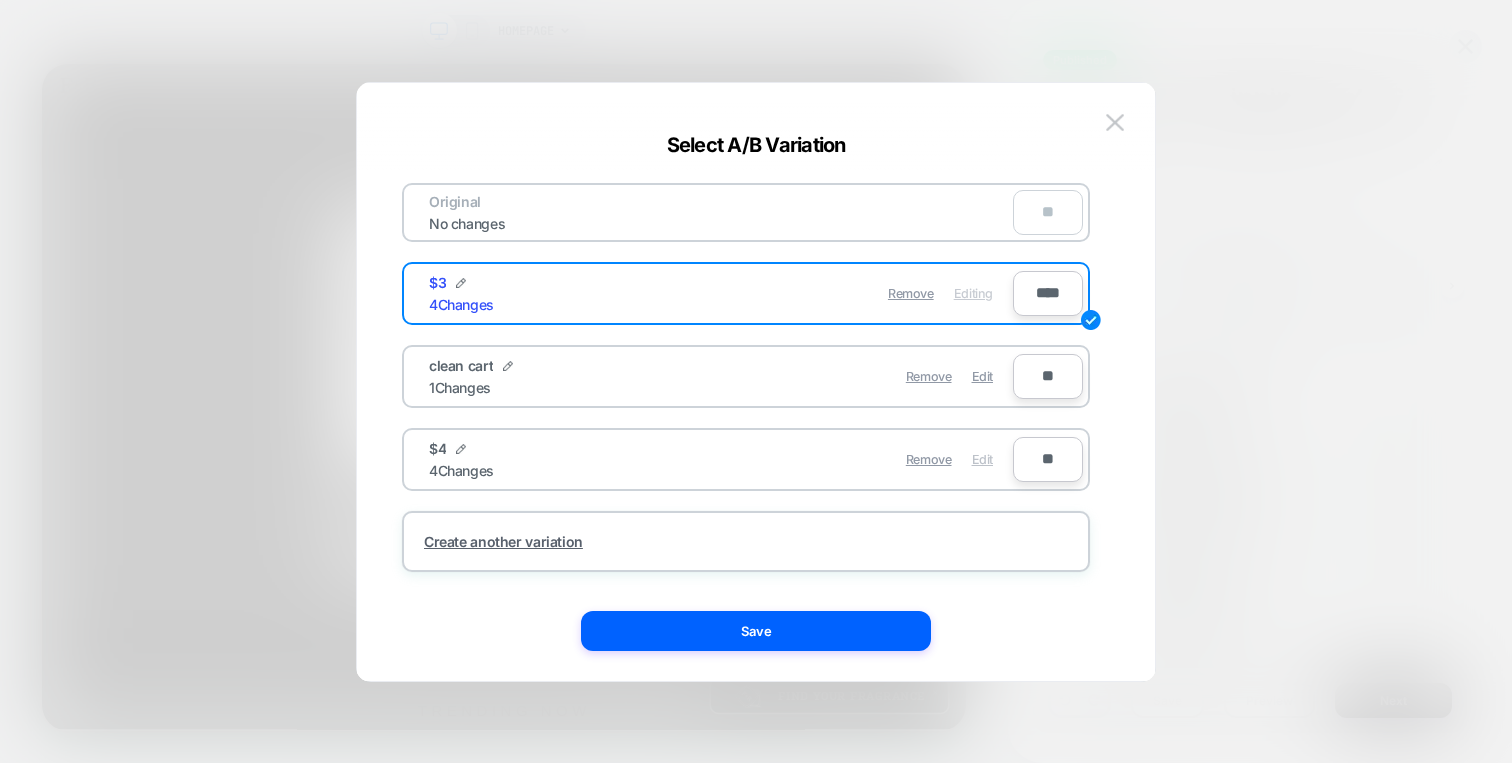 click on "Edit" at bounding box center [982, 459] 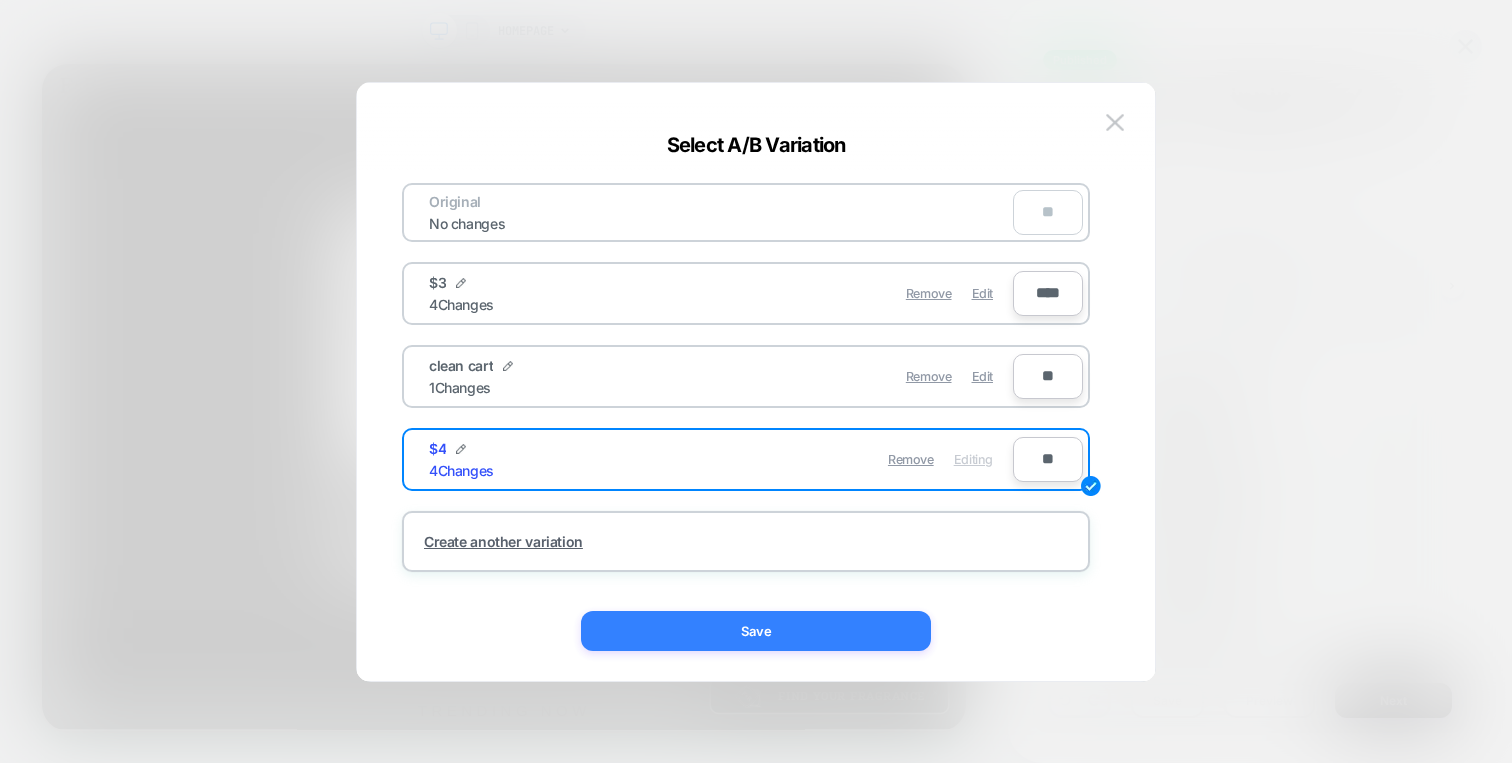click on "Save" at bounding box center (756, 631) 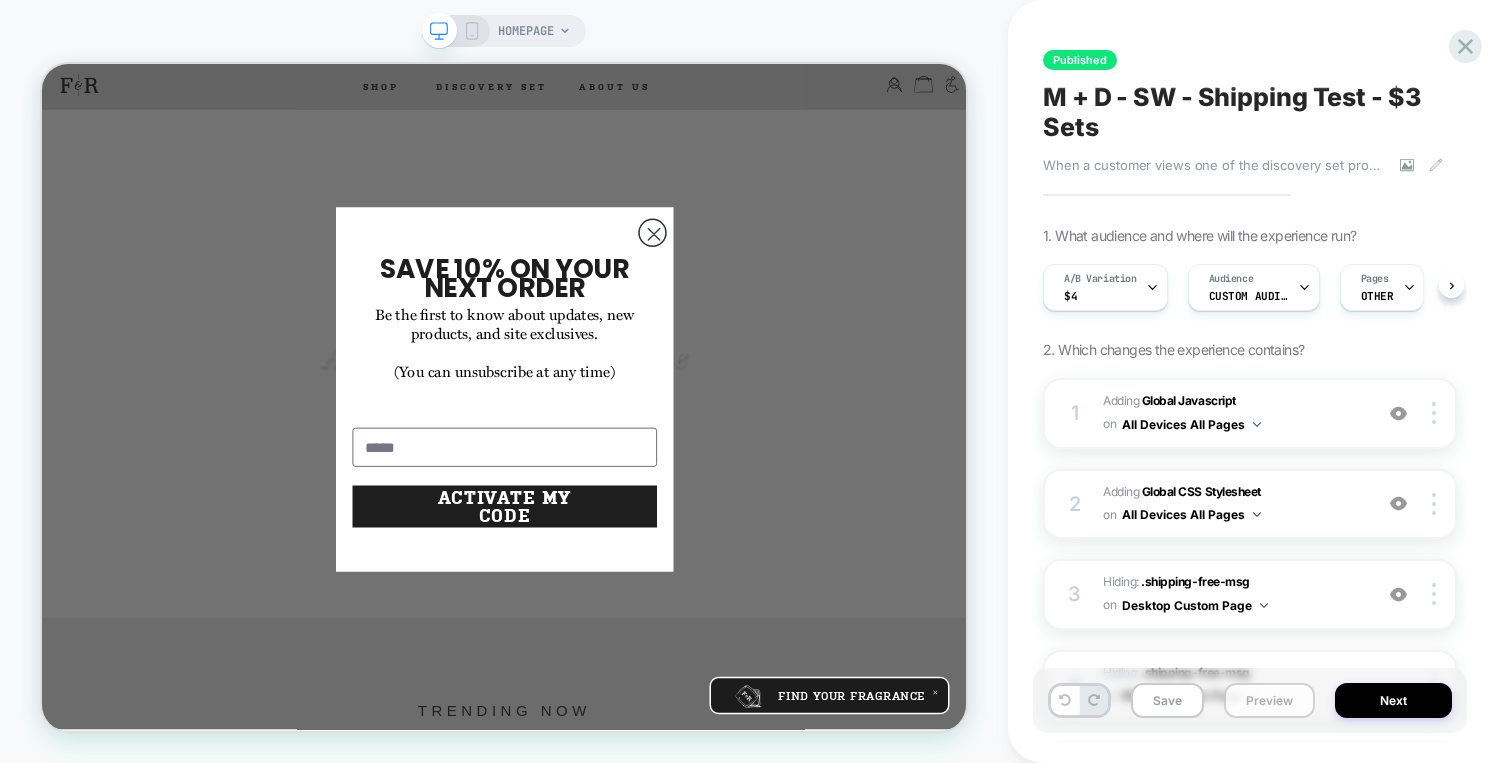 click on "Preview" at bounding box center (1269, 700) 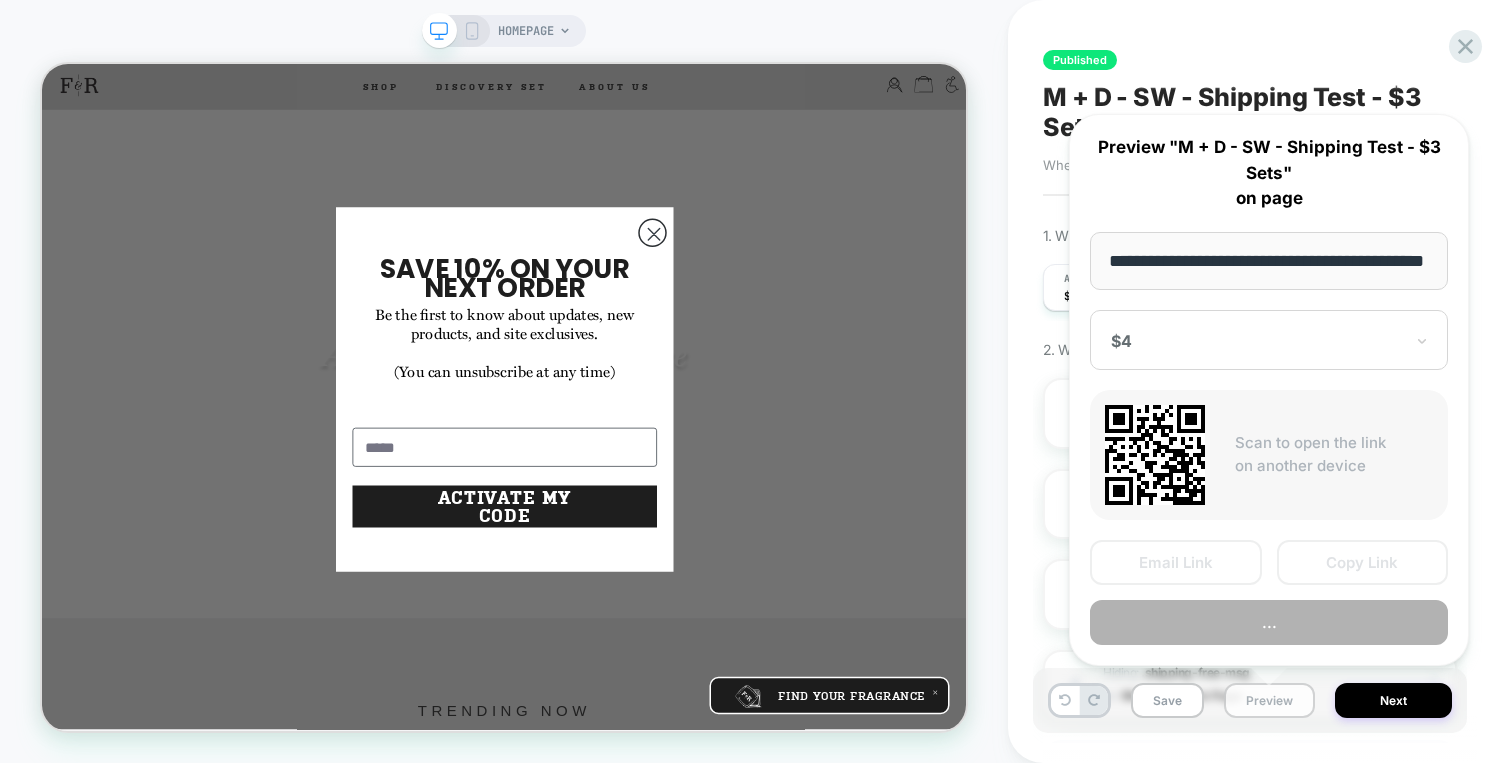 scroll, scrollTop: 0, scrollLeft: 58, axis: horizontal 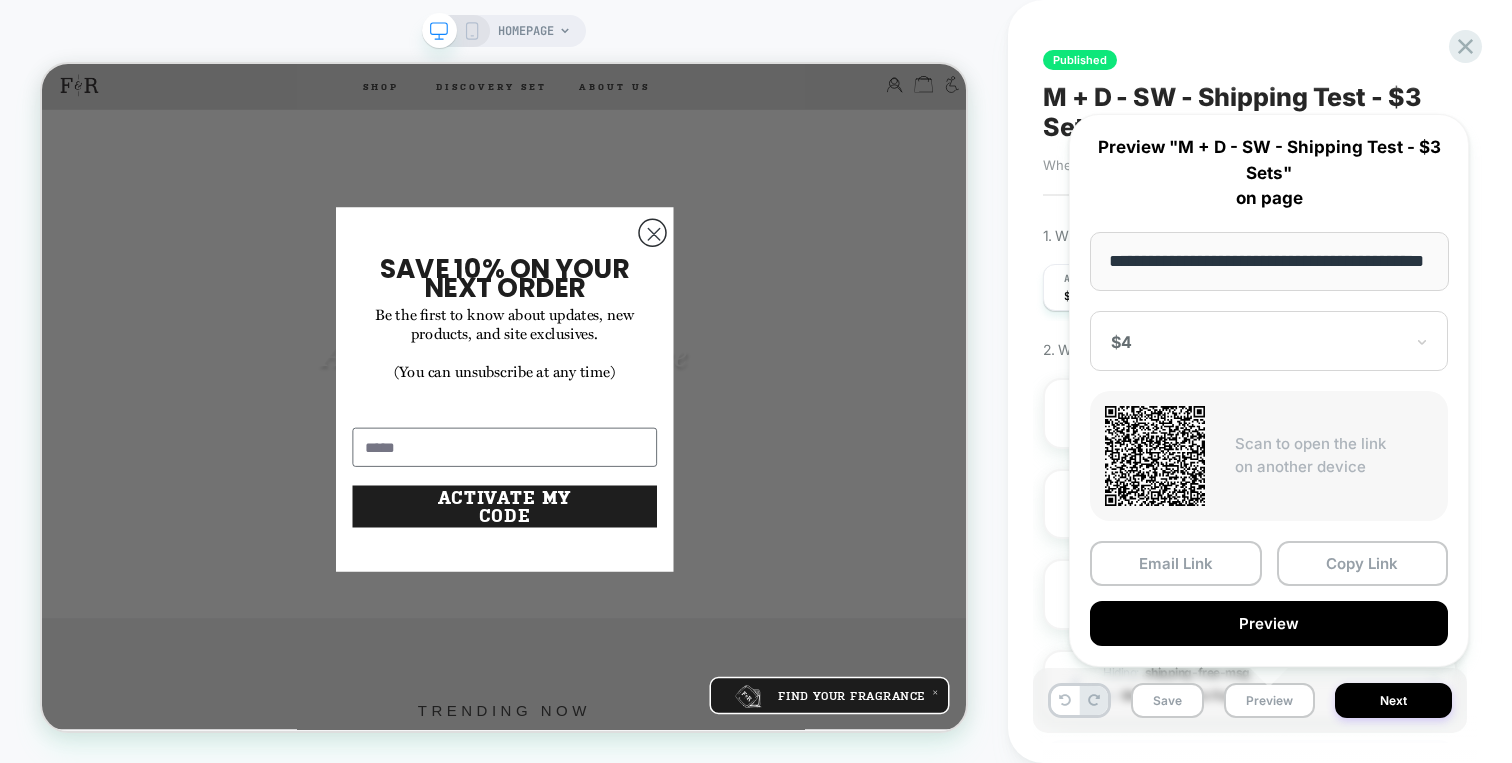 click on "HOMEPAGE" at bounding box center (504, 381) 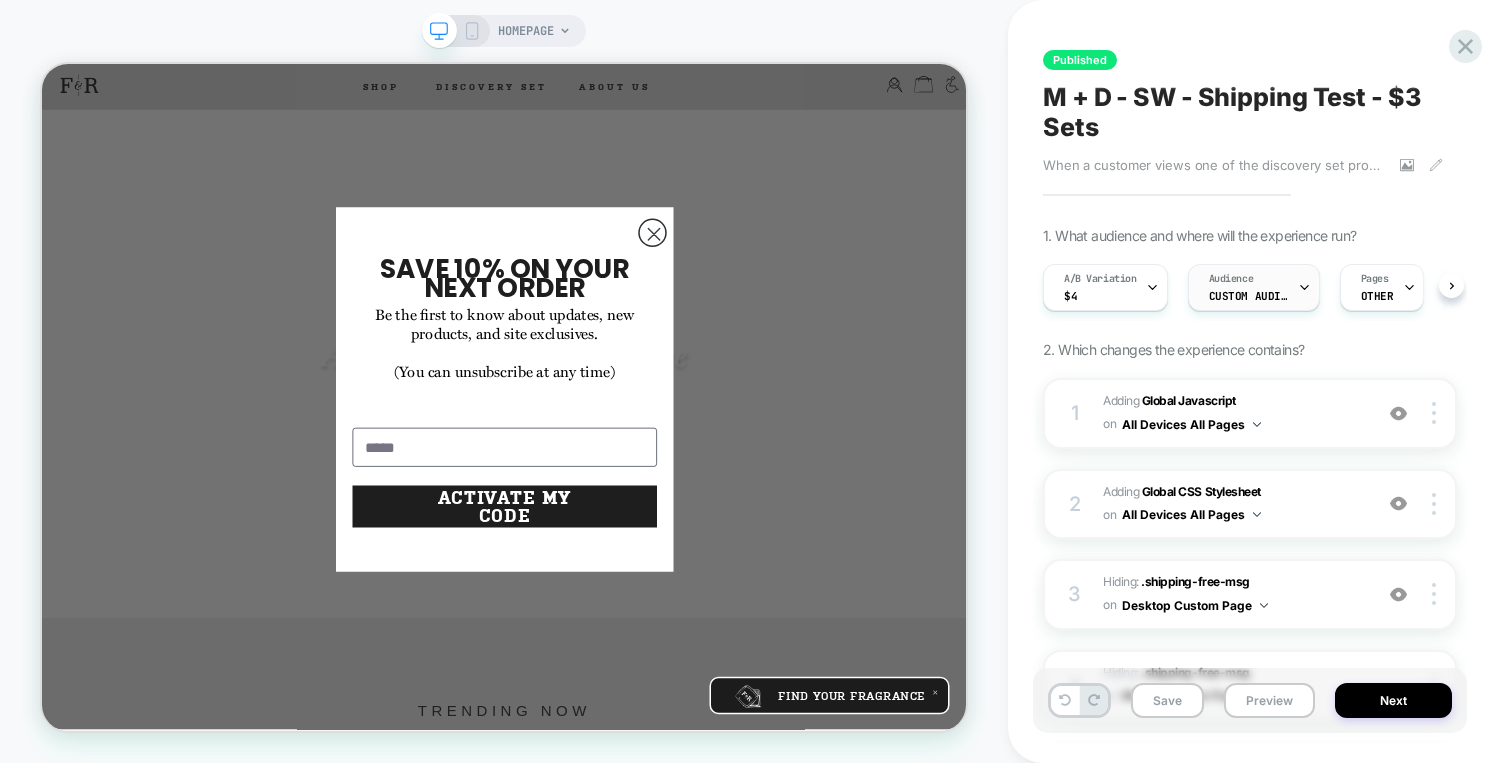 click on "Custom Audience" at bounding box center (1249, 296) 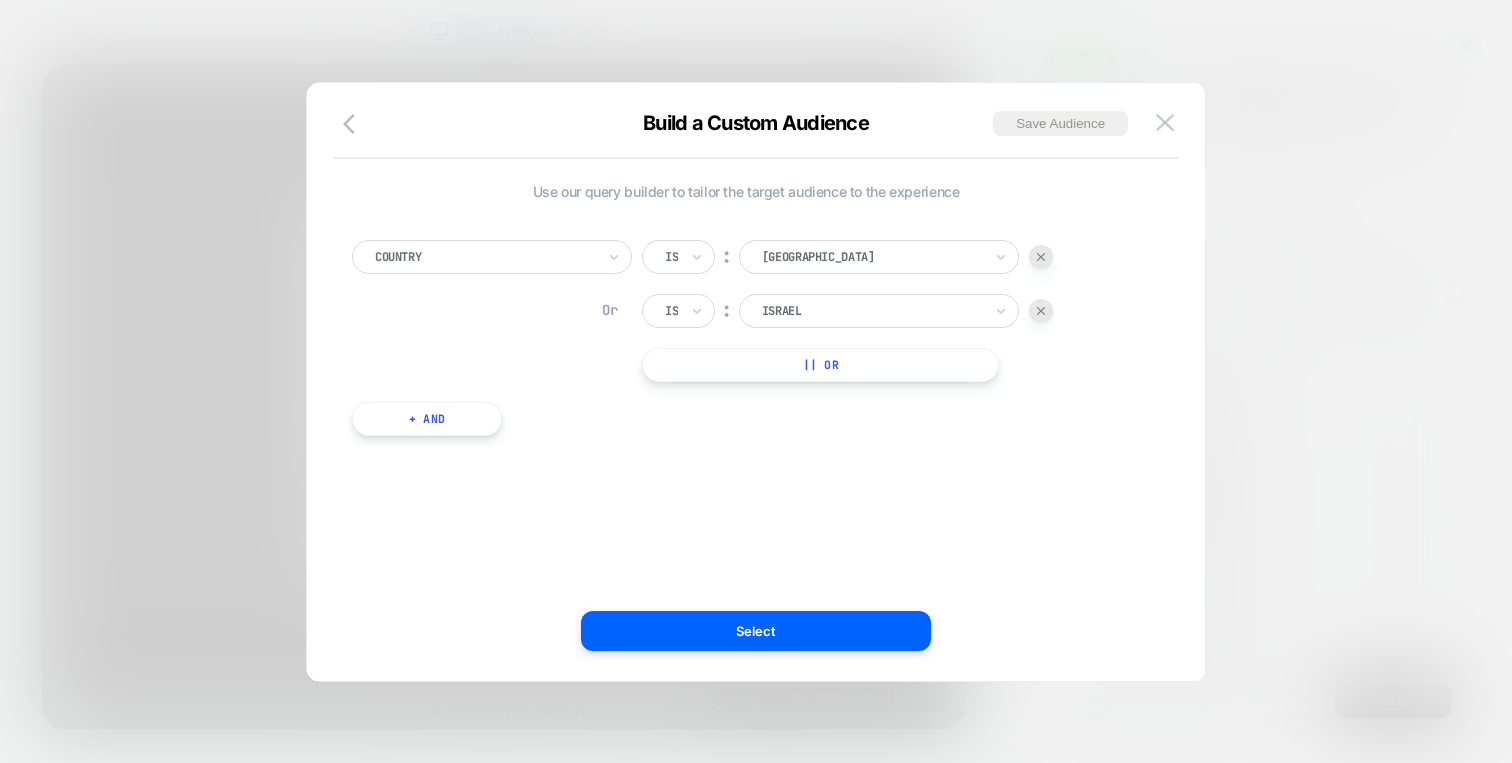 click on "Use our query builder to tailor the target audience to the experience Country Is ︰ [GEOGRAPHIC_DATA] Or Is ︰ [GEOGRAPHIC_DATA] || Or + And" at bounding box center [756, 392] 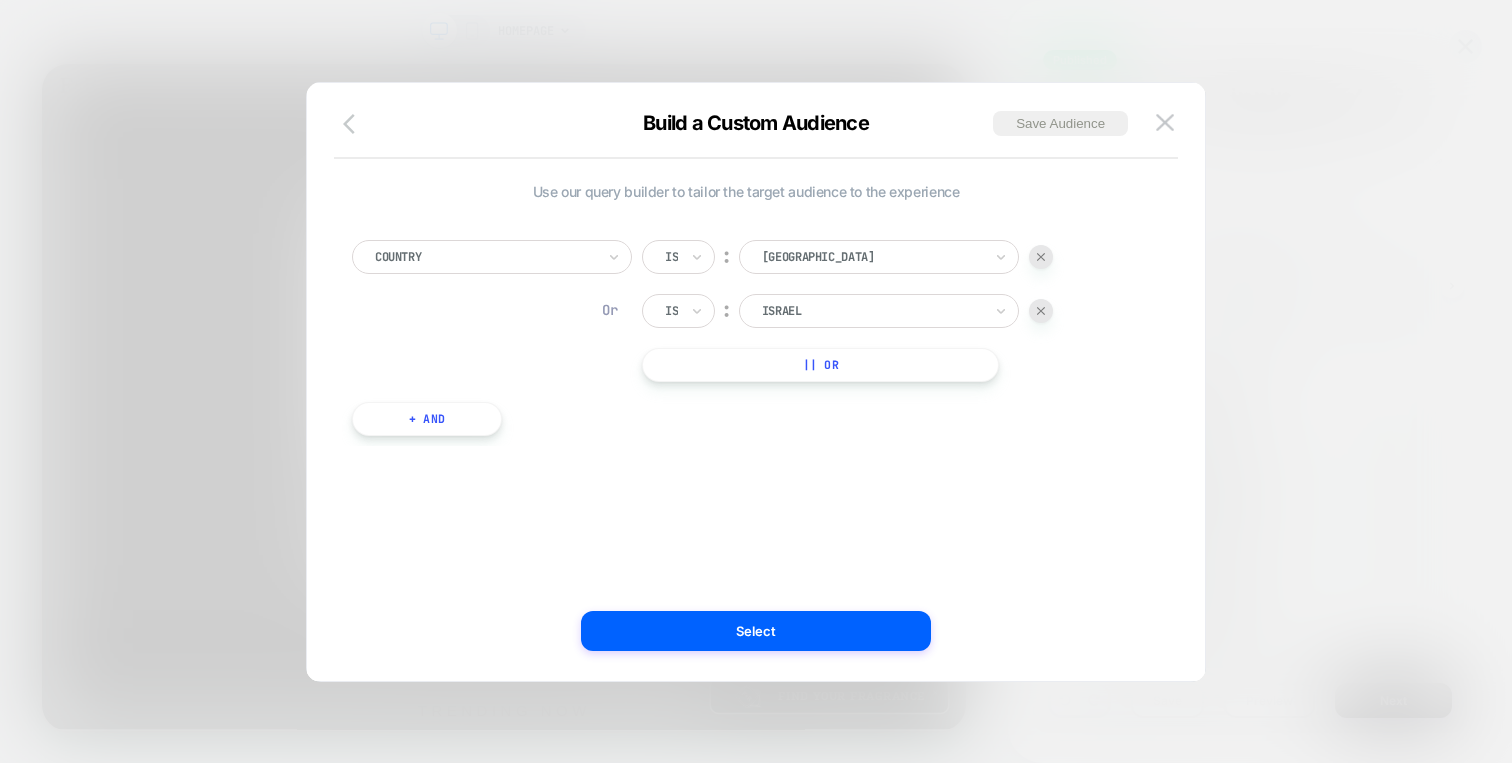 click 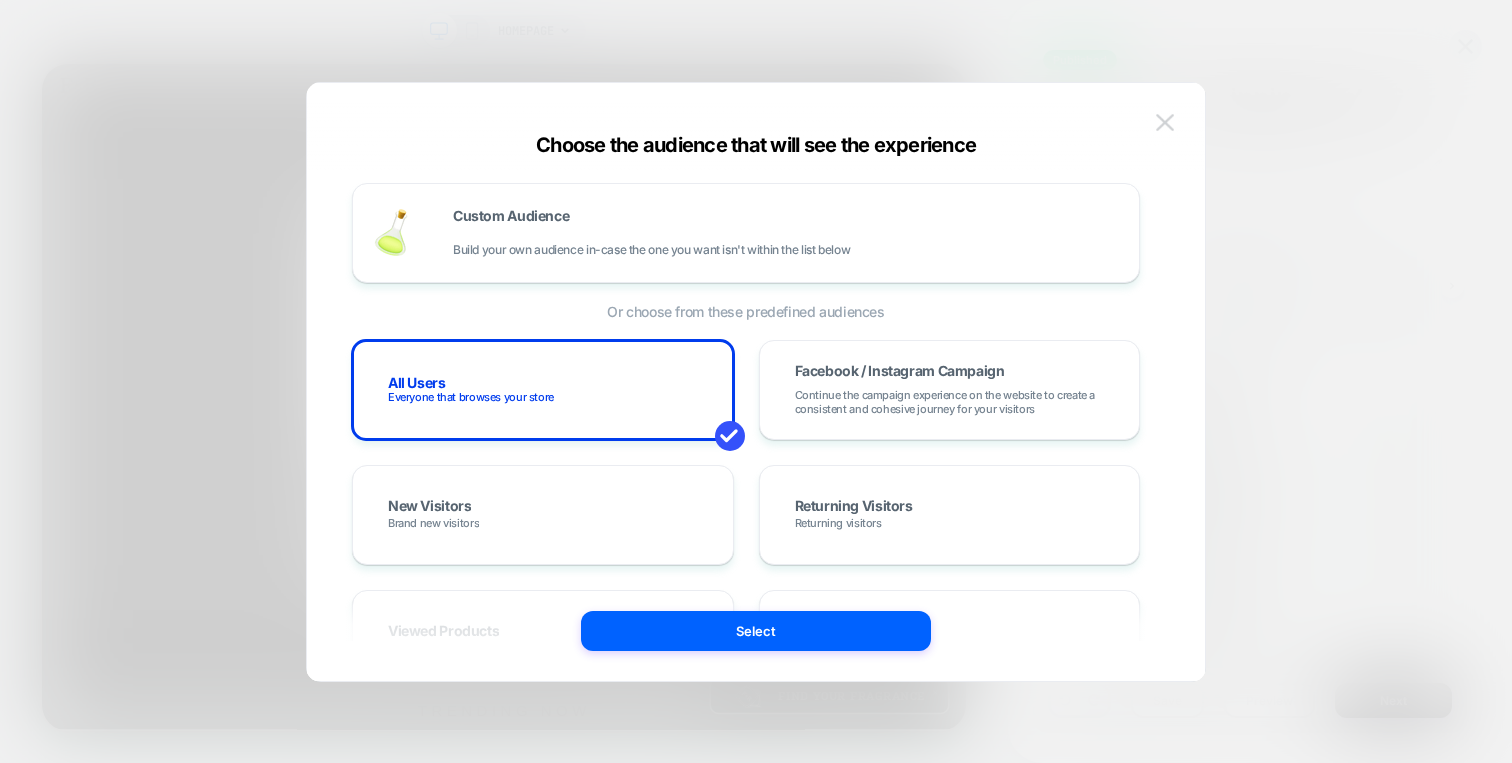 click at bounding box center [1165, 123] 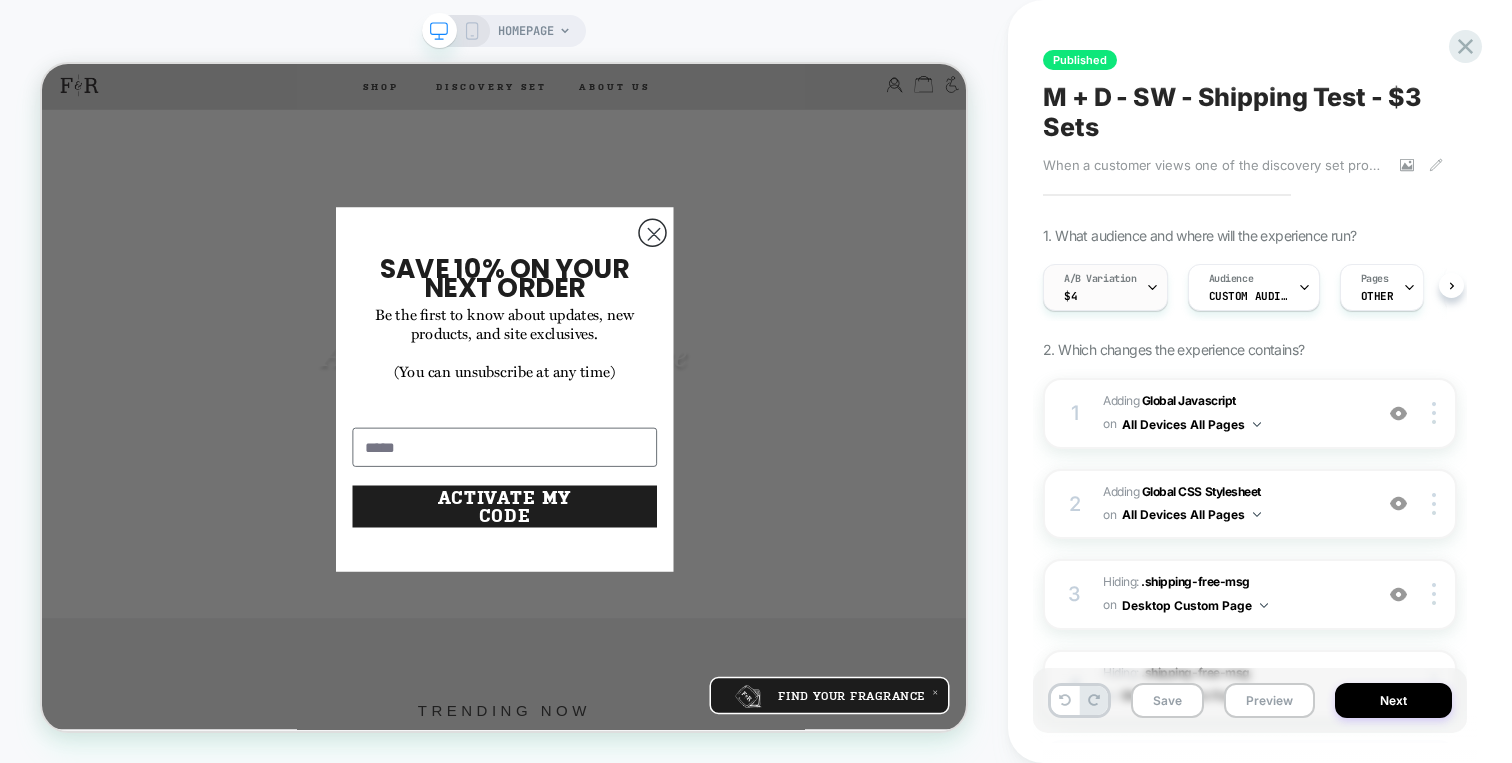click on "A/B Variation" at bounding box center [1100, 279] 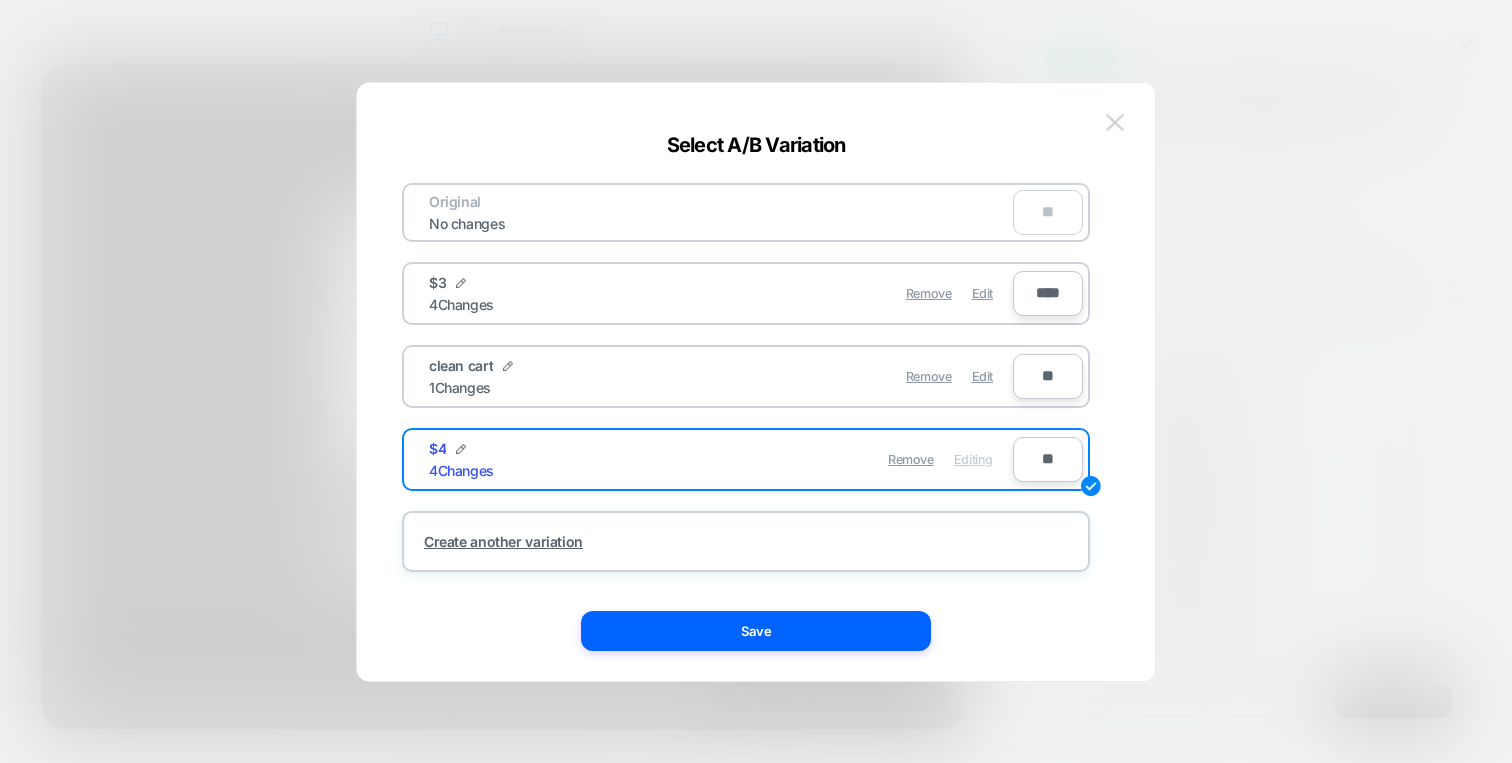 click at bounding box center (1115, 122) 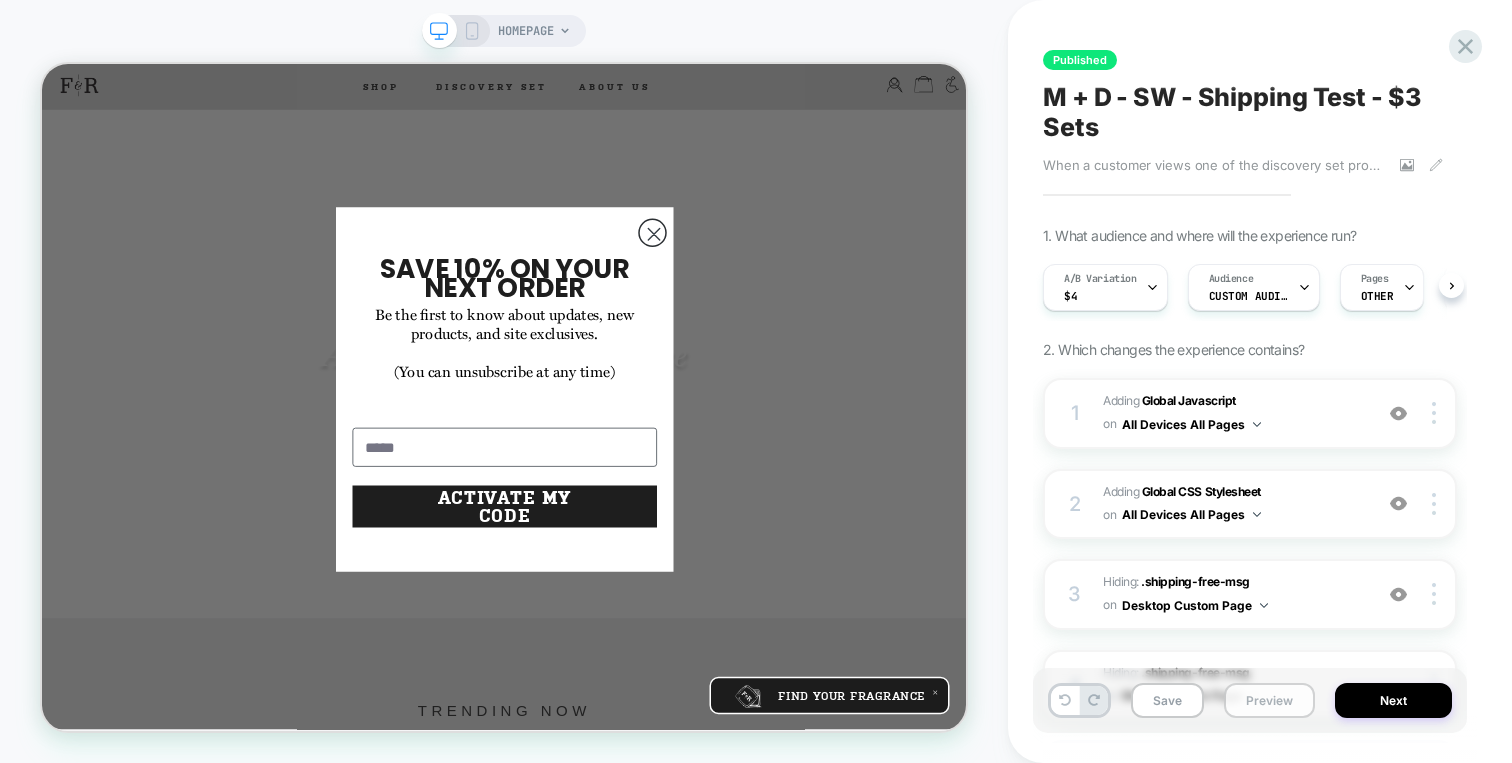 click on "Preview" at bounding box center (1269, 700) 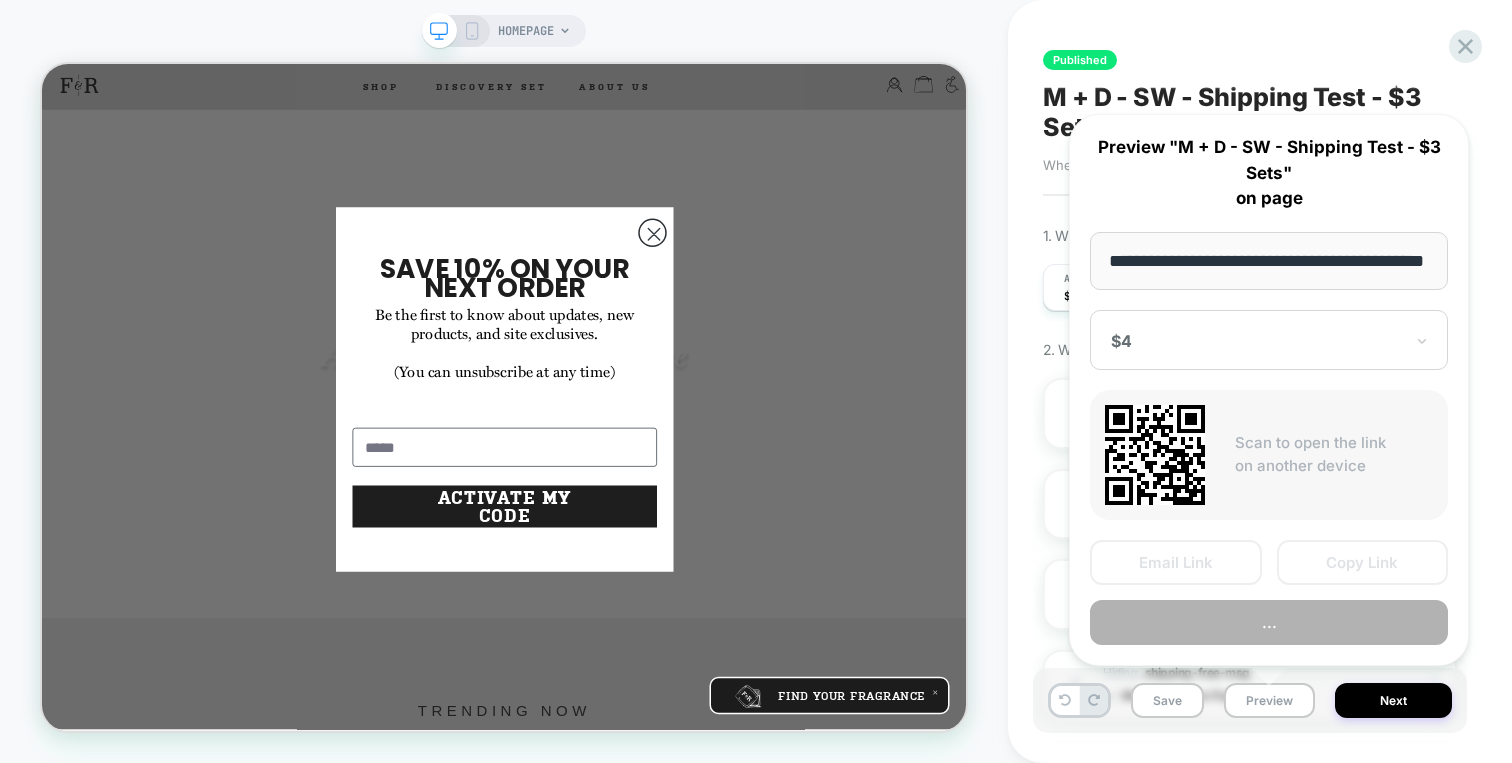 scroll, scrollTop: 0, scrollLeft: 58, axis: horizontal 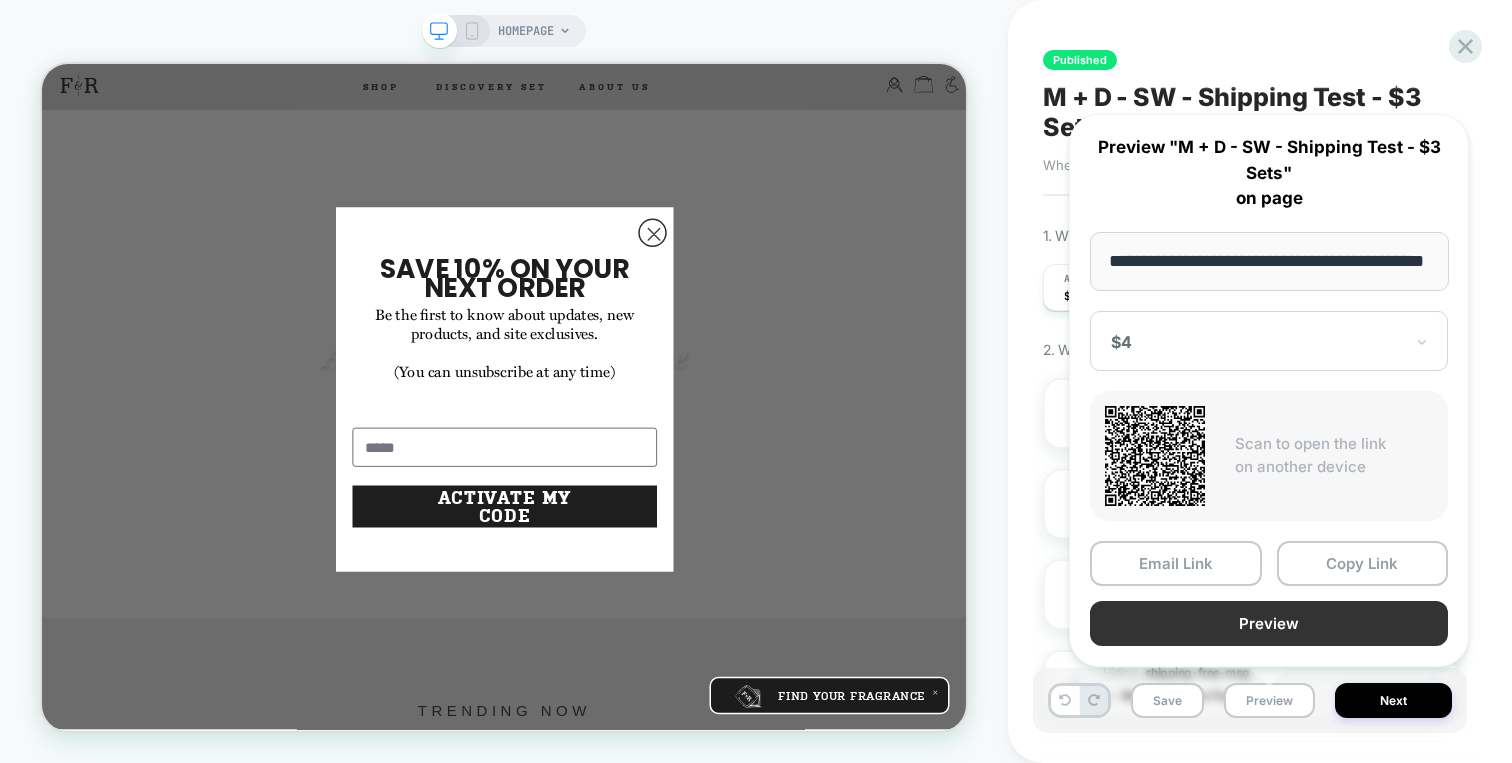 click on "Preview" at bounding box center [1269, 623] 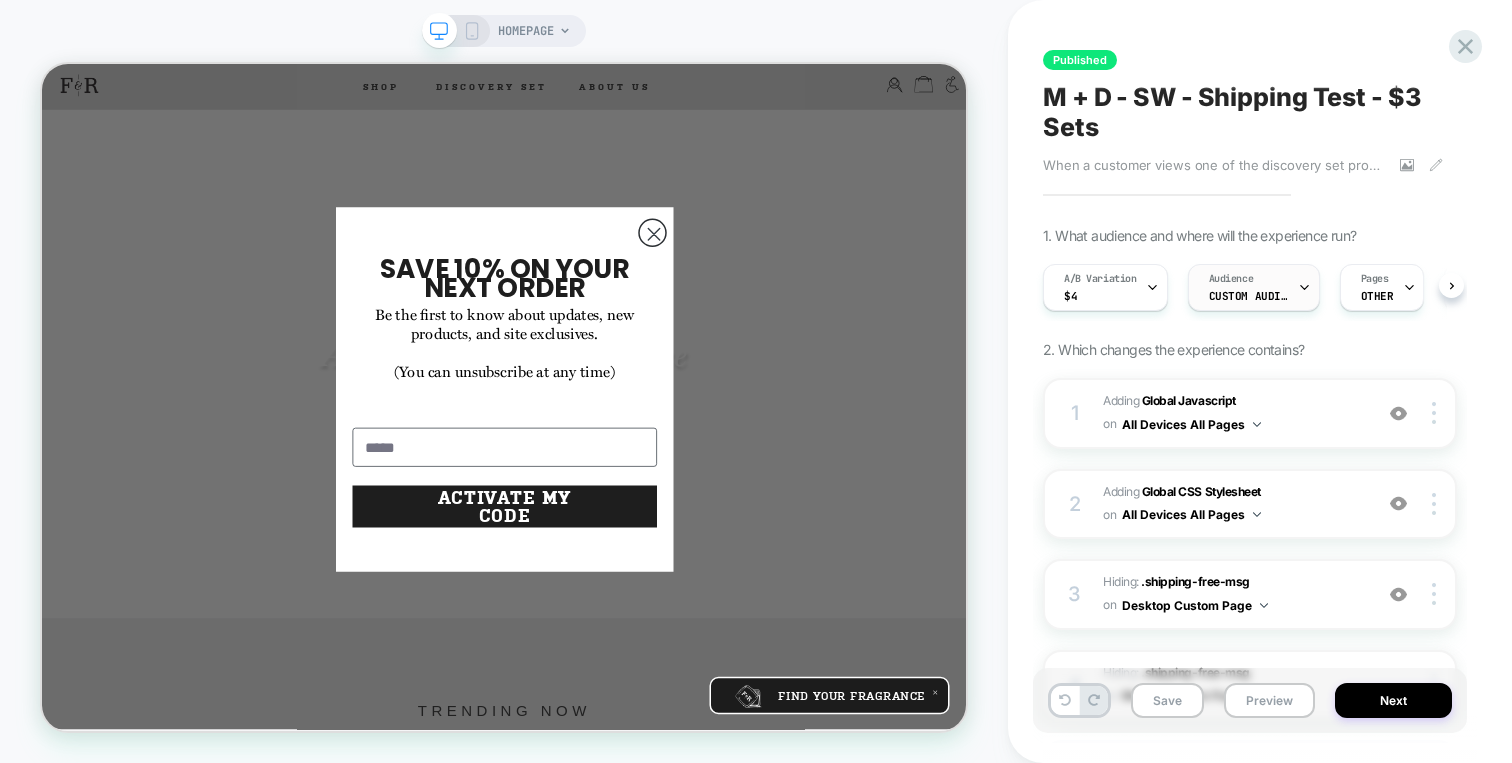 click on "Custom Audience" at bounding box center [1249, 296] 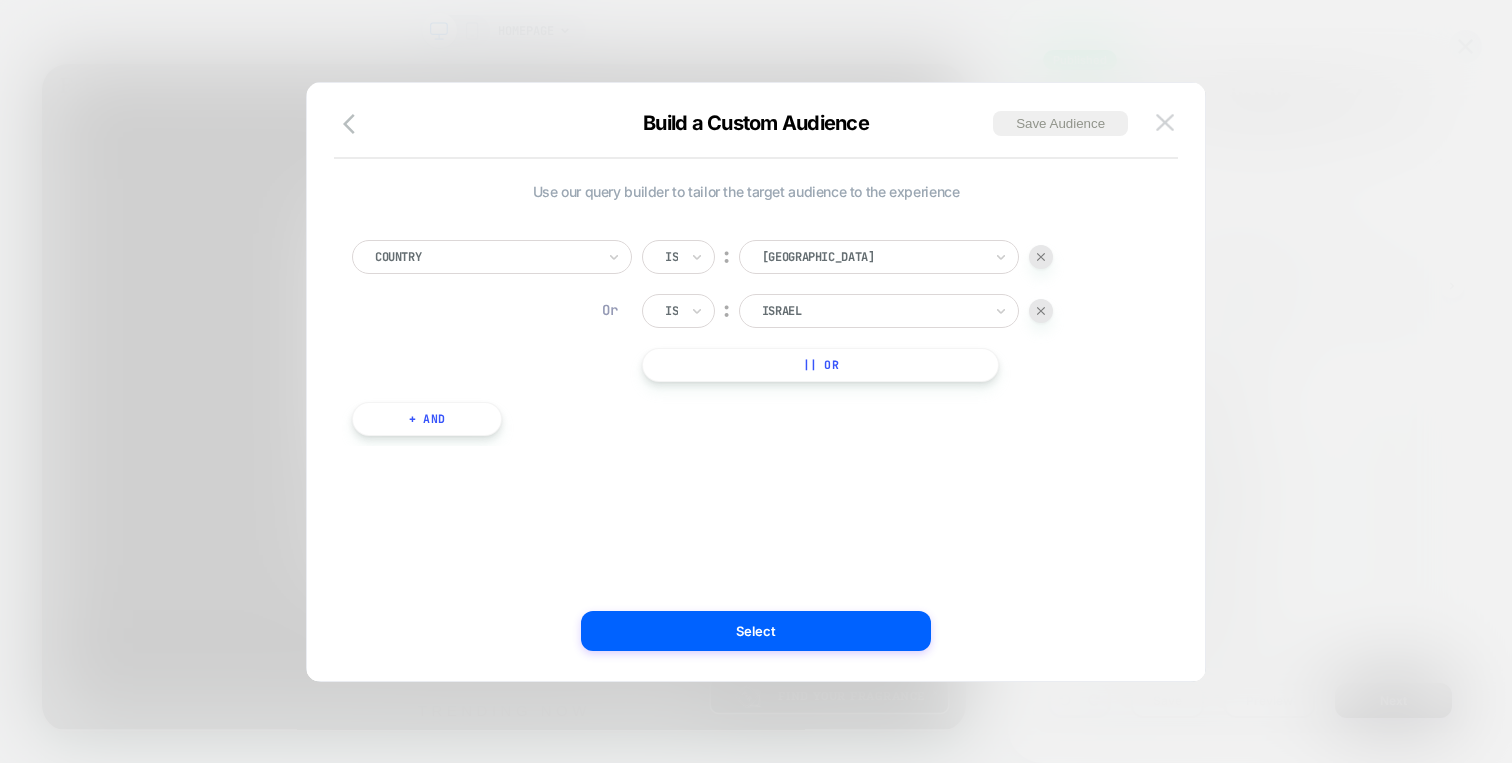 click at bounding box center (1165, 122) 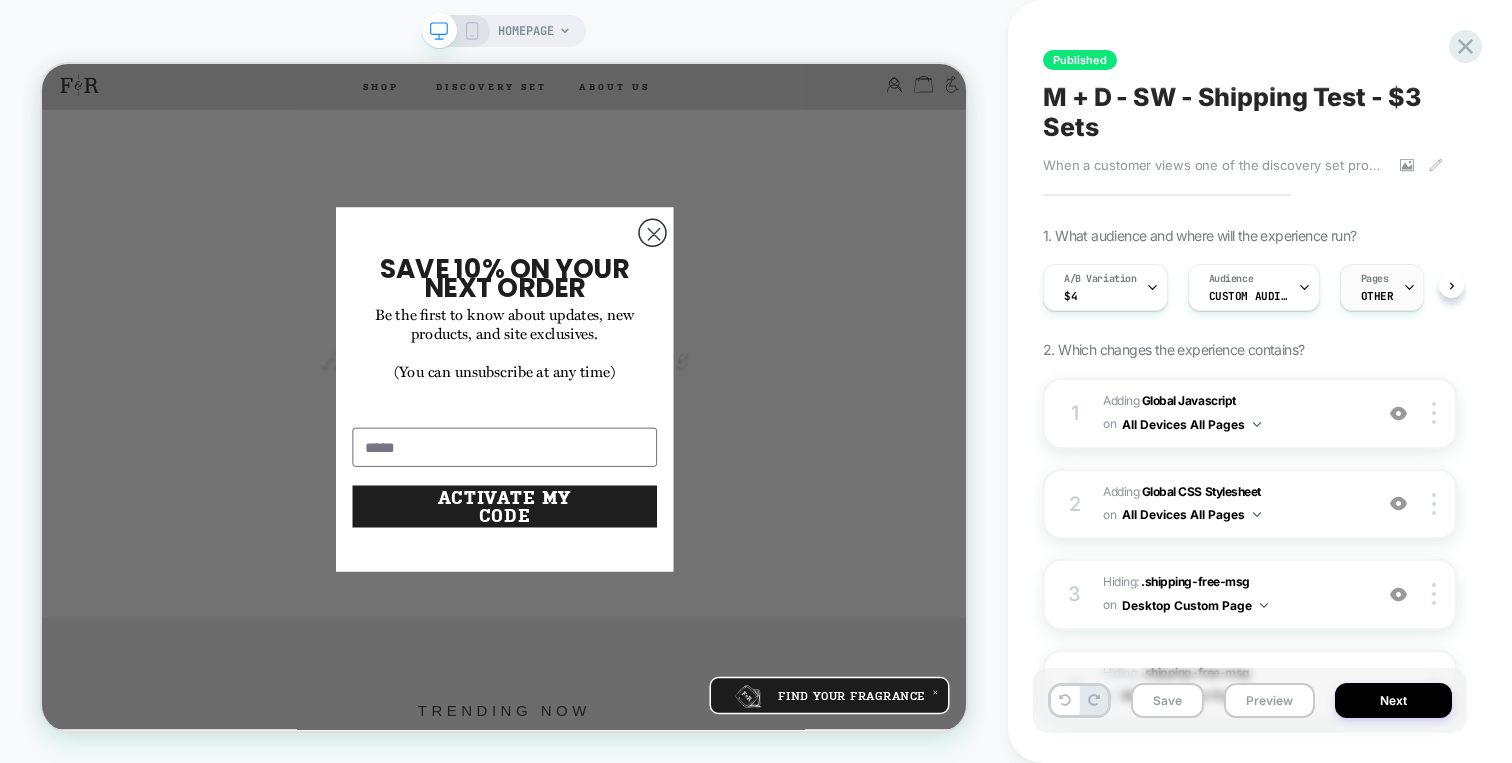 click on "Pages OTHER" at bounding box center (1377, 287) 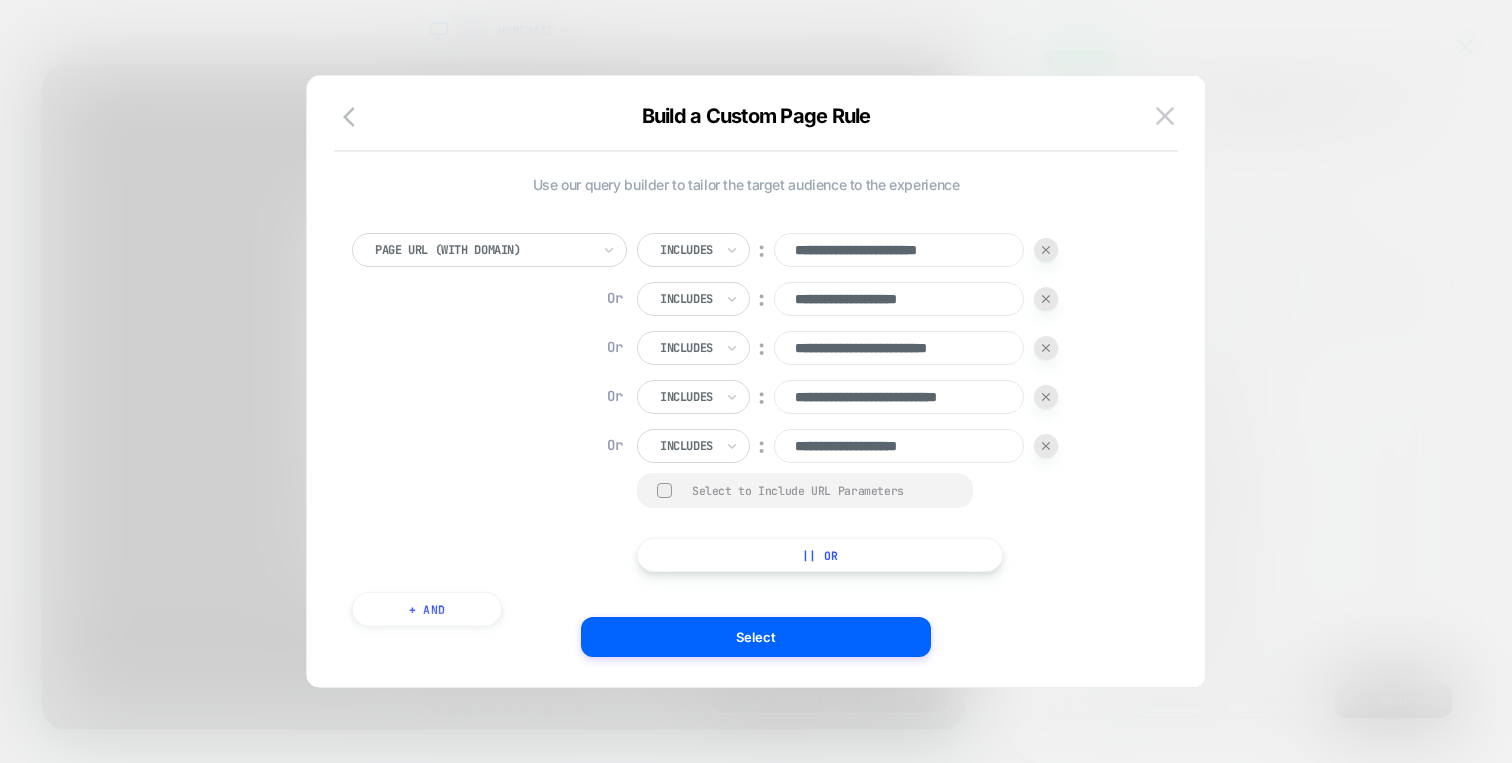 scroll, scrollTop: 0, scrollLeft: 0, axis: both 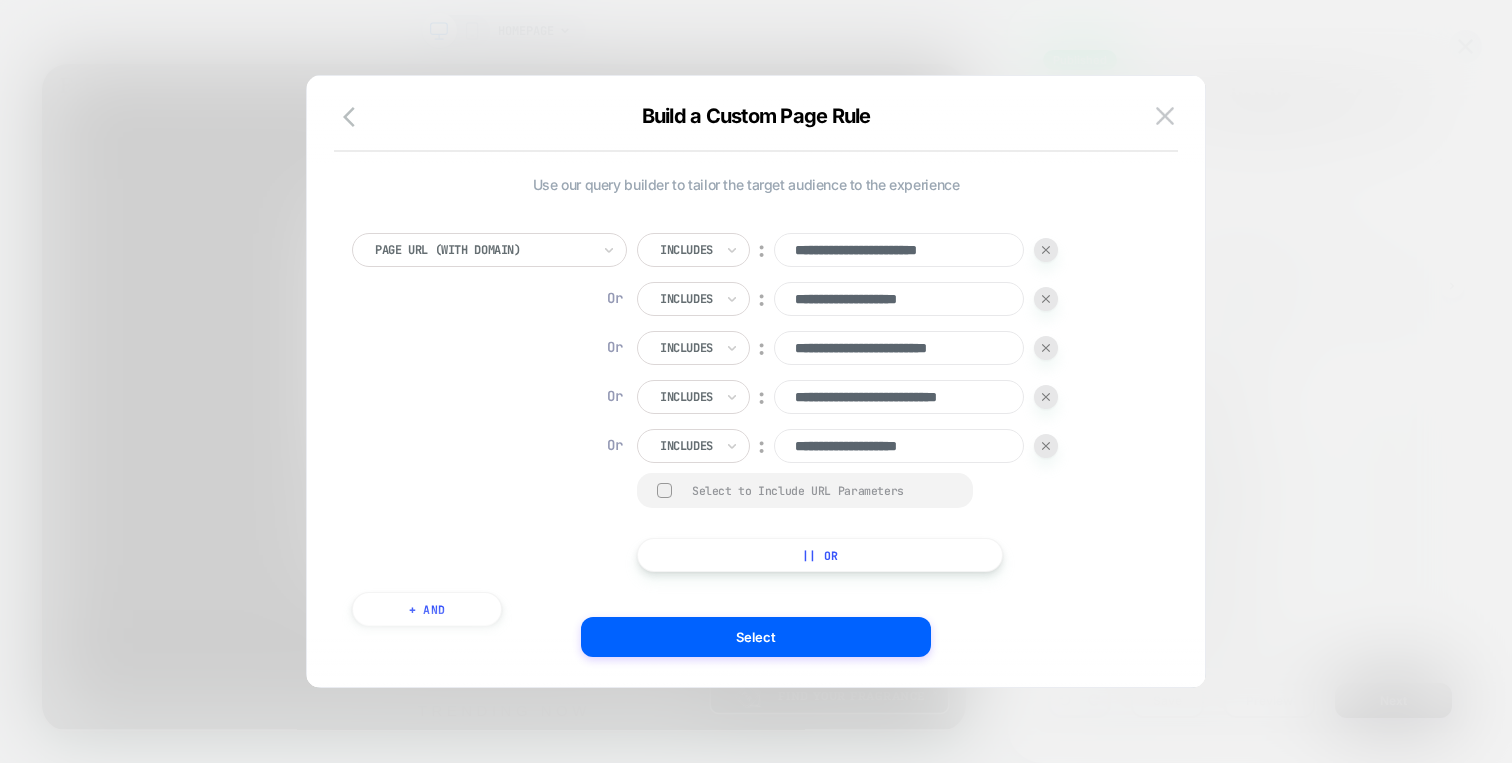 click on "**********" at bounding box center [899, 299] 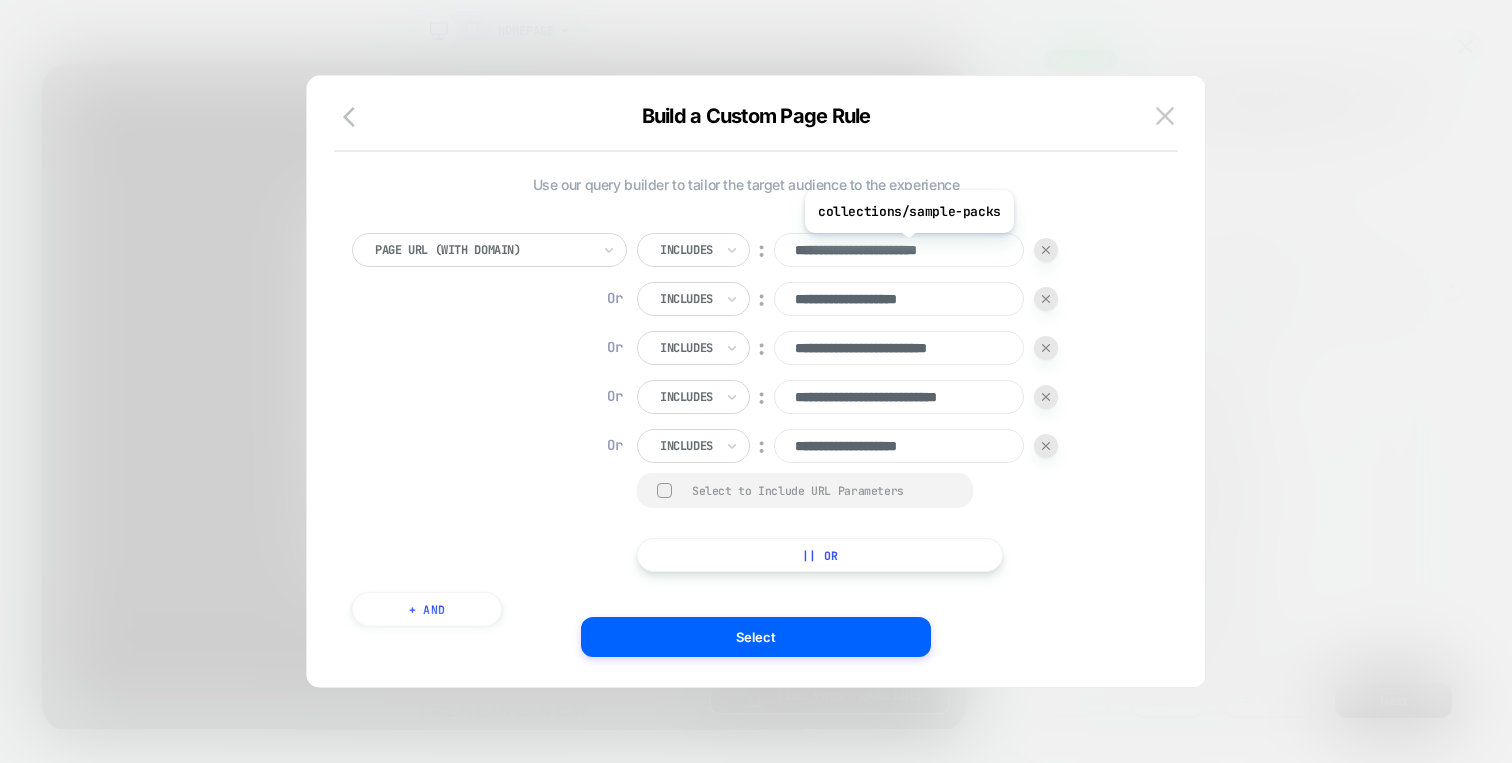 click on "**********" at bounding box center [899, 250] 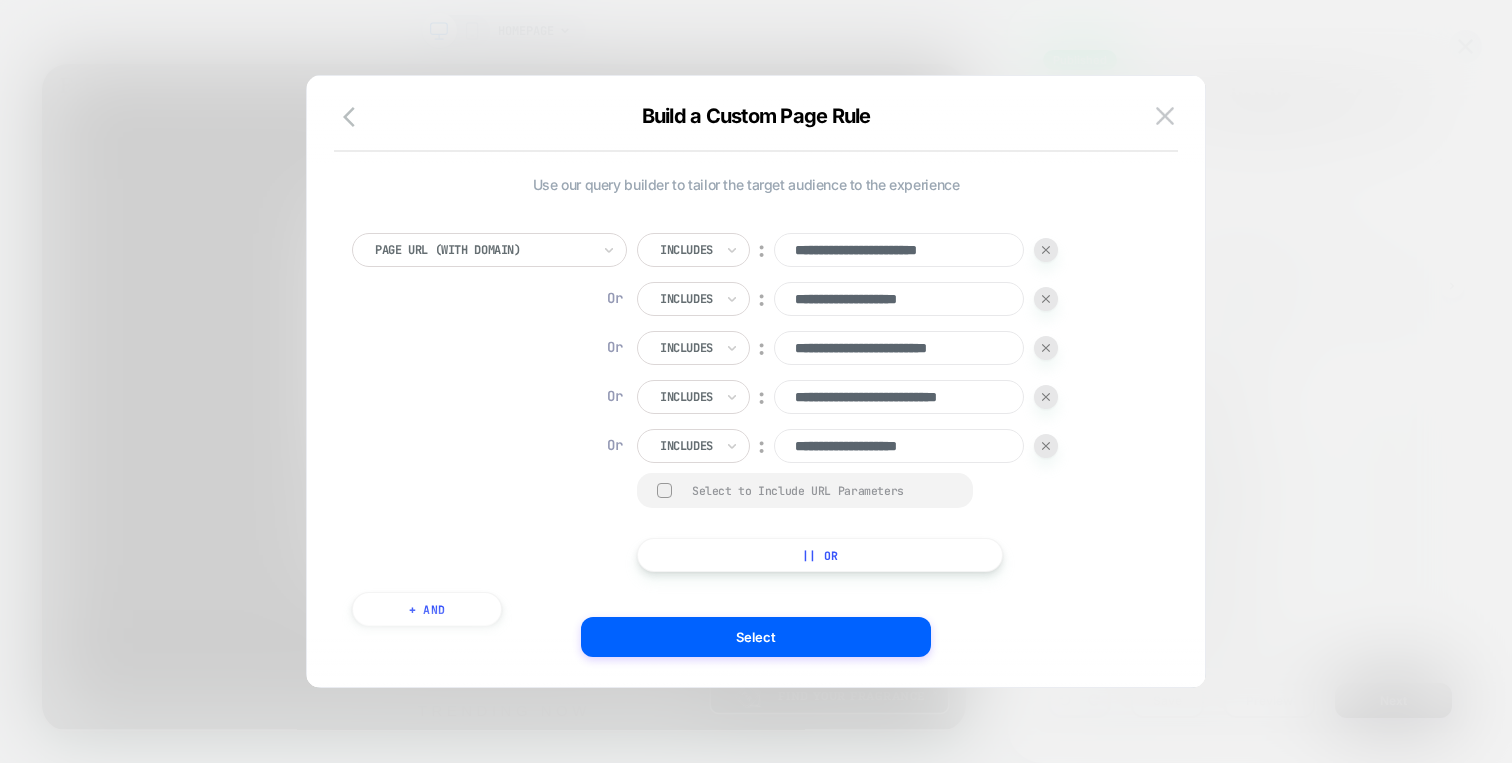 click on "**********" at bounding box center [899, 299] 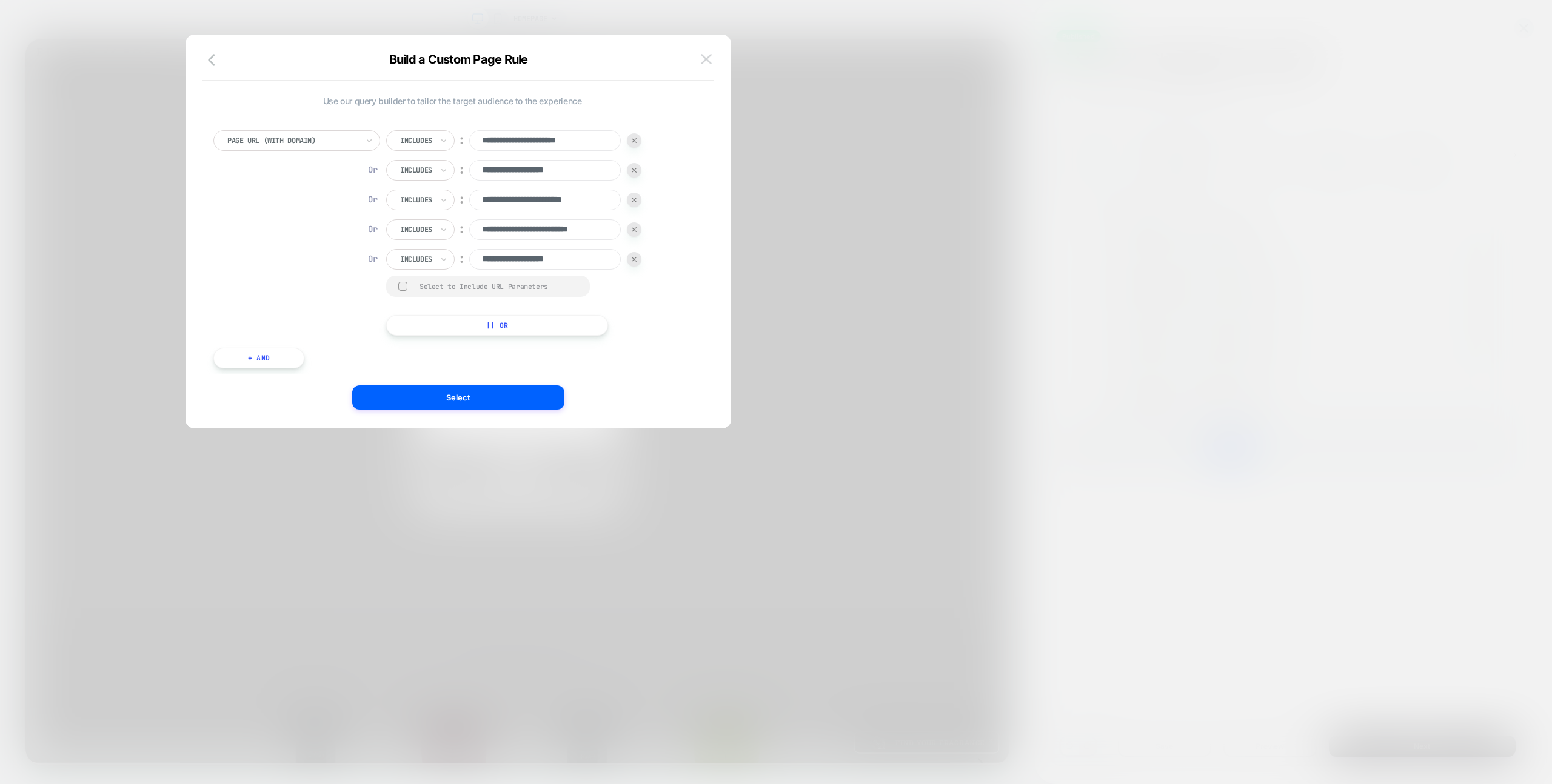 click at bounding box center [706, 59] 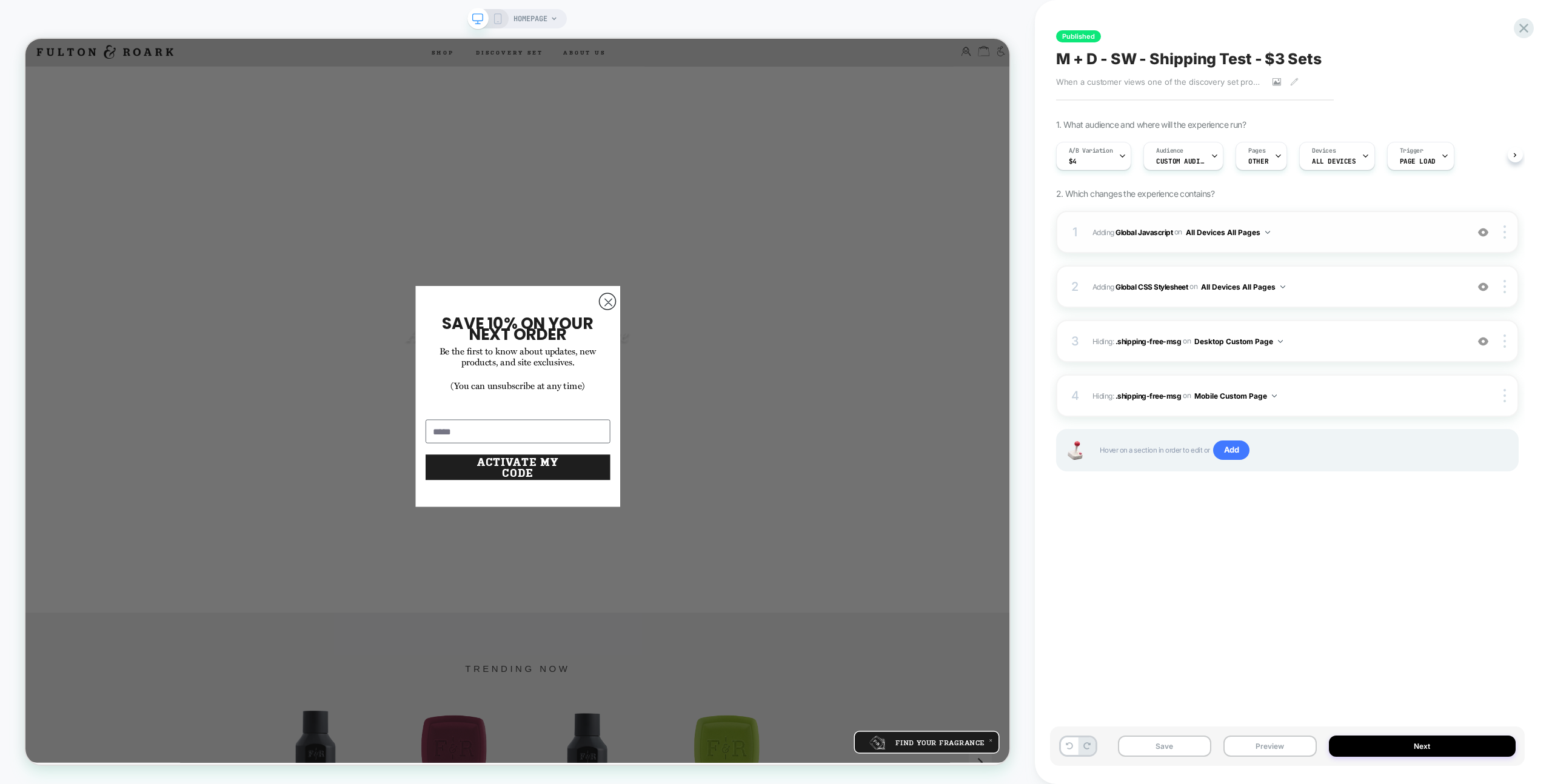 click on "Adding   Global Javascript   on All Devices All Pages" at bounding box center (1277, 232) 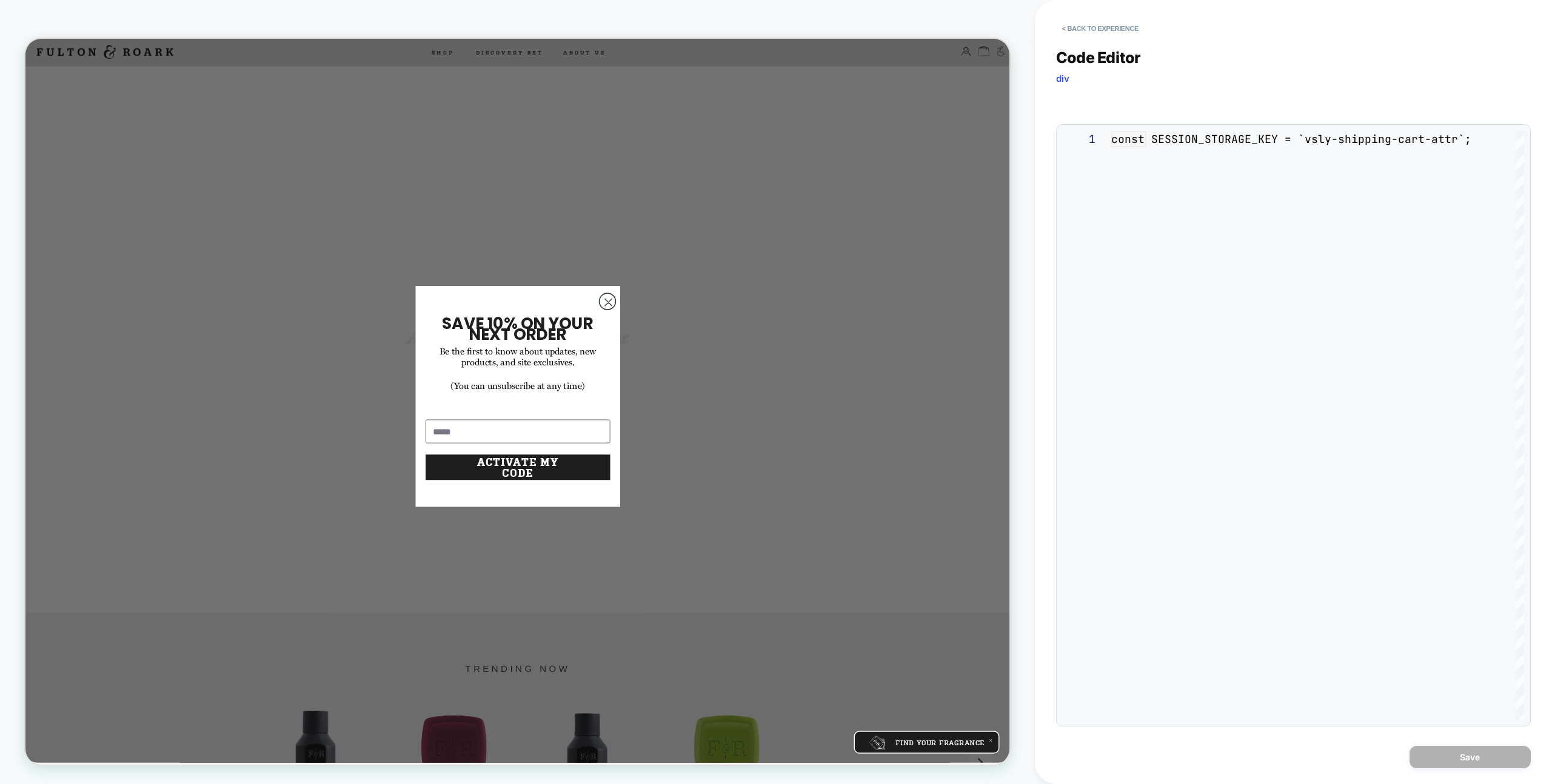 scroll, scrollTop: 164, scrollLeft: 0, axis: vertical 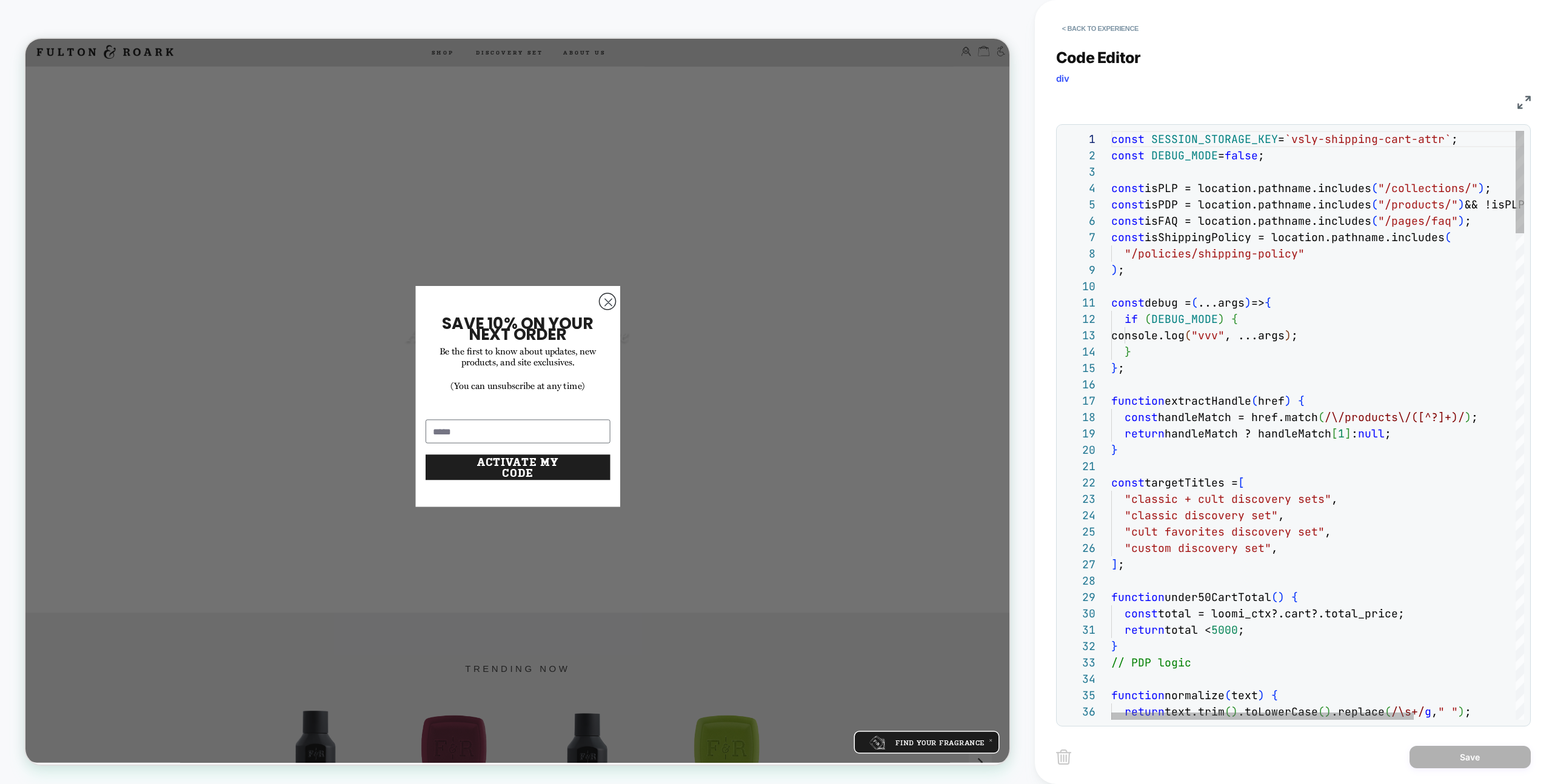 click on "const  total = loomi_ctx?.cart?.total_price;    return  total <  5000 ; } // PDP logic function  normalize ( text )   {    return  text.trim ( ) .toLowerCase ( ) .replace ( /\s+/ g ,  " " ) ;    return  handleMatch ? handleMatch [ 1 ]  :  null ; } const  targetTitles =  [    "classic + cult discovery sets" ,    "classic discovery set" ,    "cult favorites discovery set" ,    "custom discovery set" , ] ; function  under50CartTotal ( )   { function  extractHandle ( href )   {    const  handleMatch = href.match ( /\/products\/([^?]+)/ ) ;     console.log ( "vvv" , ...args ) ;    } } ; const  isShippingPolicy = location.pathname.includes (    "/policies/shipping-policy" ) ; const  debug =  ( ...args )  =>  {    if   ( DEBUG_MODE )   { const   SESSION_STORAGE_KEY  =  `vsly-shipping-cart-attr` ; const   DEBUG_MODE  =  false ; const  isPLP = location.pathname.includes ( "/collections/" ) ; const ( "/products/" )  && !isPLP; (" at bounding box center (1387, 1824) 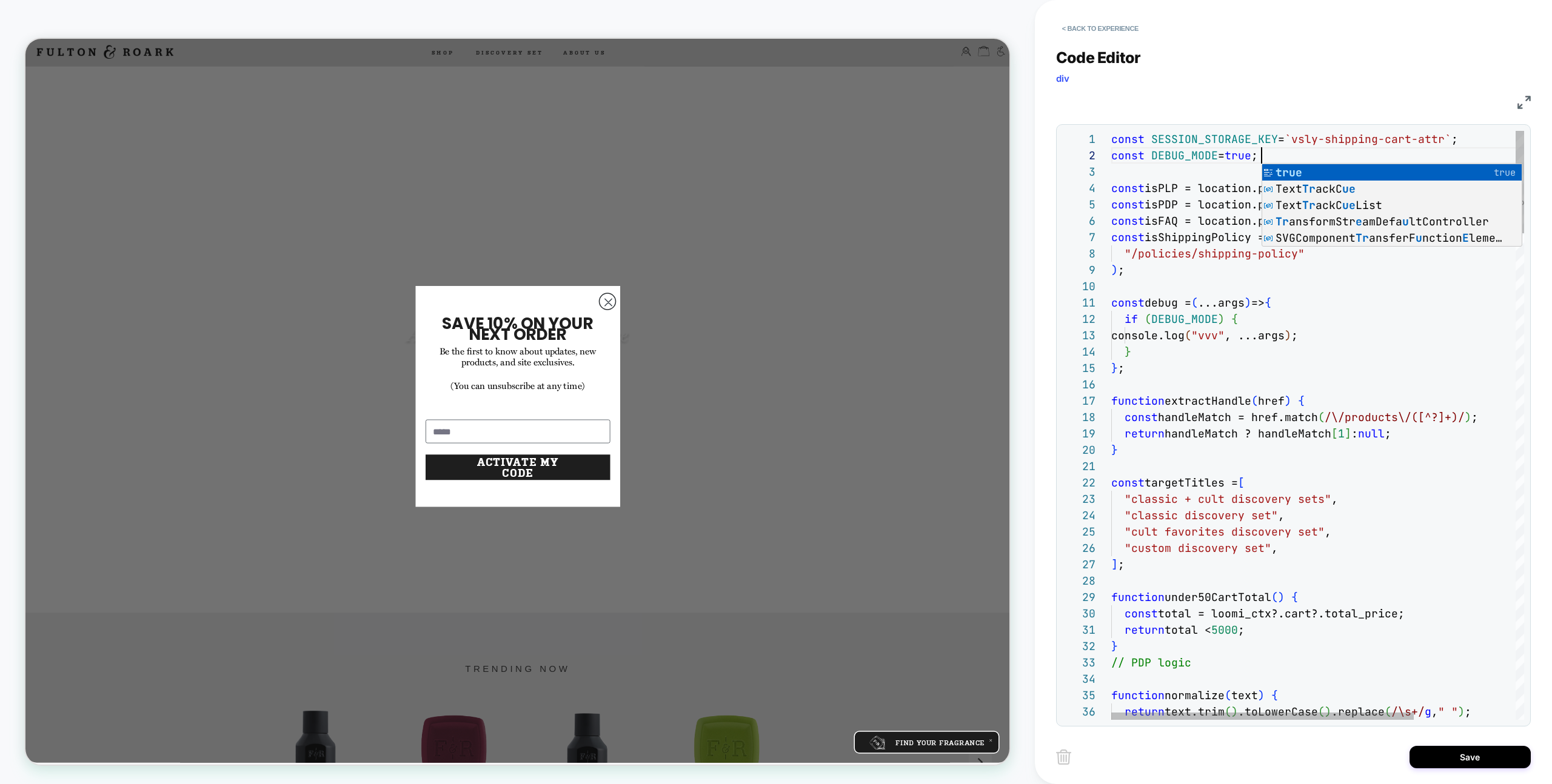 scroll, scrollTop: 16, scrollLeft: 150, axis: both 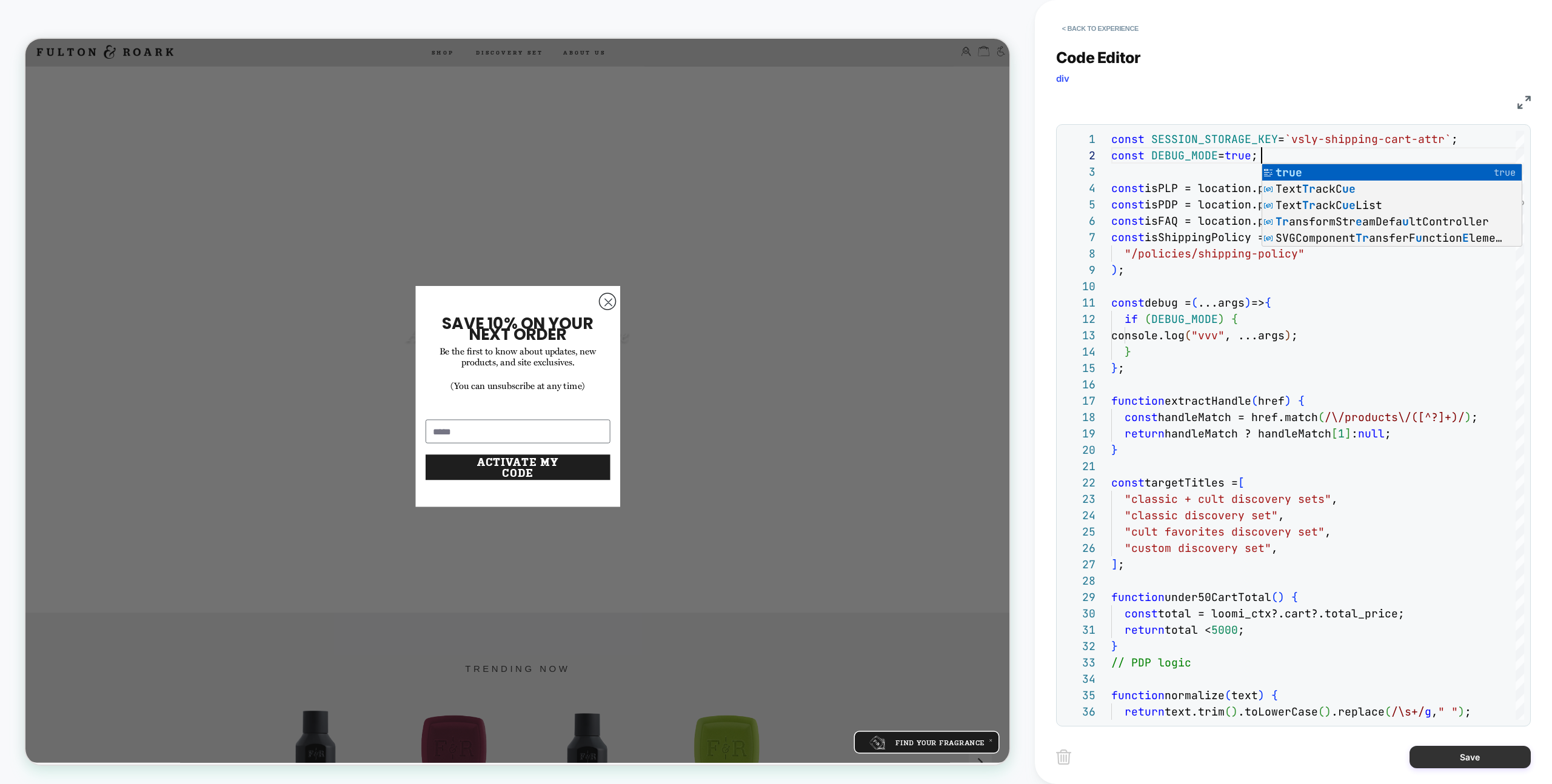 type on "**********" 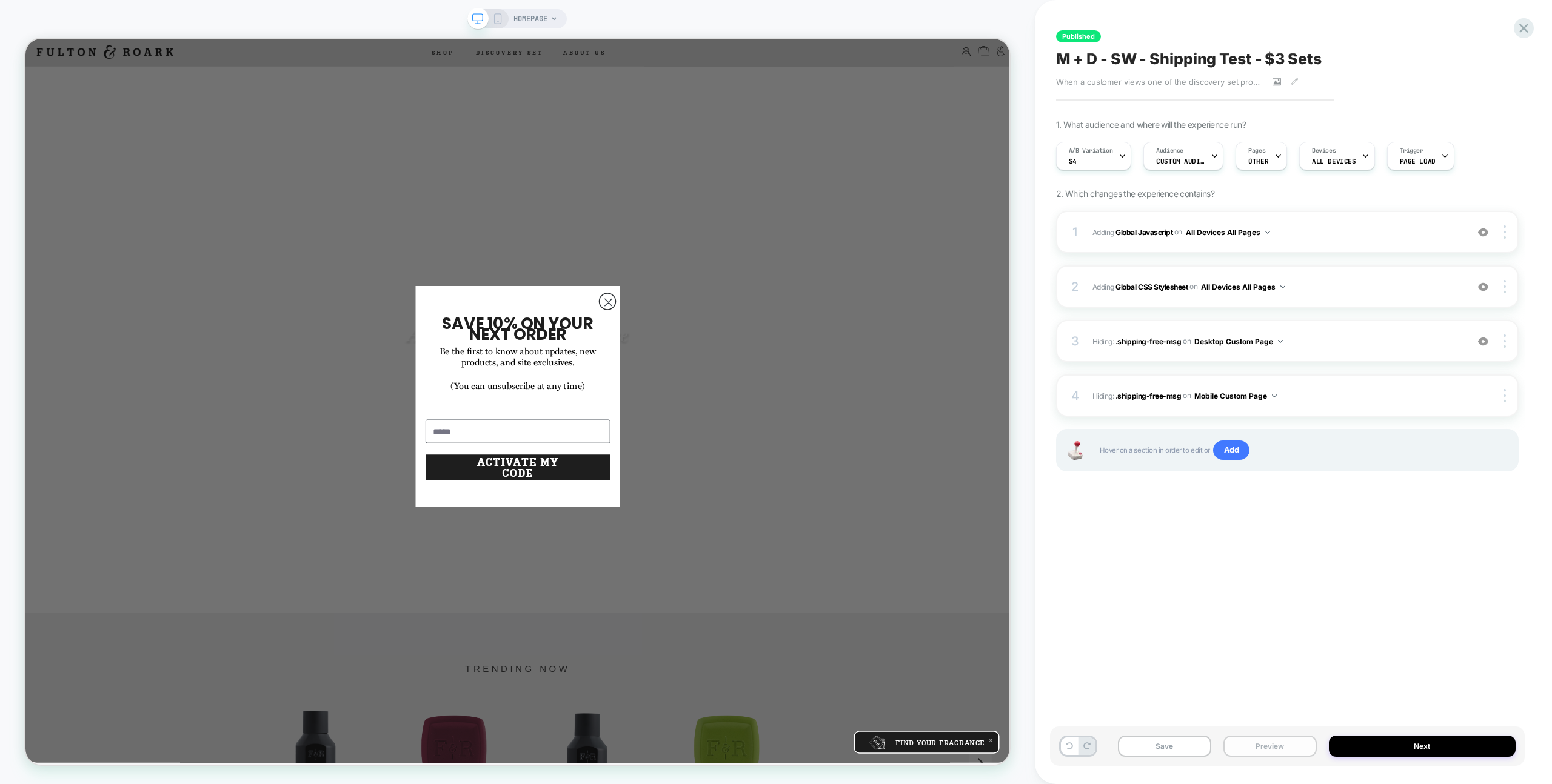 drag, startPoint x: 1253, startPoint y: 742, endPoint x: 1256, endPoint y: 736, distance: 6.708204 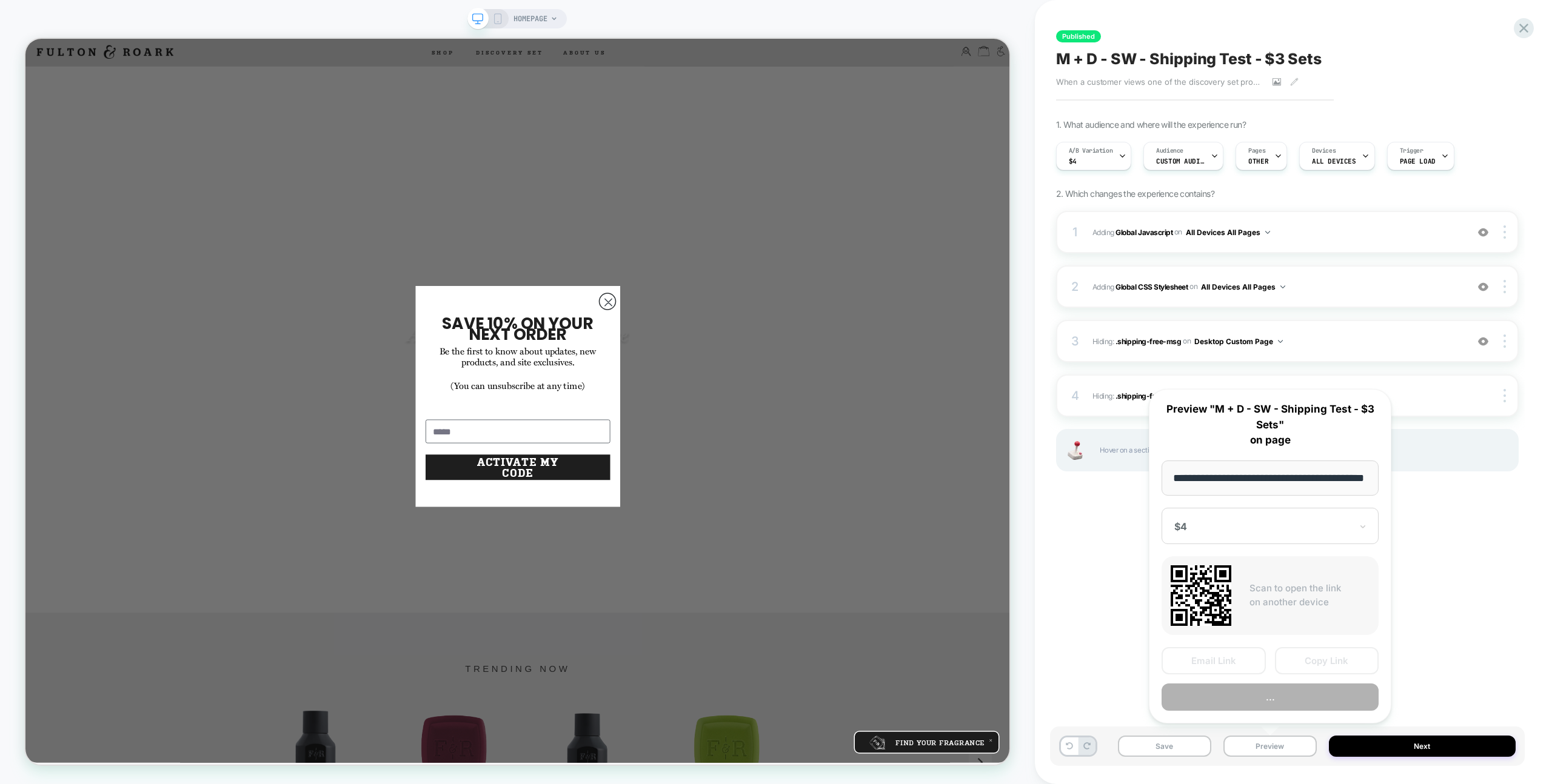 scroll, scrollTop: 0, scrollLeft: 36, axis: horizontal 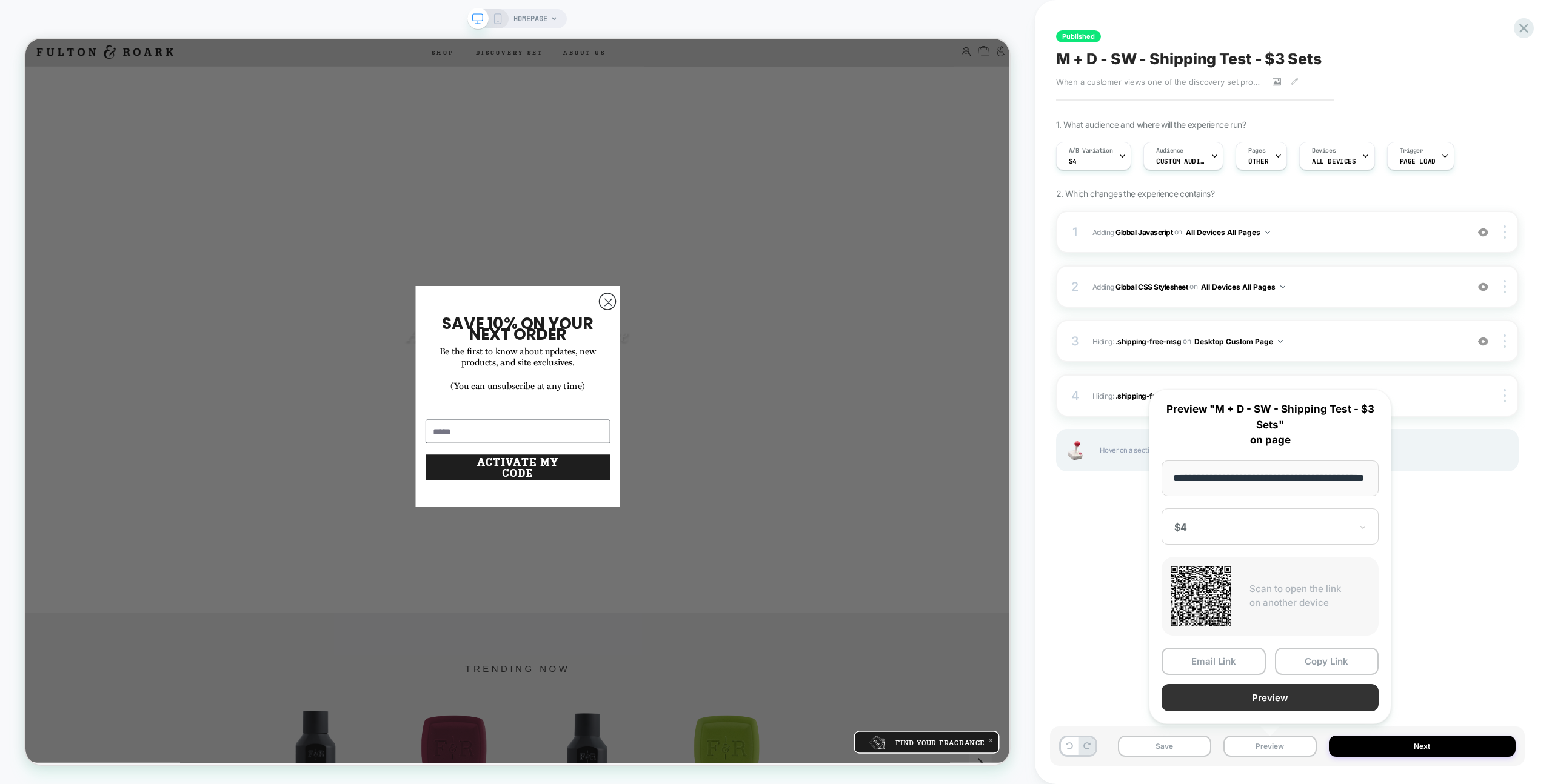 click on "Preview" at bounding box center (1270, 697) 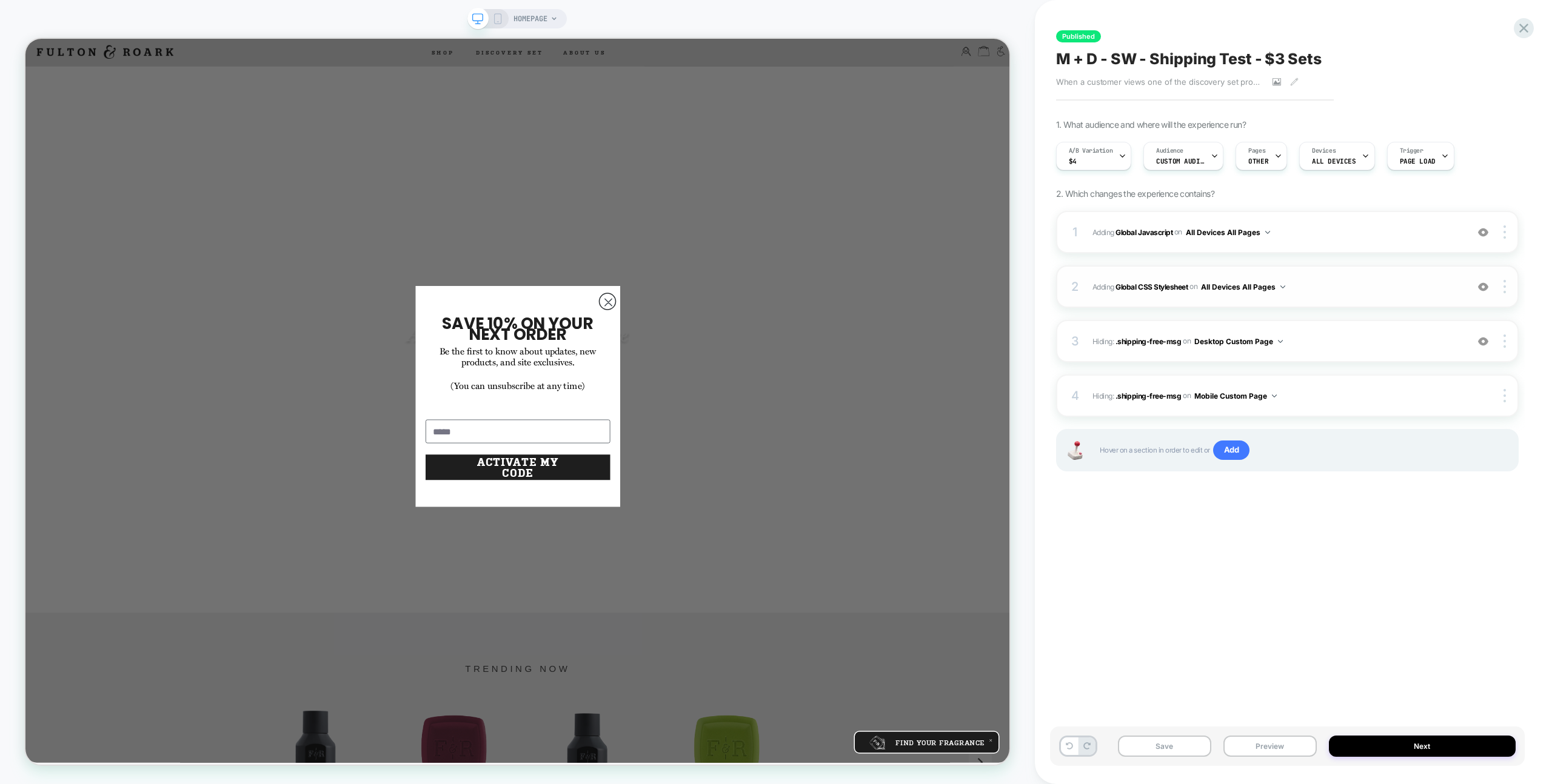 click on "Adding   Global CSS Stylesheet   on All Devices All Pages" at bounding box center (1277, 287) 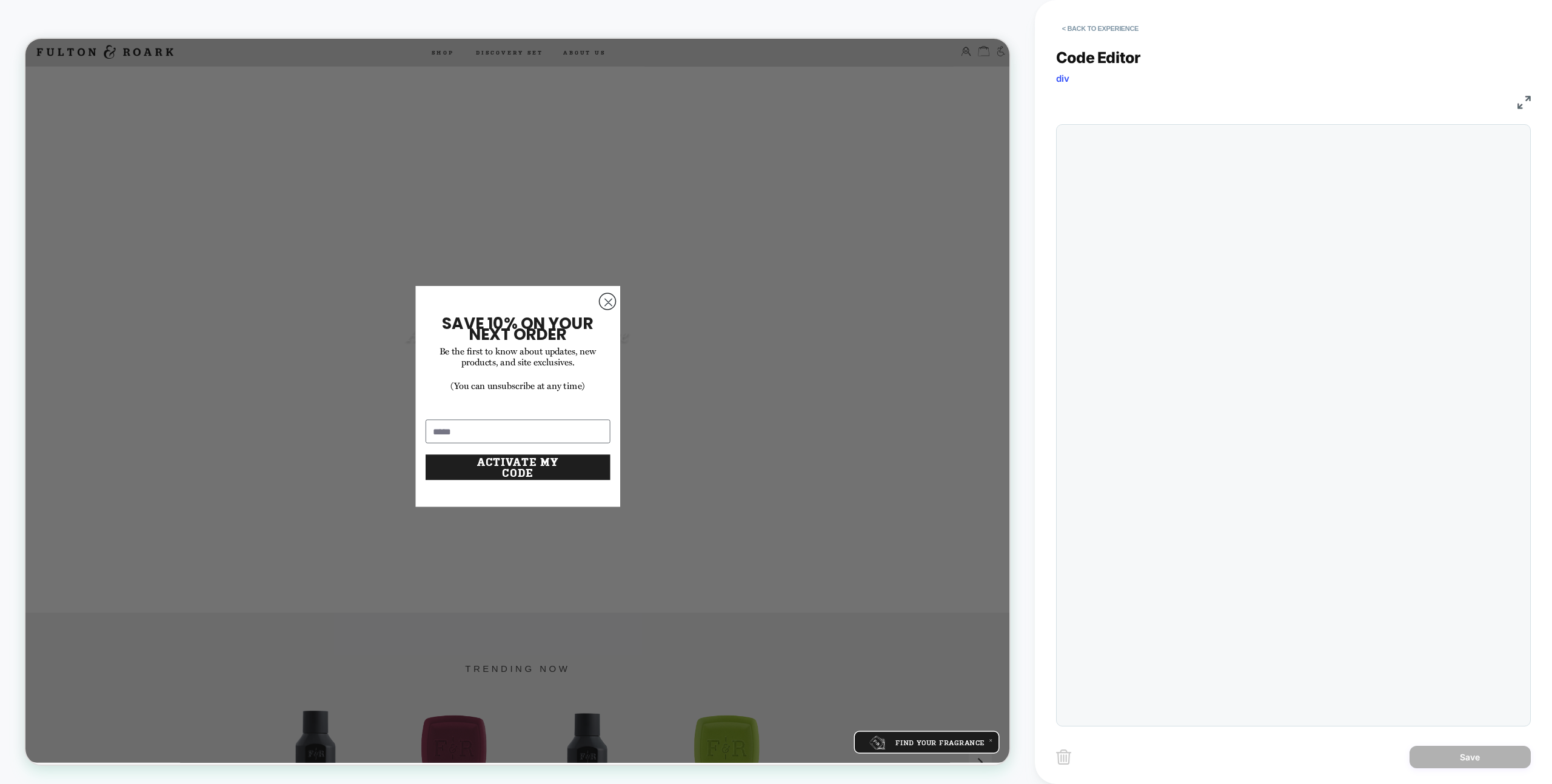 scroll, scrollTop: 164, scrollLeft: 0, axis: vertical 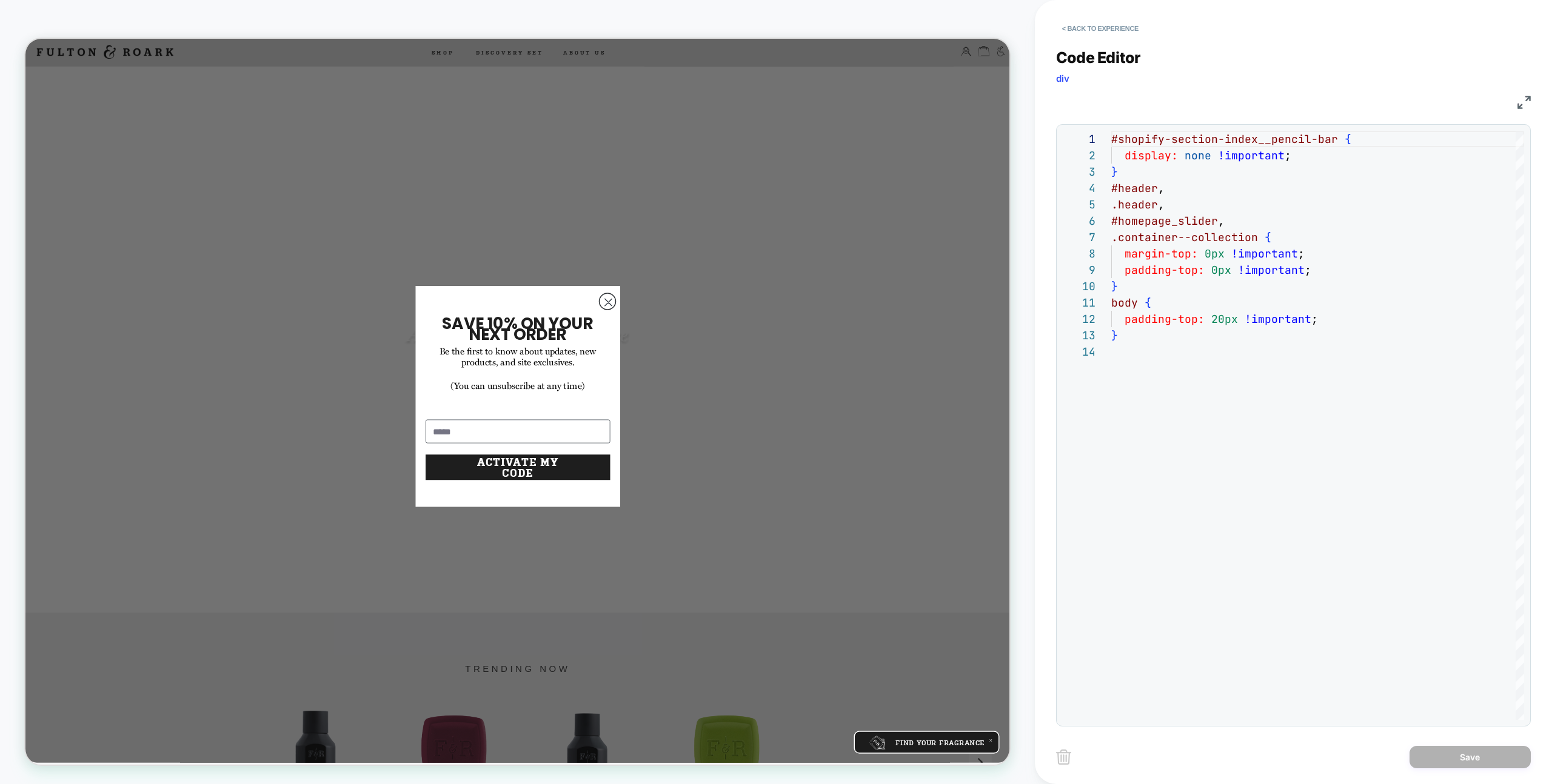 click on "Code Editor" at bounding box center [1099, 58] 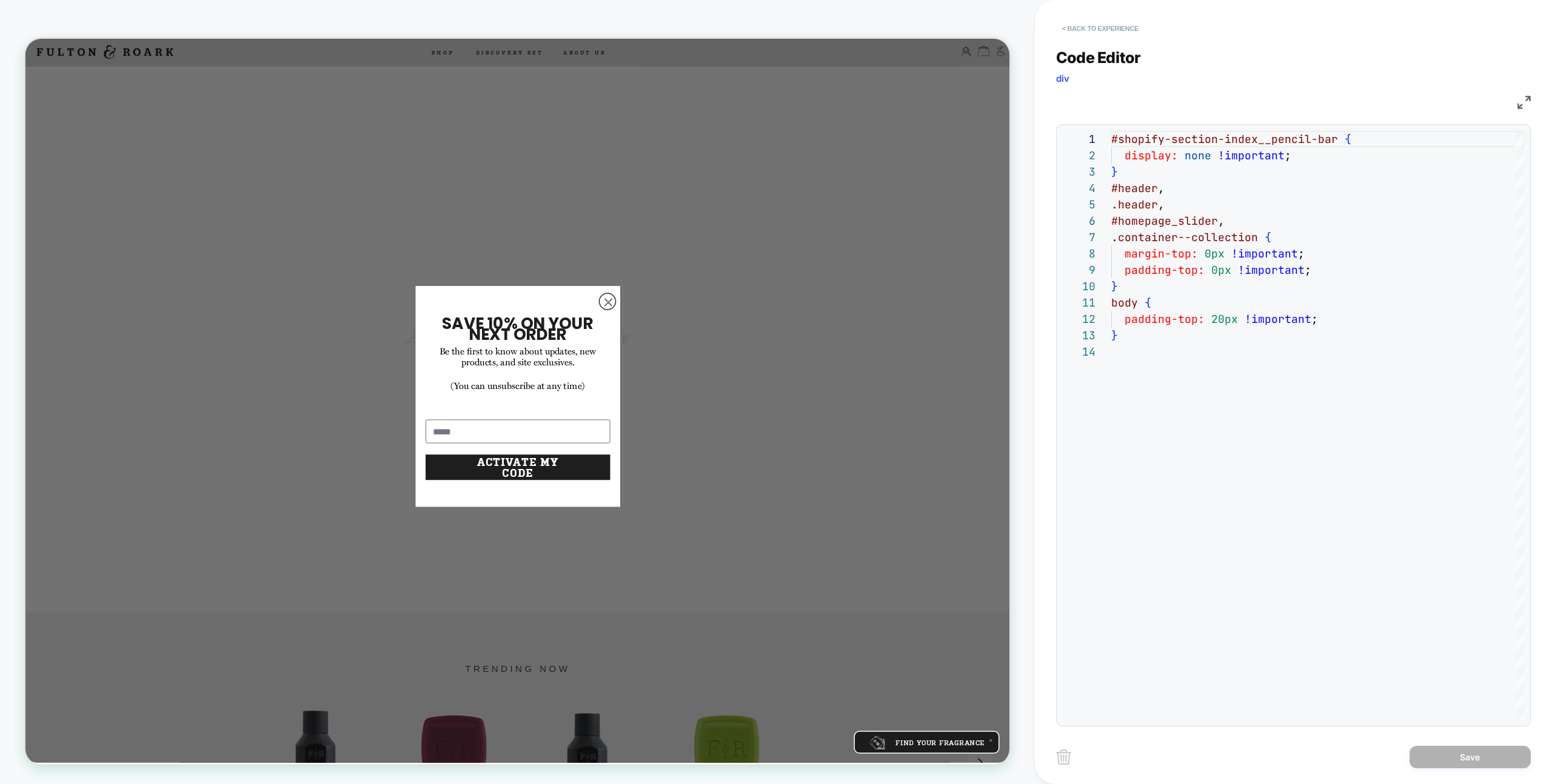 click on "< Back to experience" at bounding box center [1100, 28] 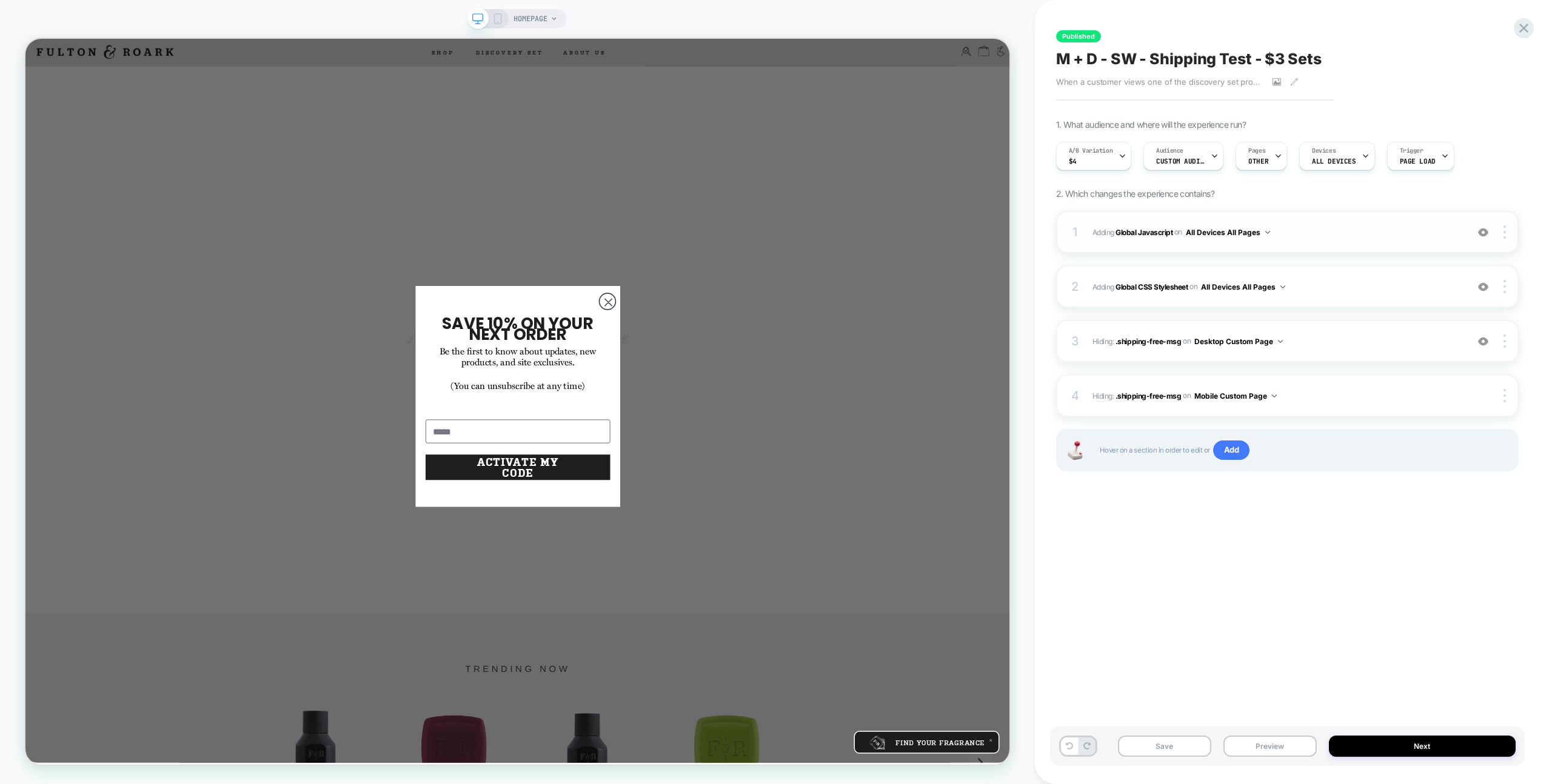 click on "Adding   Global Javascript   on All Devices All Pages" at bounding box center [1277, 232] 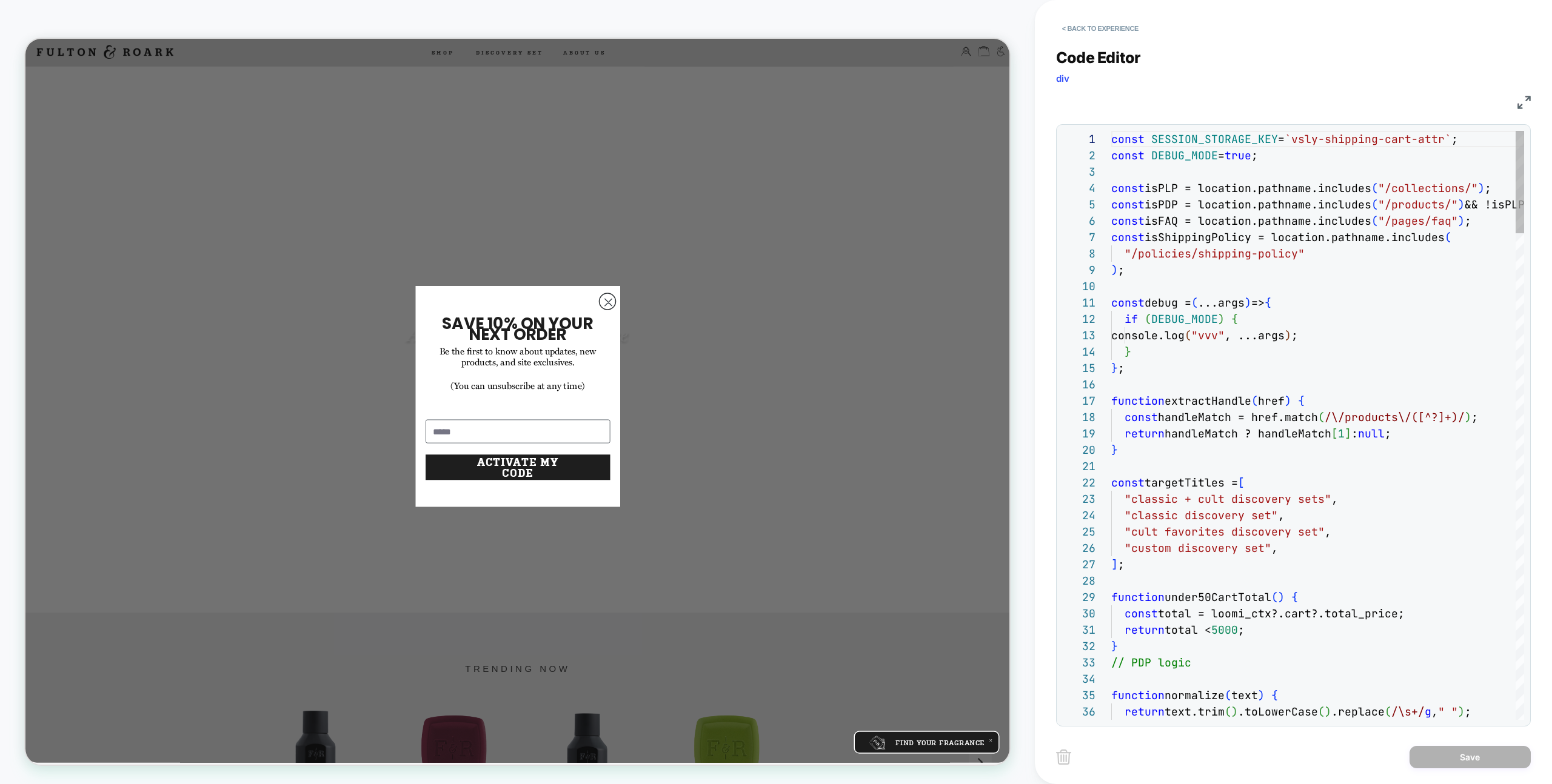 scroll, scrollTop: 164, scrollLeft: 0, axis: vertical 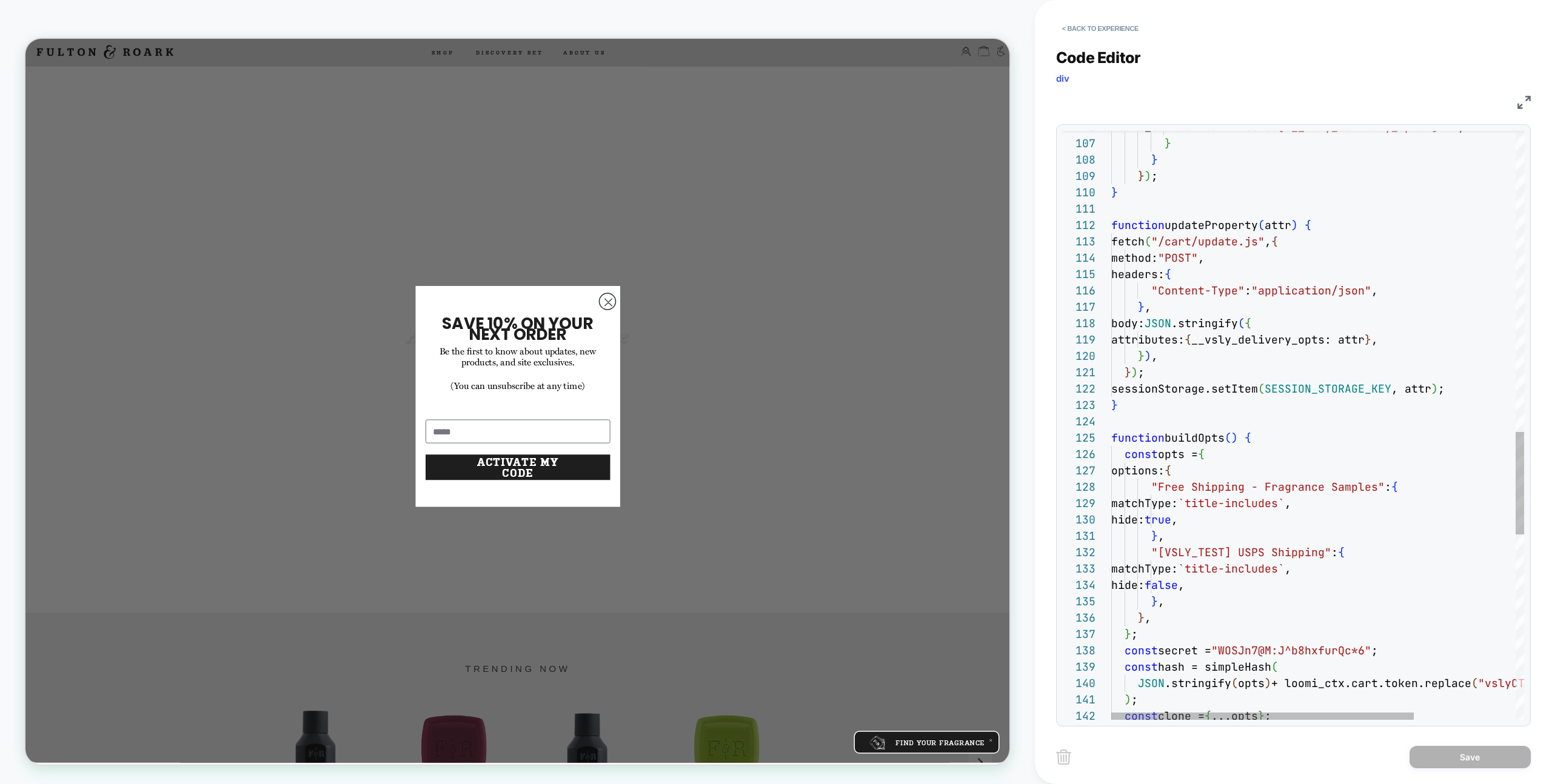 type on "**********" 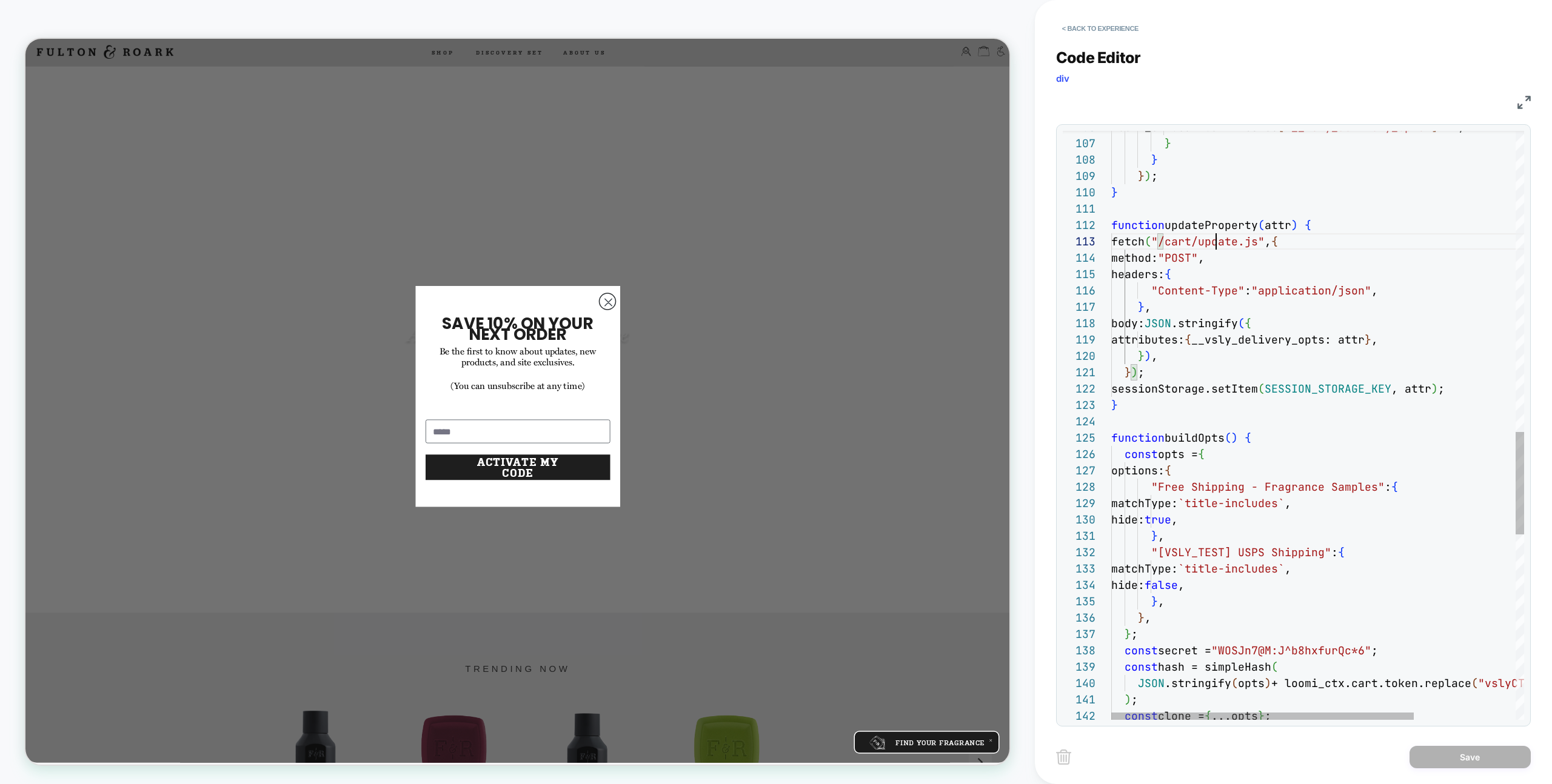 scroll, scrollTop: 33, scrollLeft: 138, axis: both 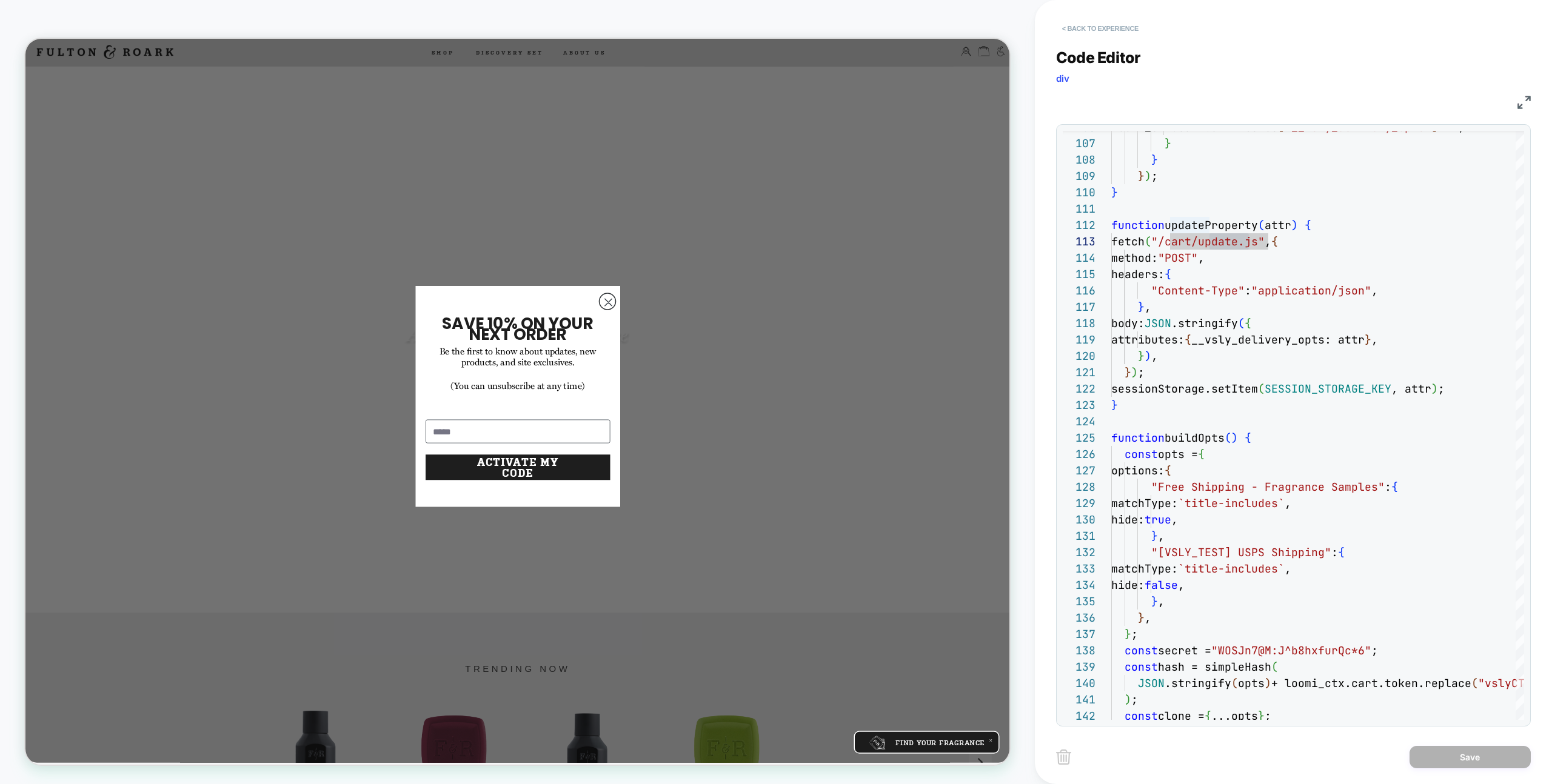 click on "< Back to experience" at bounding box center (1100, 28) 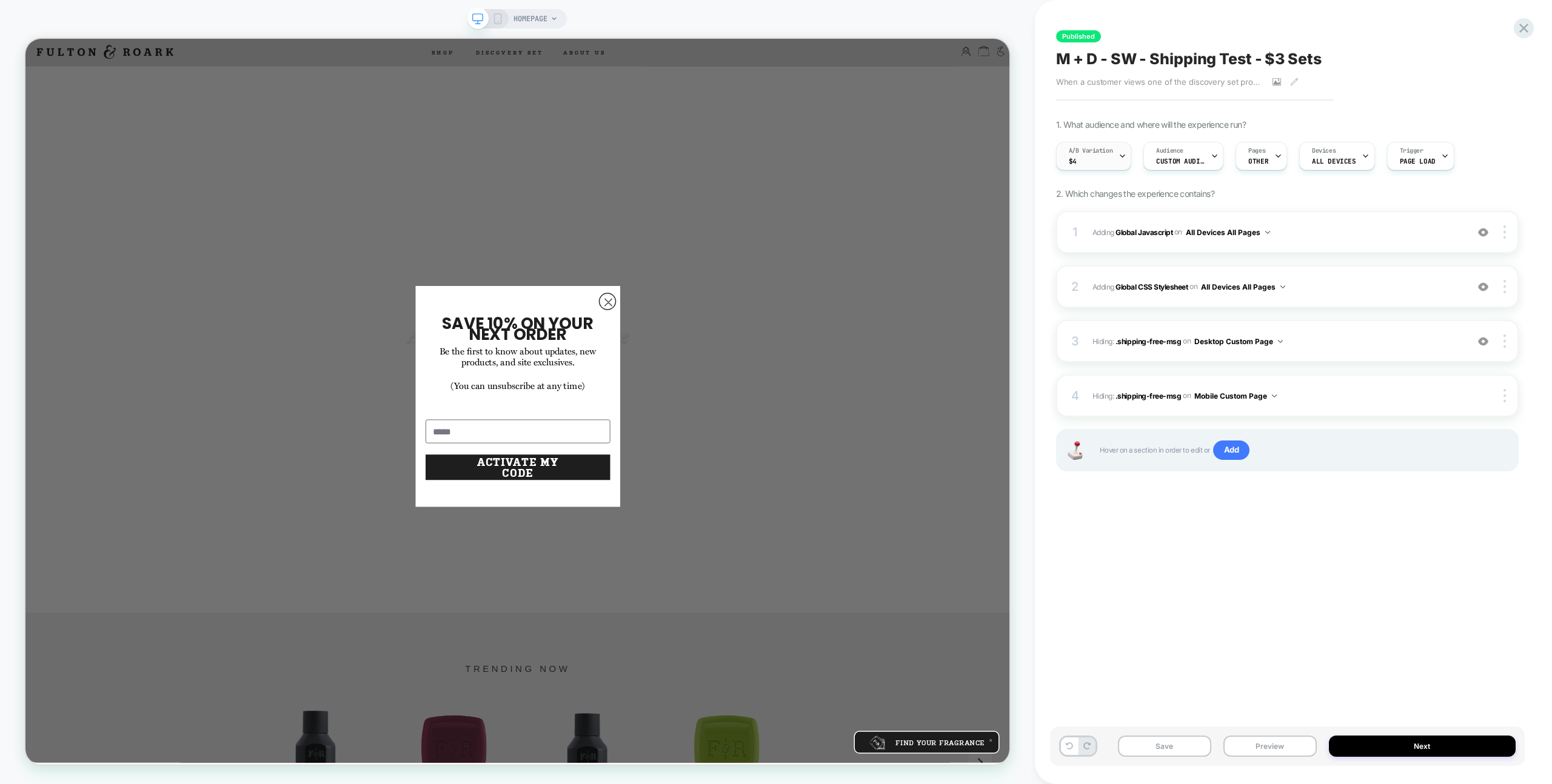 click on "A/B Variation $4" at bounding box center (1091, 156) 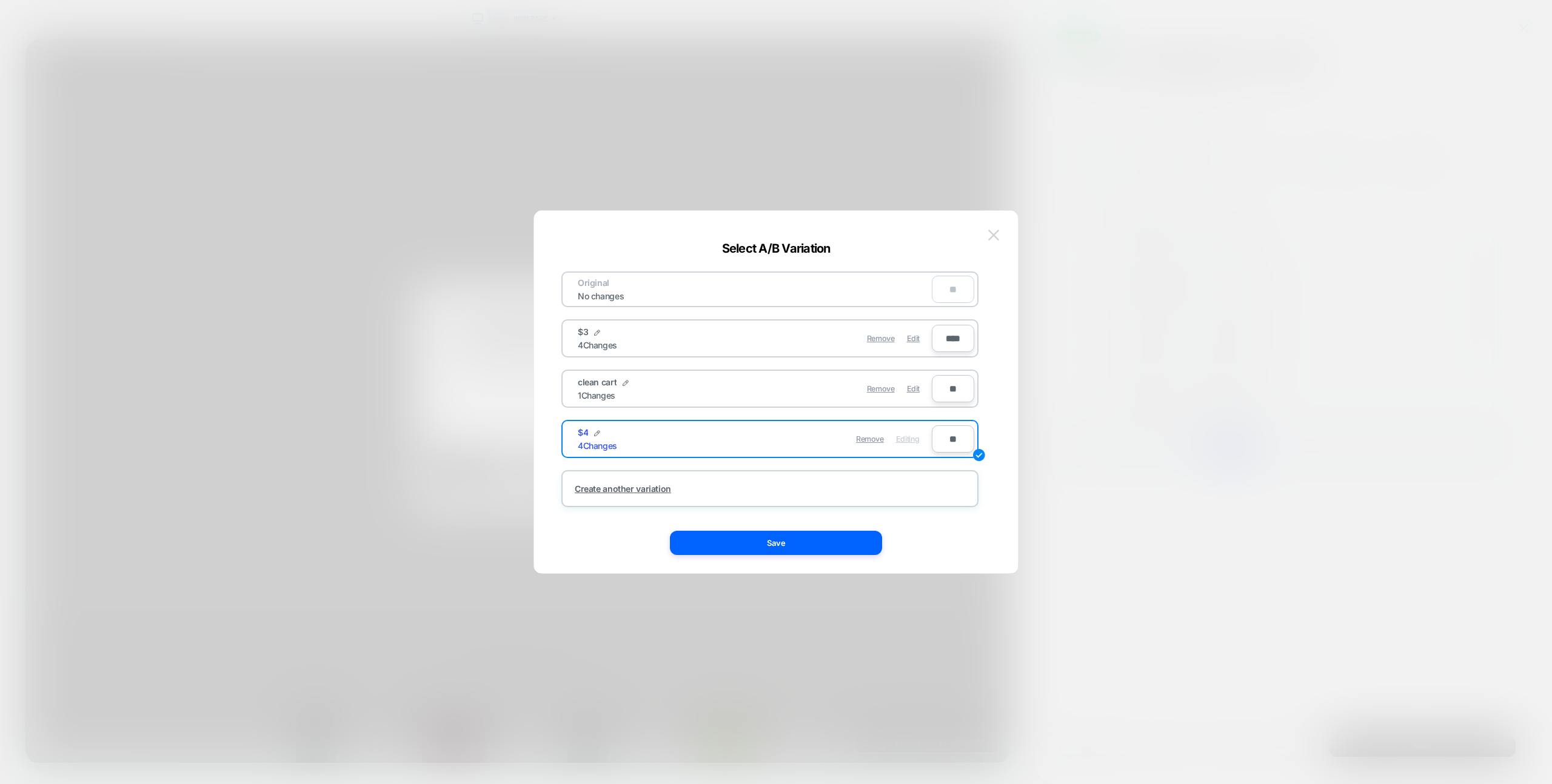 click at bounding box center [994, 234] 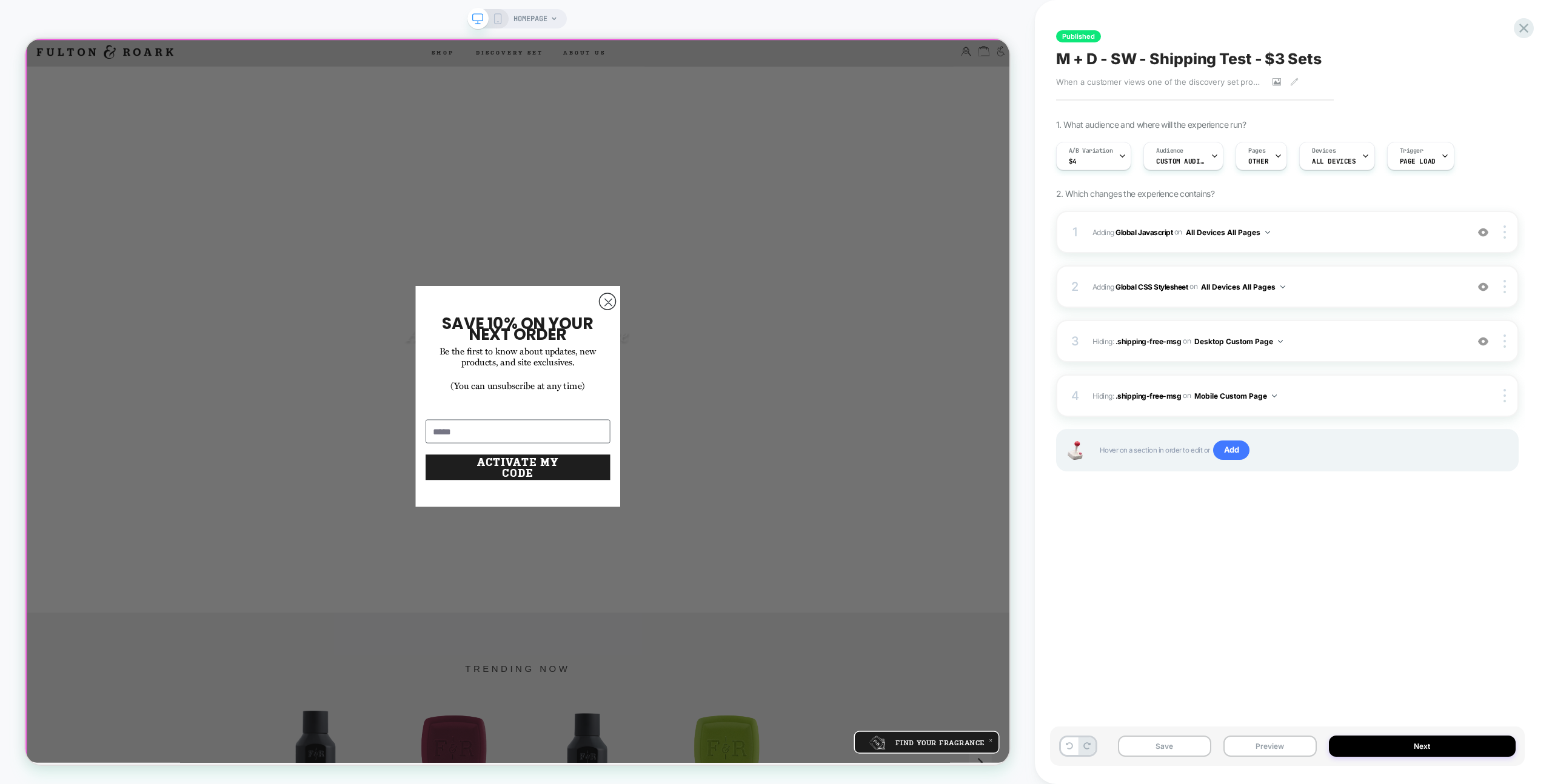 scroll, scrollTop: 2, scrollLeft: 0, axis: vertical 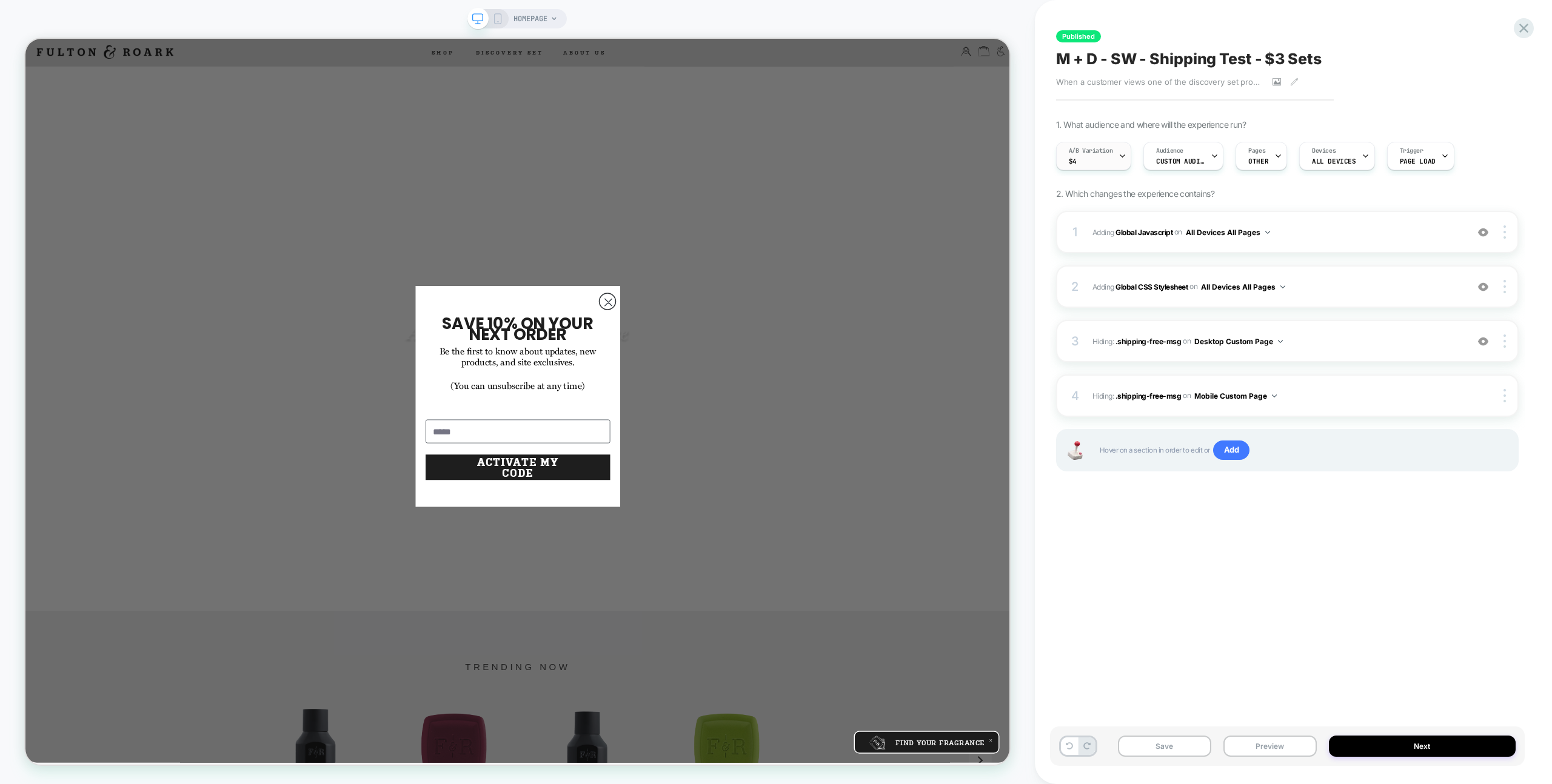 click on "A/B Variation $4" at bounding box center [1091, 156] 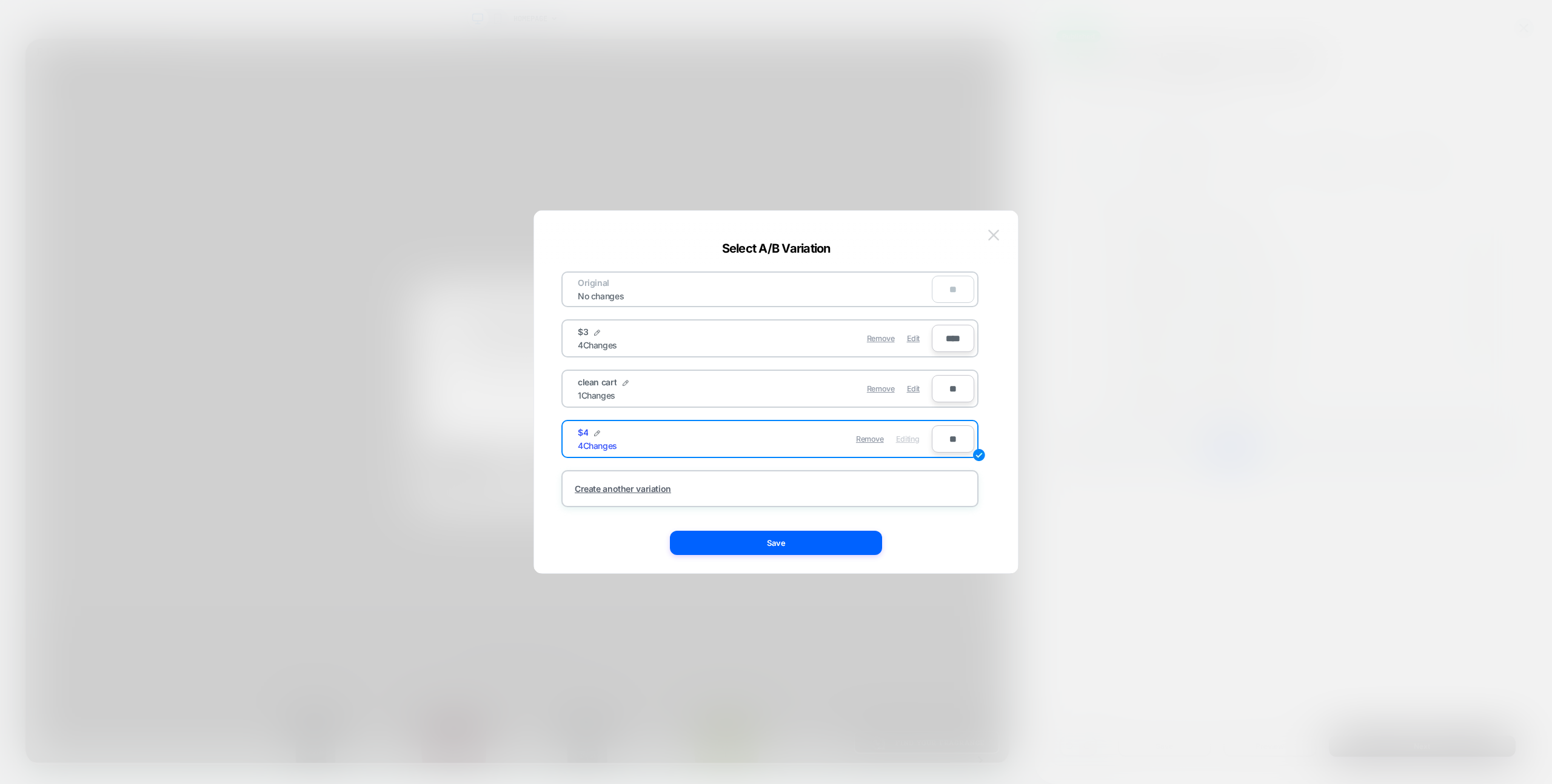 click at bounding box center [994, 234] 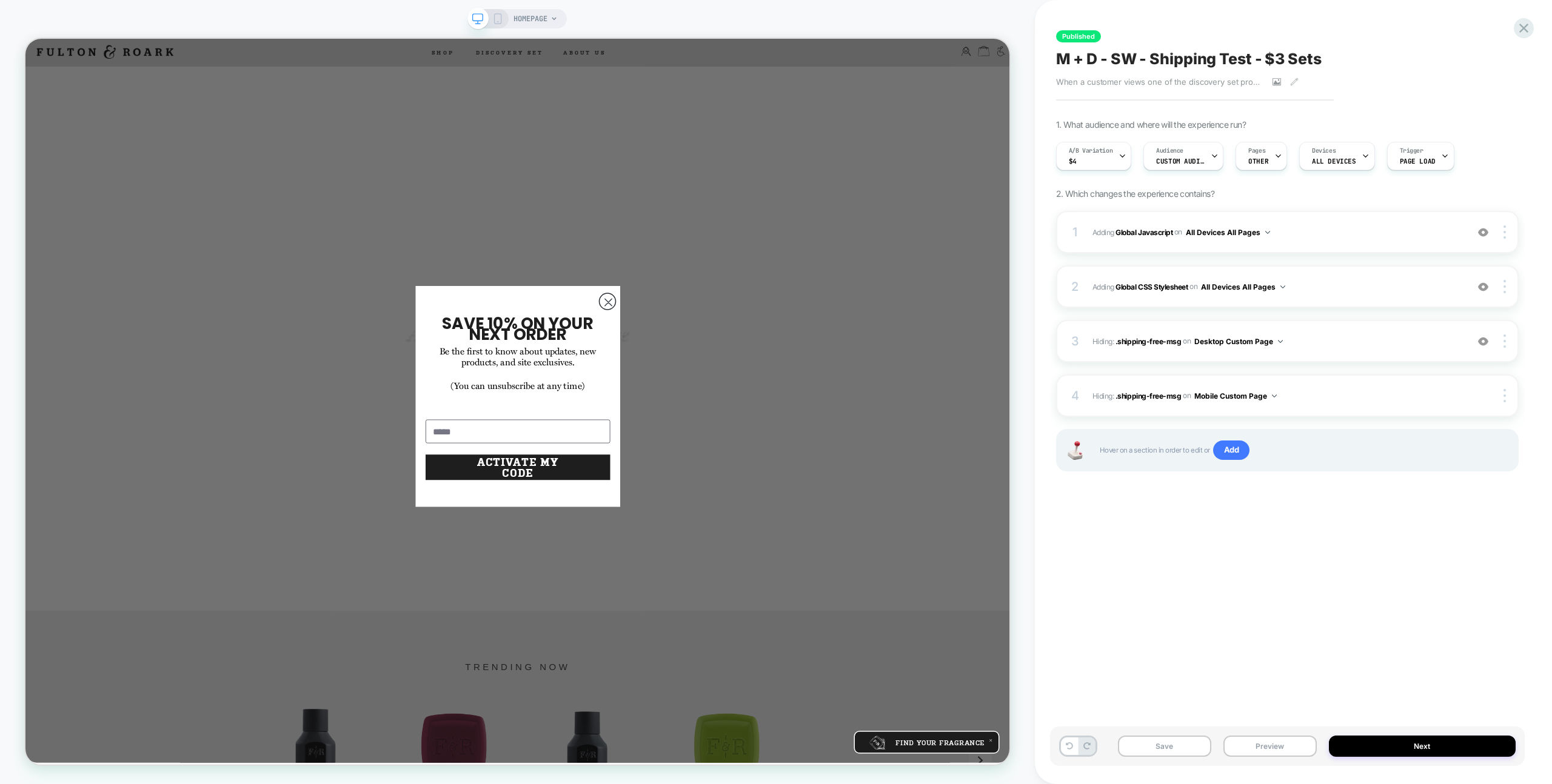 drag, startPoint x: 1302, startPoint y: 748, endPoint x: 1307, endPoint y: 724, distance: 24.515301 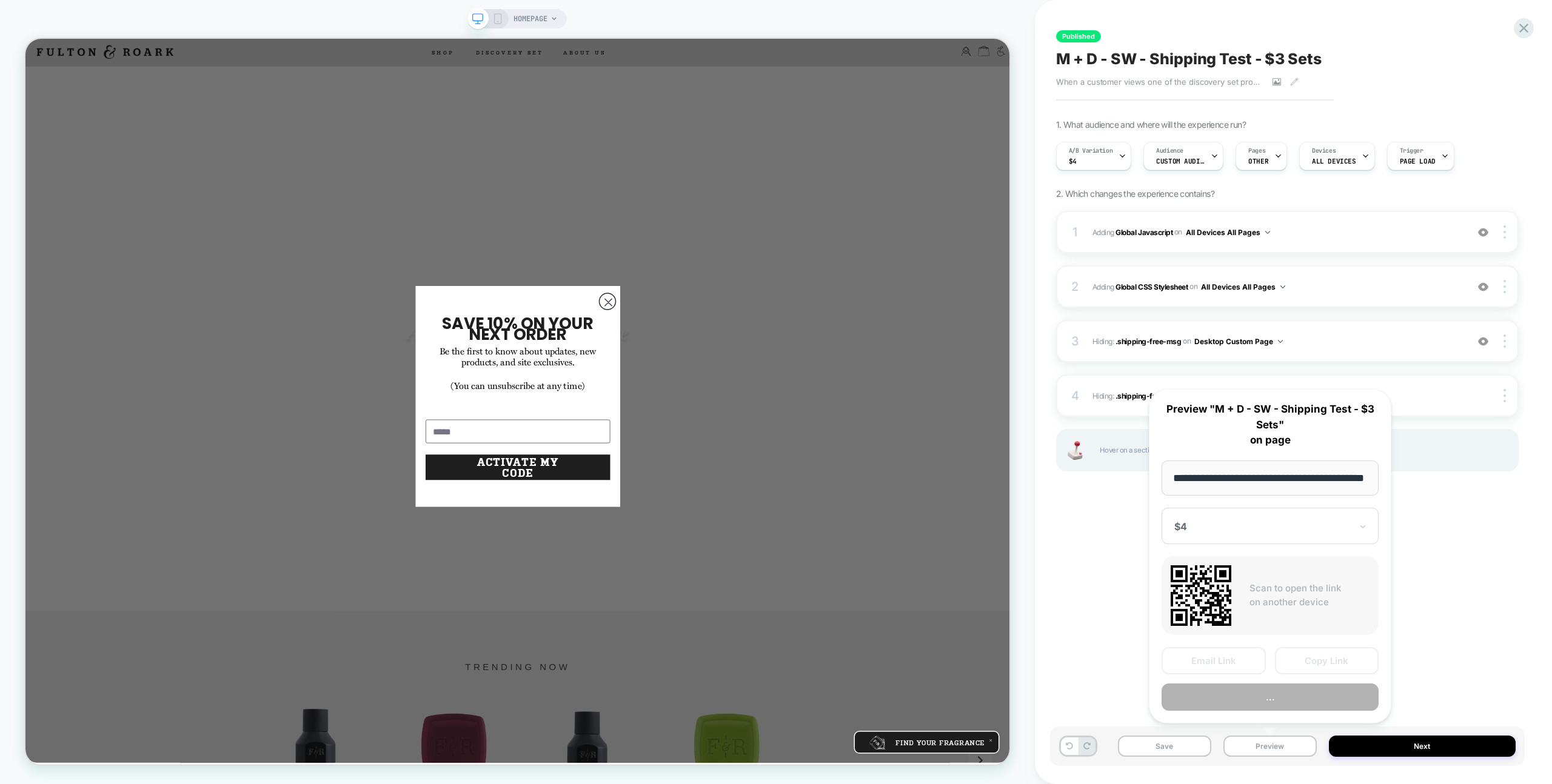 scroll, scrollTop: 0, scrollLeft: 36, axis: horizontal 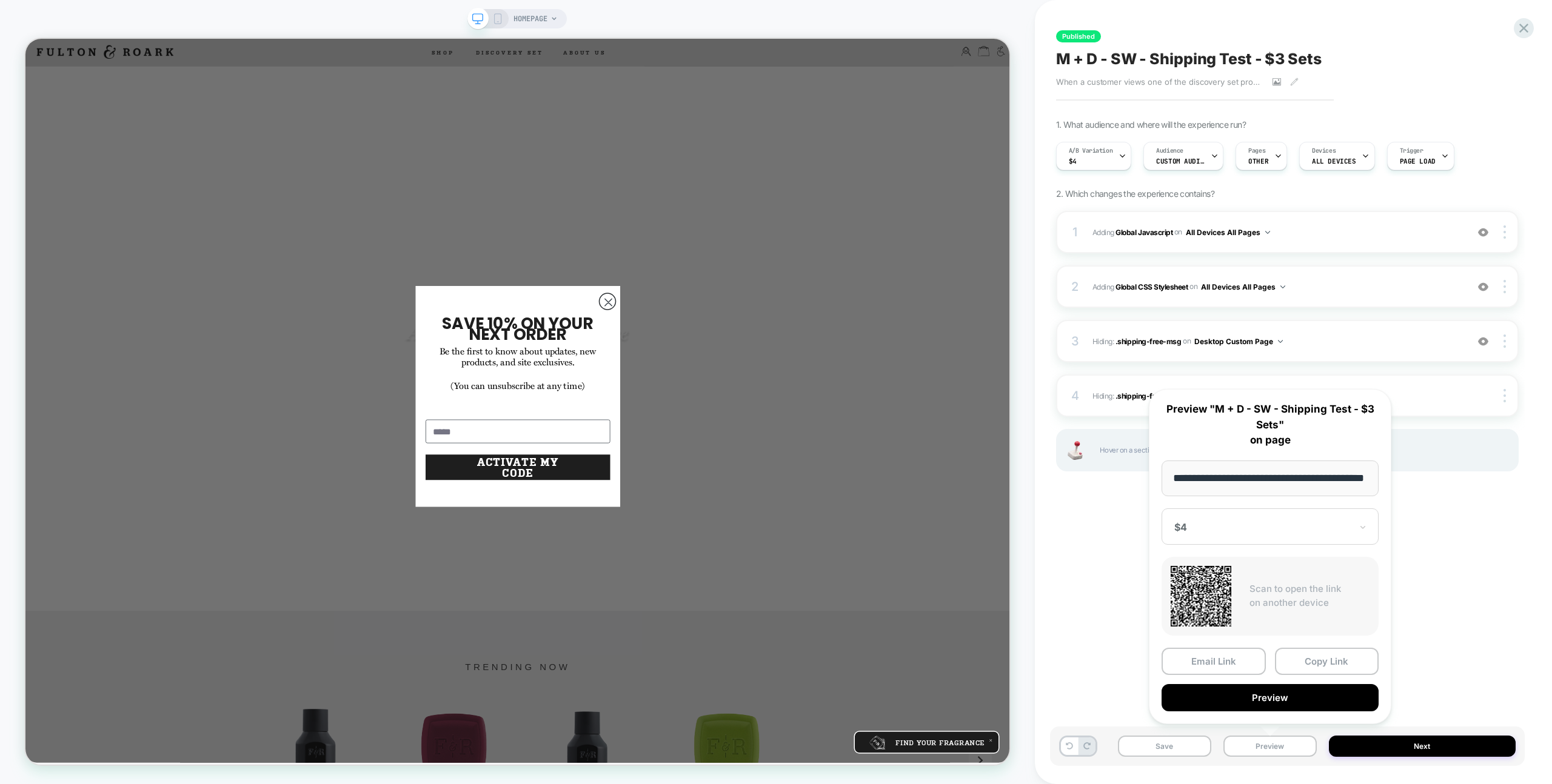 click on "Copy Link" at bounding box center [1327, 661] 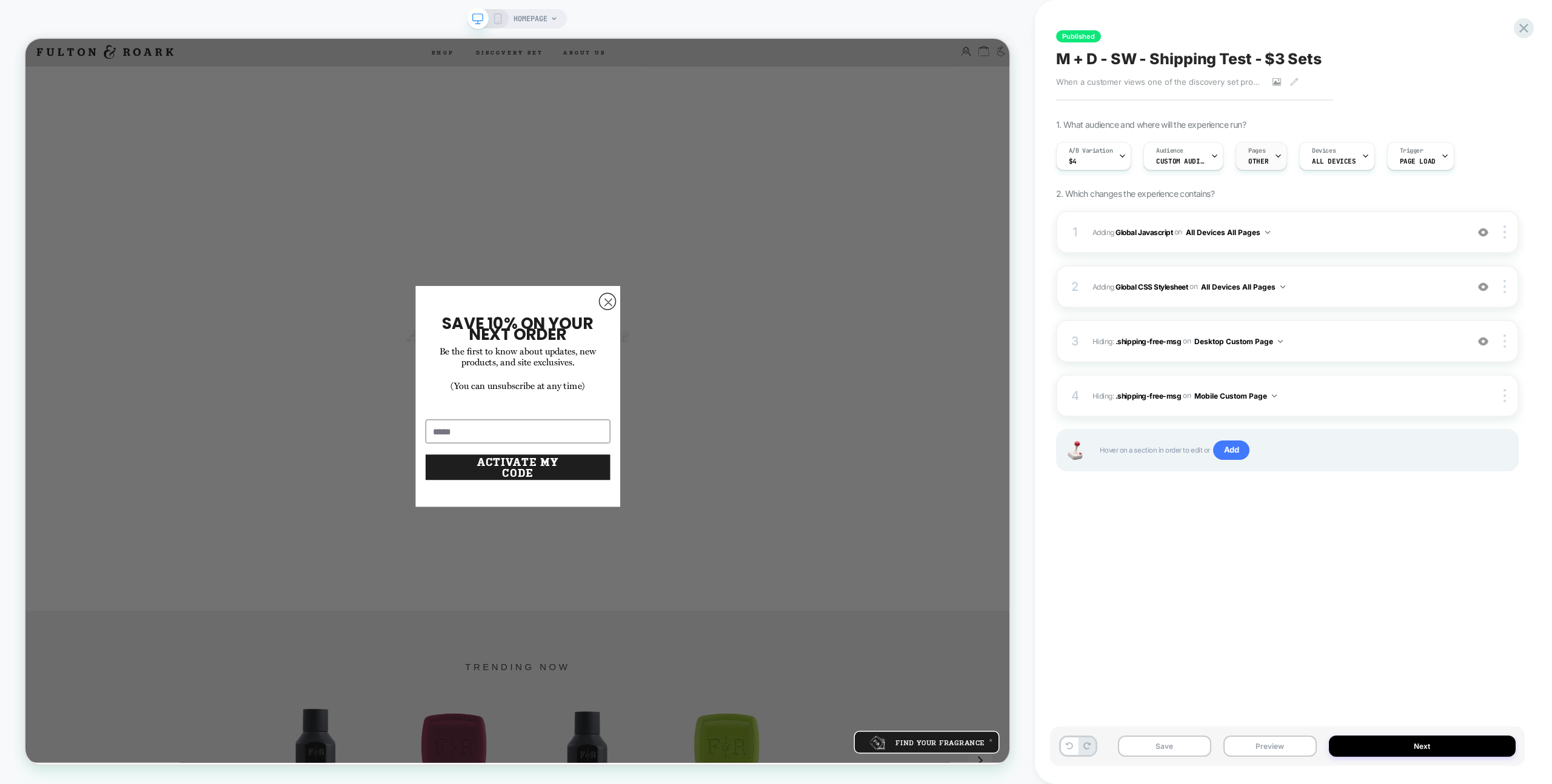 click at bounding box center (1278, 156) 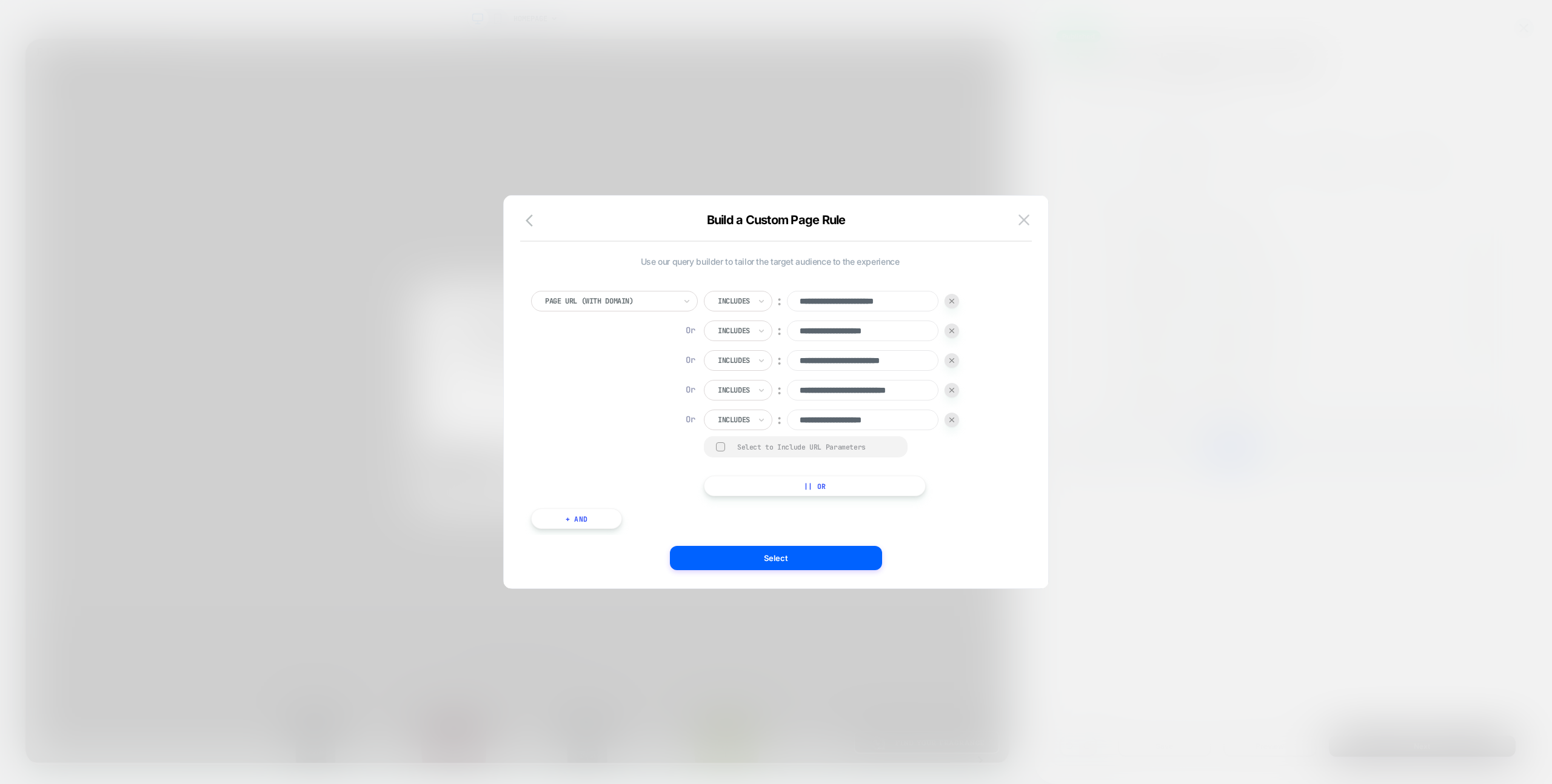 scroll, scrollTop: 0, scrollLeft: 0, axis: both 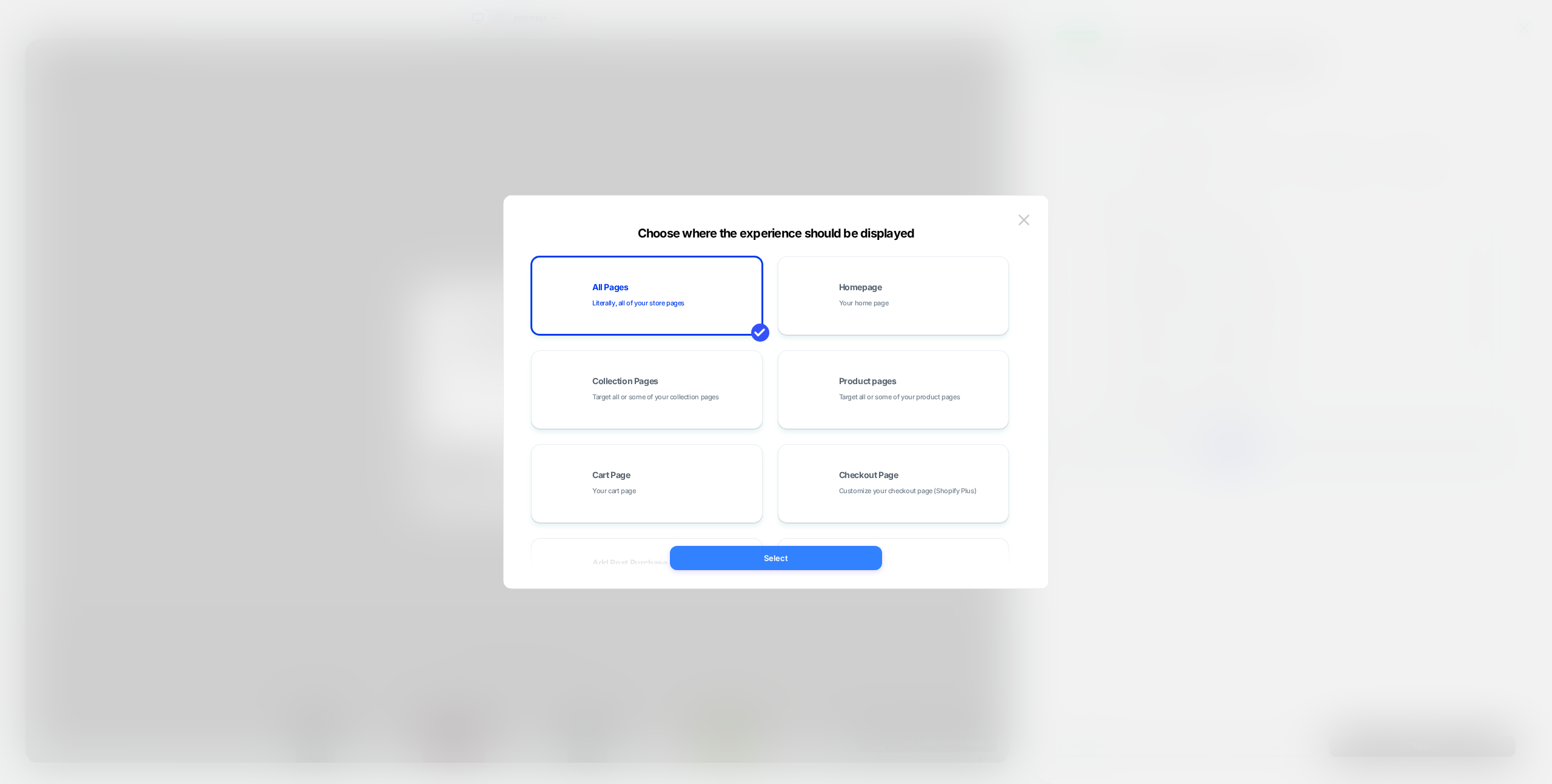 click on "Select" at bounding box center [776, 558] 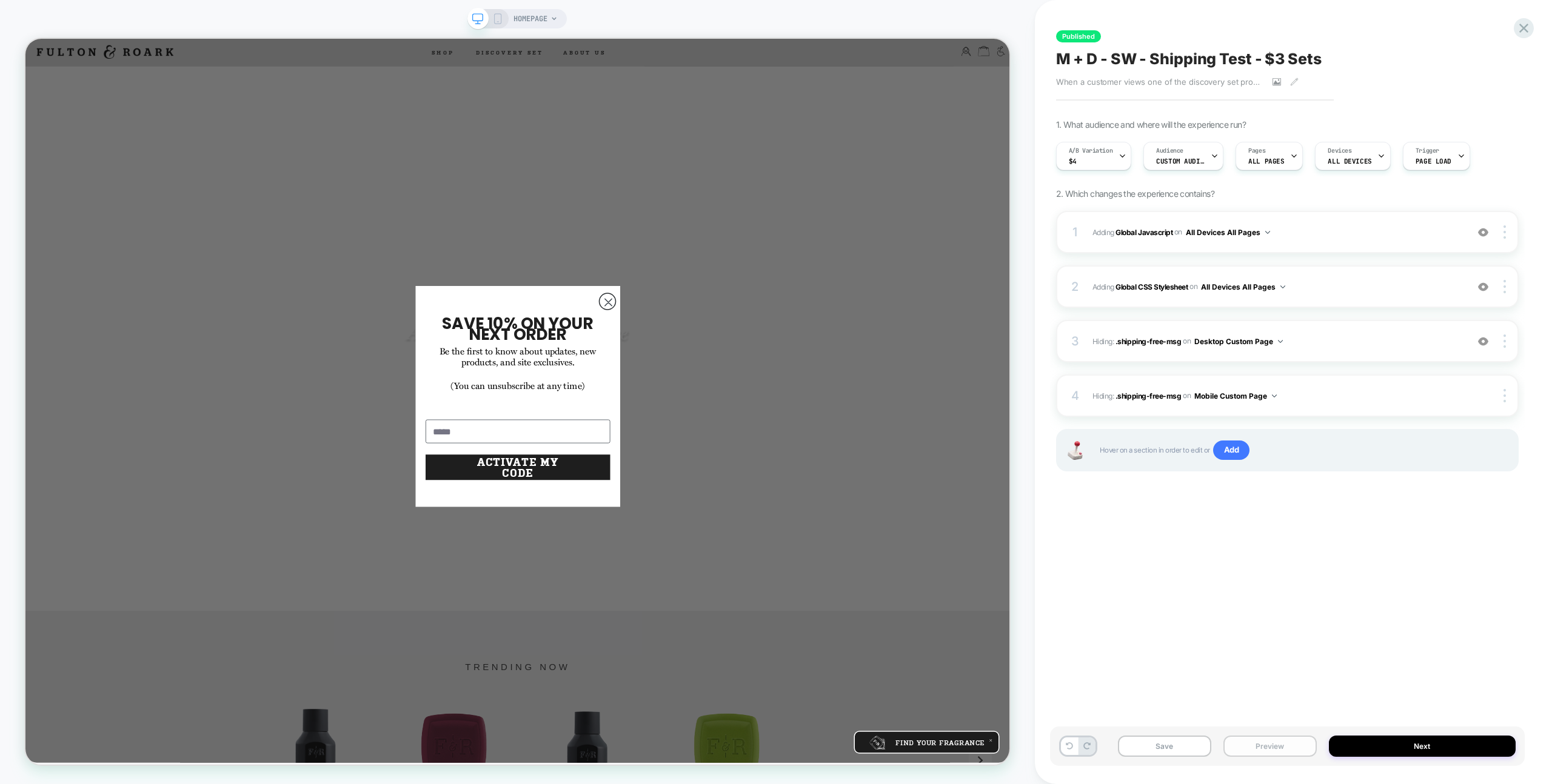 click on "Preview" at bounding box center [1270, 746] 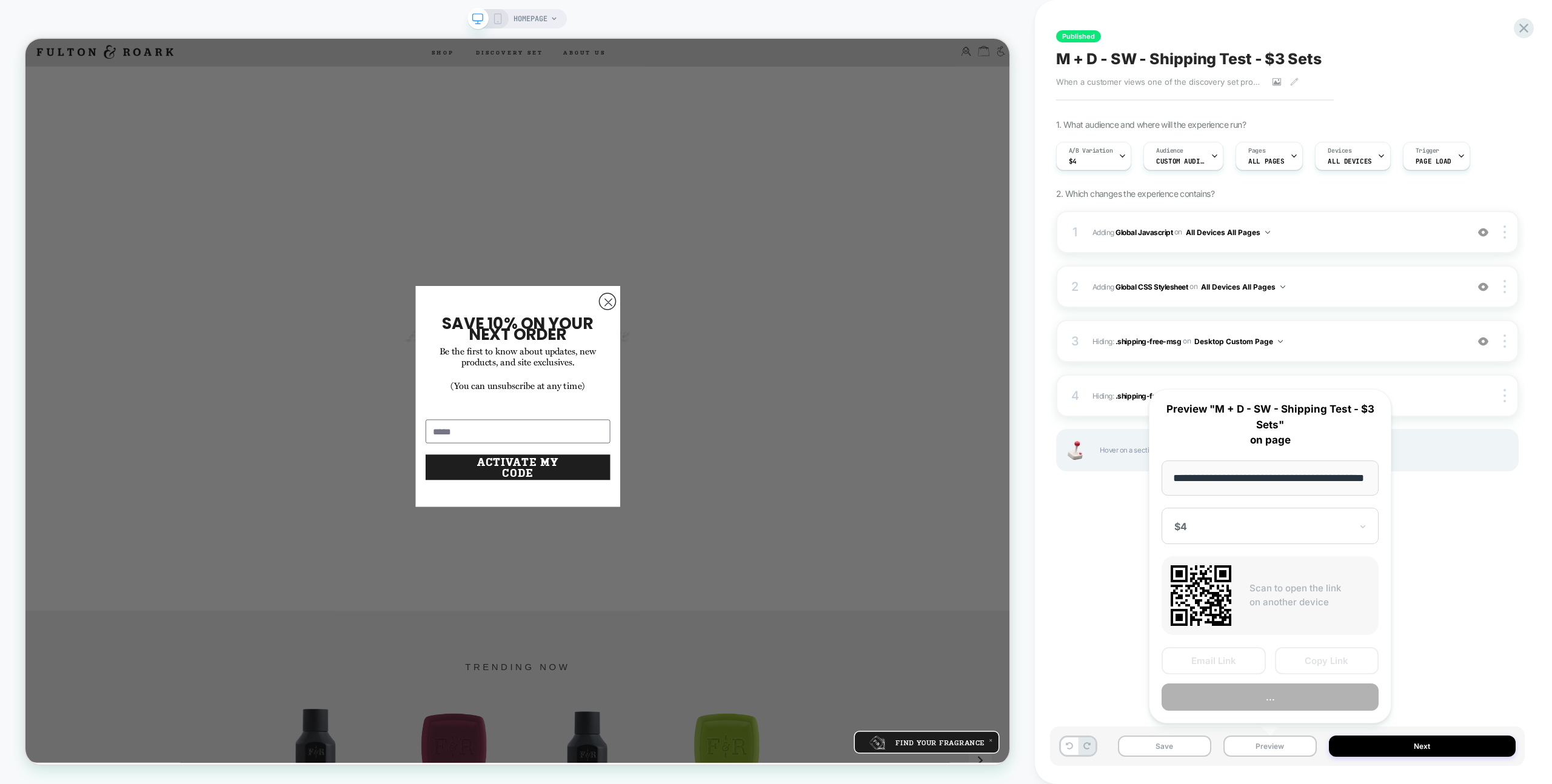 scroll, scrollTop: 0, scrollLeft: 36, axis: horizontal 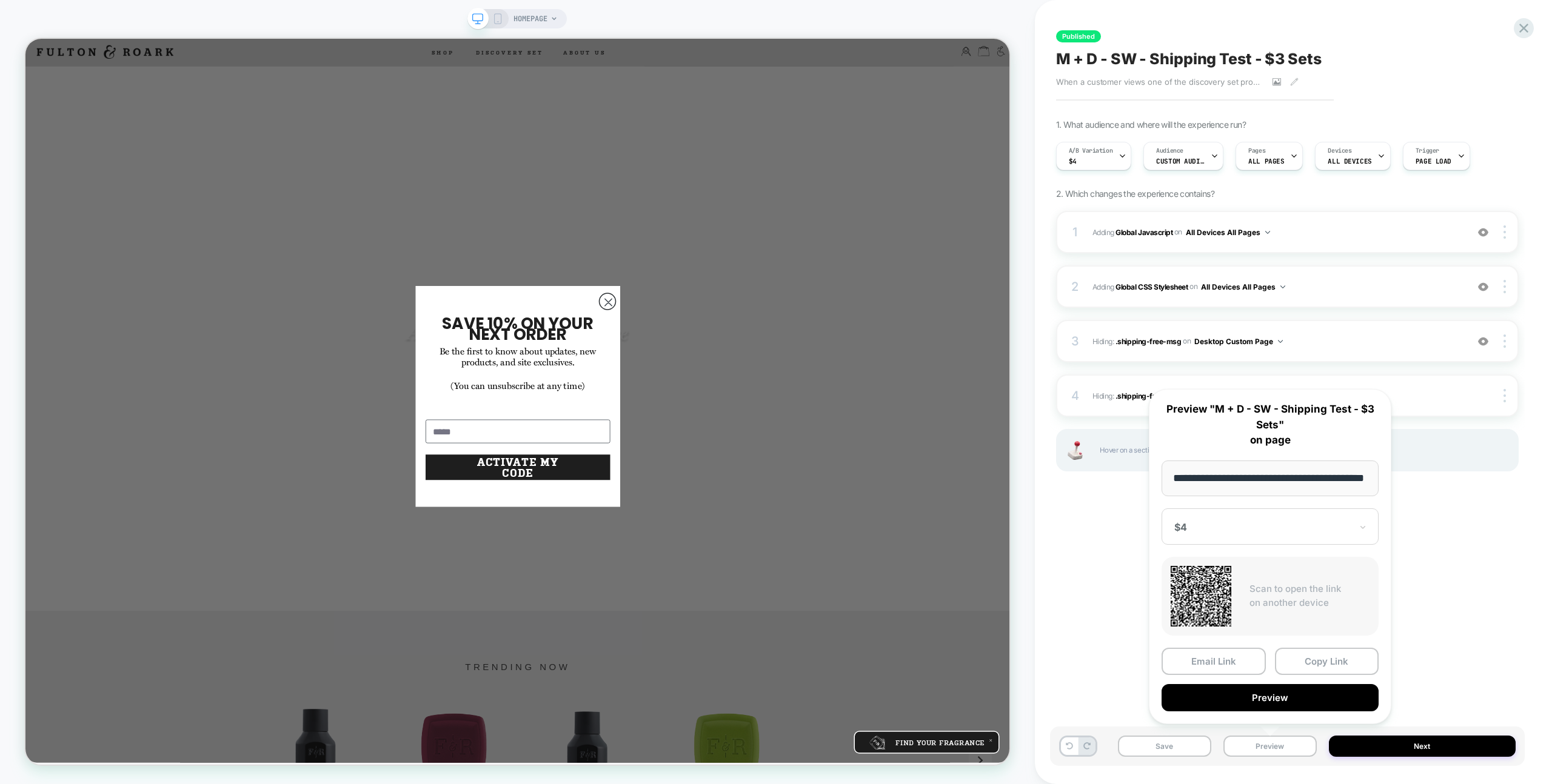drag, startPoint x: 1314, startPoint y: 662, endPoint x: 1188, endPoint y: 628, distance: 130.5067 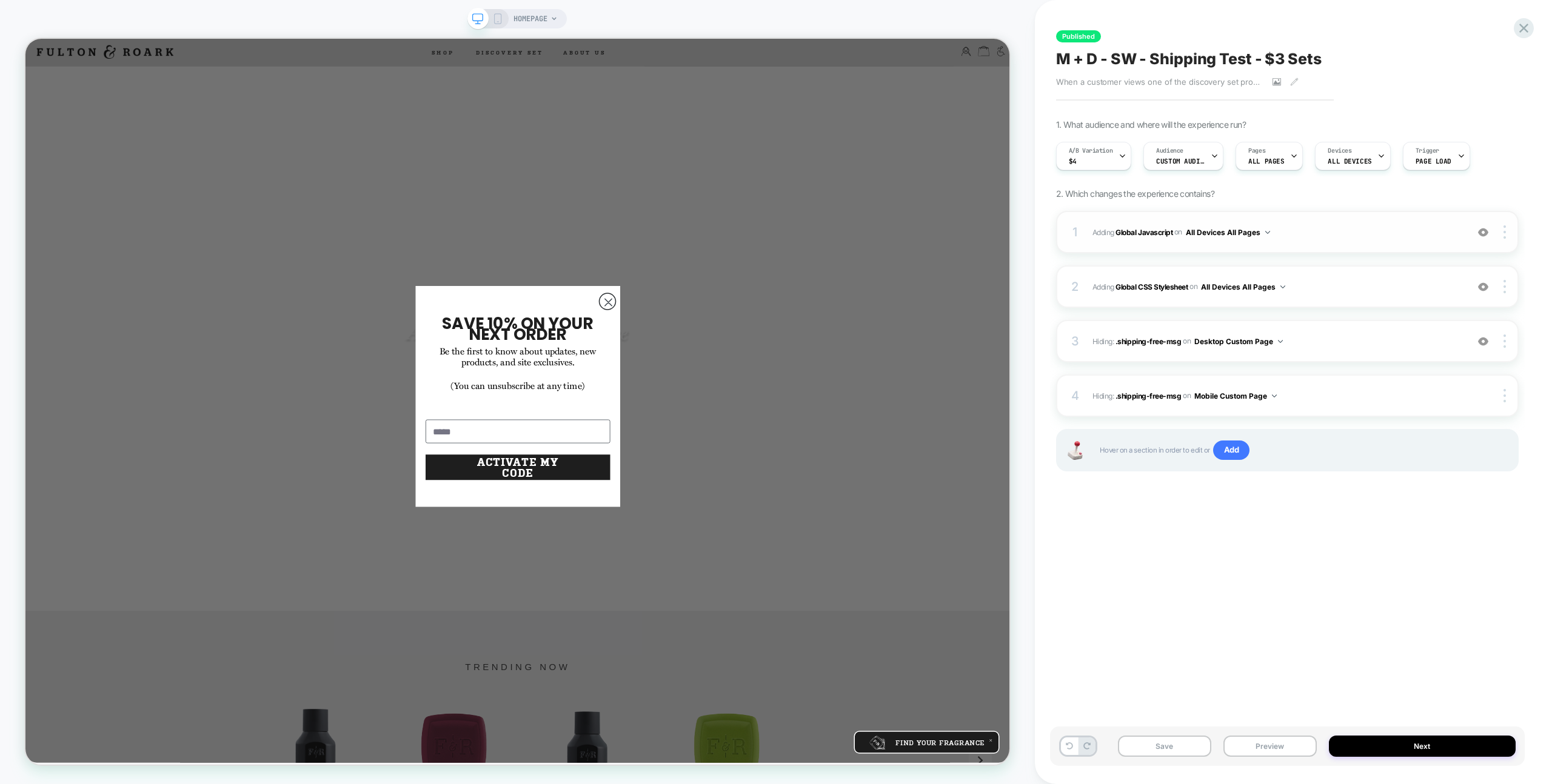 click on "1 Adding   Global Javascript   on All Devices All Pages Add Before Add After Target   Desktop Delete" at bounding box center [1287, 232] 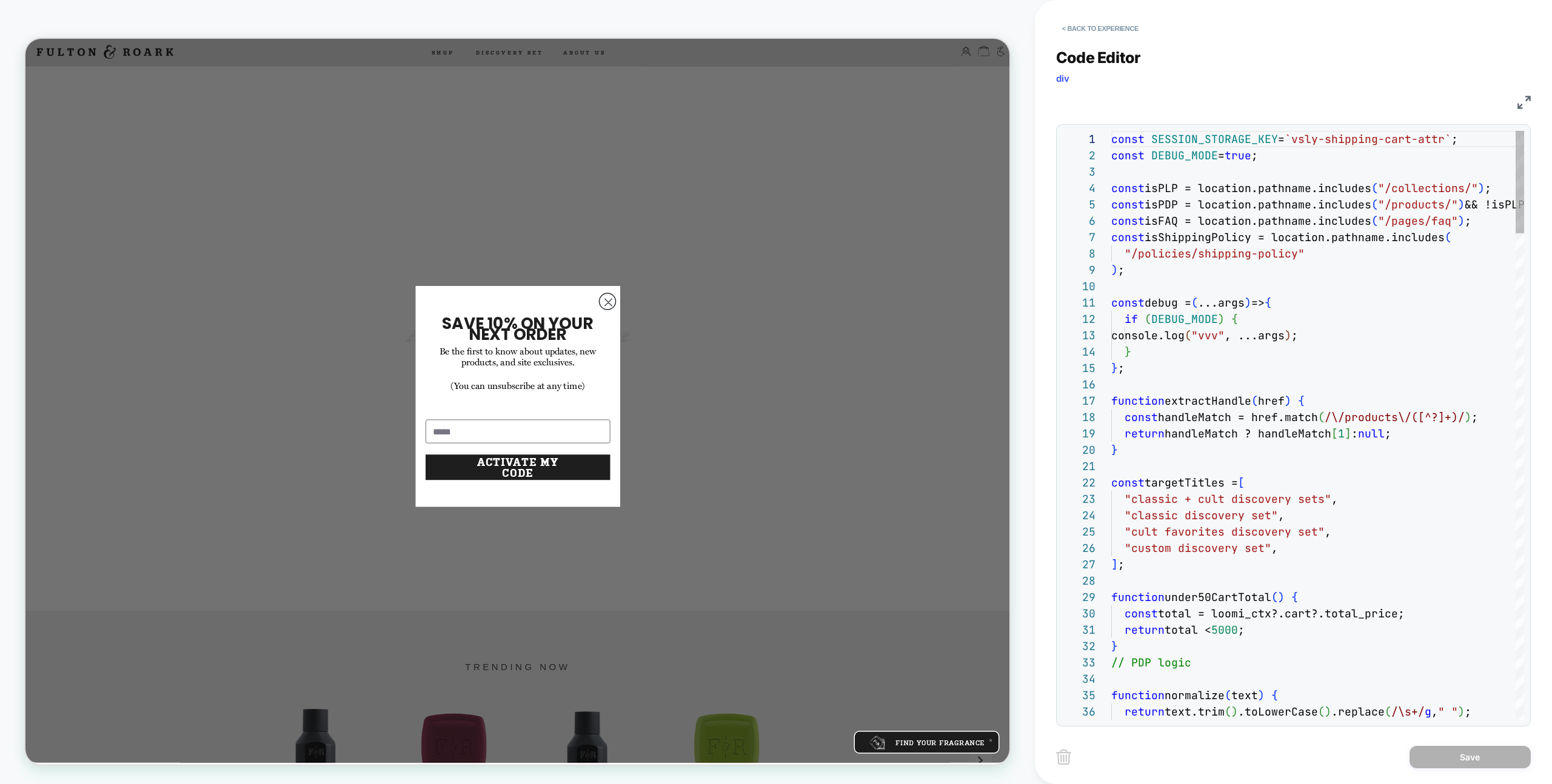 scroll, scrollTop: 164, scrollLeft: 0, axis: vertical 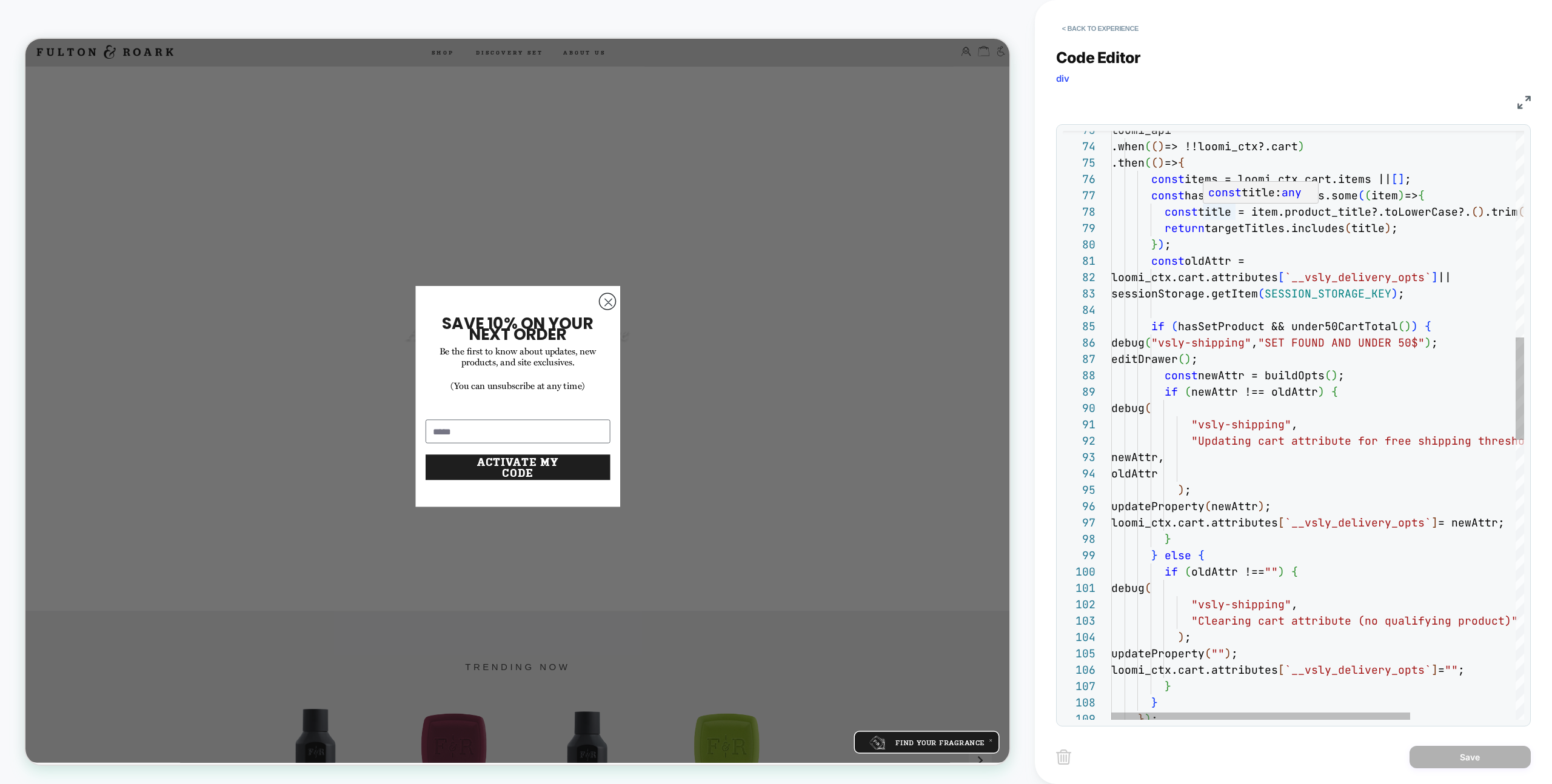 click on "loomi_api     .when ( ( )  => !!loomi_ctx?.cart )     .then ( ( )  =>  {        const  items = loomi_ctx.cart.items ||  [ ] ;        const  hasSetProduct = items.some ( ( item )  =>  {          const  title = item.product_title?.toLowerCase?. ( ) .trim ( ) ;          return  targetTitles.includes ( title ) ;        } ) ;        const  oldAttr =         loomi_ctx.cart.attributes [ `__vsly_delivery_opts` ]  ||         sessionStorage.getItem ( SESSION_STORAGE_KEY ) ;        if   ( hasSetProduct && under50CartTotal ( ) )   {         debug ( "vsly-shipping" ,  "SET FOUND AND UNDER 50$" ) ;         editDrawer ( ) ;          const  newAttr = buildOpts ( ) ;          if   ( newAttr !== oldAttr )   {           debug (              "vsly-shipping" ,              "Updating cart attribute for free shipping thresho ld" ," at bounding box center (1390, 637) 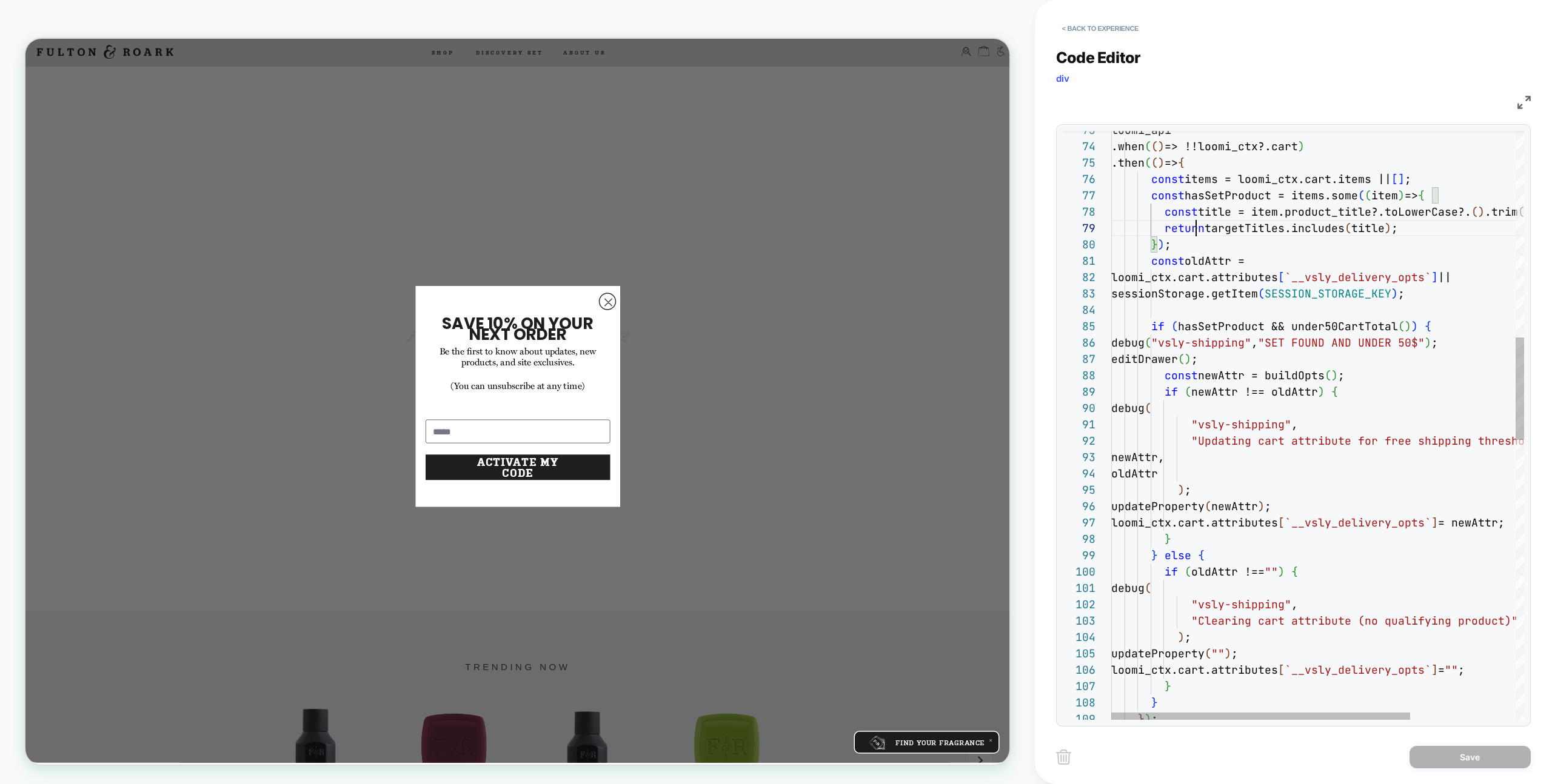 click on "loomi_api     .when ( ( )  => !!loomi_ctx?.cart )     .then ( ( )  =>  {        const  items = loomi_ctx.cart.items ||  [ ] ;        const  hasSetProduct = items.some ( ( item )  =>  {          const  title = item.product_title?.toLowerCase?. ( ) .trim ( ) ;          return  targetTitles.includes ( title ) ;        } ) ;        const  oldAttr =         loomi_ctx.cart.attributes [ `__vsly_delivery_opts` ]  ||         sessionStorage.getItem ( SESSION_STORAGE_KEY ) ;        if   ( hasSetProduct && under50CartTotal ( ) )   {         debug ( "vsly-shipping" ,  "SET FOUND AND UNDER 50$" ) ;         editDrawer ( ) ;          const  newAttr = buildOpts ( ) ;          if   ( newAttr !== oldAttr )   {           debug (              "vsly-shipping" ,              "Updating cart attribute for free shipping thresho ld" ," at bounding box center (1390, 637) 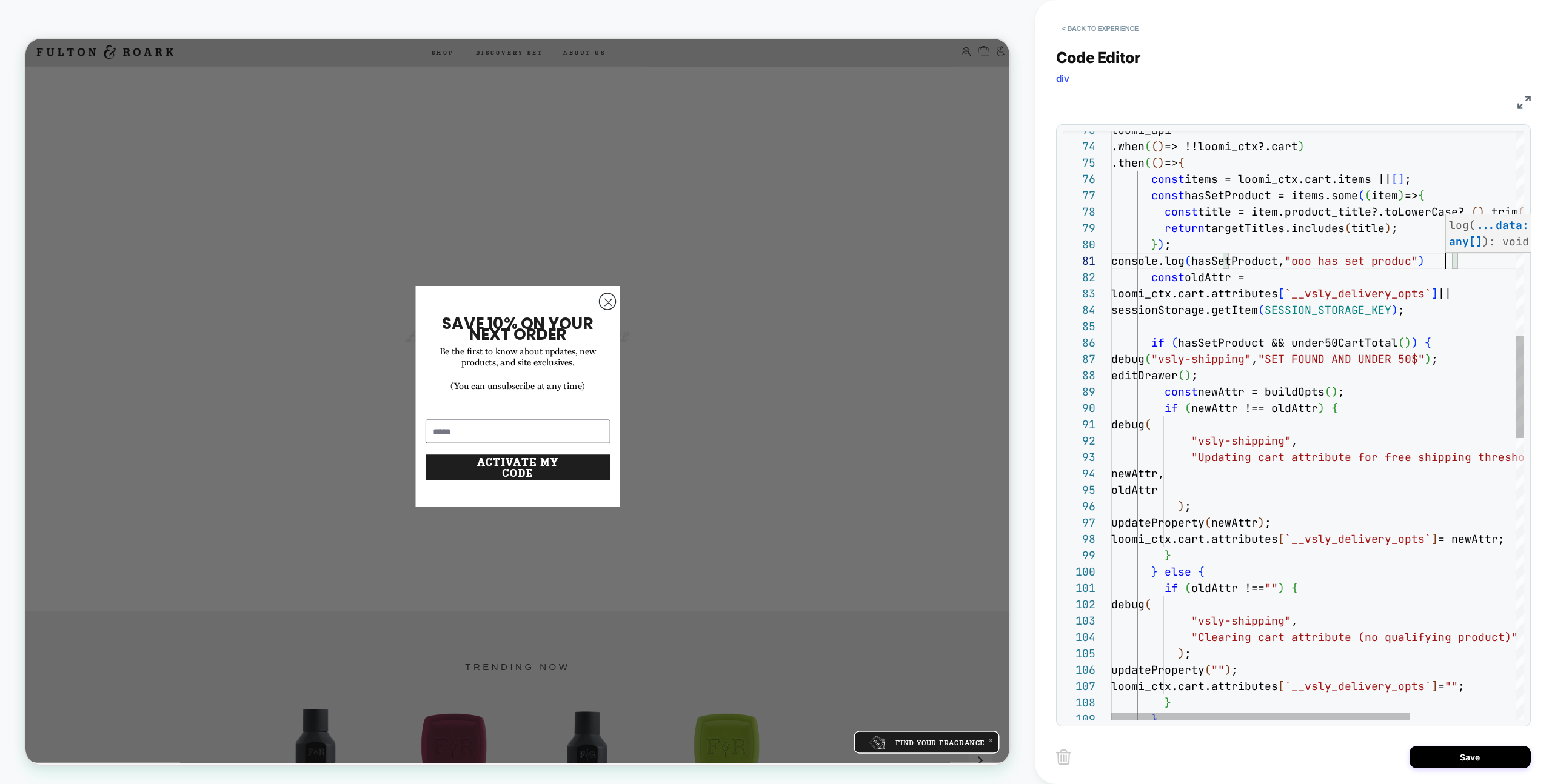 scroll, scrollTop: 0, scrollLeft: 341, axis: horizontal 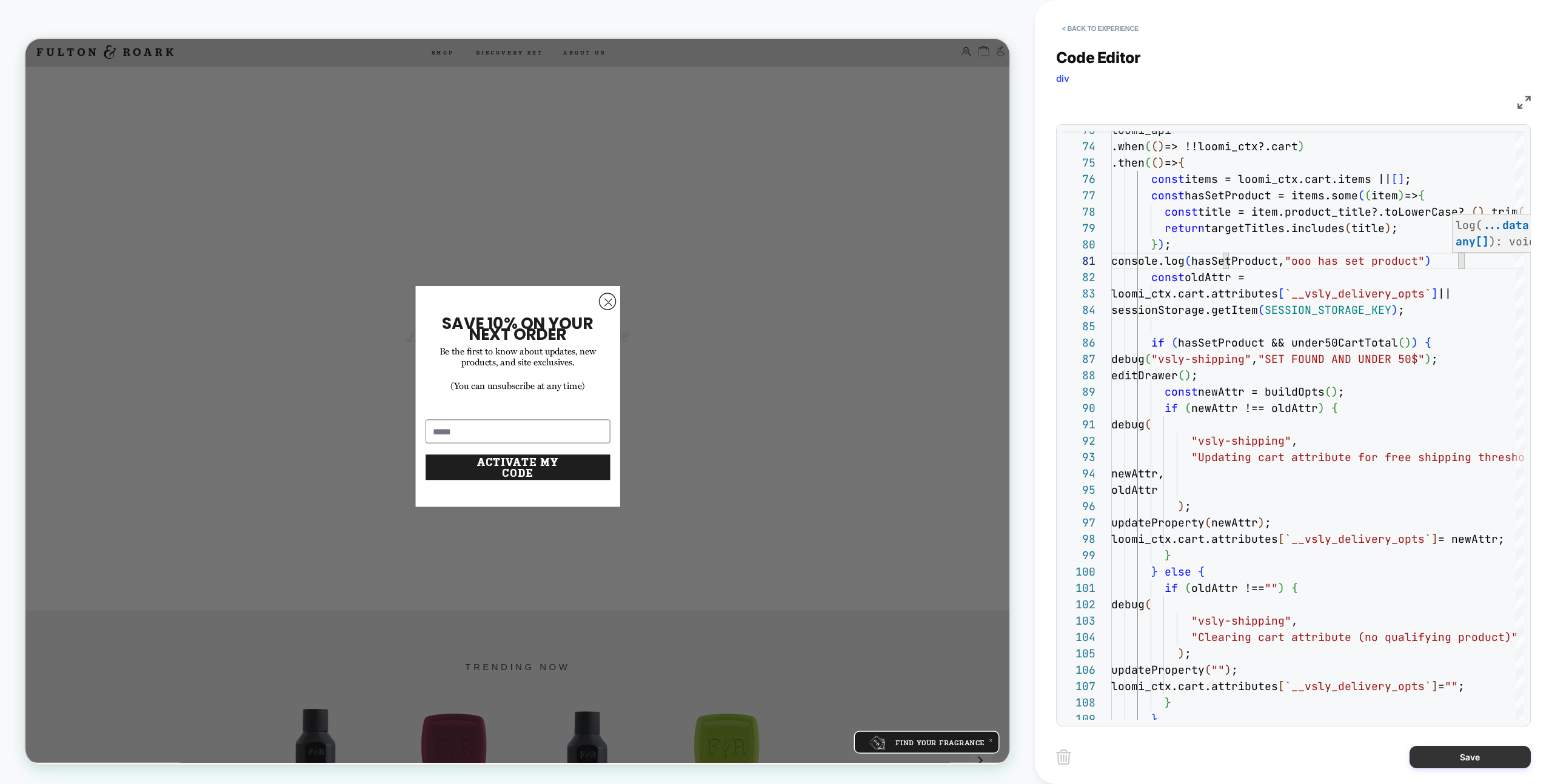 type on "**********" 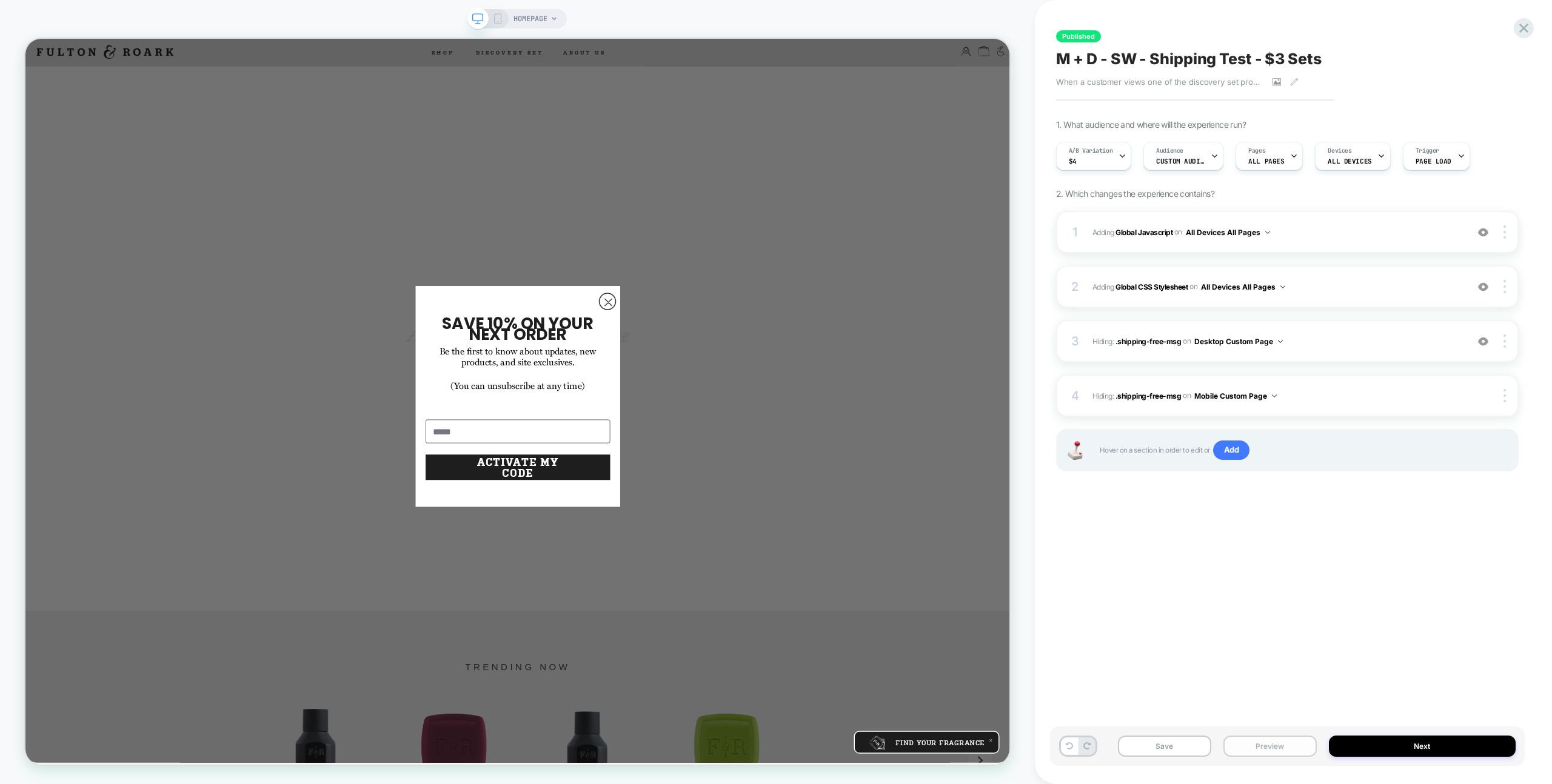 click on "Preview" at bounding box center (1270, 746) 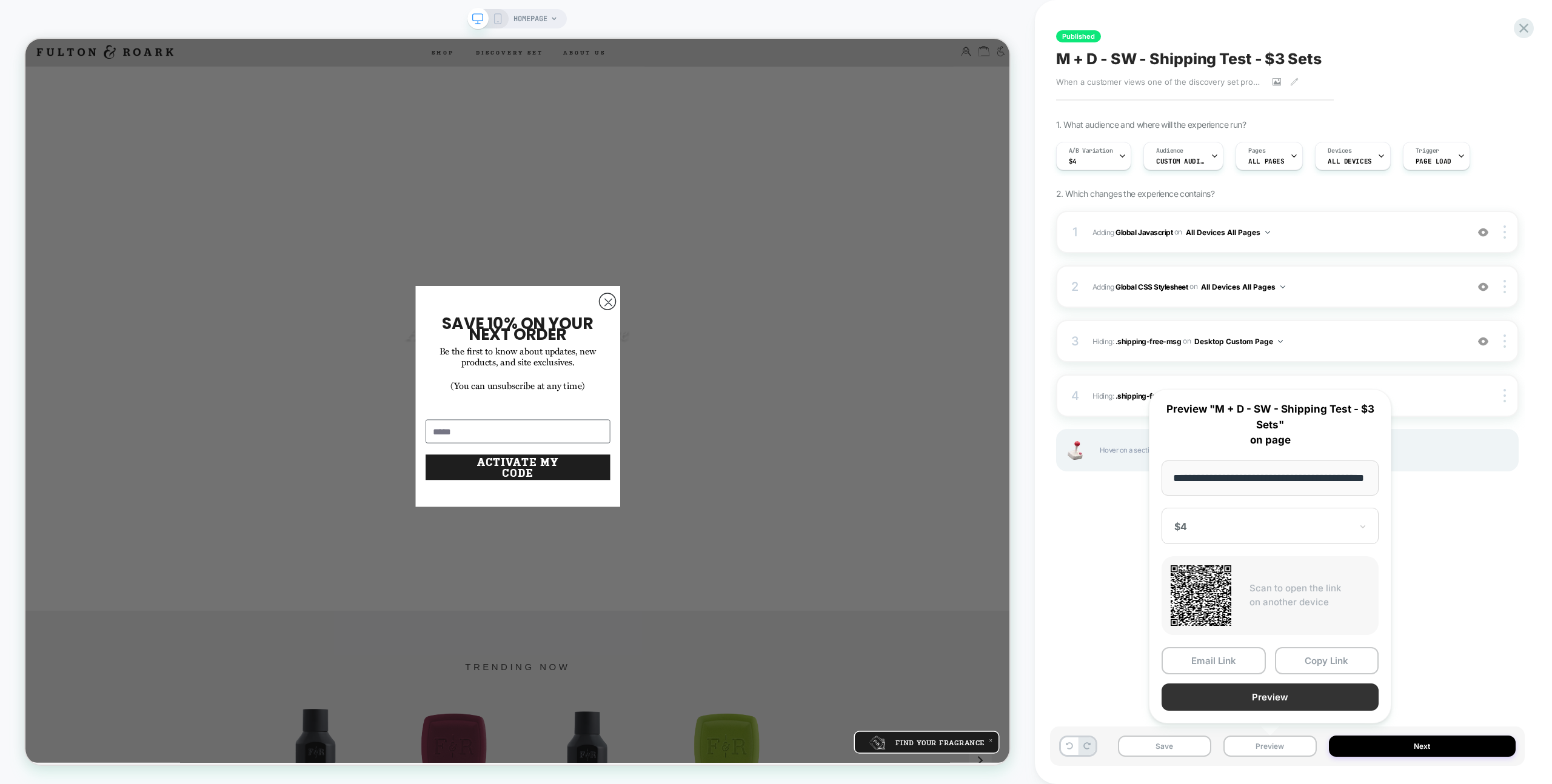 scroll, scrollTop: 0, scrollLeft: 36, axis: horizontal 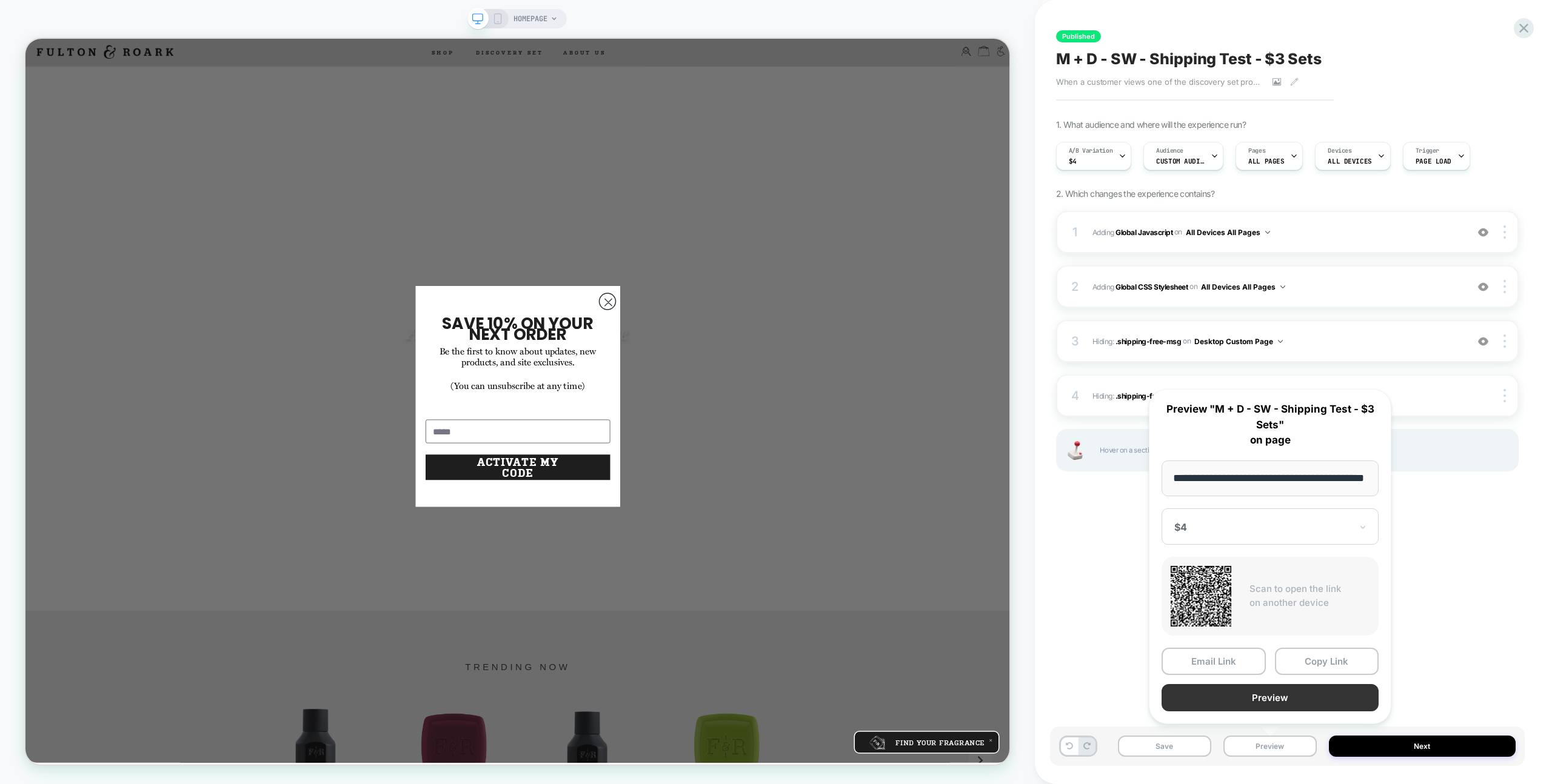 click on "Preview" at bounding box center [1270, 697] 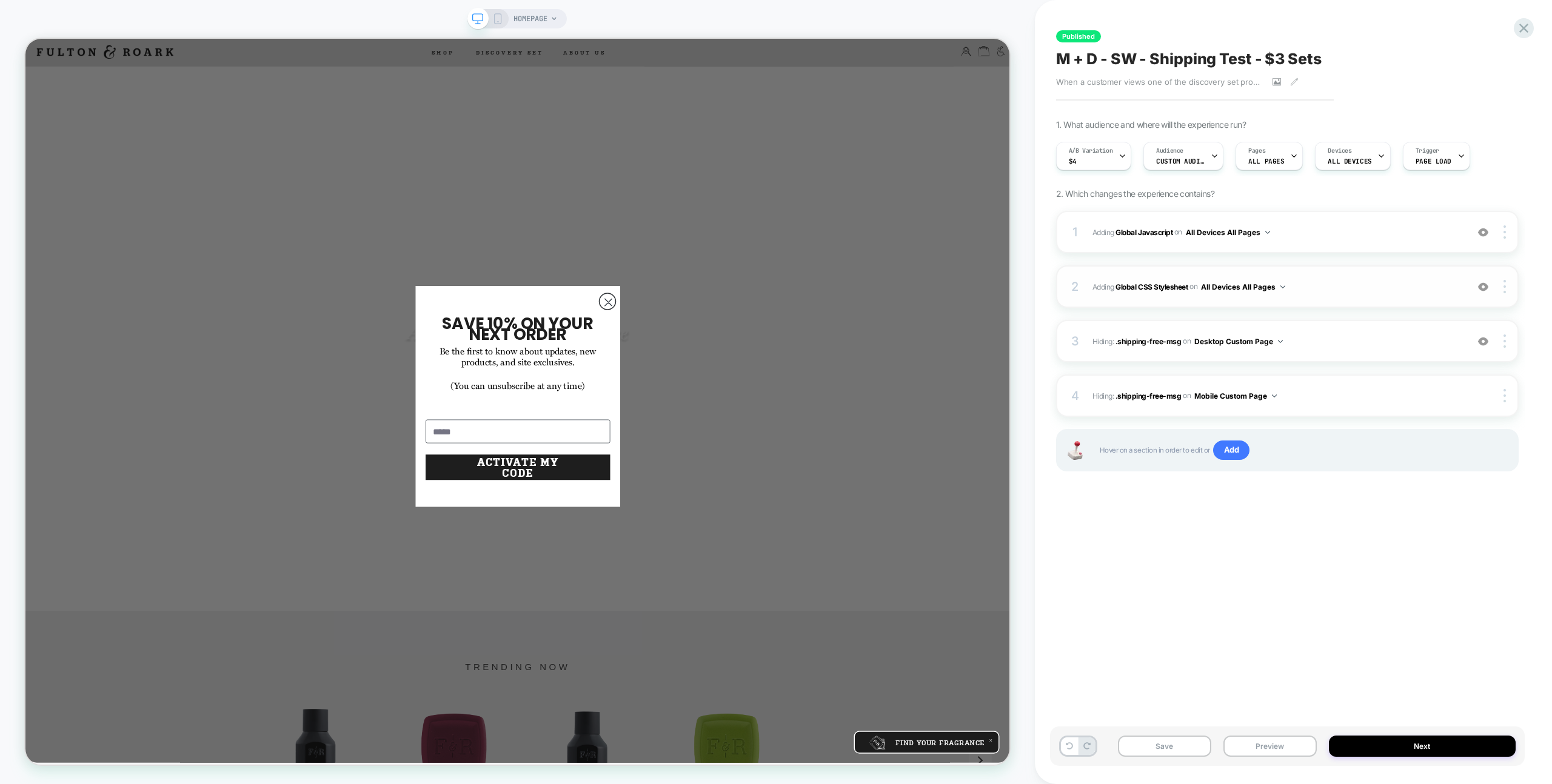 click on "Adding   Global CSS Stylesheet   on All Devices All Pages" at bounding box center [1277, 287] 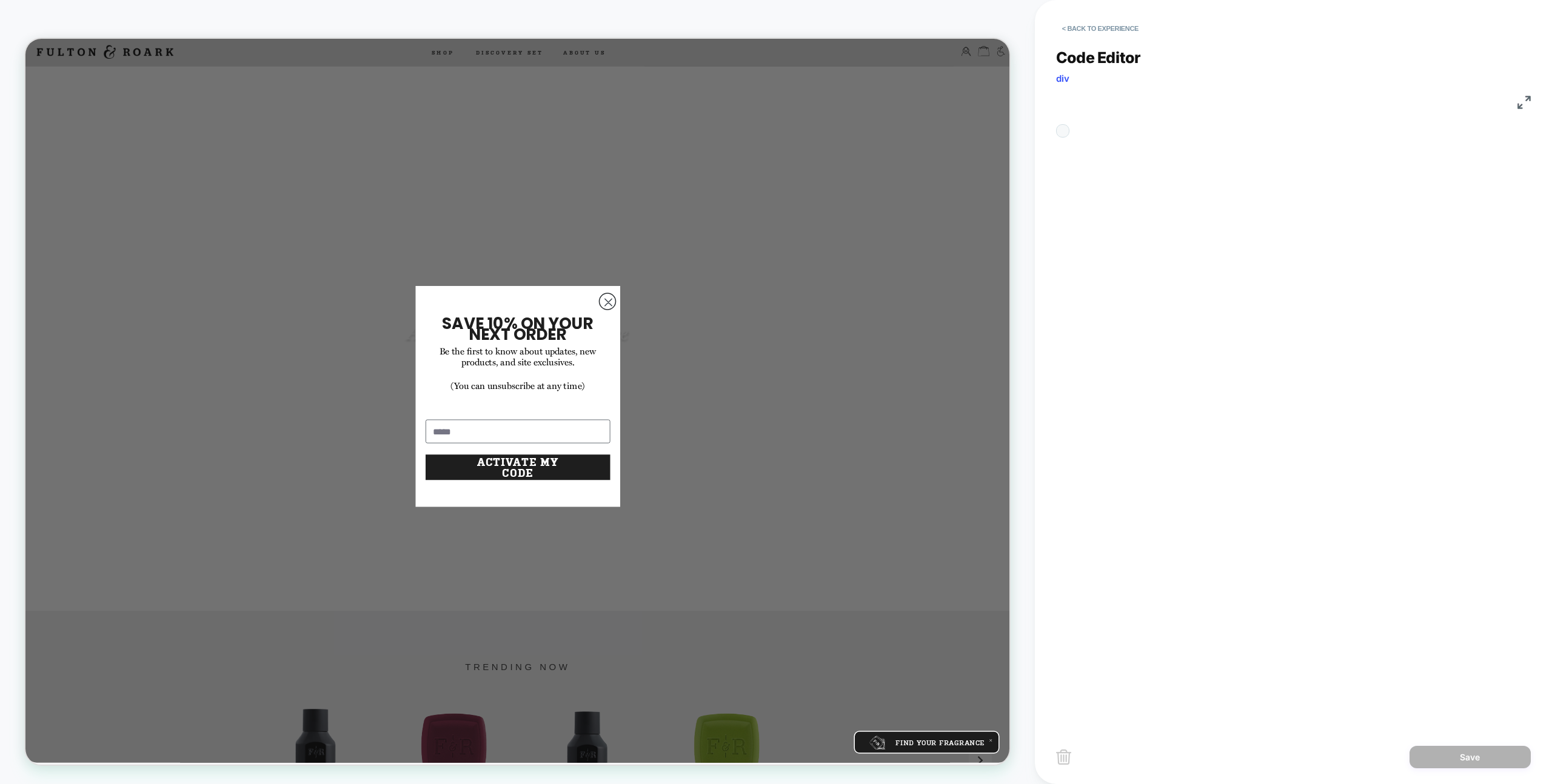 scroll, scrollTop: 164, scrollLeft: 0, axis: vertical 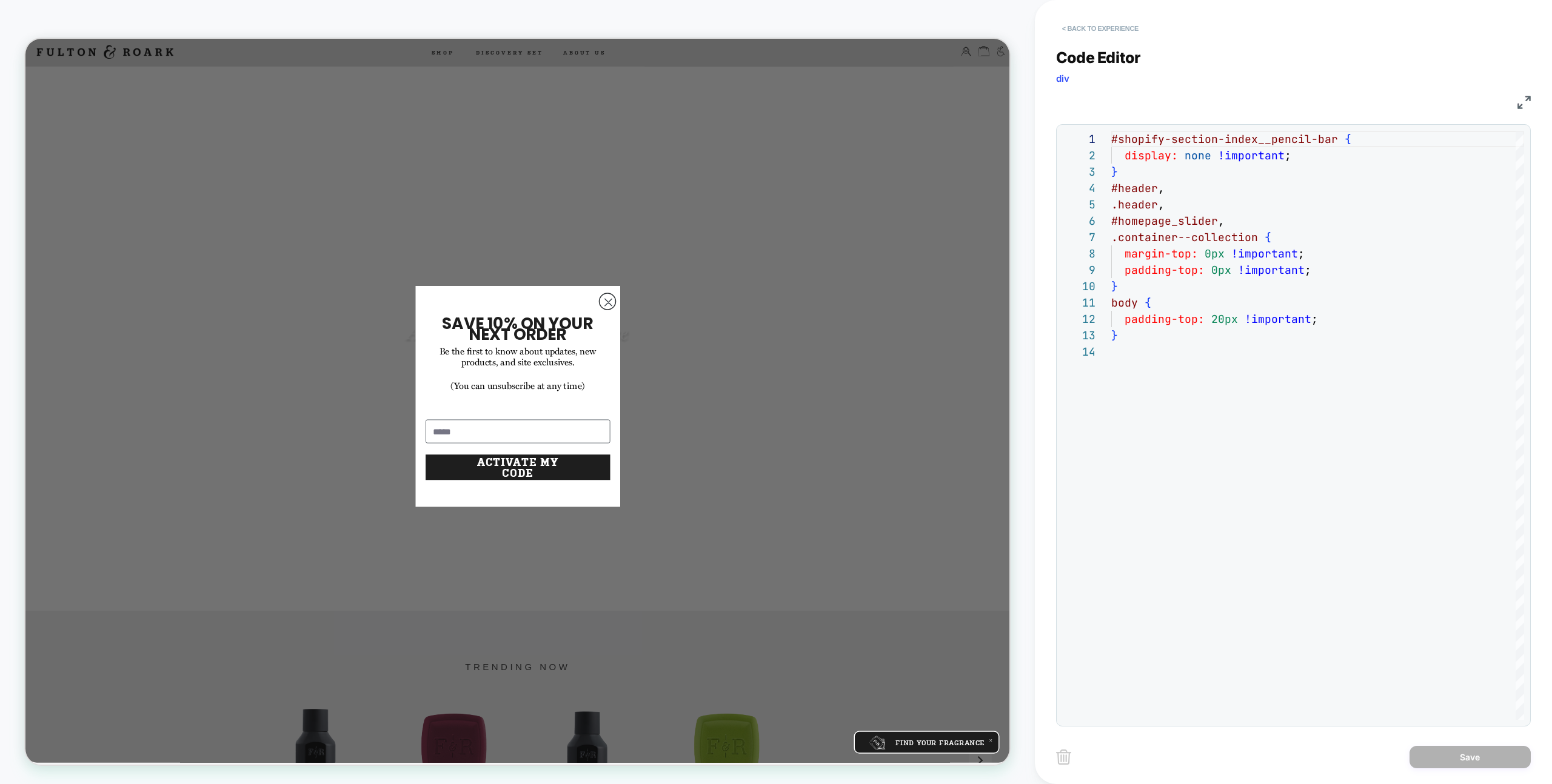 click on "< Back to experience" at bounding box center (1100, 28) 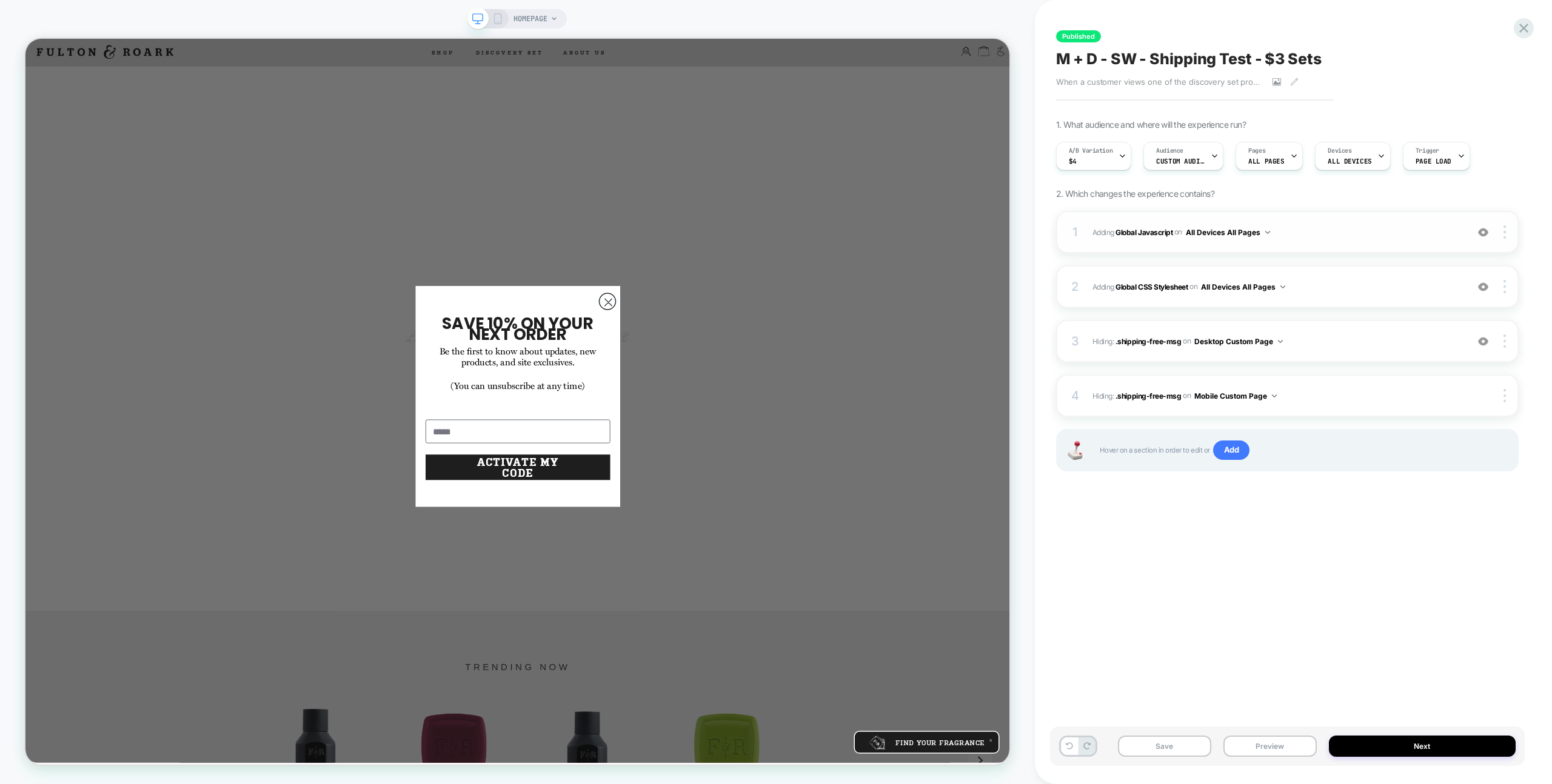 click on "Adding   Global Javascript   on All Devices All Pages" at bounding box center (1277, 232) 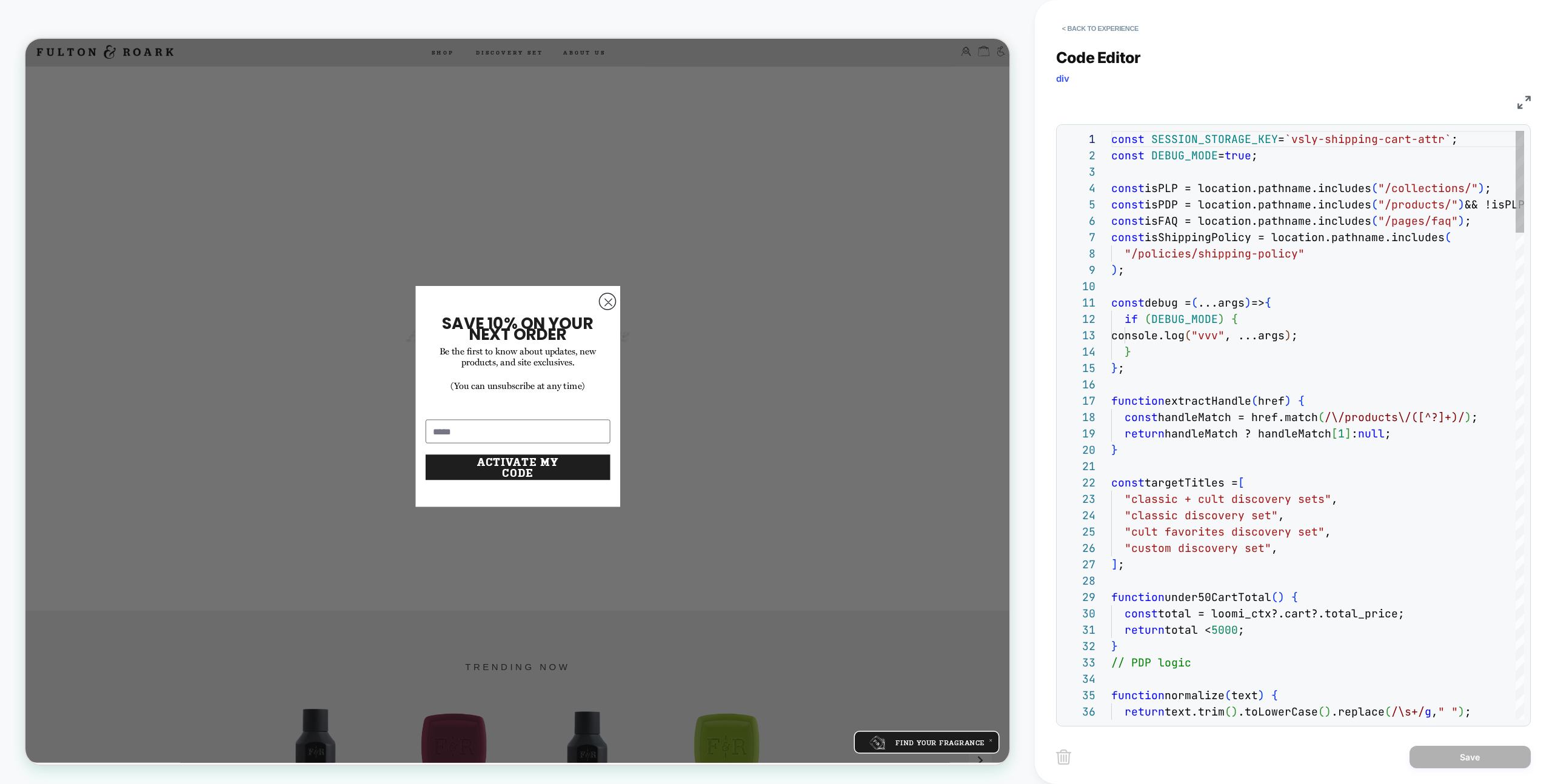 scroll, scrollTop: 164, scrollLeft: 0, axis: vertical 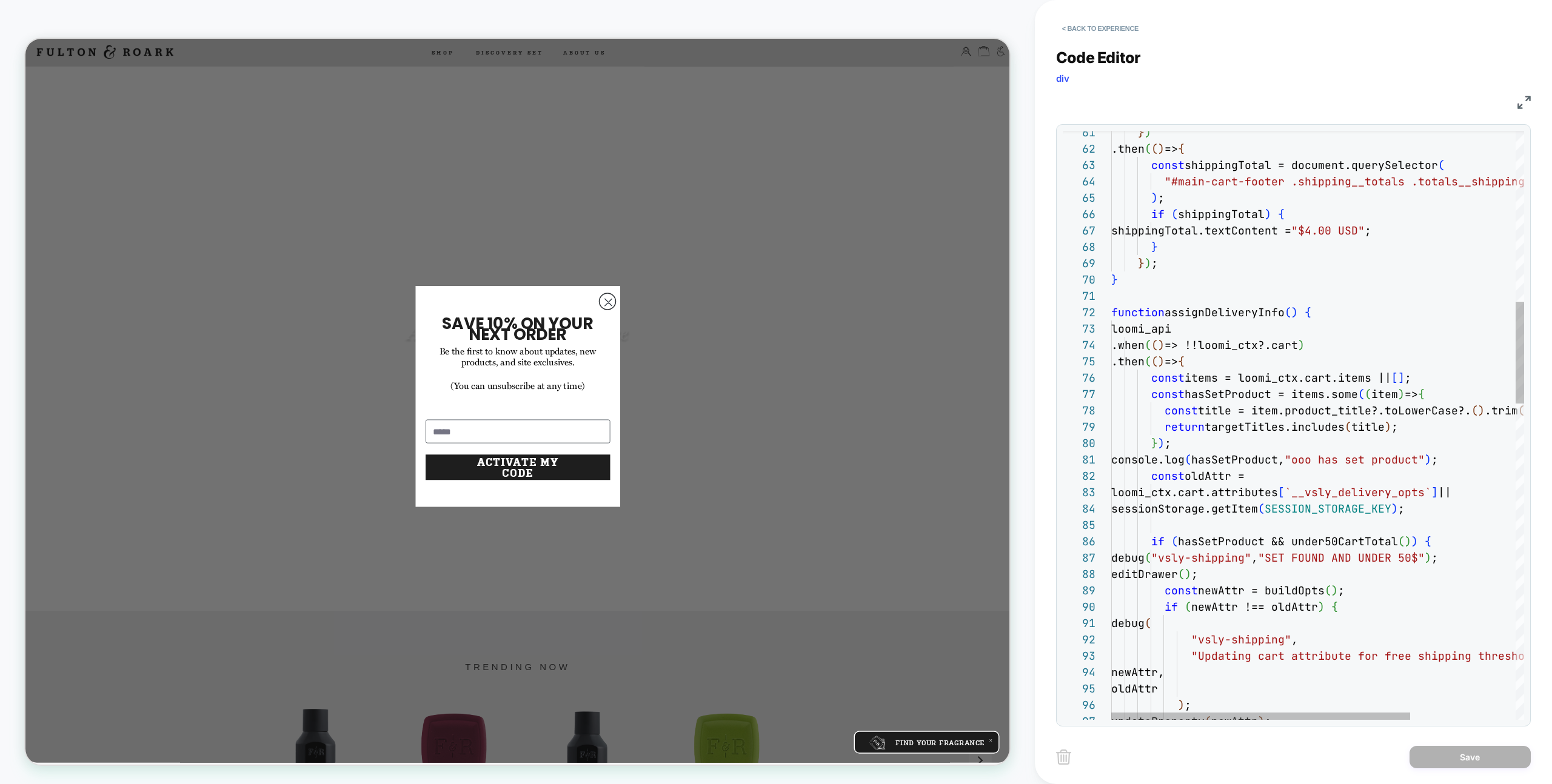 click on "} )     .then ( ( )  =>  {        const  shippingTotal = document.querySelector (          "#main-cart-footer .shipping__totals .totals__ship ping-value"        ) ;        if   ( shippingTotal )   {         shippingTotal.textContent =  "$4.00 USD" ;        }      } ) ; } function  assignDeliveryInfo ( )   {   loomi_api     .when ( ( )  => !!loomi_ctx?.cart )     .then ( ( )  =>  {        const  items = loomi_ctx.cart.items ||  [ ] ;        const  hasSetProduct = items.some ( ( item )  =>  {          const  title = item.product_title?.toLowerCase?. ( ) .trim ( ) ;          return  targetTitles.includes ( title ) ;        } ) ;       console.log ( hasSetProduct,  "ooo has set product" ) ;        const  oldAttr =         loomi_ctx.cart.attributes [ `__vsly_delivery_opts` ]  ||         sessionStorage.getItem ( SESSION_STORAGE_KEY ) ;        (" at bounding box center [1390, 844] 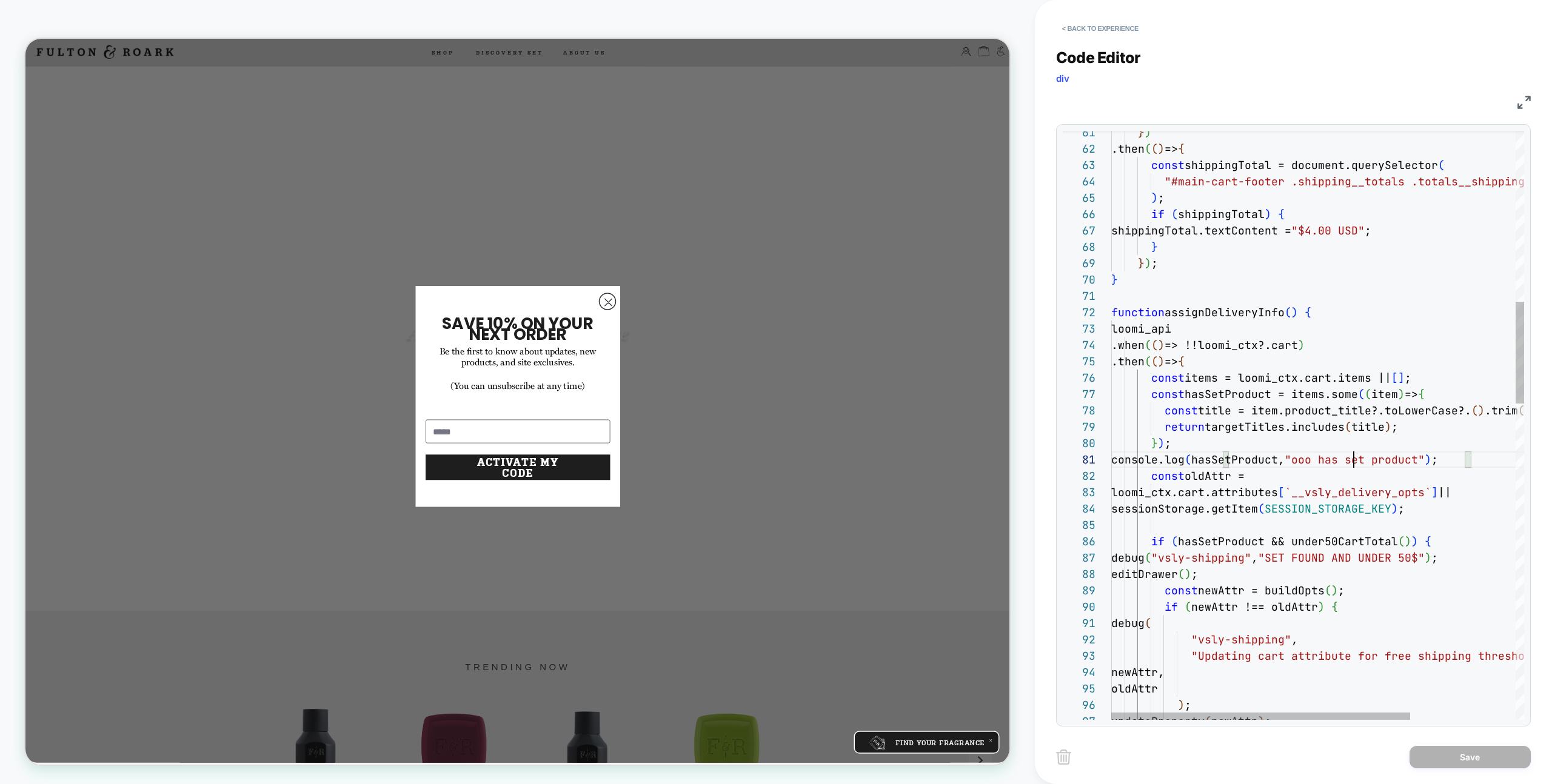 click on "} )     .then ( ( )  =>  {        const  shippingTotal = document.querySelector (          "#main-cart-footer .shipping__totals .totals__ship ping-value"        ) ;        if   ( shippingTotal )   {         shippingTotal.textContent =  "$4.00 USD" ;        }      } ) ; } function  assignDeliveryInfo ( )   {   loomi_api     .when ( ( )  => !!loomi_ctx?.cart )     .then ( ( )  =>  {        const  items = loomi_ctx.cart.items ||  [ ] ;        const  hasSetProduct = items.some ( ( item )  =>  {          const  title = item.product_title?.toLowerCase?. ( ) .trim ( ) ;          return  targetTitles.includes ( title ) ;        } ) ;       console.log ( hasSetProduct,  "ooo has set product" ) ;        const  oldAttr =         loomi_ctx.cart.attributes [ `__vsly_delivery_opts` ]  ||         sessionStorage.getItem ( SESSION_STORAGE_KEY ) ;        (" at bounding box center (1390, 844) 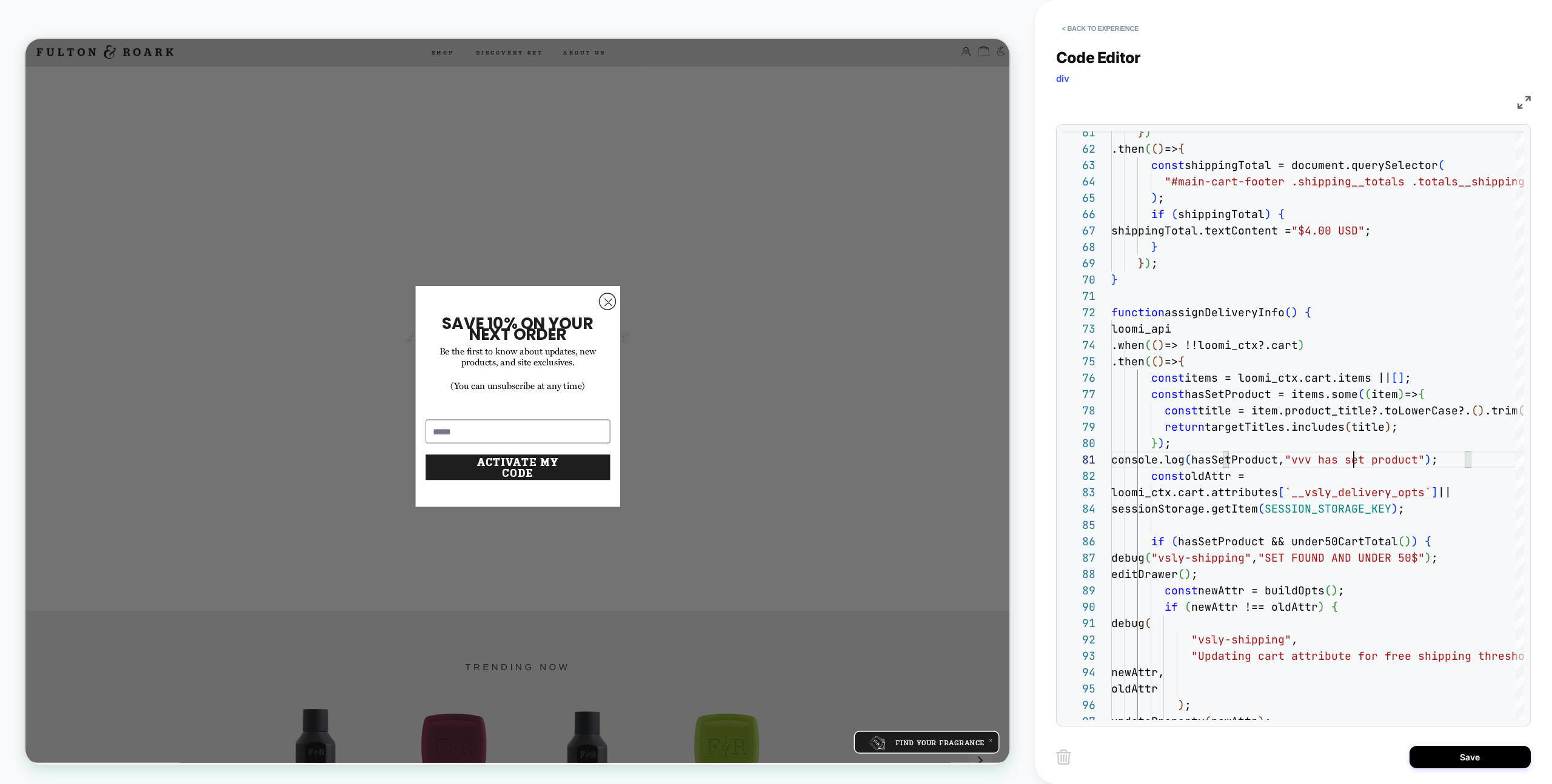 scroll, scrollTop: 0, scrollLeft: 242, axis: horizontal 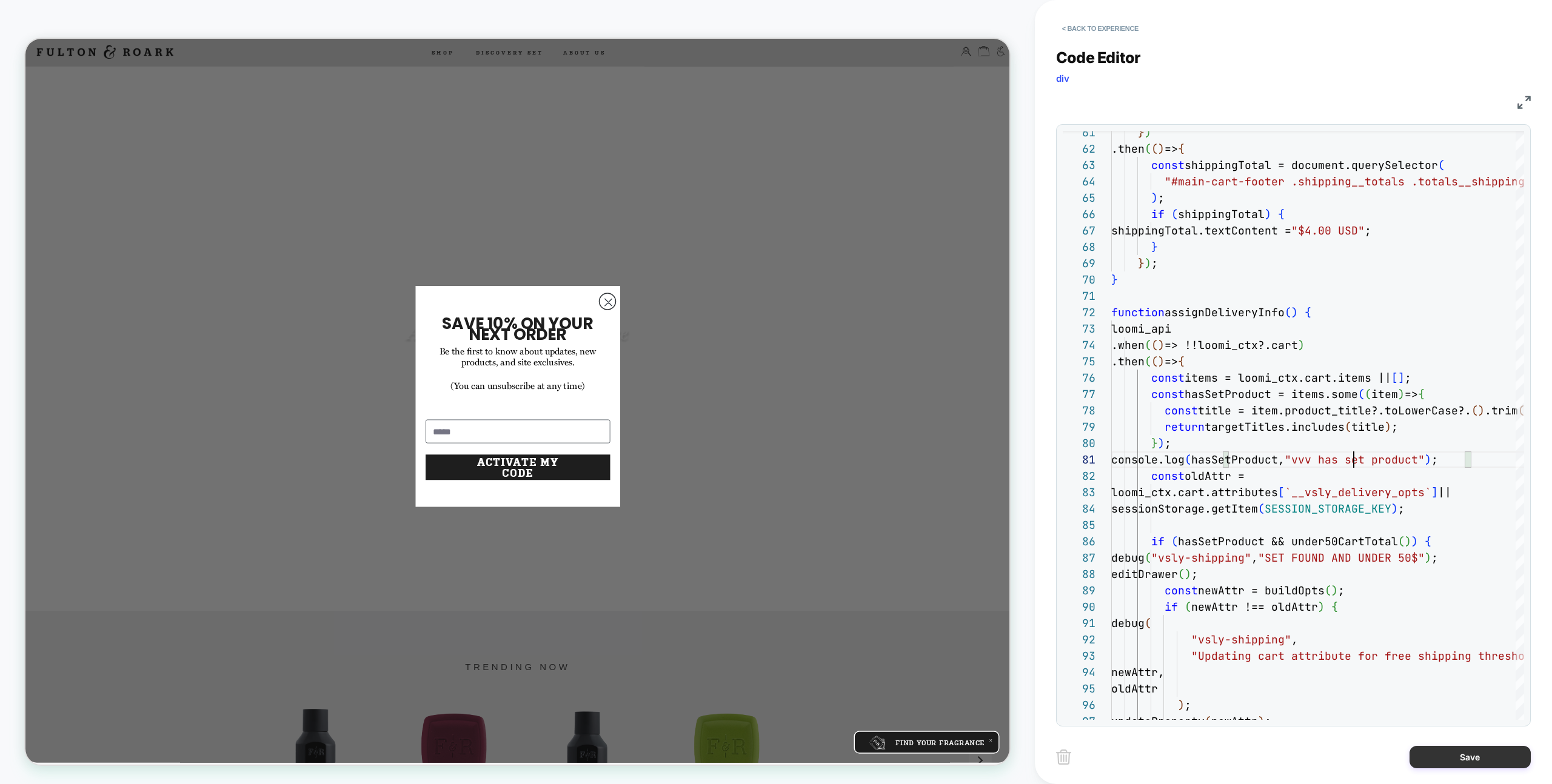 type on "**********" 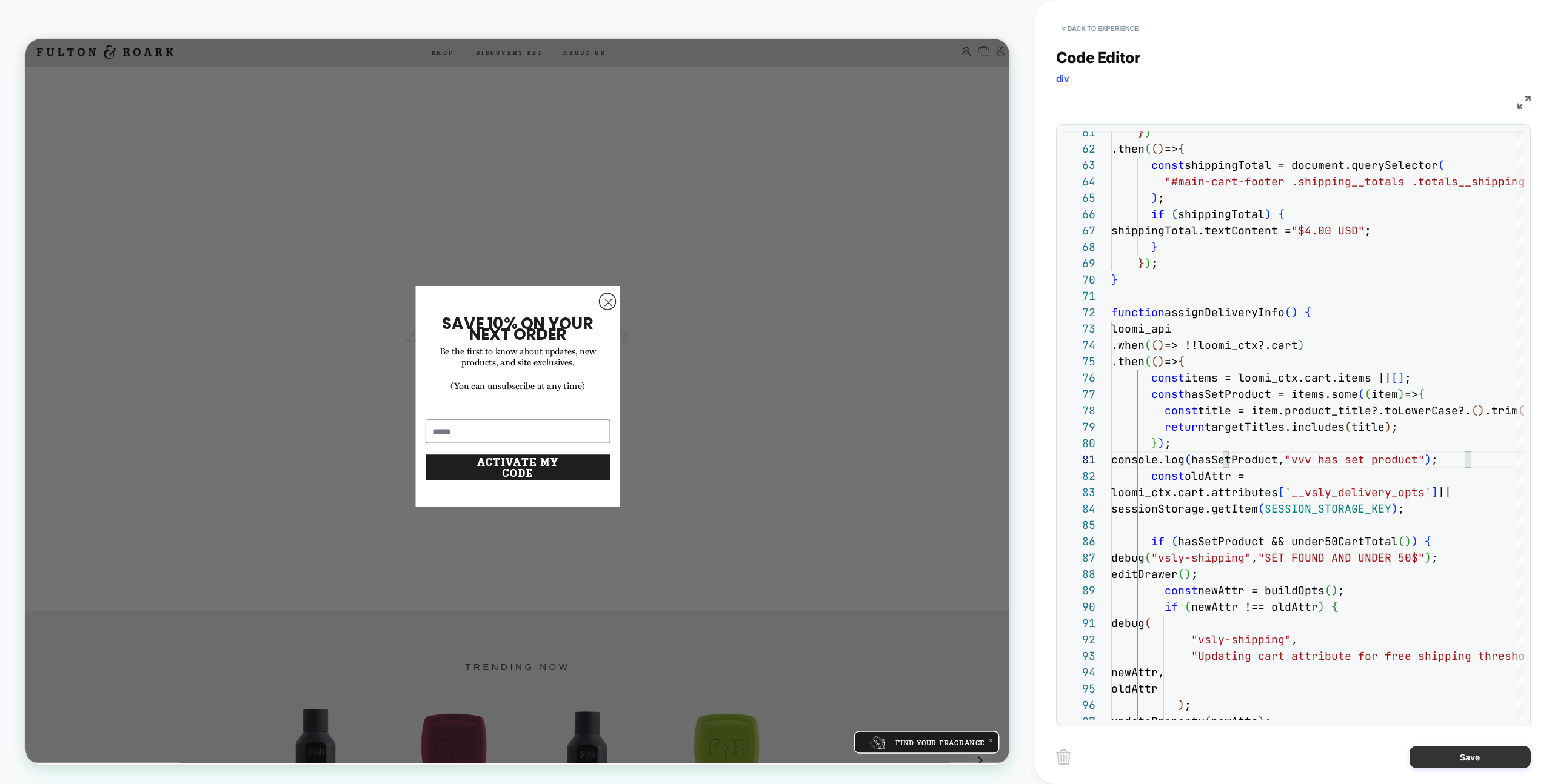 click on "Save" at bounding box center (1470, 757) 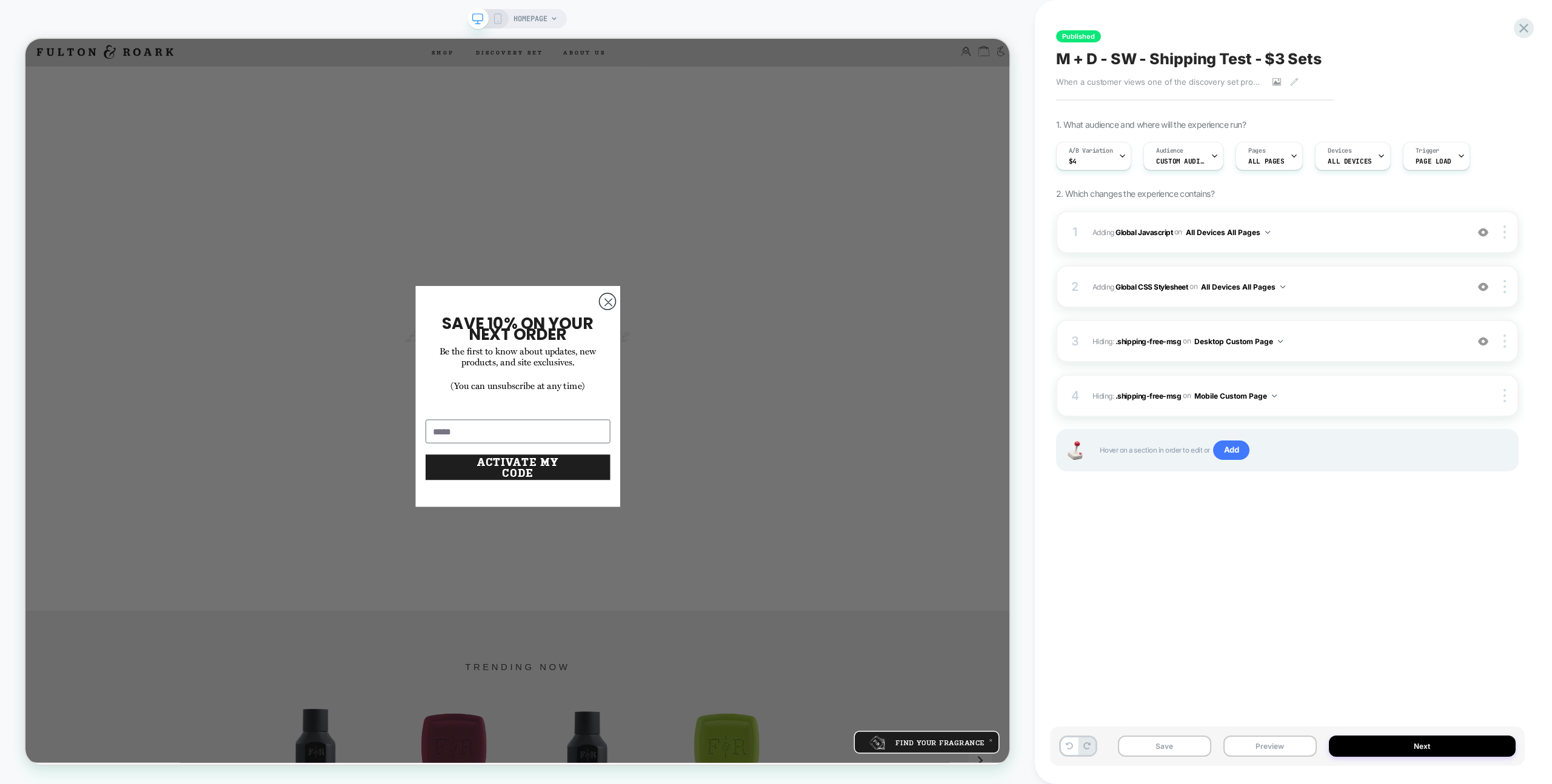 drag, startPoint x: 1275, startPoint y: 743, endPoint x: 1280, endPoint y: 733, distance: 11.18034 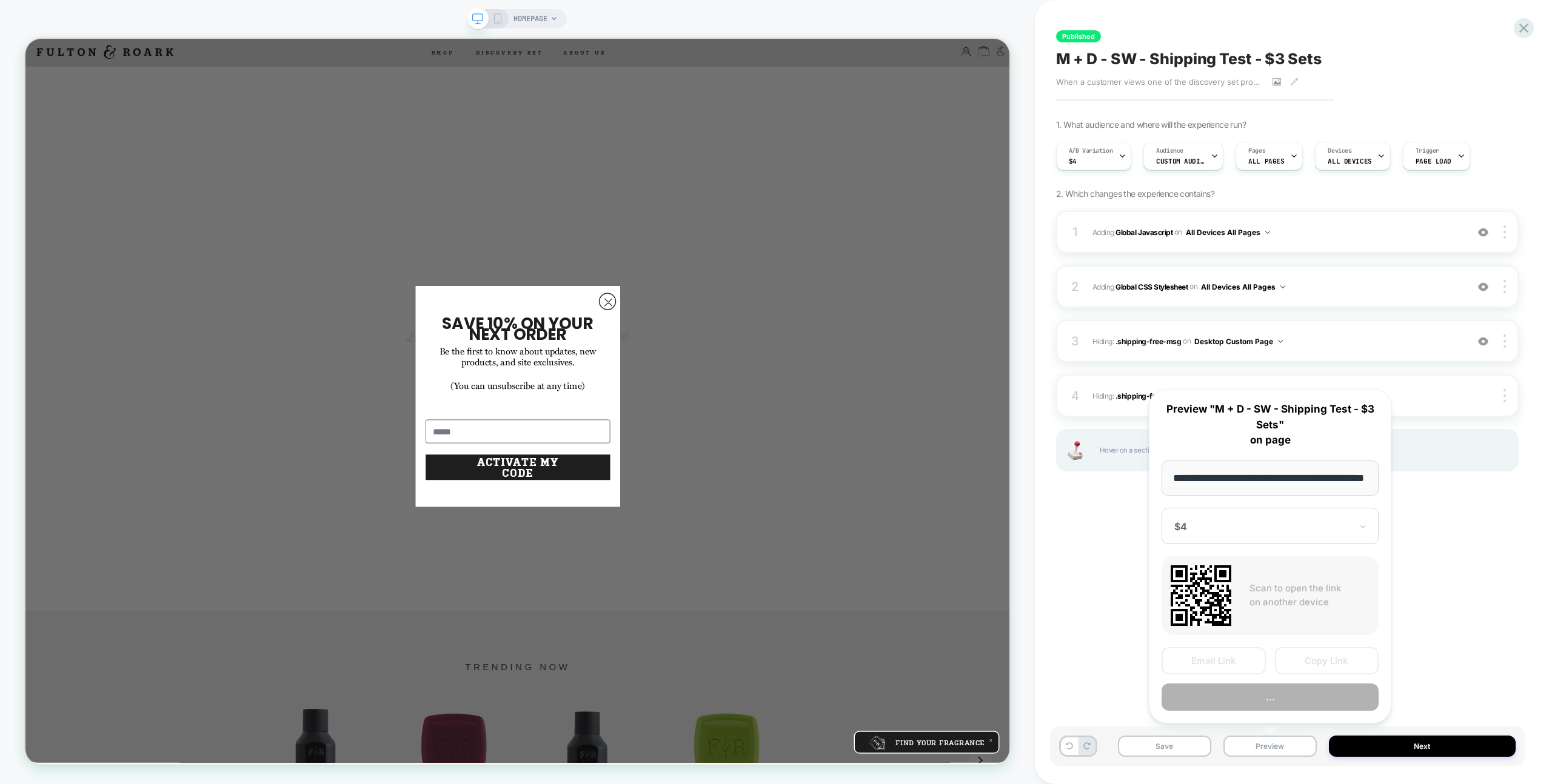 scroll, scrollTop: 0, scrollLeft: 36, axis: horizontal 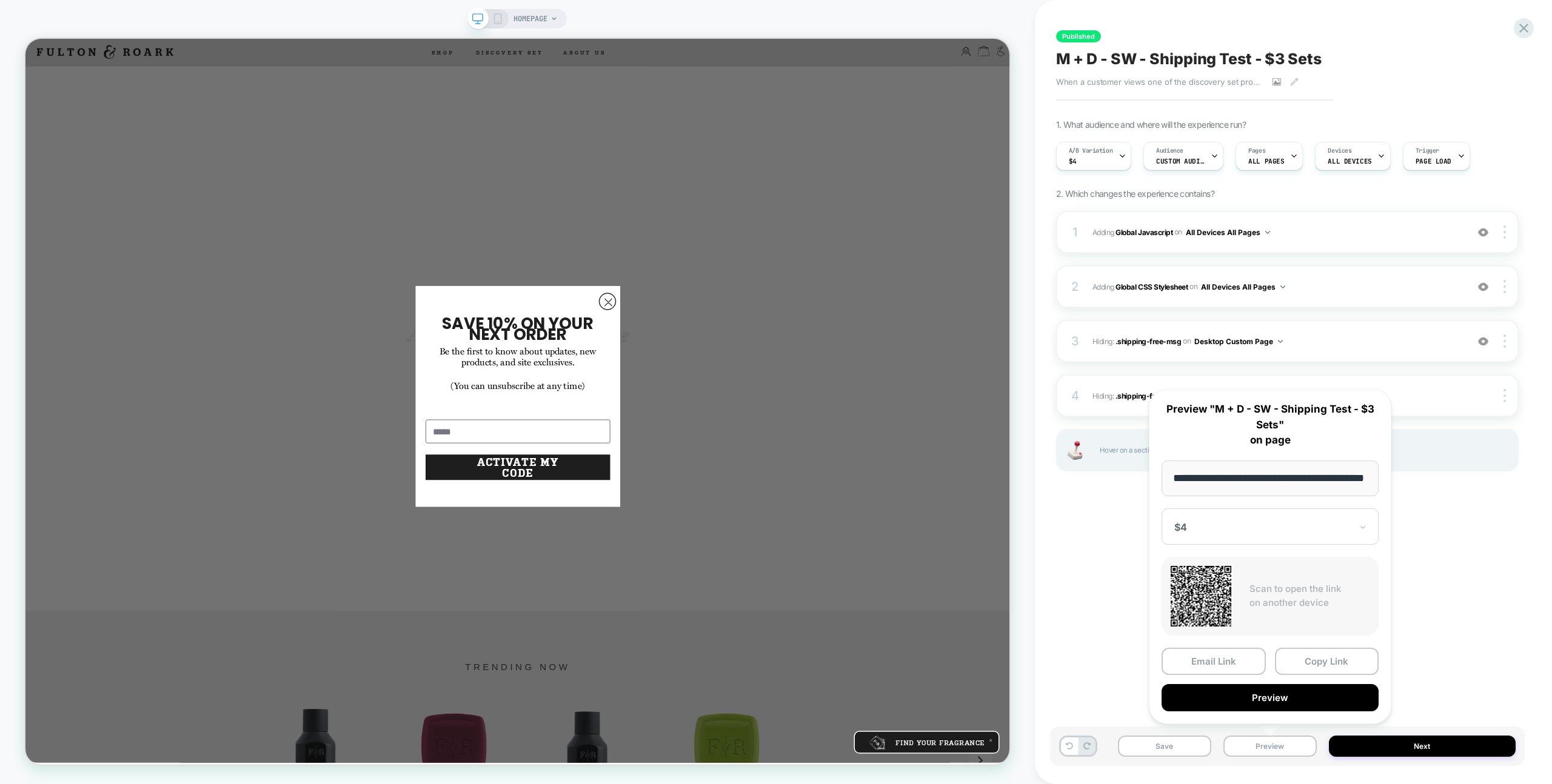 drag, startPoint x: 1305, startPoint y: 660, endPoint x: 1126, endPoint y: 600, distance: 188.78824 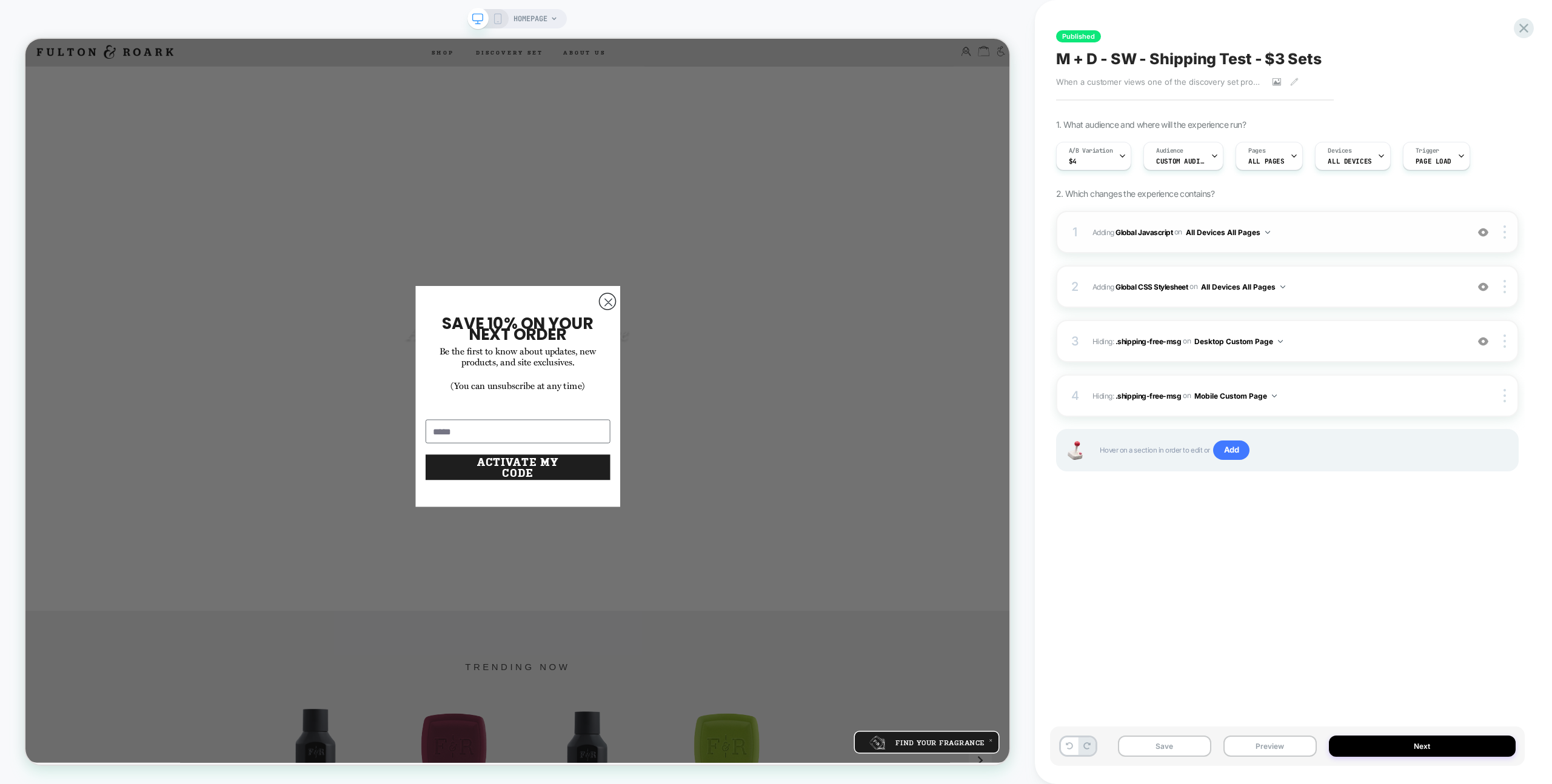 click on "Adding   Global Javascript   on All Devices All Pages" at bounding box center (1277, 232) 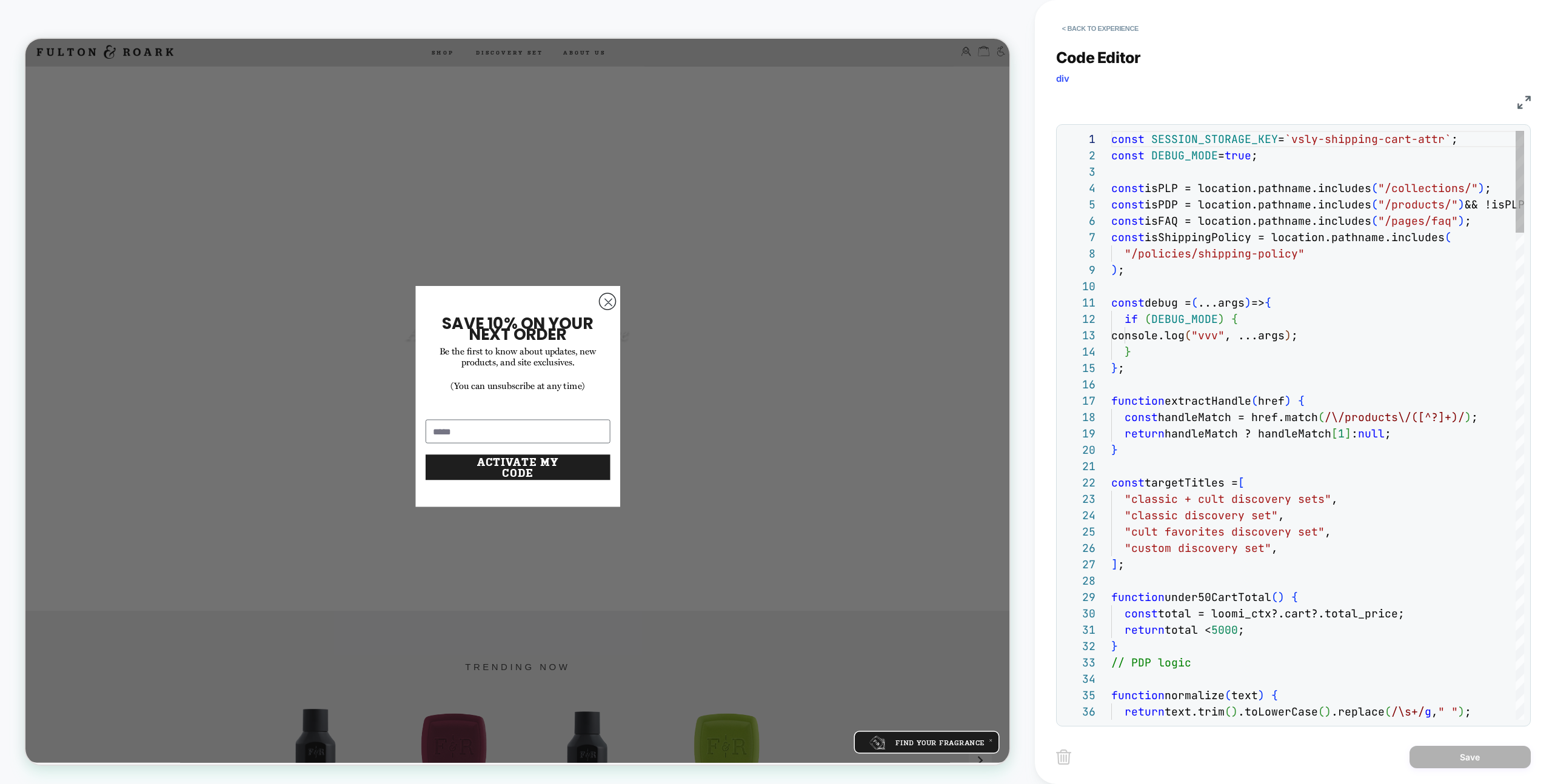 scroll, scrollTop: 164, scrollLeft: 0, axis: vertical 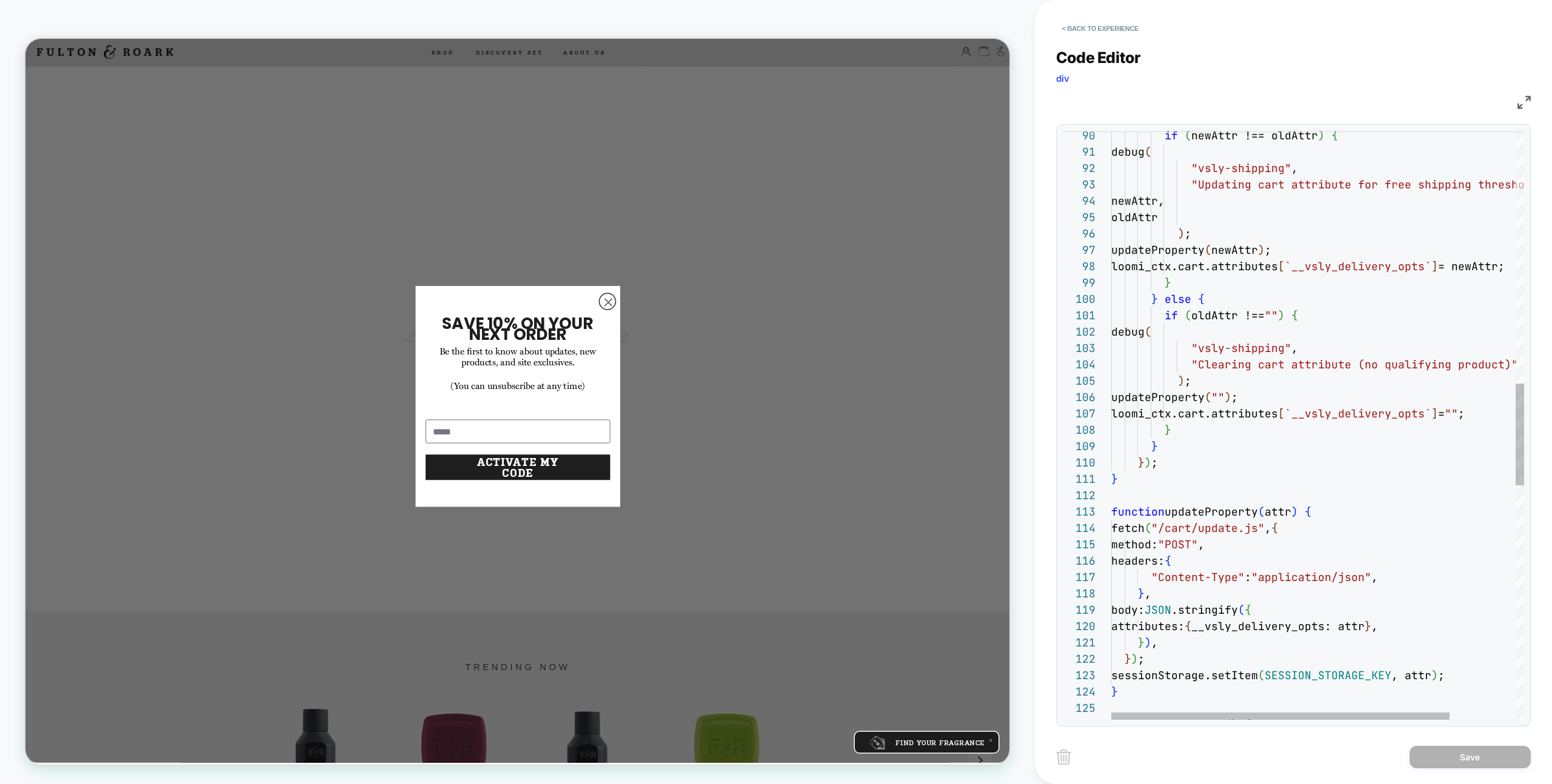 click on "if   ( newAttr !== oldAttr )   {           debug (              "vsly-shipping" ,              "Updating cart attribute for free shipping thresho ld" ,             newAttr,             oldAttr            ) ;           updateProperty ( newAttr ) ;           loomi_ctx.cart.attributes [ `__vsly_delivery_opts` ]  = newAttr;          }        }   else   {          if   ( oldAttr !==  "" )   {           debug (              "vsly-shipping" ,              "Clearing cart attribute (no qualifying product)"            ) ;           updateProperty ( "" ) ;           loomi_ctx.cart.attributes [ `__vsly_delivery_opts` ]  =  "" ;          }        }      } ) ; } function  updateProperty ( attr )   {   fetch ( "/cart/update.js" ,  {     method:  "POST" ,     headers:  { :  , } ," at bounding box center (1357, 373) 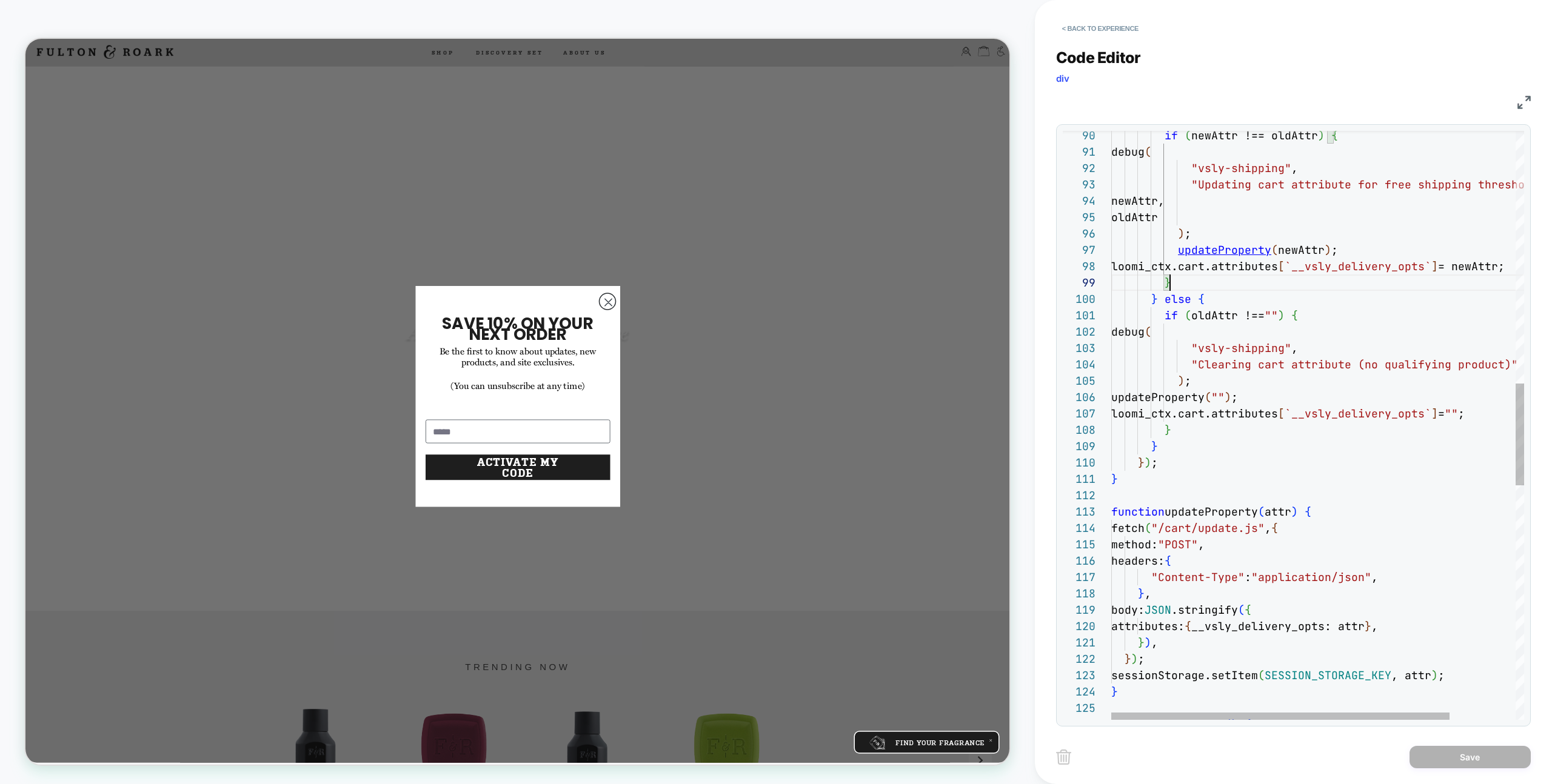 click on "if   ( newAttr !== oldAttr )   {           debug (              "vsly-shipping" ,              "Updating cart attribute for free shipping thresho ld" ,             newAttr,             oldAttr            ) ;            updateProperty ( newAttr ) ;           loomi_ctx.cart.attributes [ `__vsly_delivery_opts` ]  = newAttr;          }        }   else   {          if   ( oldAttr !==  "" )   {           debug (              "vsly-shipping" ,              "Clearing cart attribute (no qualifying product)"            ) ;           updateProperty ( "" ) ;           loomi_ctx.cart.attributes [ `__vsly_delivery_opts` ]  =  "" ;          }        }      } ) ; } function  updateProperty ( attr )   {   fetch ( "/cart/update.js" ,  {     method:  "POST" ,     headers:  { :  , }" at bounding box center (1357, 373) 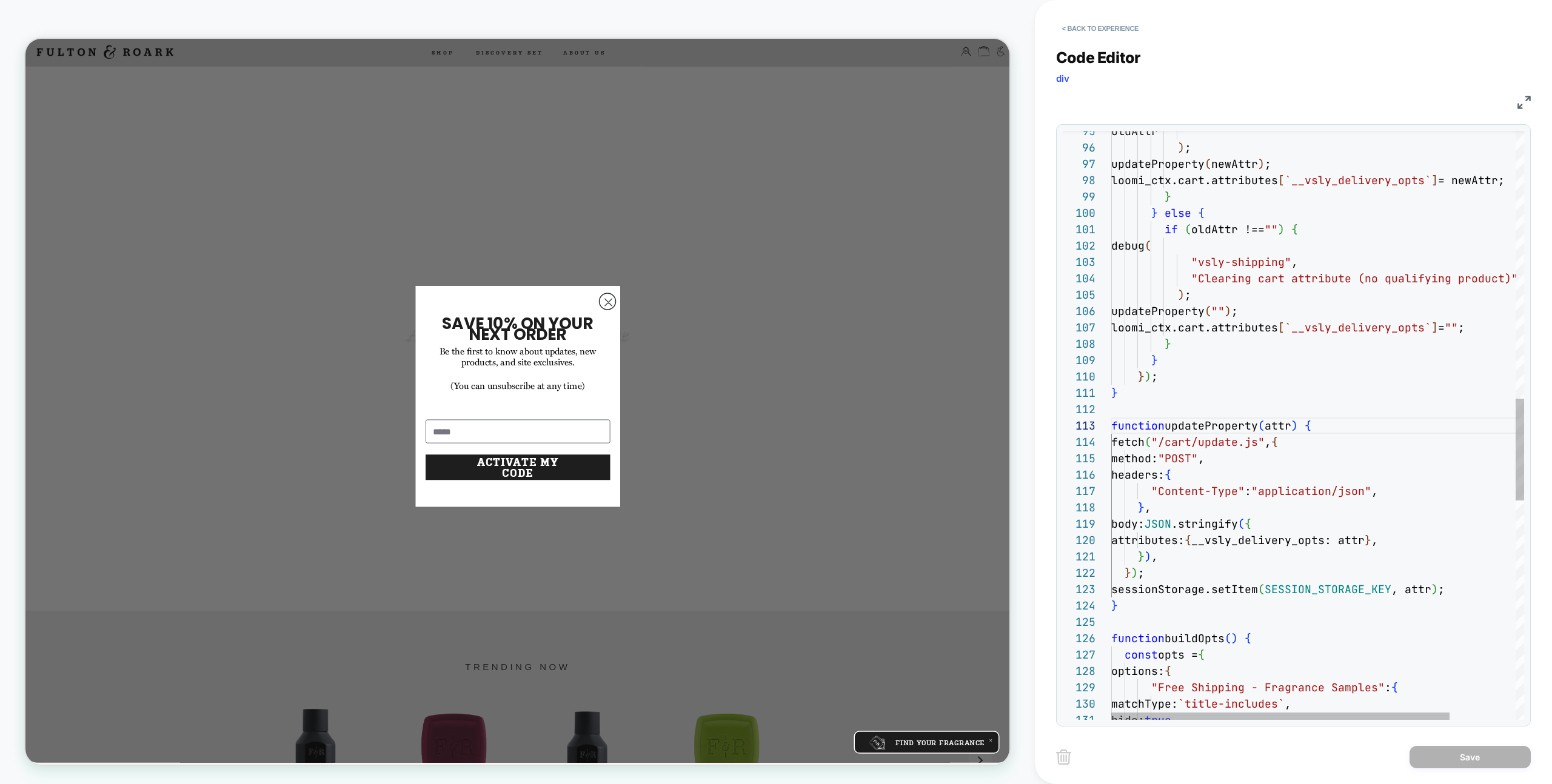 click on "oldAttr            ) ;           updateProperty ( newAttr ) ;           loomi_ctx.cart.attributes [ `__vsly_delivery_opts` ]  = newAttr;          }        }   else   {          if   ( oldAttr !==  "" )   {           debug (              "vsly-shipping" ,              "Clearing cart attribute (no qualifying product)"            ) ;           updateProperty ( "" ) ;           loomi_ctx.cart.attributes [ `__vsly_delivery_opts` ]  =  "" ;          }        }      } ) ; } function  updateProperty ( attr )   {   fetch ( "/cart/update.js" ,  {     method:  "POST" ,     headers:  {        "Content-Type" :  "application/json" ,      } ,     body:  JSON .stringify ( {       attributes:  {  __vsly_delivery_opts: attr  } ,      } ) ,    } ) ;   sessionStorage.setItem ( SESSION_STORAGE_KEY , attr ) ; }" at bounding box center [1357, 287] 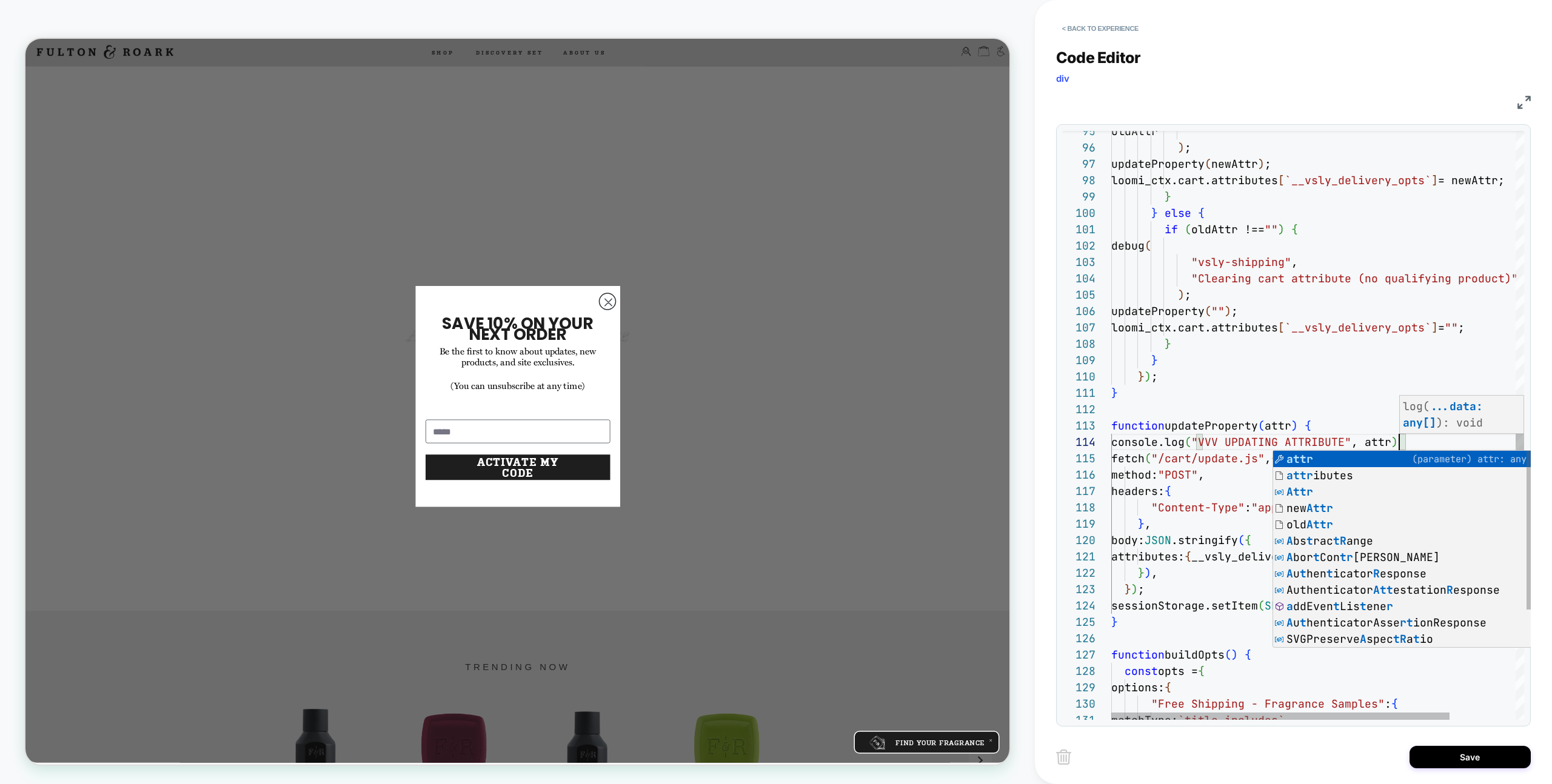 scroll, scrollTop: 49, scrollLeft: 288, axis: both 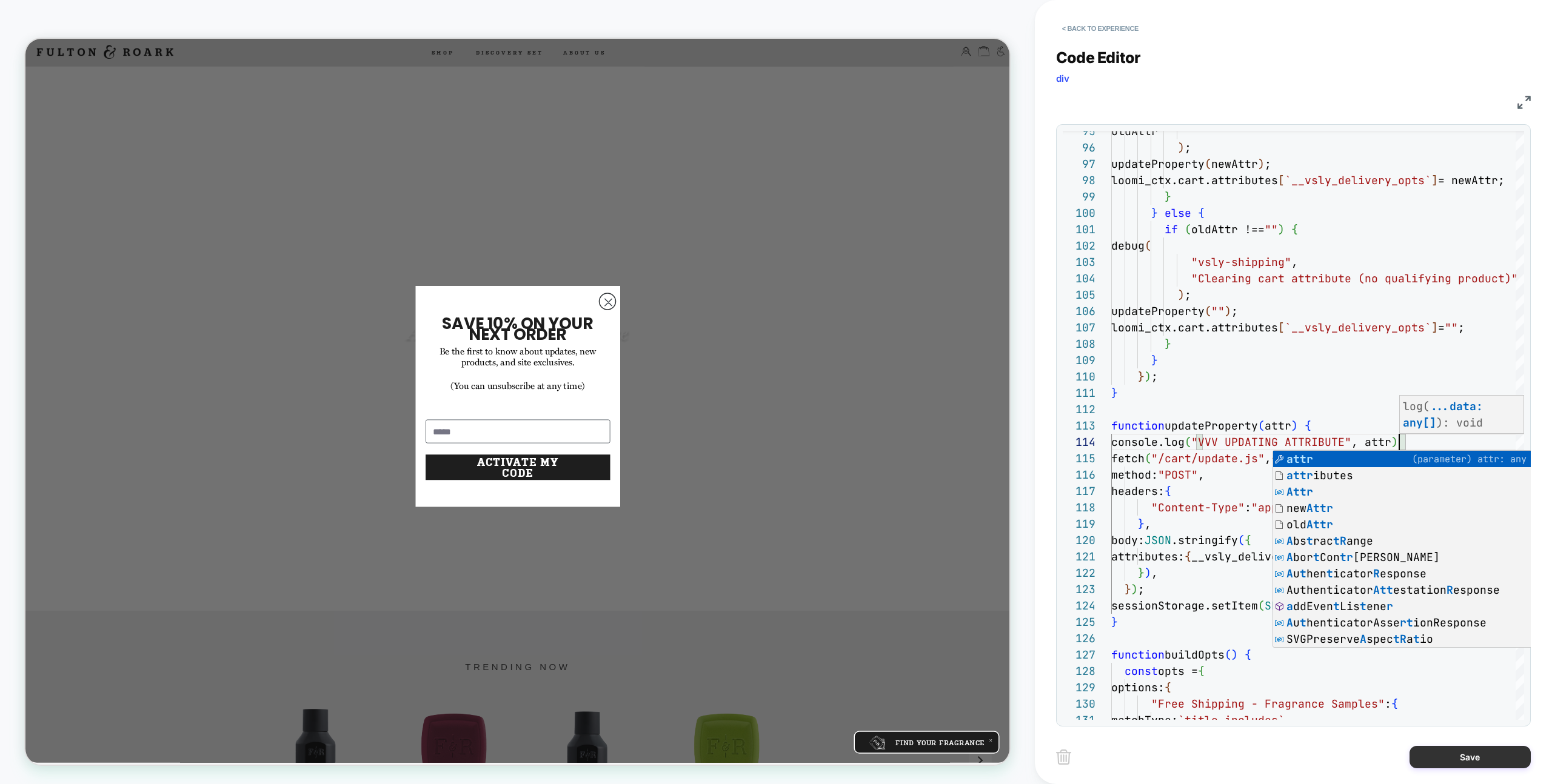 type on "**********" 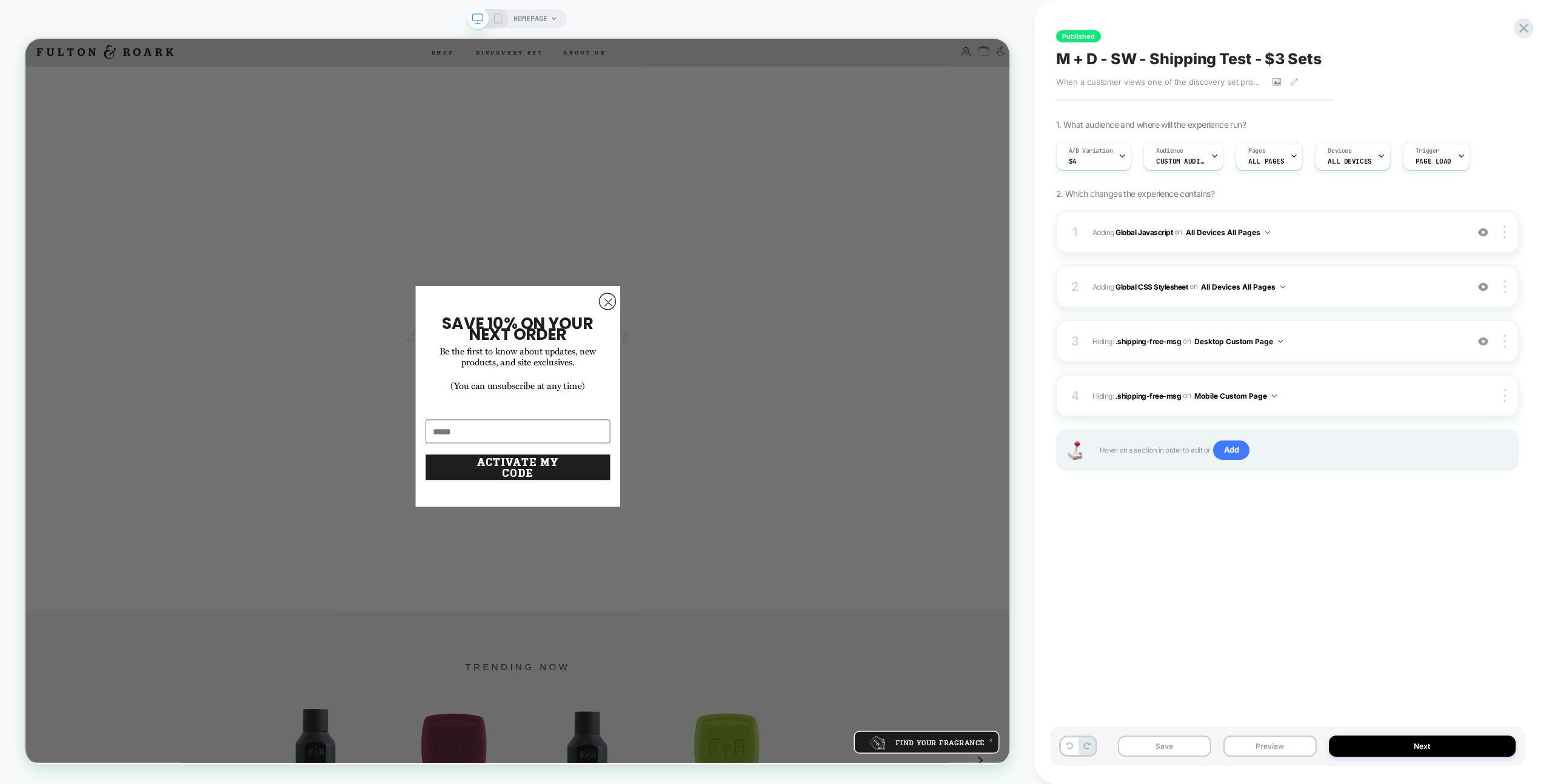 drag, startPoint x: 1297, startPoint y: 746, endPoint x: 1299, endPoint y: 732, distance: 14.142136 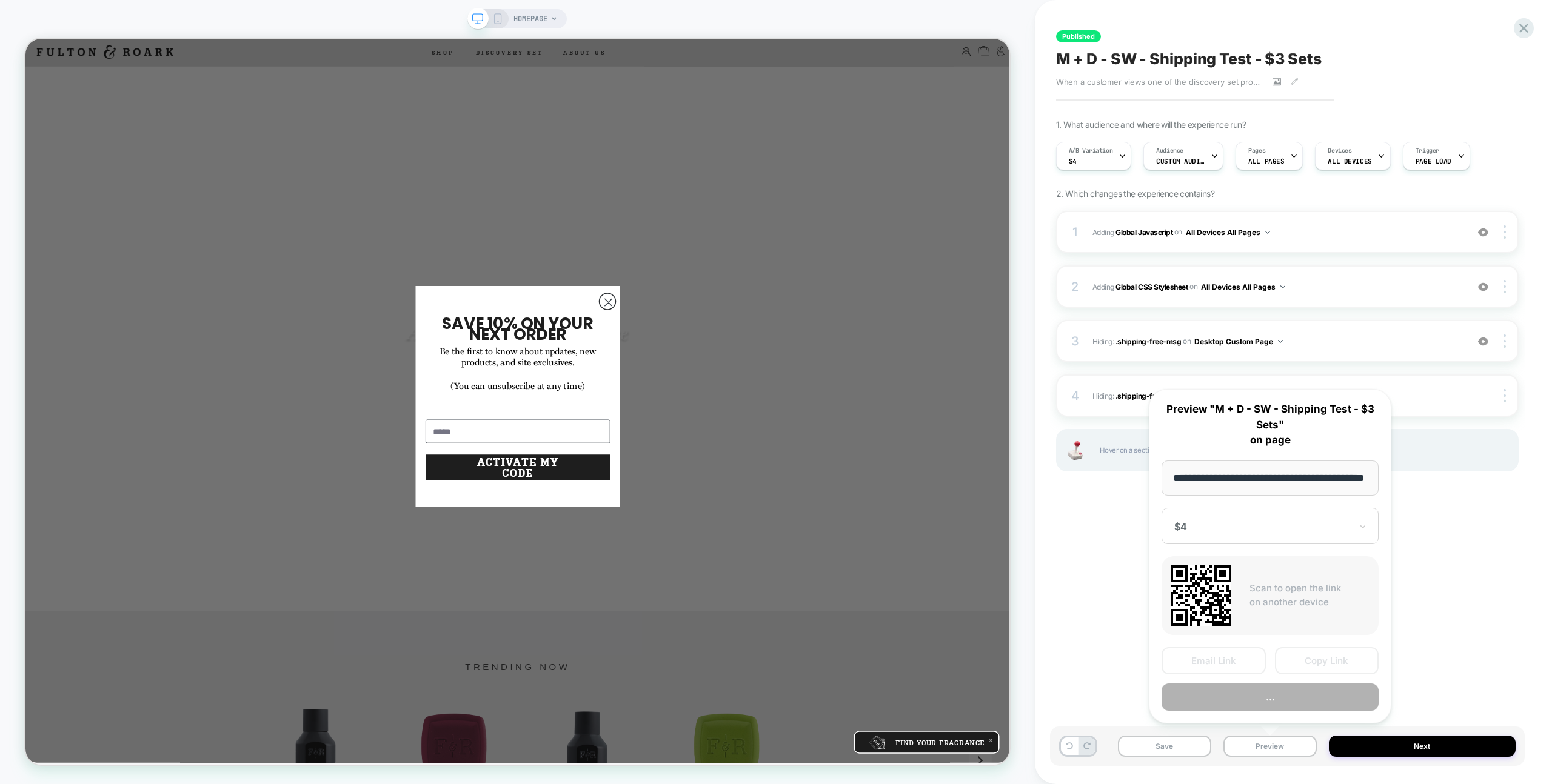 scroll, scrollTop: 0, scrollLeft: 36, axis: horizontal 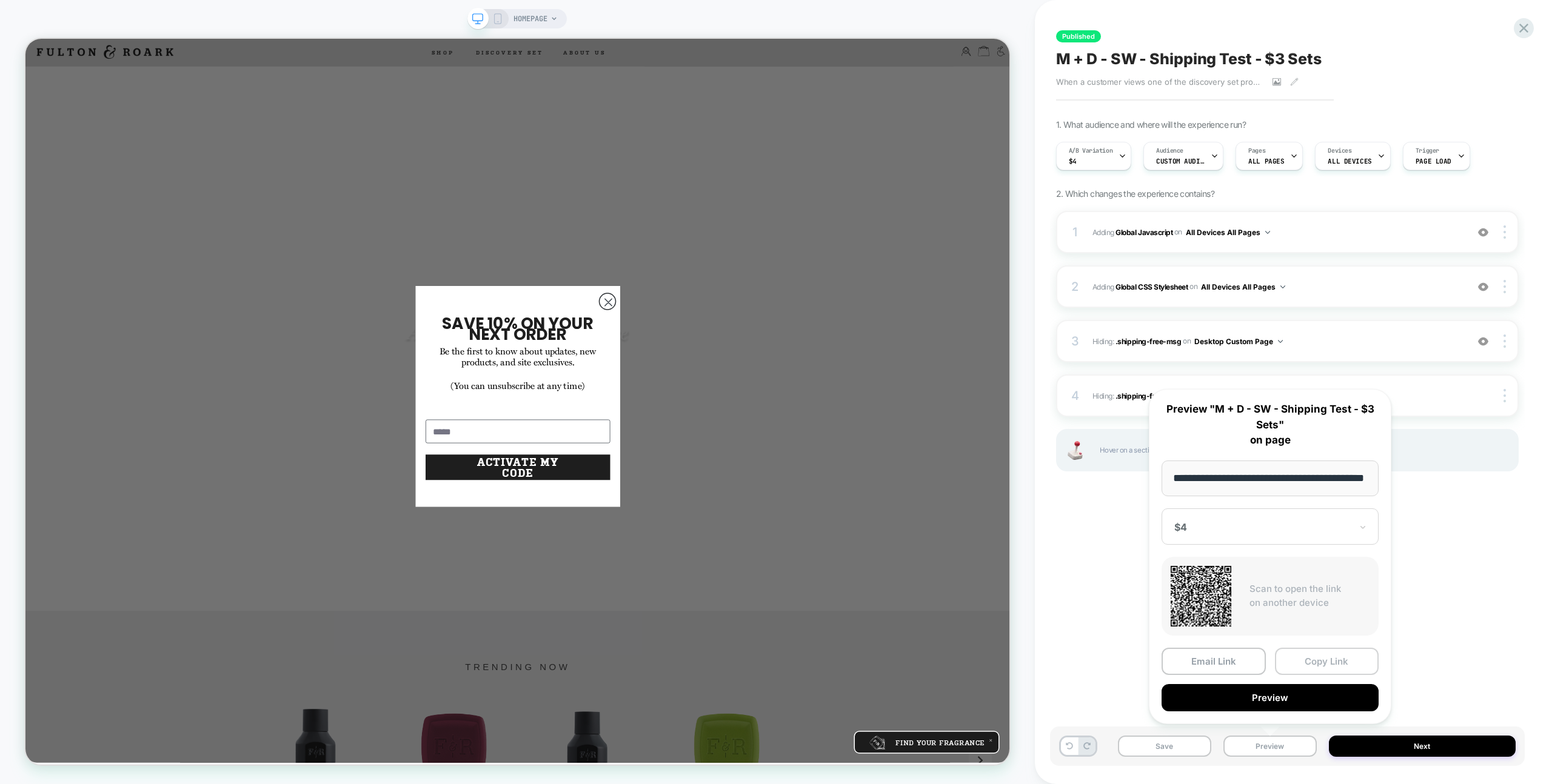 click on "Copy Link" at bounding box center (1327, 661) 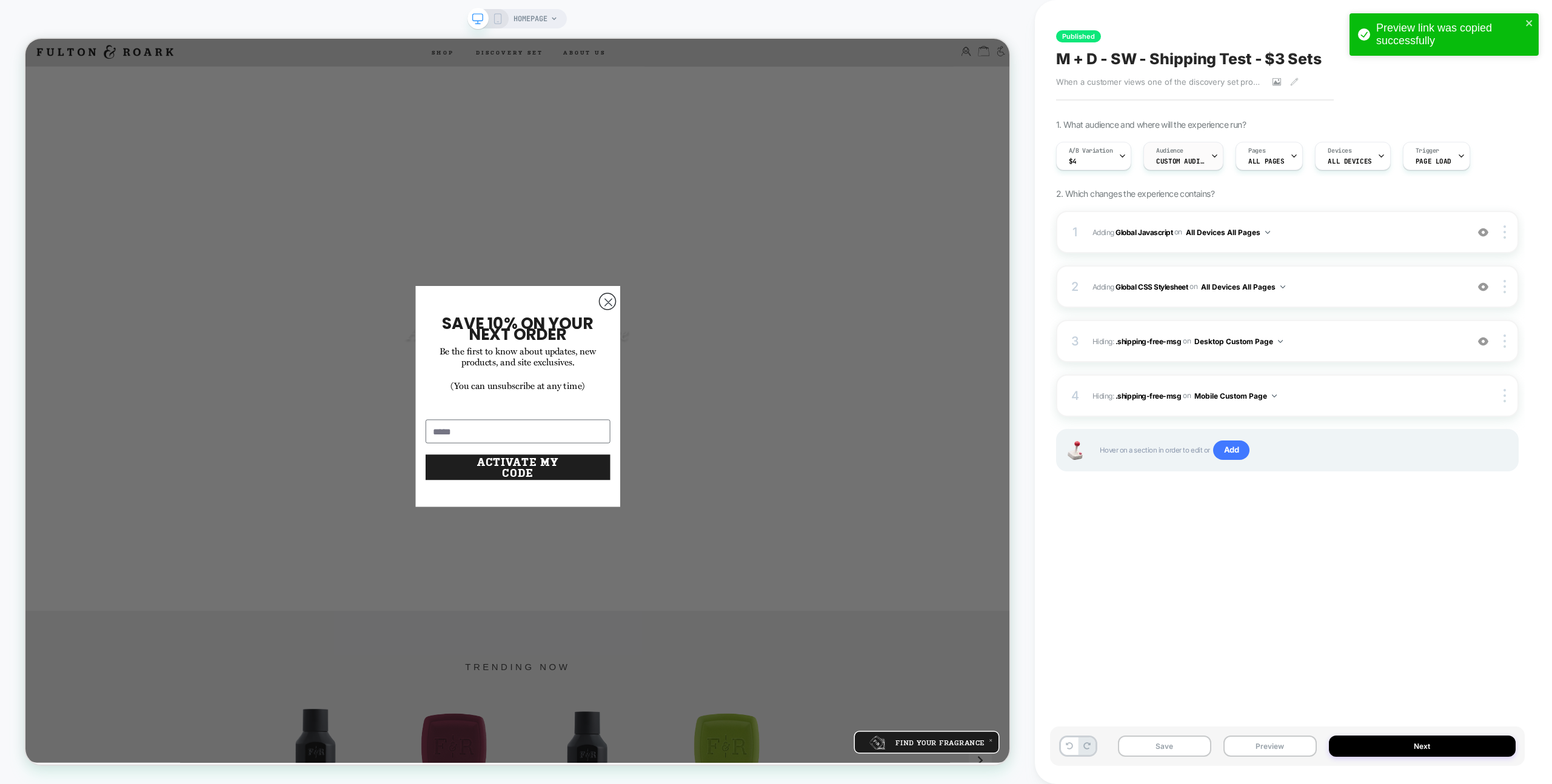 click on "Custom Audience" at bounding box center [1180, 161] 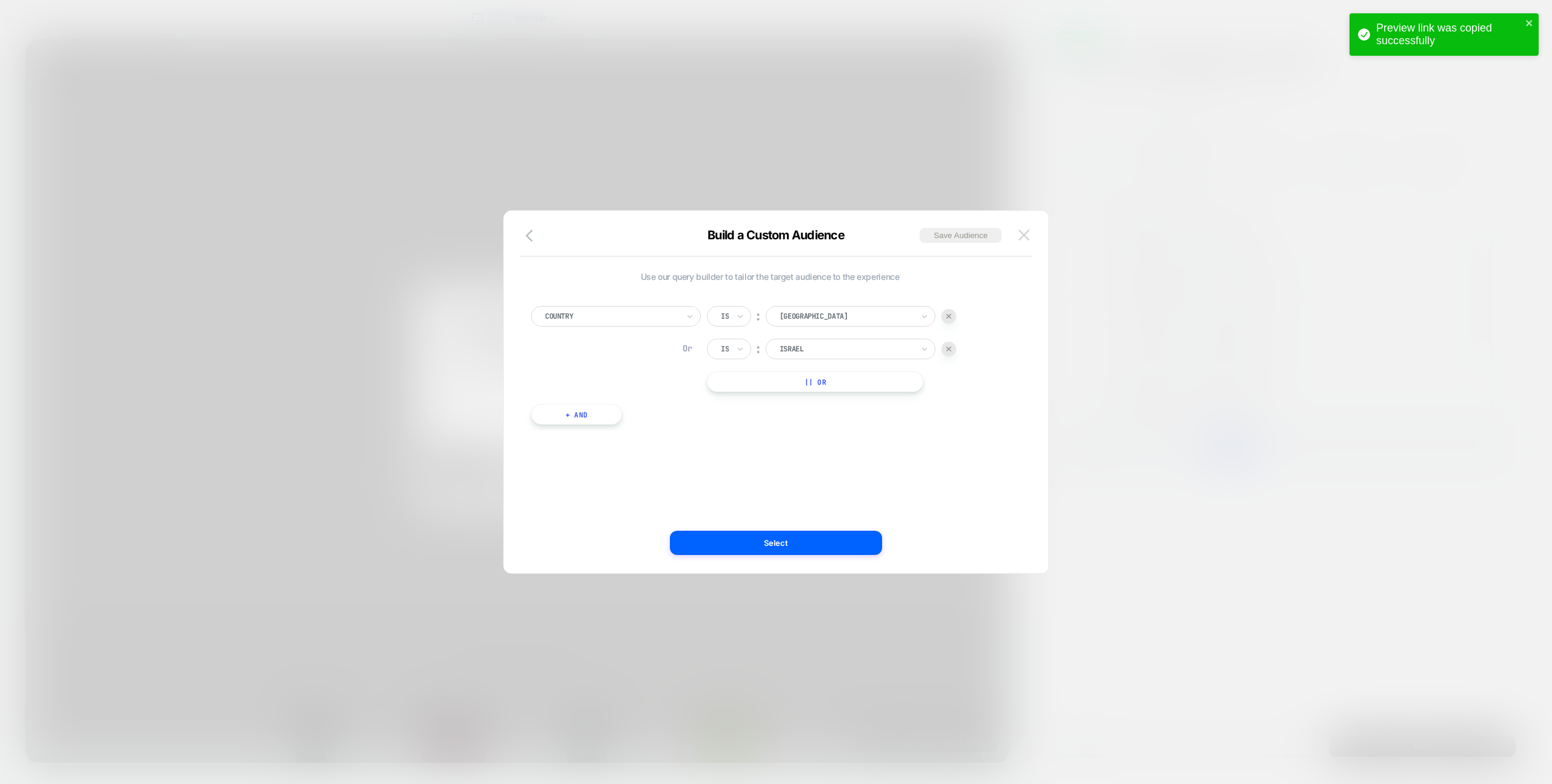 click at bounding box center [1024, 234] 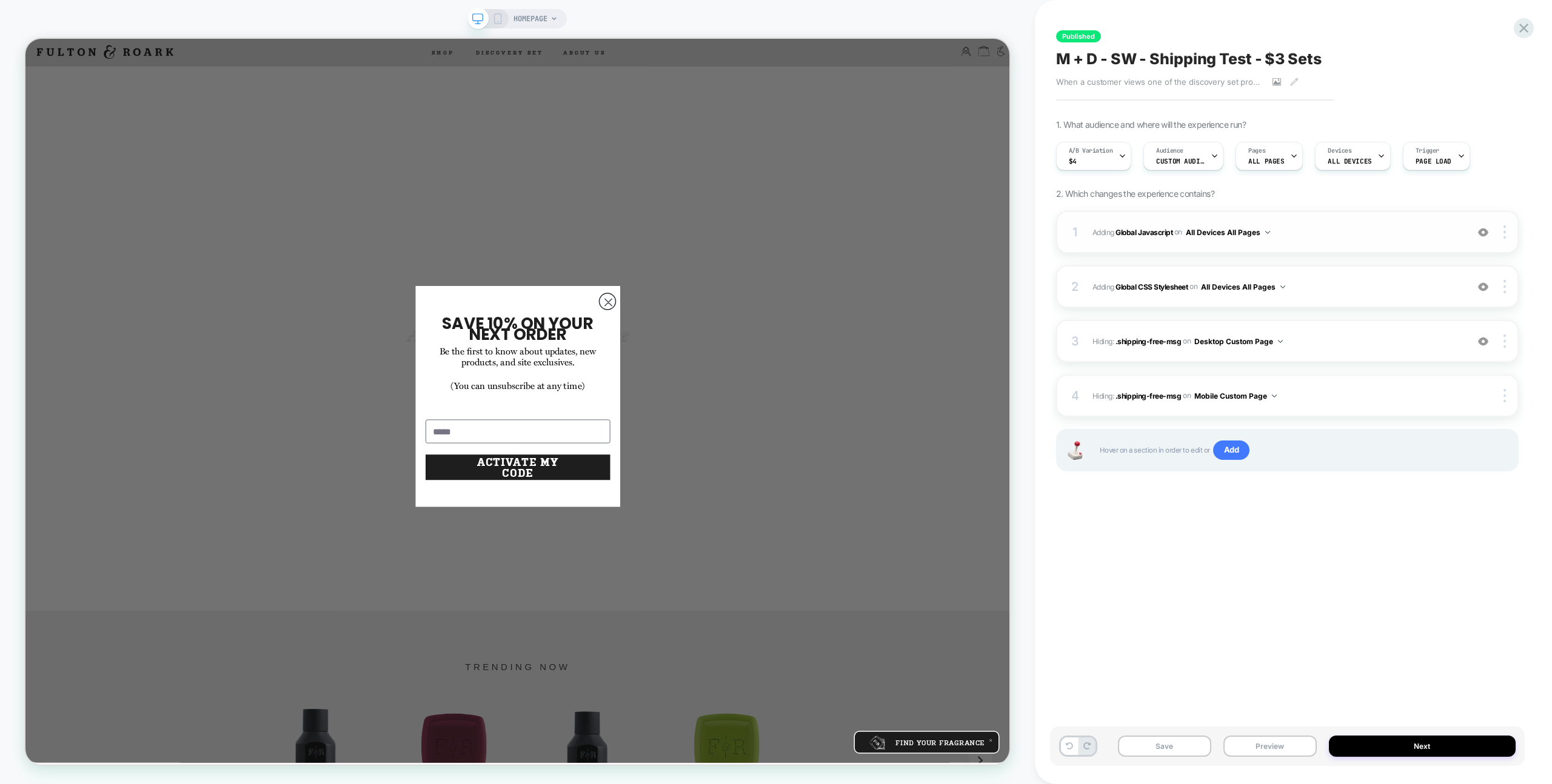 click on "Adding   Global Javascript   on All Devices All Pages" at bounding box center [1277, 232] 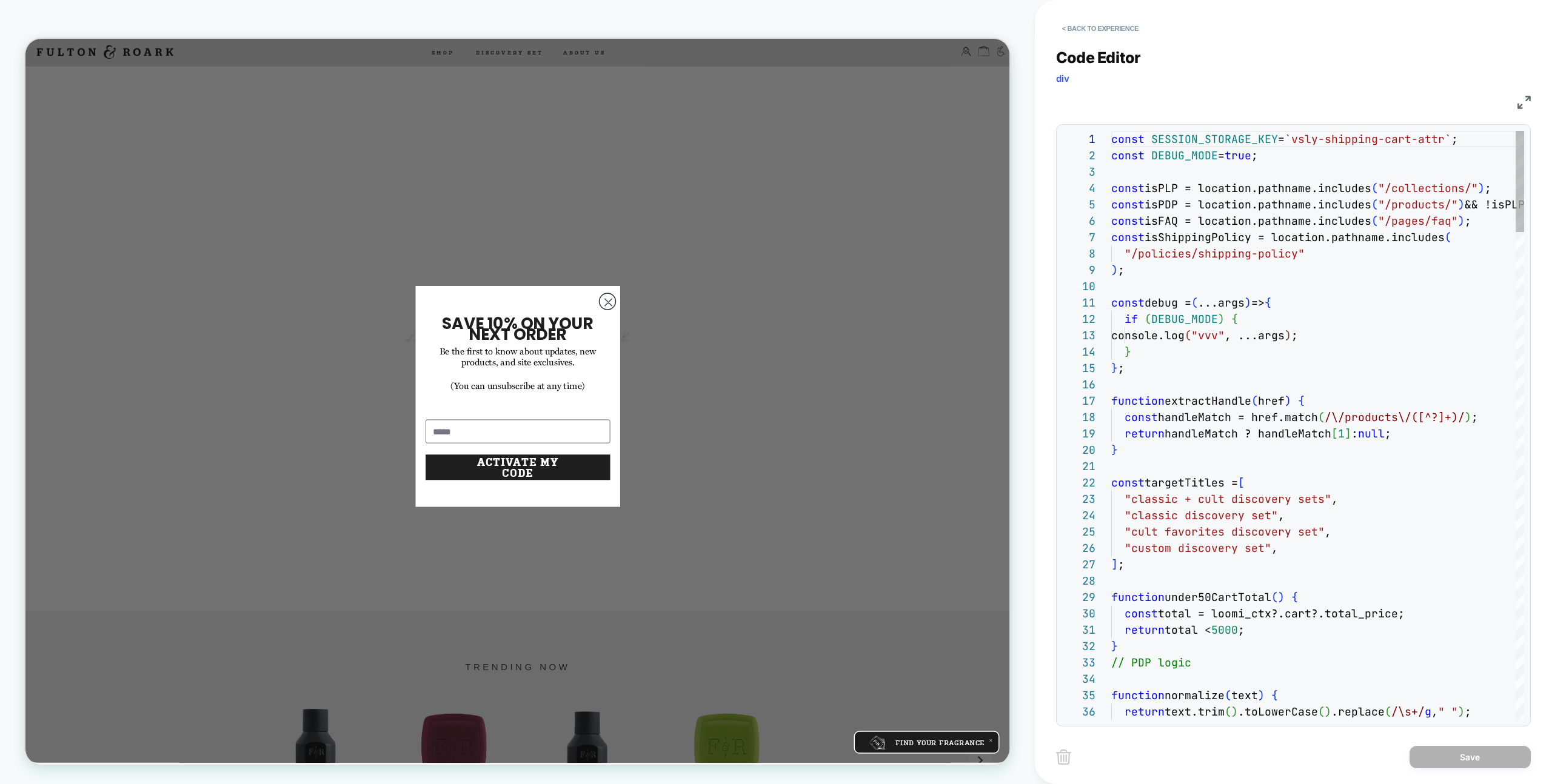 scroll, scrollTop: 164, scrollLeft: 0, axis: vertical 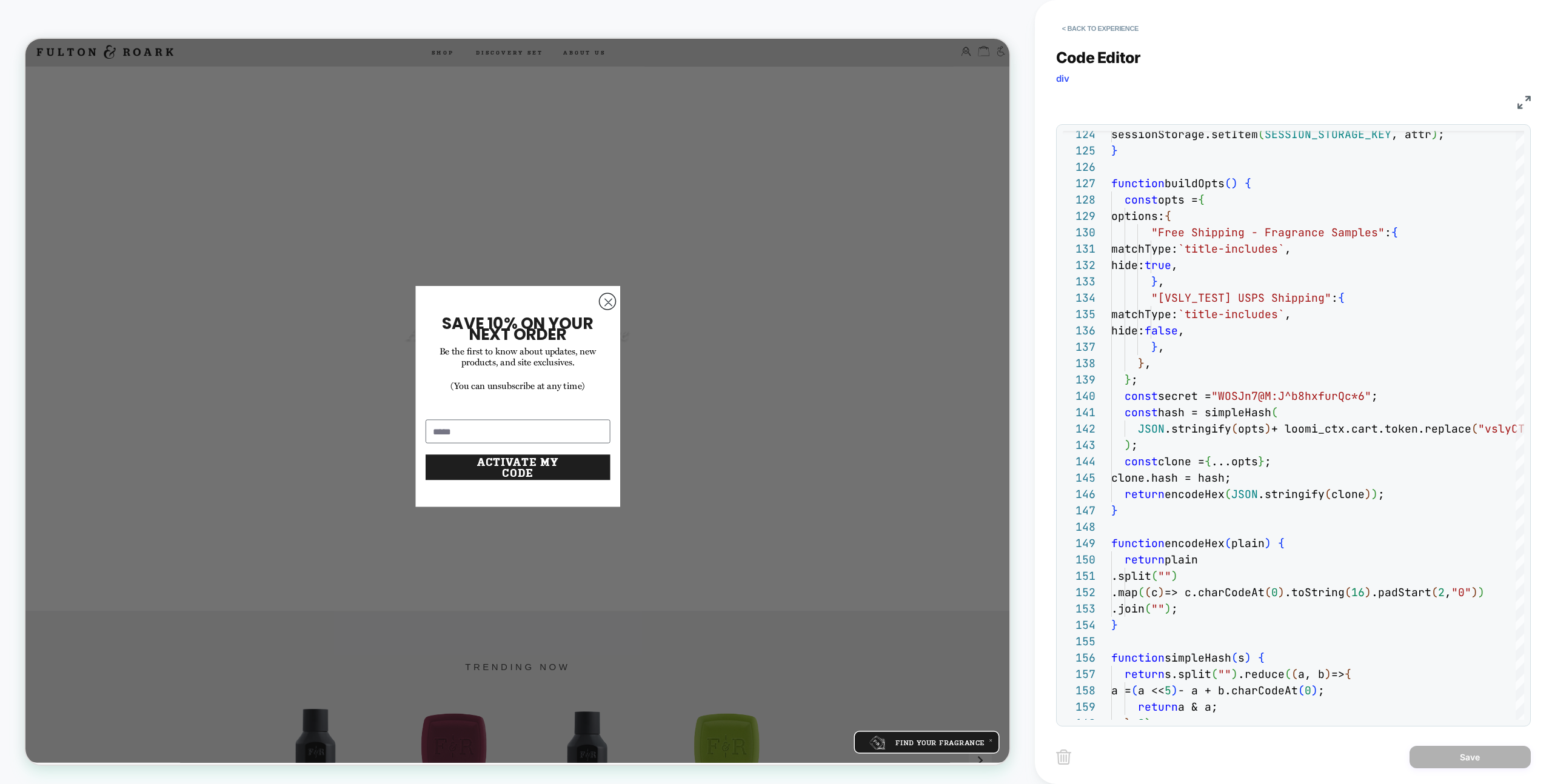 click on "Code Editor div JS 124 125 126 127 128 129 130 131 132 133 134 135 136 137 138 139 140 141 142 143 144 145 146 147 148 149 150 151 152 153 154 155 156 157 158 159 160   sessionStorage.setItem ( SESSION_STORAGE_KEY , attr ) ; } function  buildOpts ( )   {    const  opts =  {     options:  {        "Free Shipping - Fragrance Samples" :  {         matchType:  `title-includes` ,         hide:  true ,        } ,        "[VSLY_TEST] USPS Shipping" :  {         matchType:  `title-includes` ,         hide:  false ,        } ,      } ,    } ;    const  secret =  "WOSJn7@M:J^b8hxfurQc*6" ;    const  hash = simpleHash (      JSON .stringify ( opts )  + loomi_ctx.cart.token.replace ( "vslyCT_" ,  "" )  + secret    ) ;    const  clone =  {  ...opts  } ;   clone.hash = hash;    return  encodeHex ( JSON .stringify ( clone ) ) ; } function  encodeHex ( plain )   {    return  plain     .split (" at bounding box center (1293, 380) 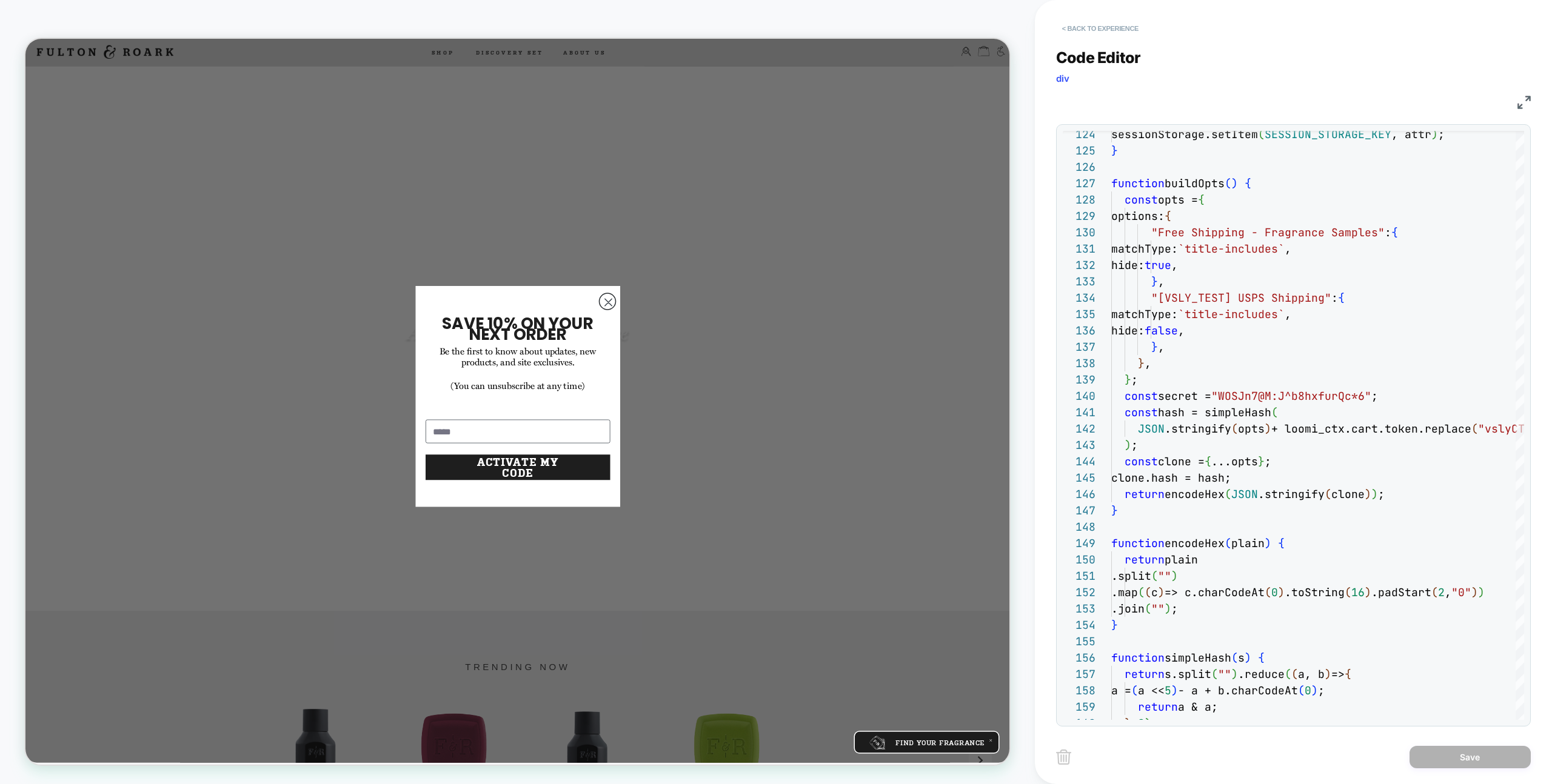 click on "< Back to experience" at bounding box center [1100, 28] 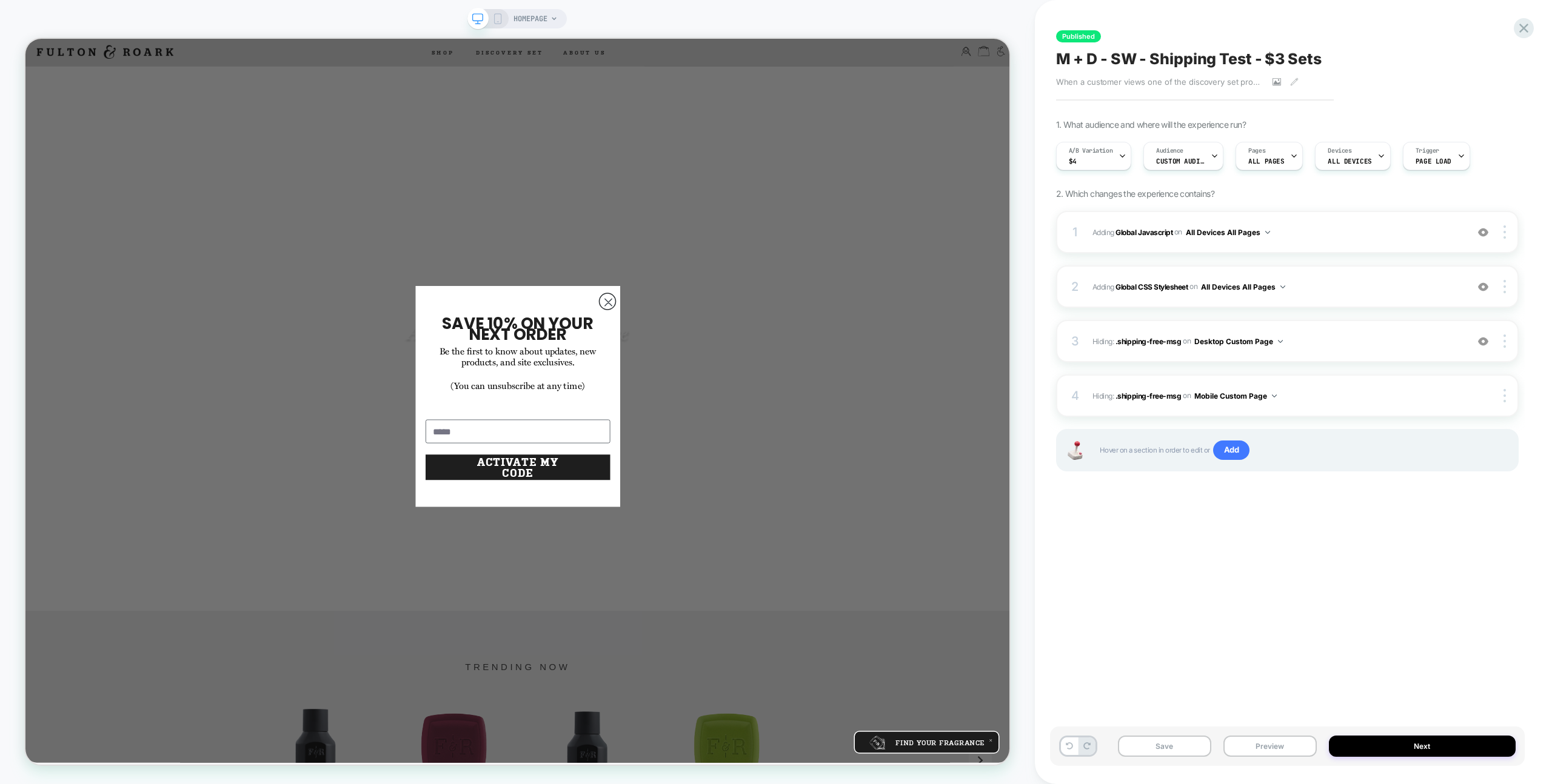 click on "Published M + D - SW - Shipping Test - $3 Sets When a customer views one of the discovery set products, the free shipping banner at the top is hidden. If they add it to their cart and the total is under $50, the shipping cost is automatically adjusted to $3. Click to view images Click to edit experience details When a customer views one of the discovery set products, the free shipping banner at the top is hidden. If they add it to their cart and the total is under $50, the shipping cost is automatically adjusted to $3. 1. What audience and where will the experience run? A/B Variation $4 Audience Custom Audience Pages ALL PAGES Devices ALL DEVICES Trigger Page Load 2. Which changes the experience contains? 1 Adding   Global Javascript   on All Devices All Pages Add Before Add After Target   Desktop Delete 2 Adding   Global CSS Stylesheet   on All Devices All Pages Add Before Add After Target   Desktop Delete 3 Hiding :   .shipping-free-msg .shipping-free-msg   on Desktop Custom Page Add Before Add After Rename" at bounding box center (1287, 392) 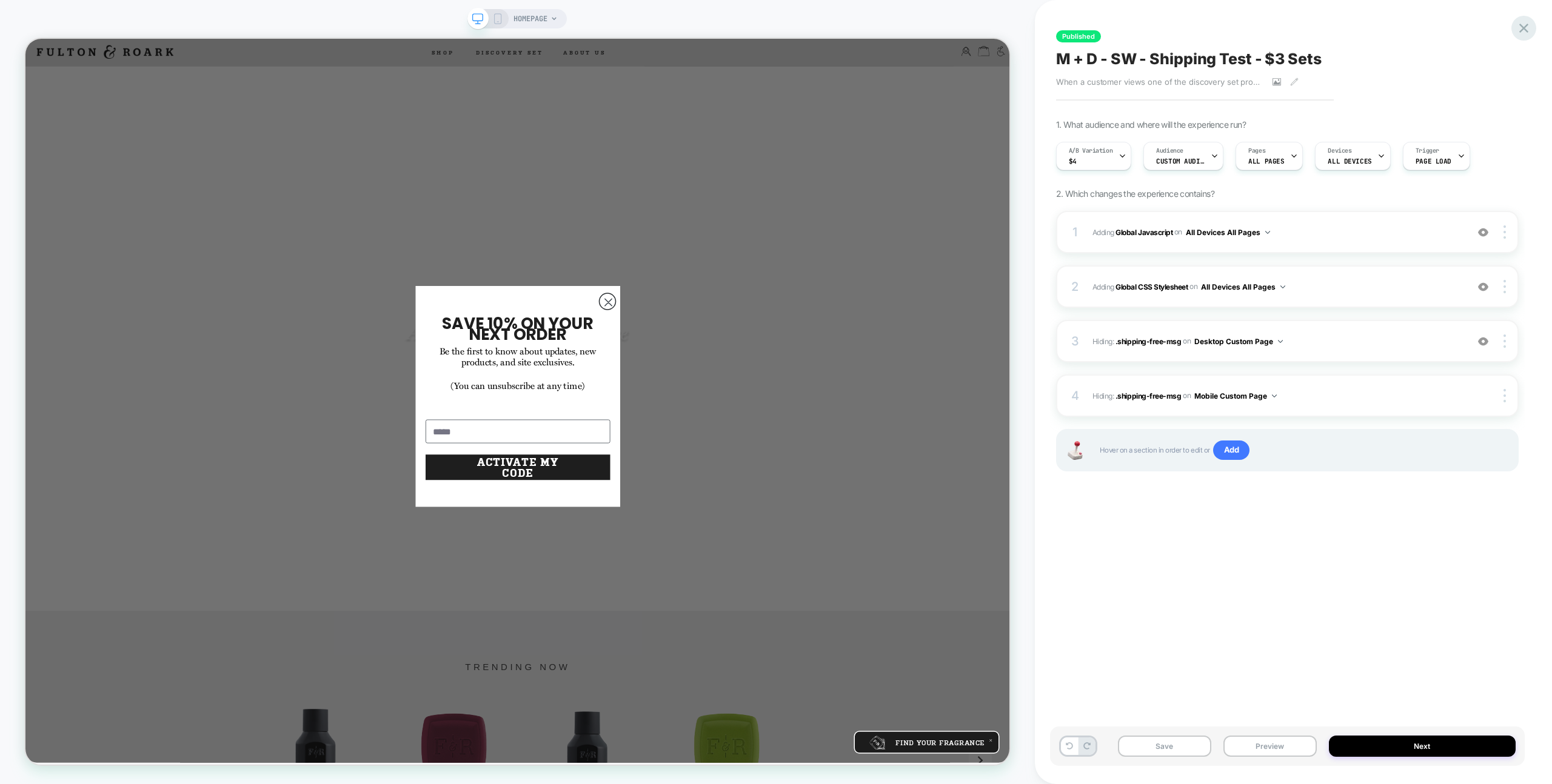 click 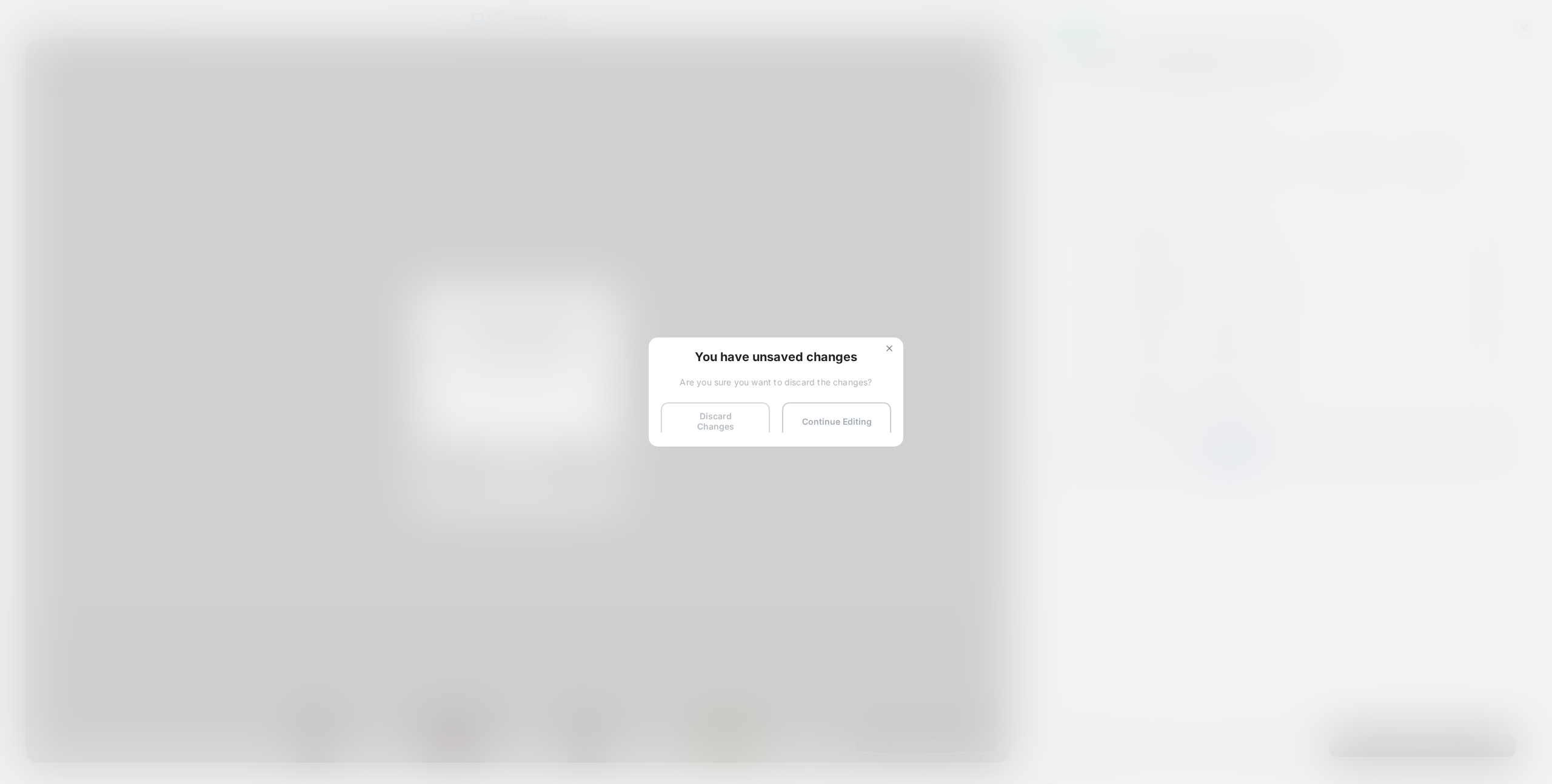 click on "Discard Changes" at bounding box center (715, 421) 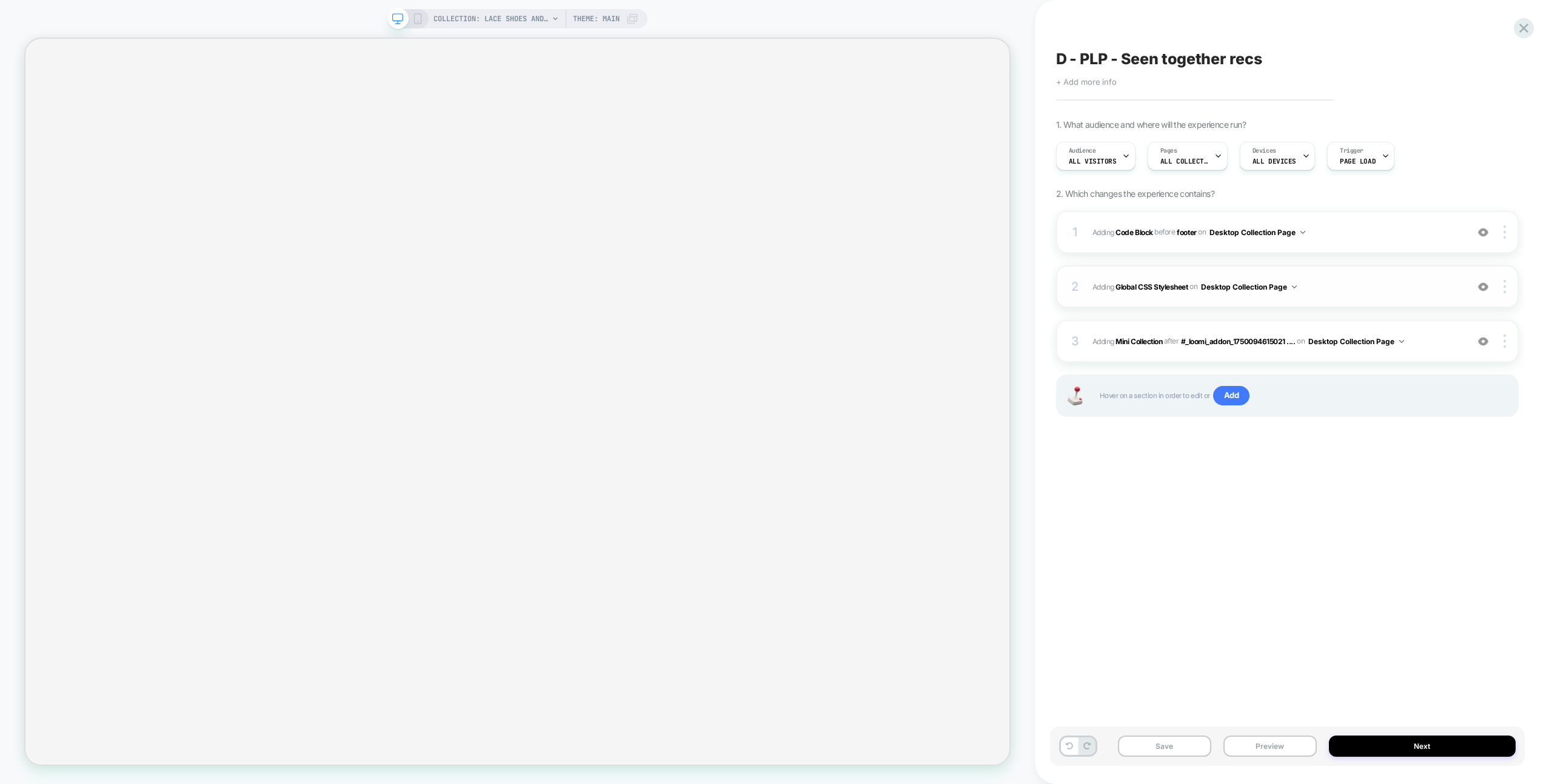scroll, scrollTop: 0, scrollLeft: 0, axis: both 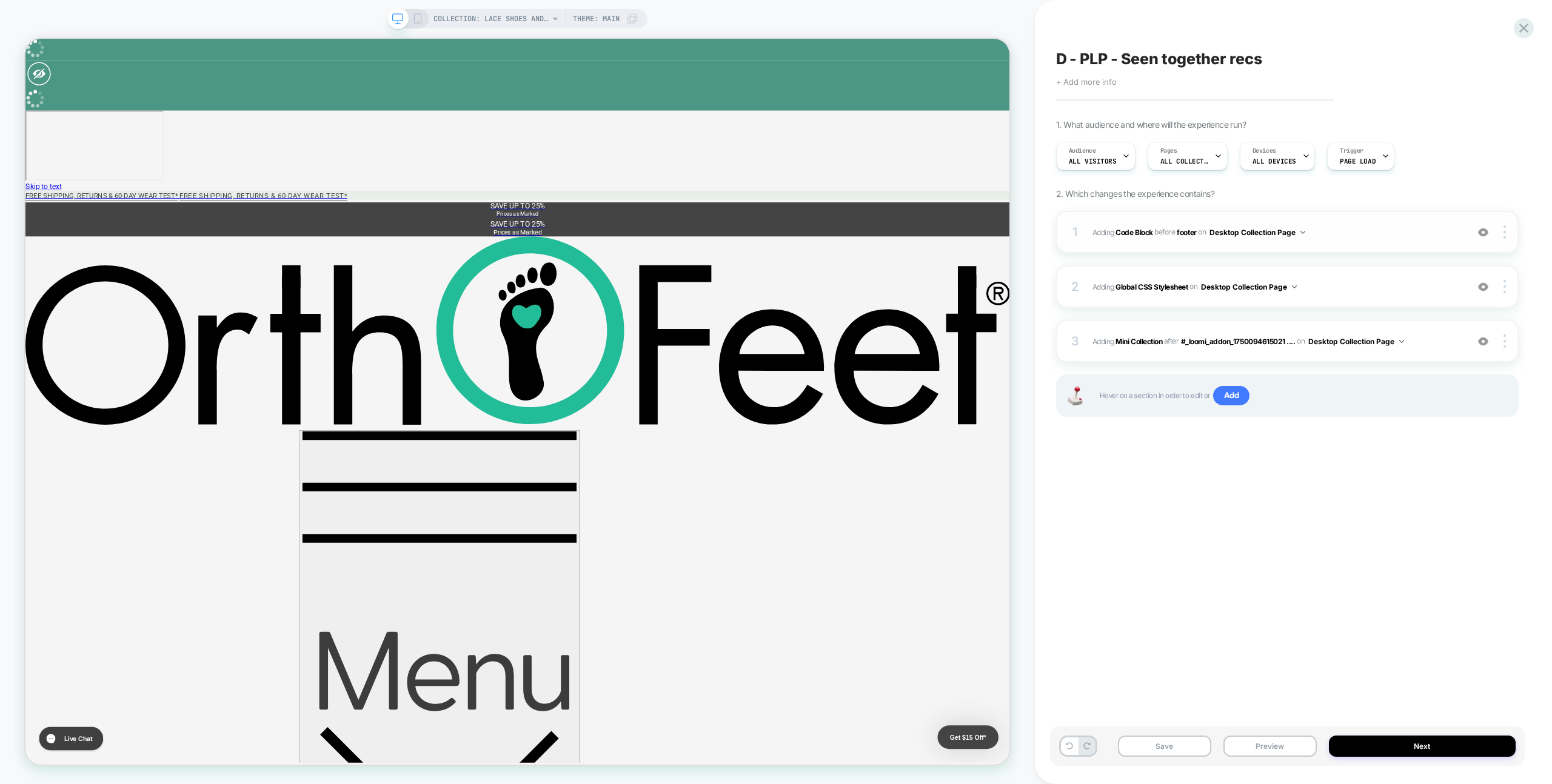click on "Adding   Code Block   BEFORE footer footer   on Desktop Collection Page" at bounding box center (1277, 232) 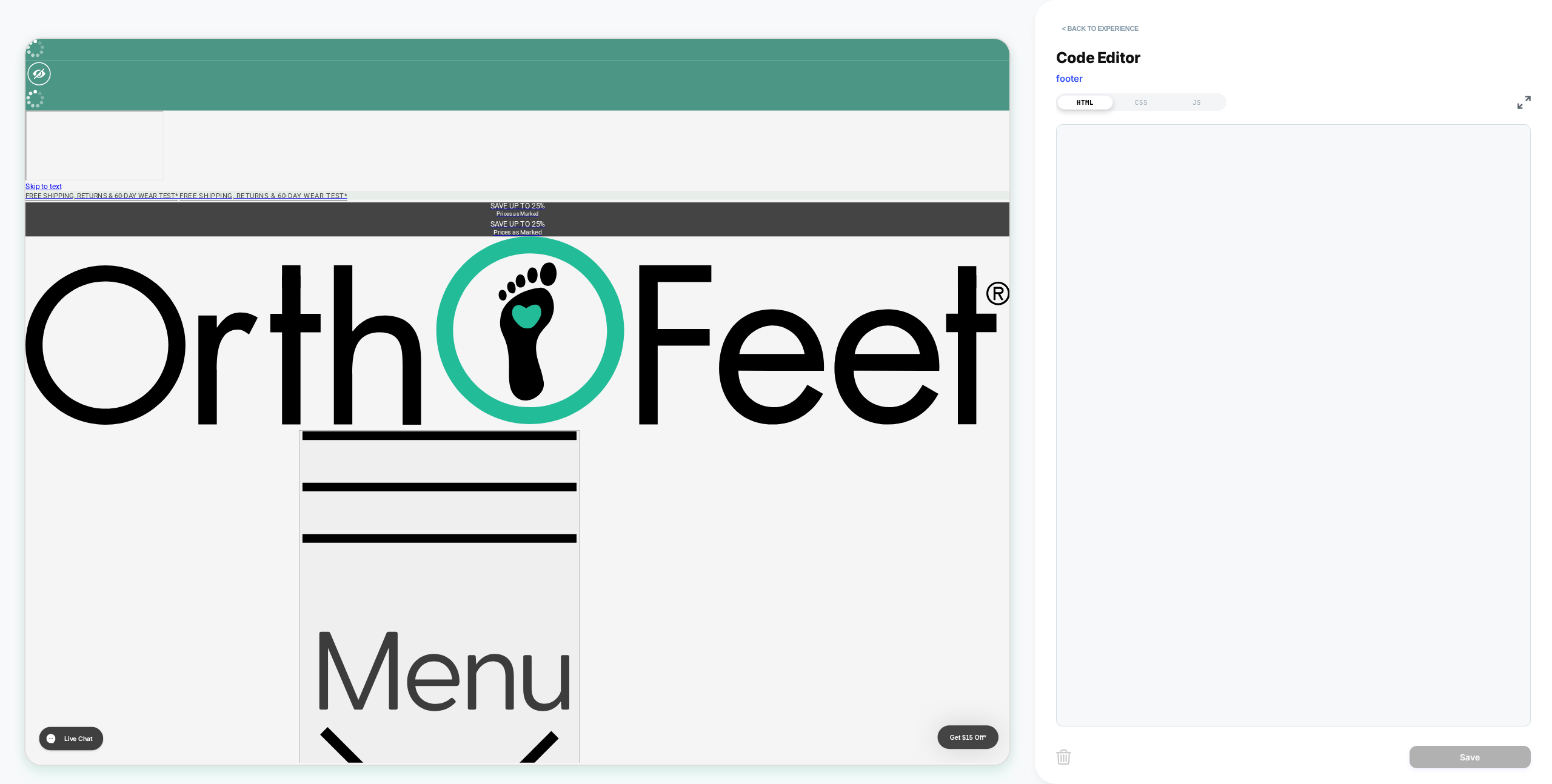 scroll, scrollTop: 164, scrollLeft: 0, axis: vertical 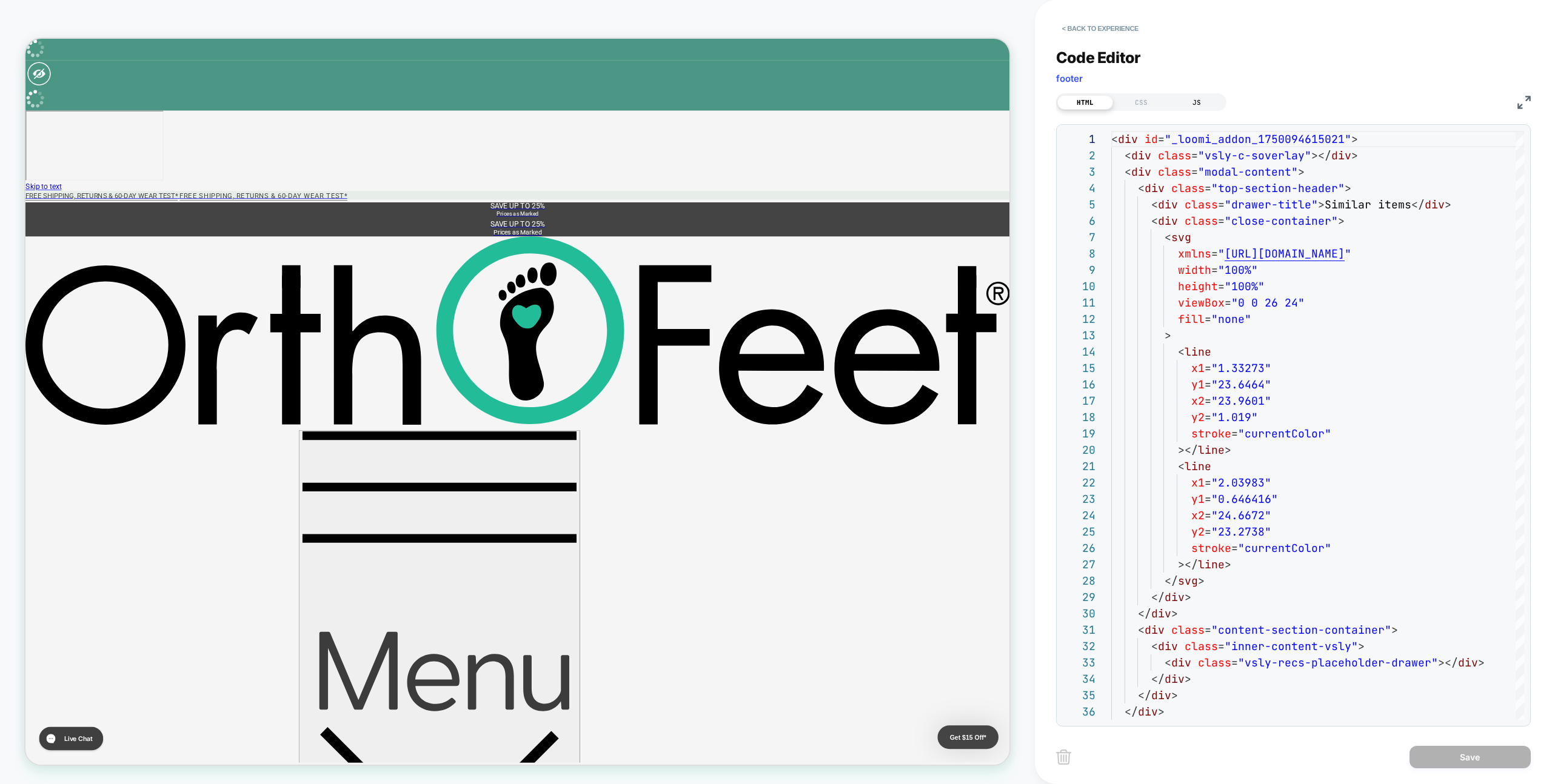click on "JS" at bounding box center (1197, 102) 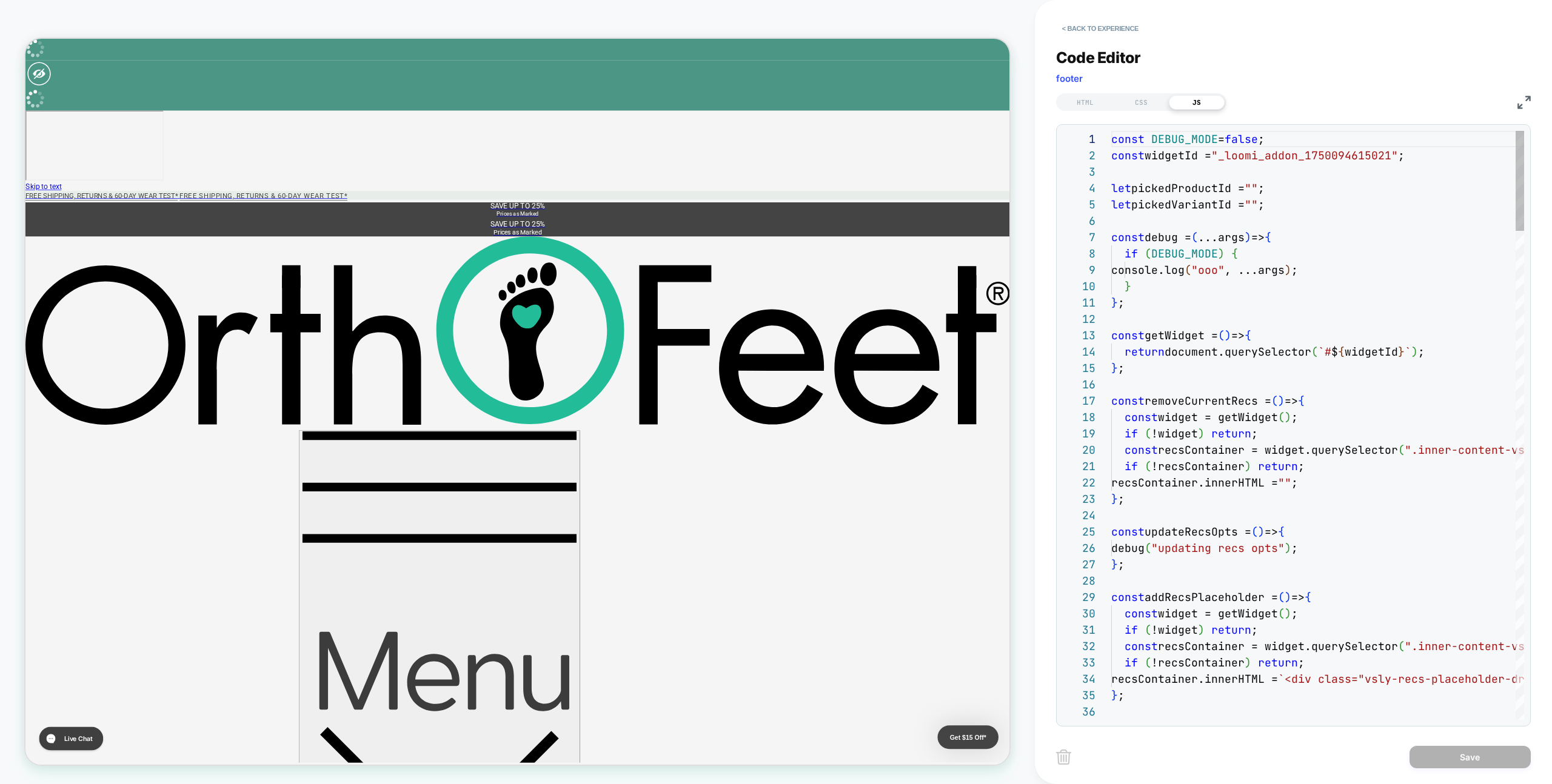 click on "JS" at bounding box center (1197, 102) 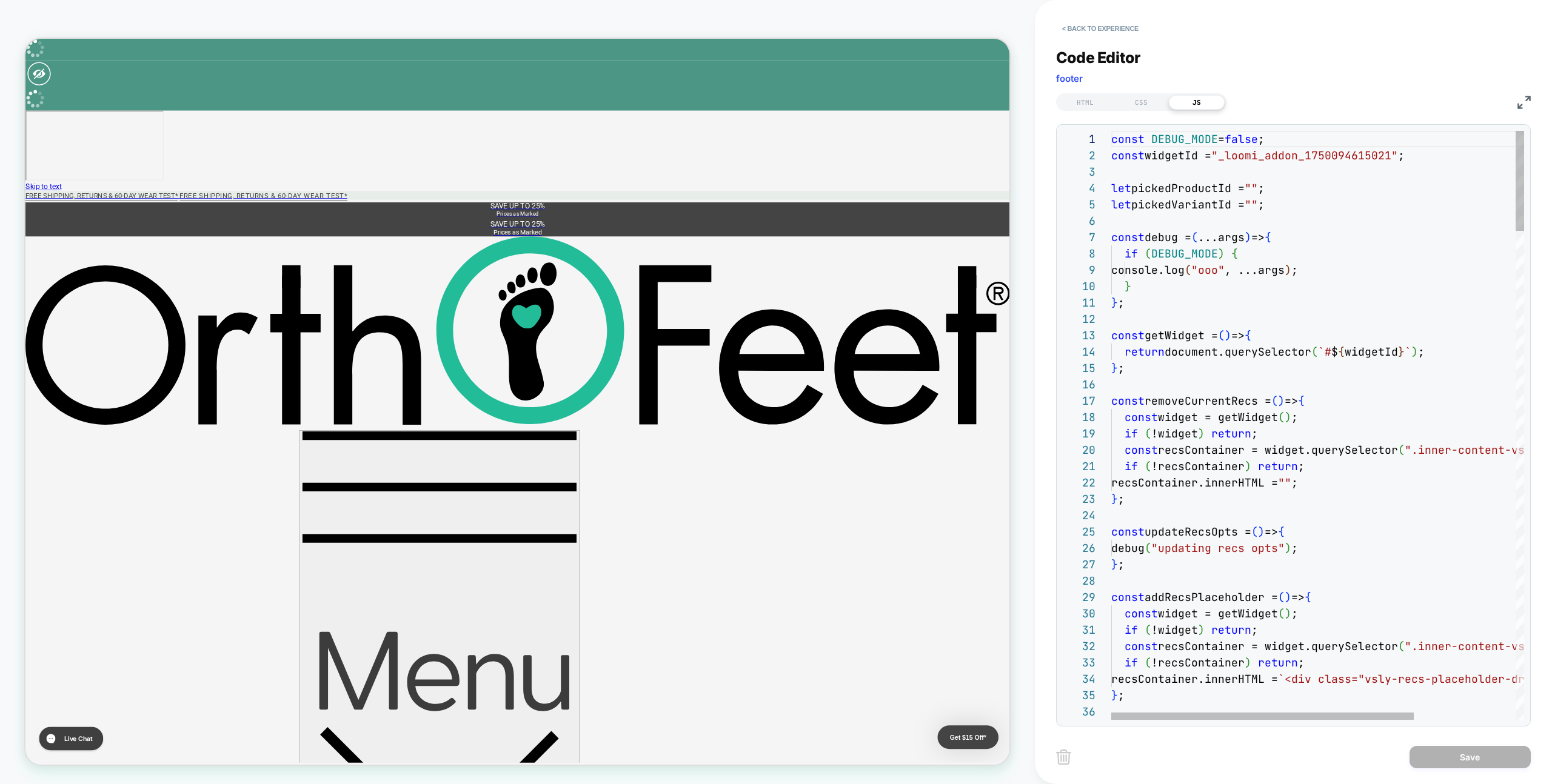 click on "const   DEBUG_MODE  =  false ; const  widgetId =  "_loomi_addon_1750094615021" ; let  pickedProductId =  "" ; let  pickedVariantId =  "" ; const  debug =  ( ...args )  =>  {    if   ( DEBUG_MODE )   {     console.log ( "ooo" , ...args ) ;    } } ; const  getWidget =  ( )  =>  {    return  document.querySelector ( `# $ { widgetId } ` ) ; } ; const  removeCurrentRecs =  ( )  =>  {    const  widget = getWidget ( ) ;    if   ( !widget )   return ;    const  recsContainer = widget.querySelector ( ".inner-content-vsly" ) ;    if   ( !recsContainer )   return ;   recsContainer.innerHTML =  "" ; } ; const  updateRecsOpts =  ( )  =>  {   debug ( "updating recs opts" ) ; } ; const  addRecsPlaceholder =  ( )  =>  {    const  widget = getWidget ( ) ;    if   ( !widget )   return ;    const  recsContainer = widget.querySelector ( ".inner-content-vsly" ) ;    if   ( !recsContainer )   return ;   recsContainer.innerHTML =  ; }" at bounding box center [1387, 1856] 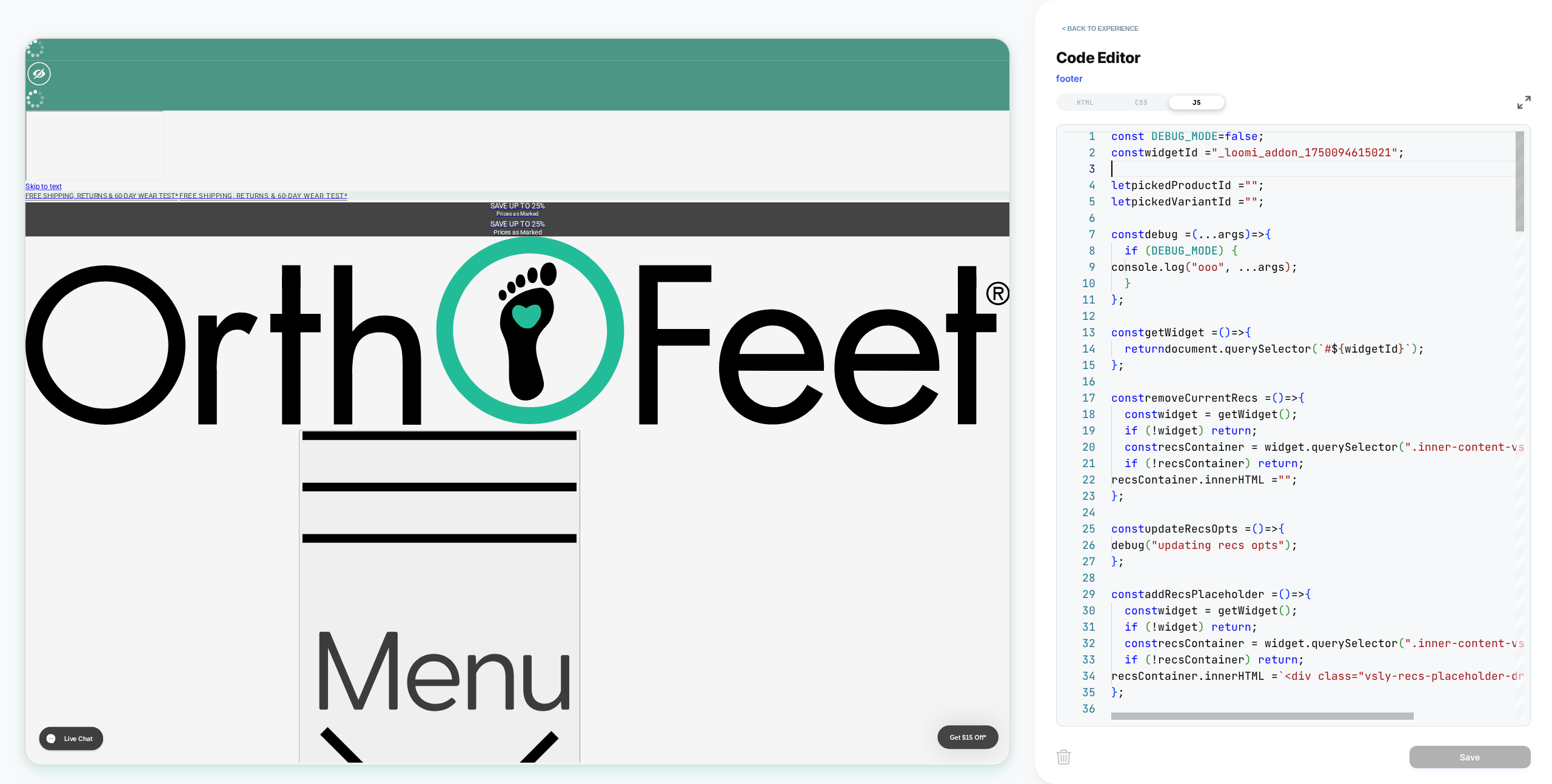 click on "const   DEBUG_MODE  =  false ; const  widgetId =  "_loomi_addon_1750094615021" ; let  pickedProductId =  "" ; let  pickedVariantId =  "" ; const  debug =  ( ...args )  =>  {    if   ( DEBUG_MODE )   {     console.log ( "ooo" , ...args ) ;    } } ; const  getWidget =  ( )  =>  {    return  document.querySelector ( `# $ { widgetId } ` ) ; } ; const  removeCurrentRecs =  ( )  =>  {    const  widget = getWidget ( ) ;    if   ( !widget )   return ;    const  recsContainer = widget.querySelector ( ".inner-content-vsly" ) ;    if   ( !recsContainer )   return ;   recsContainer.innerHTML =  "" ; } ; const  updateRecsOpts =  ( )  =>  {   debug ( "updating recs opts" ) ; } ; const  addRecsPlaceholder =  ( )  =>  {    const  widget = getWidget ( ) ;    if   ( !widget )   return ;    const  recsContainer = widget.querySelector ( ".inner-content-vsly" ) ;    if   ( !recsContainer )   return ;   recsContainer.innerHTML =  ; }" at bounding box center [1387, 1853] 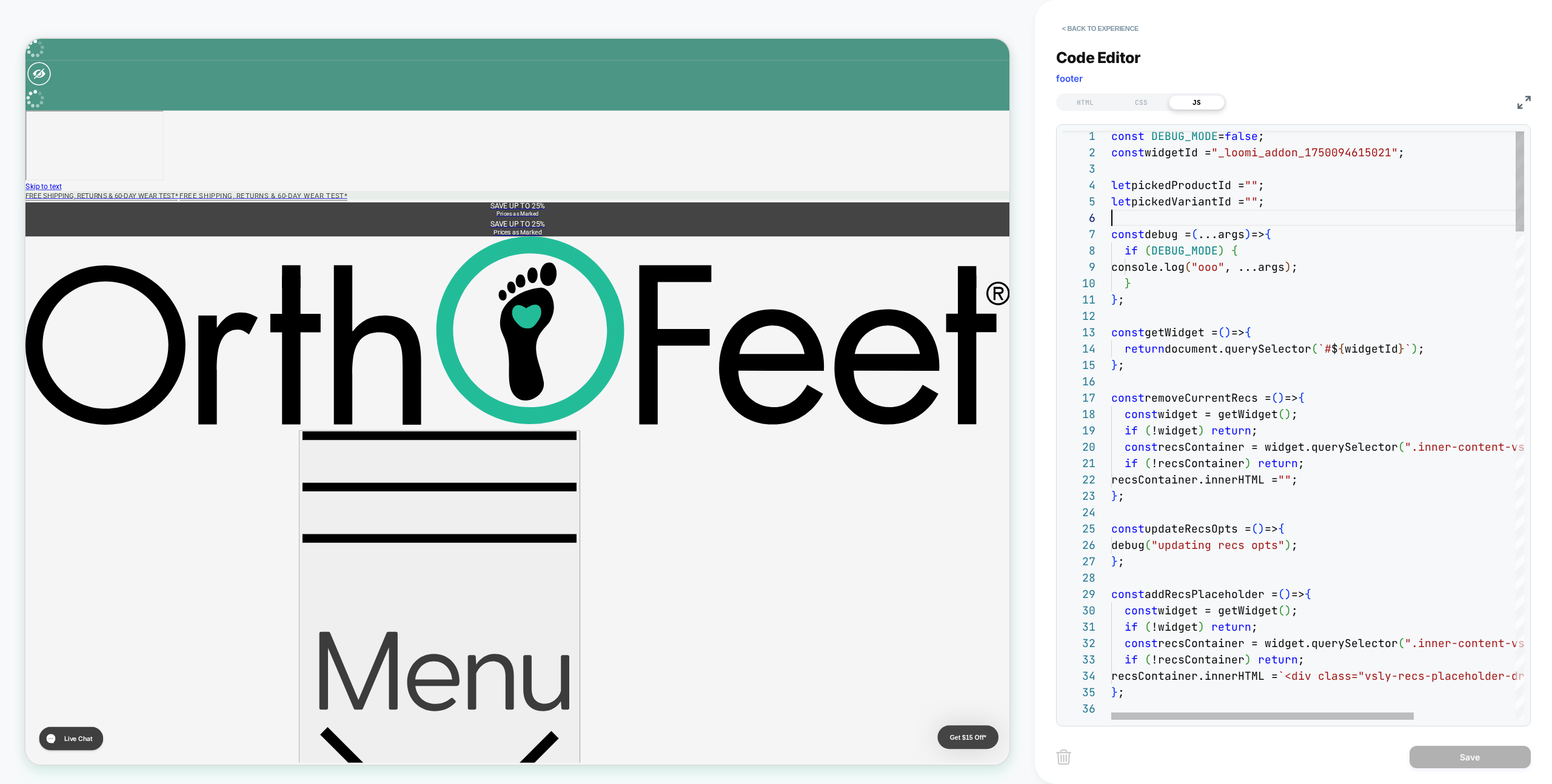 click on "const   DEBUG_MODE  =  false ; const  widgetId =  "_loomi_addon_1750094615021" ; let  pickedProductId =  "" ; let  pickedVariantId =  "" ; const  debug =  ( ...args )  =>  {    if   ( DEBUG_MODE )   {     console.log ( "ooo" , ...args ) ;    } } ; const  getWidget =  ( )  =>  {    return  document.querySelector ( `# $ { widgetId } ` ) ; } ; const  removeCurrentRecs =  ( )  =>  {    const  widget = getWidget ( ) ;    if   ( !widget )   return ;    const  recsContainer = widget.querySelector ( ".inner-content-vsly" ) ;    if   ( !recsContainer )   return ;   recsContainer.innerHTML =  "" ; } ; const  updateRecsOpts =  ( )  =>  {   debug ( "updating recs opts" ) ; } ; const  addRecsPlaceholder =  ( )  =>  {    const  widget = getWidget ( ) ;    if   ( !widget )   return ;    const  recsContainer = widget.querySelector ( ".inner-content-vsly" ) ;    if   ( !recsContainer )   return ;   recsContainer.innerHTML =  ; }" at bounding box center (1387, 1853) 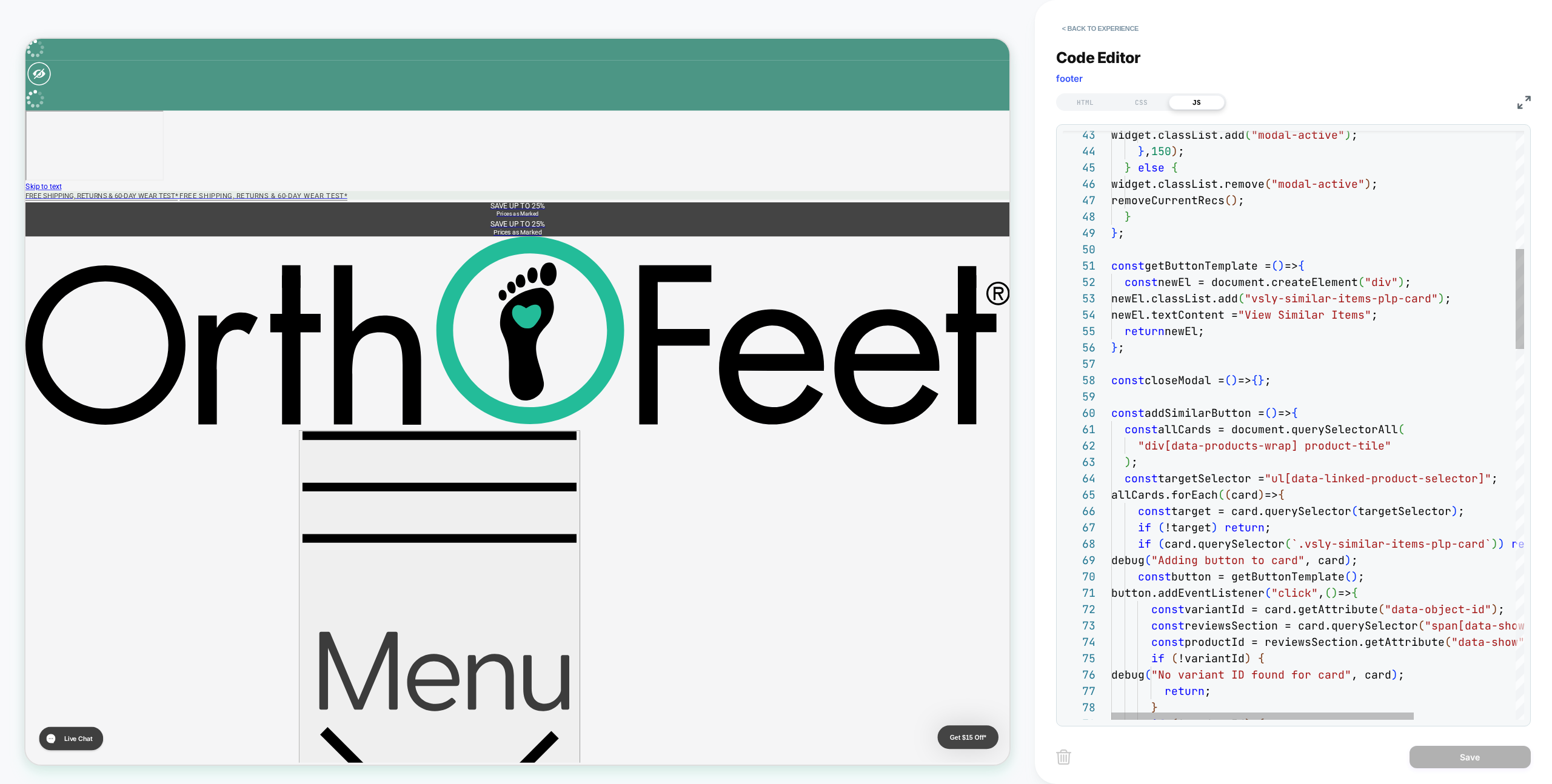 click on "widget.classList.add ( "modal-active" ) ;      } ,  150 ) ;    }   else   {     widget.classList.remove ( "modal-active" ) ;     removeCurrentRecs ( ) ;    } } ; const  getButtonTemplate =  ( )  =>  {    const  newEl = document.createElement ( "div" ) ;   newEl.classList.add ( "vsly-similar-items-plp-card" ) ;   newEl.textContent =  "View Similar Items" ;    return  newEl; } ; const  closeModal =  ( )  =>  { } ; const  addSimilarButton =  ( )  =>  {    const  allCards = document.querySelectorAll (      "div[data-products-wrap] product-tile"    ) ;    const  targetSelector =  "ul[data-linked-product-selector]" ;   allCards.forEach ( ( card )  =>  {      const  target = card.querySelector ( targetSelector ) ;      if   ( !target )   return ;      if   ( card.querySelector ( `.vsly-similar-items-plp-card` ) )   return ;     debug ( "Adding button to card" , card ) ;      const ( ) ; ( "click" ,  ( )" at bounding box center (1387, 1165) 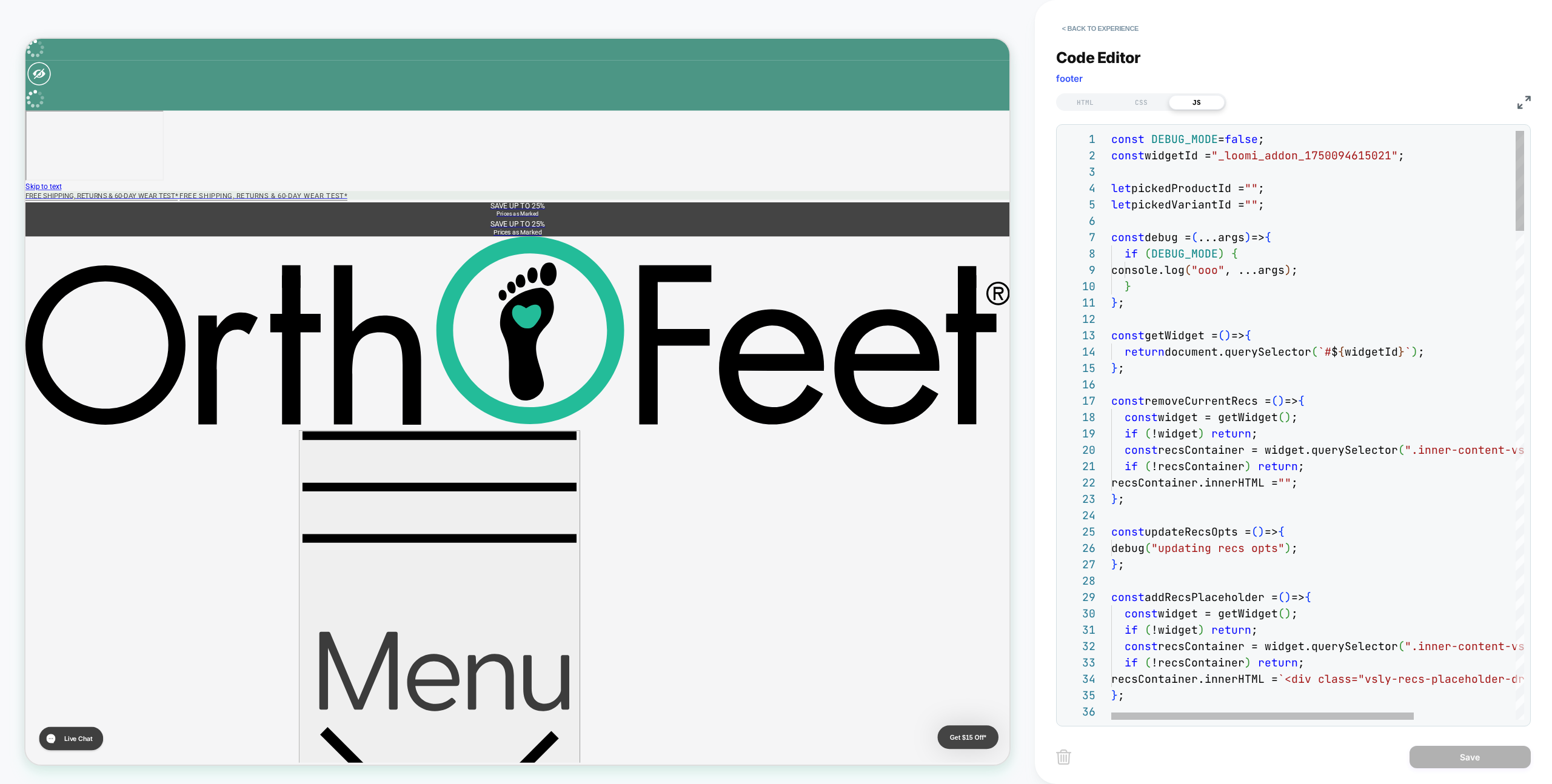 type on "**********" 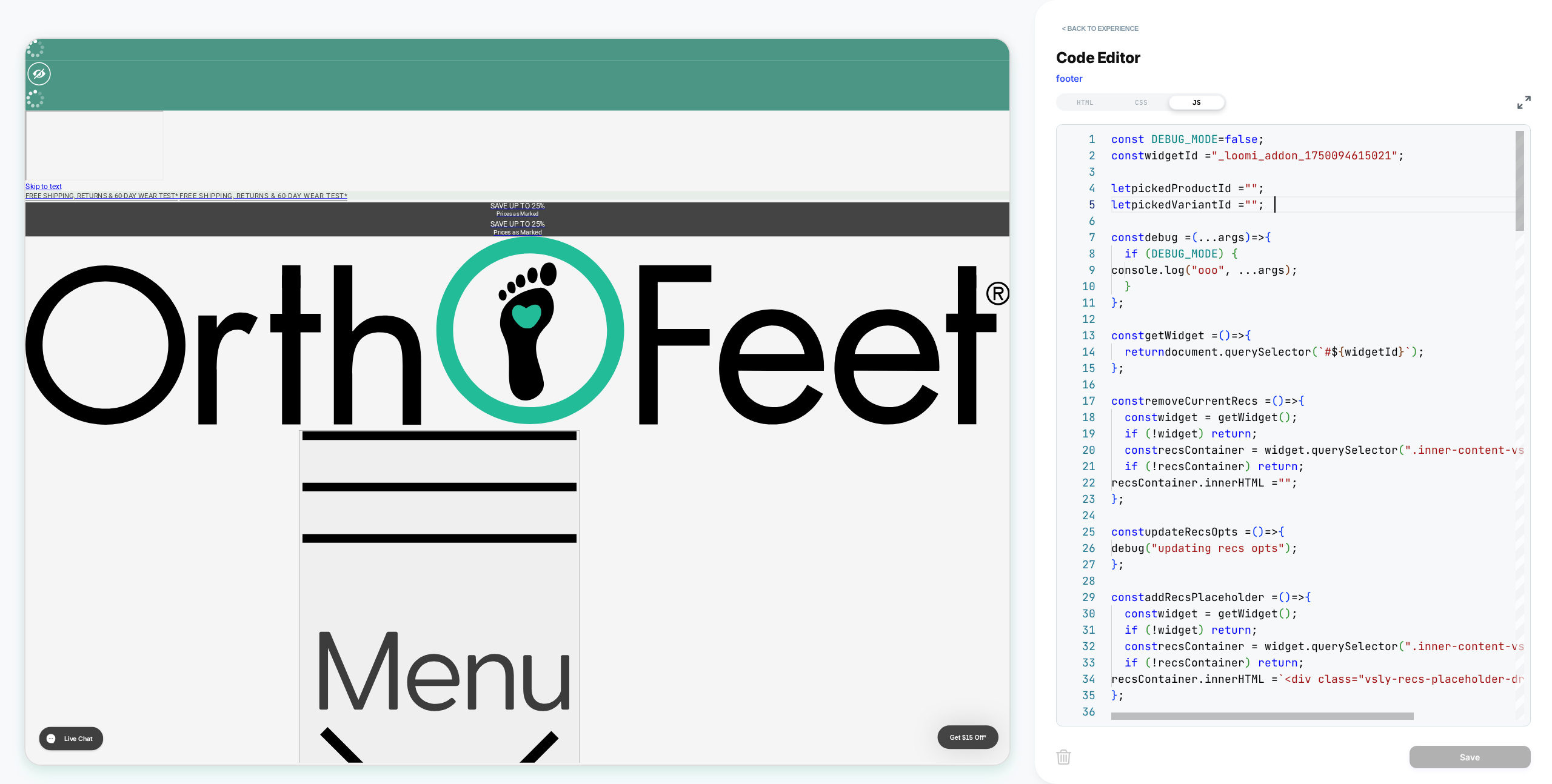 click on "recsContainer.innerHTML =  `<div class="vsly-recs-placeholder-drawer"></div>` ; } ; } ; const  updateRecsOpts =  ( )  =>  {   debug ( "updating recs opts" ) ; } ; const  addRecsPlaceholder =  ( )  =>  {    const  widget = getWidget ( ) ;    if   ( !widget )   return ;    const  recsContainer = widget.querySelector ( ".inner-content-vsly" ) ;    if   ( !recsContainer )   return ; const  getWidget =  ( )  =>  {    return  document.querySelector ( `# $ { widgetId } ` ) ; } ; const  removeCurrentRecs =  ( )  =>  {    const  widget = getWidget ( ) ;    if   ( !widget )   return ;    const  recsContainer = widget.querySelector ( ".inner-content-vsly" ) ;    if   ( !recsContainer )   return ;   recsContainer.innerHTML =  "" ; const   DEBUG_MODE  =  false ; const  widgetId =  "_loomi_addon_1750094615021" ; let  pickedProductId =  "" ; let  pickedVariantId =  "" ; const  debug =  ( ...args )  =>  {    if   ( DEBUG_MODE )   {" at bounding box center (1387, 1856) 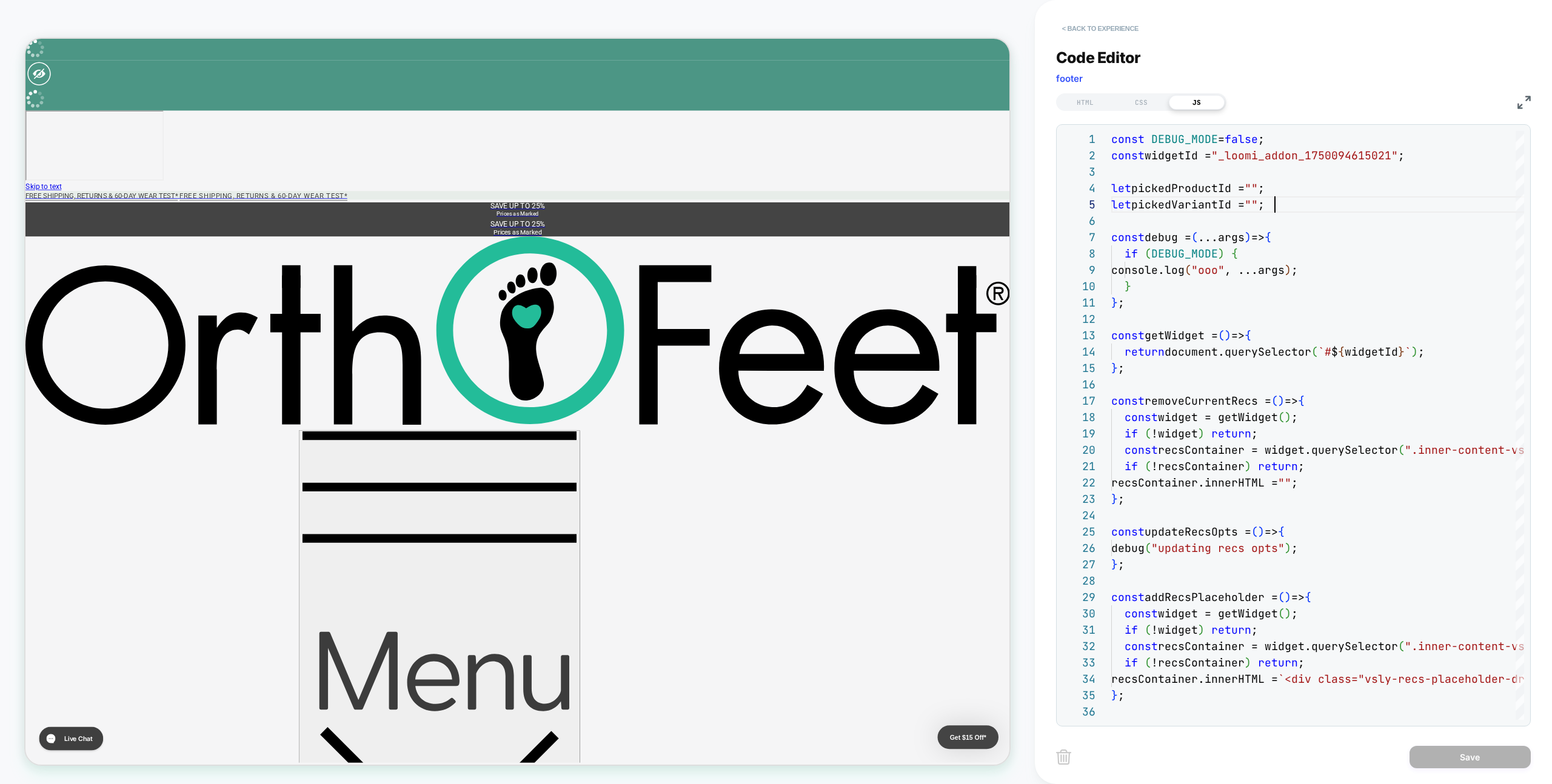 click on "< Back to experience" at bounding box center (1100, 28) 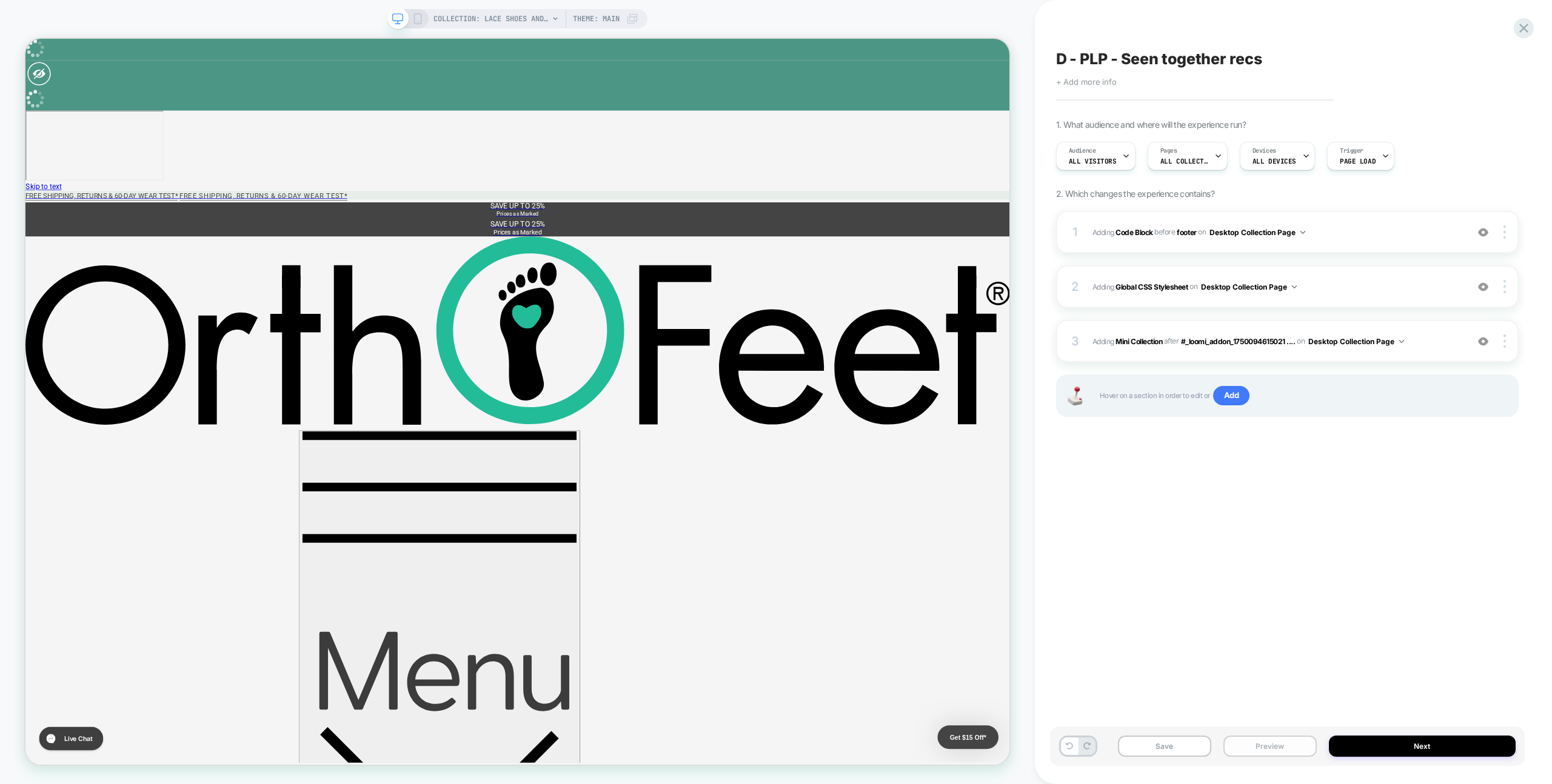 click on "Preview" at bounding box center (1270, 746) 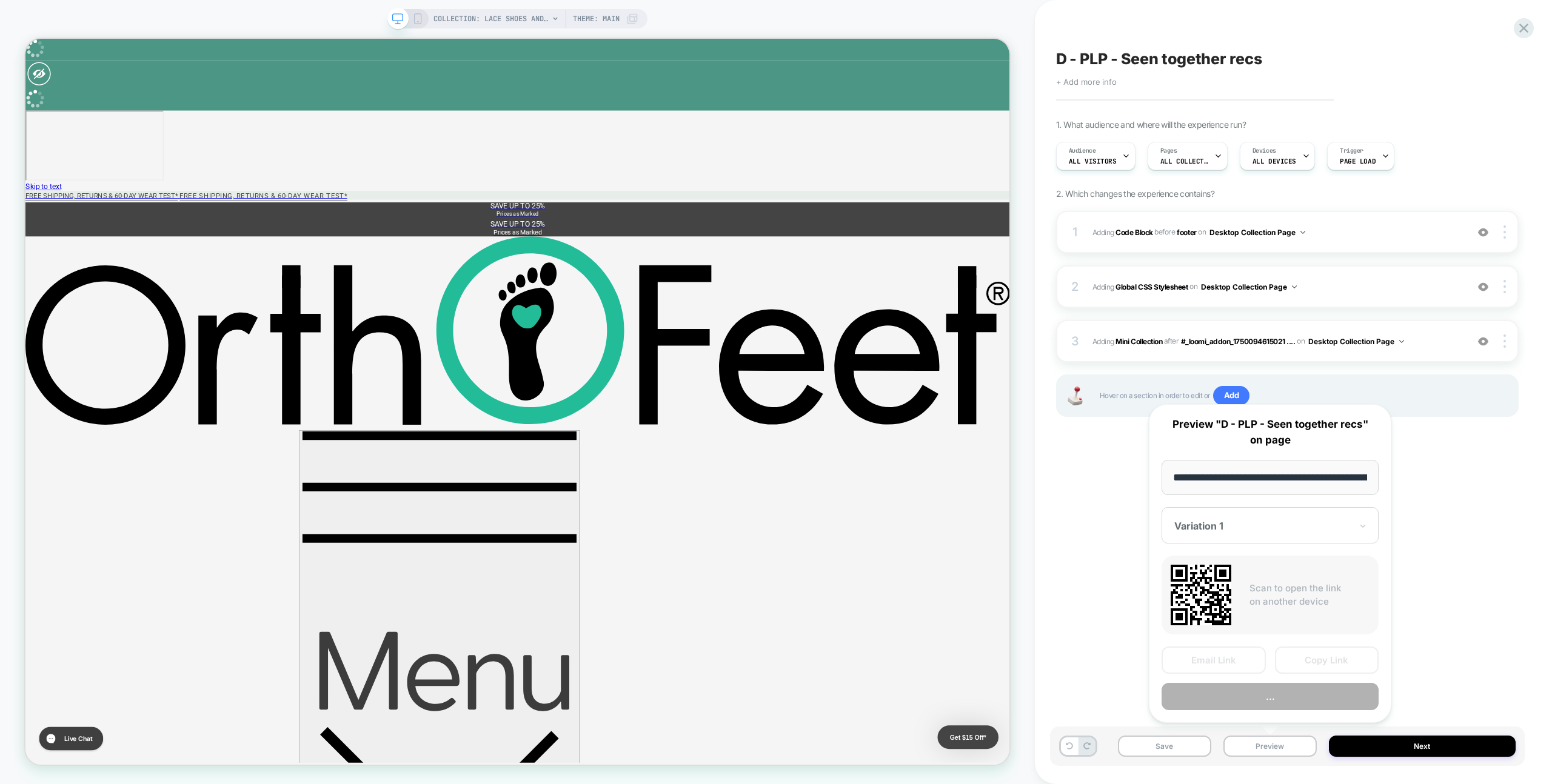 scroll, scrollTop: 0, scrollLeft: 110, axis: horizontal 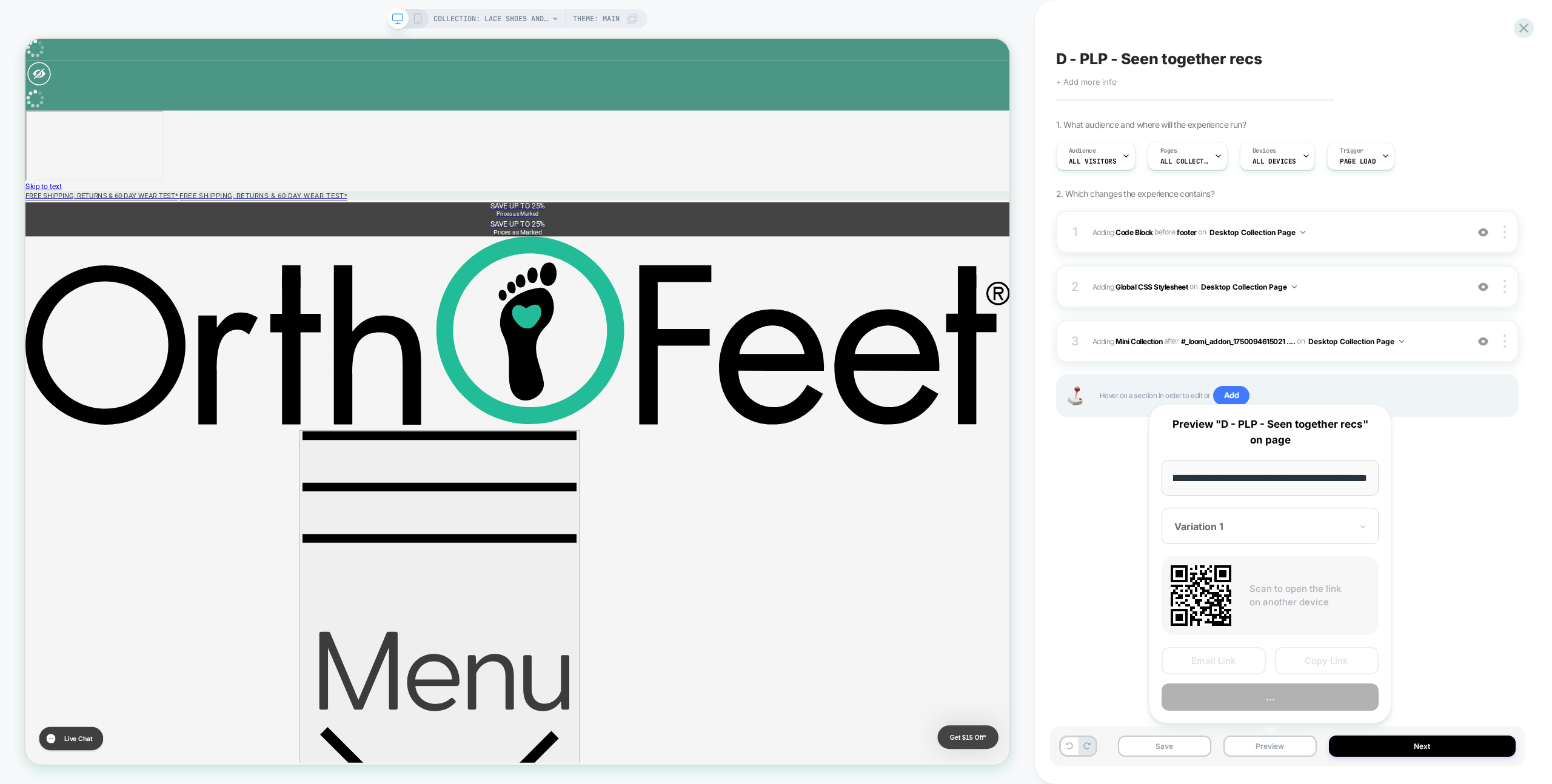 click on "Copy Link" at bounding box center (1327, 660) 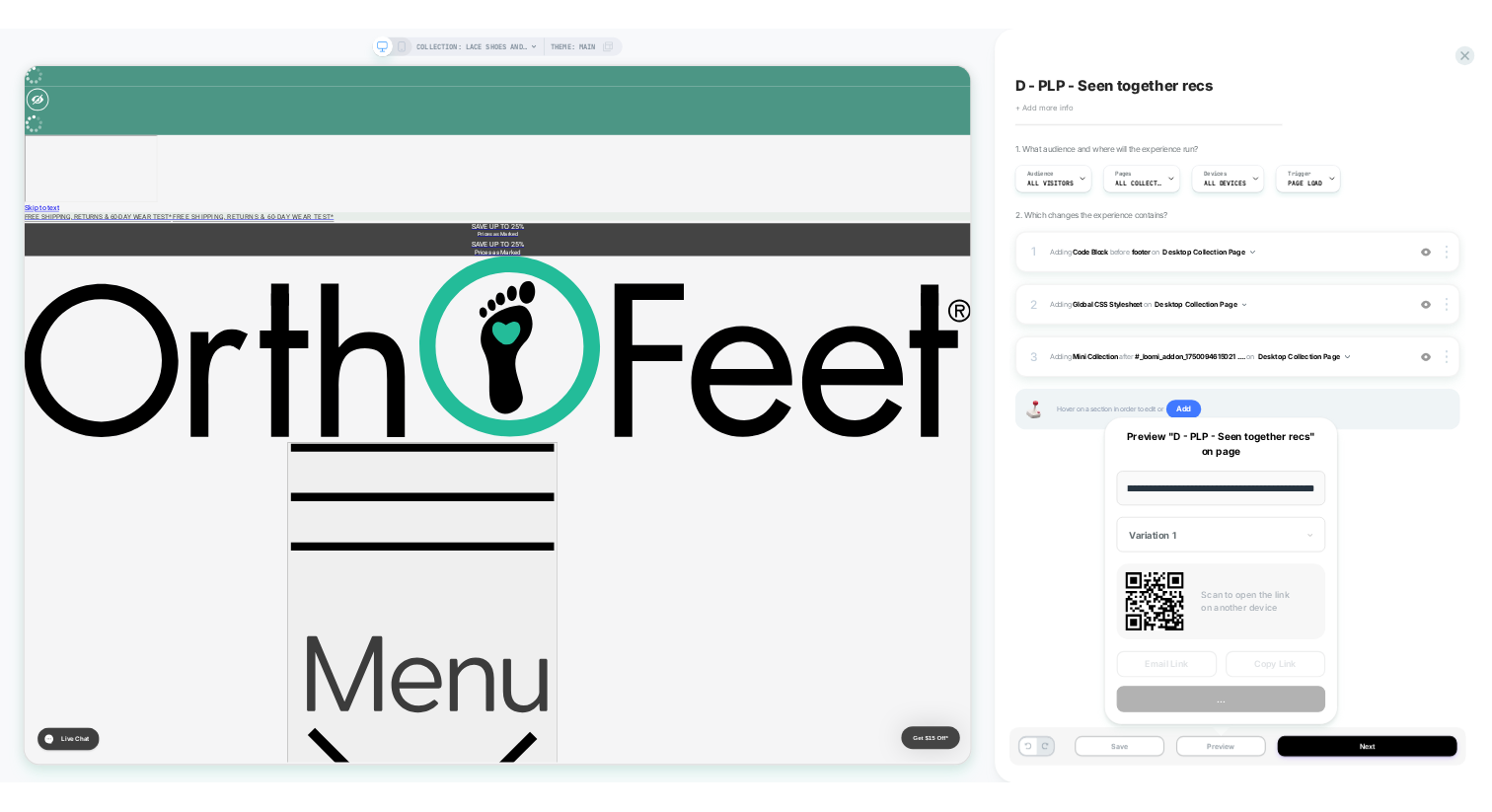 scroll, scrollTop: 0, scrollLeft: 0, axis: both 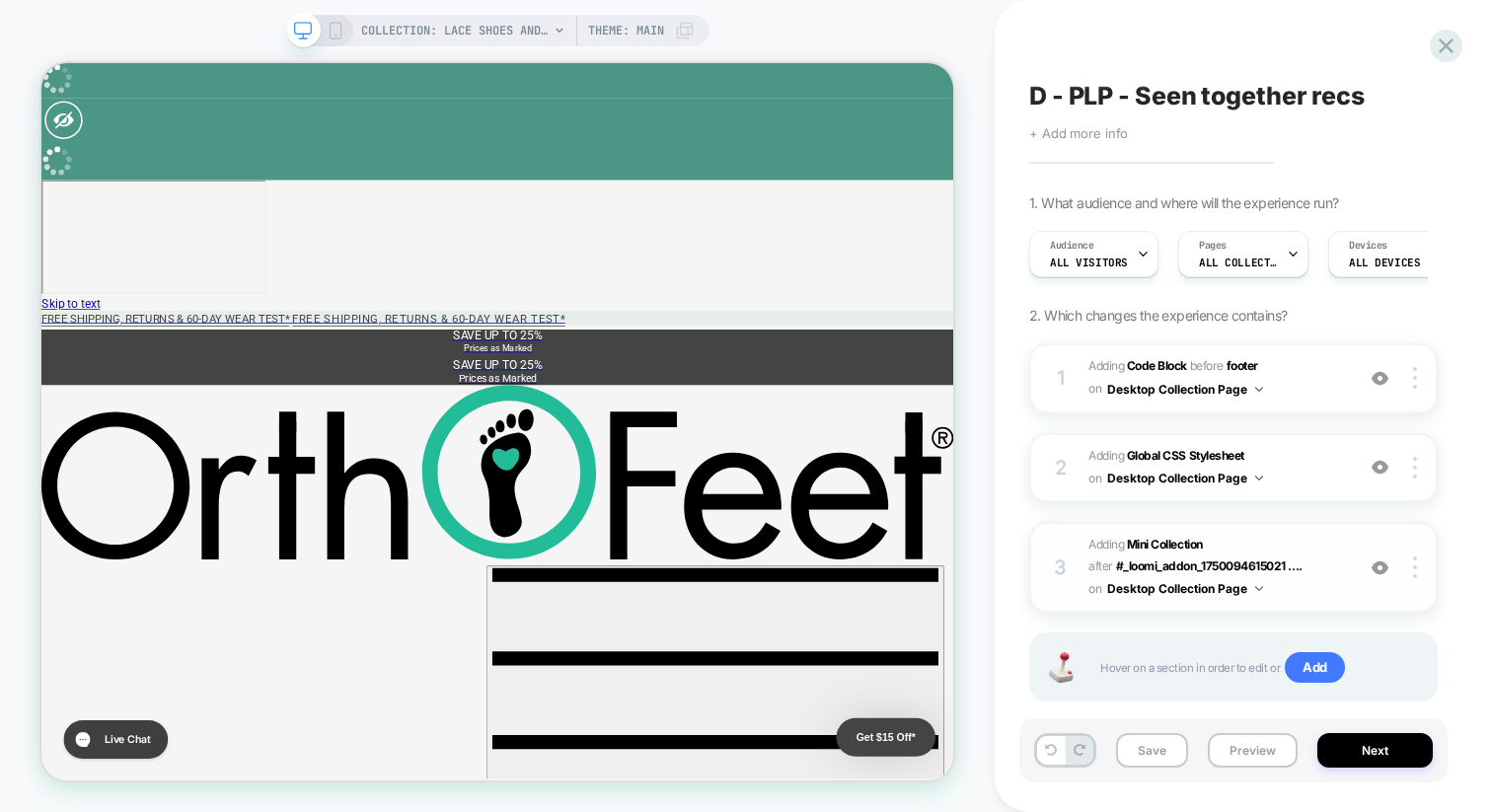click on "3 #_loomi_addon_1750097312332 Adding   Mini Collection   AFTER #_loomi_addon_1750094615021 .... #_loomi_addon_1750094615021 .vsly-recs-placeholder-drawer   on Desktop Collection Page Add Before Add After Duplicate Replace Position Copy CSS Selector Copy Widget Id Rename Copy to   Mobile Target   All Devices Delete Upgrade to latest" at bounding box center (1233, 567) 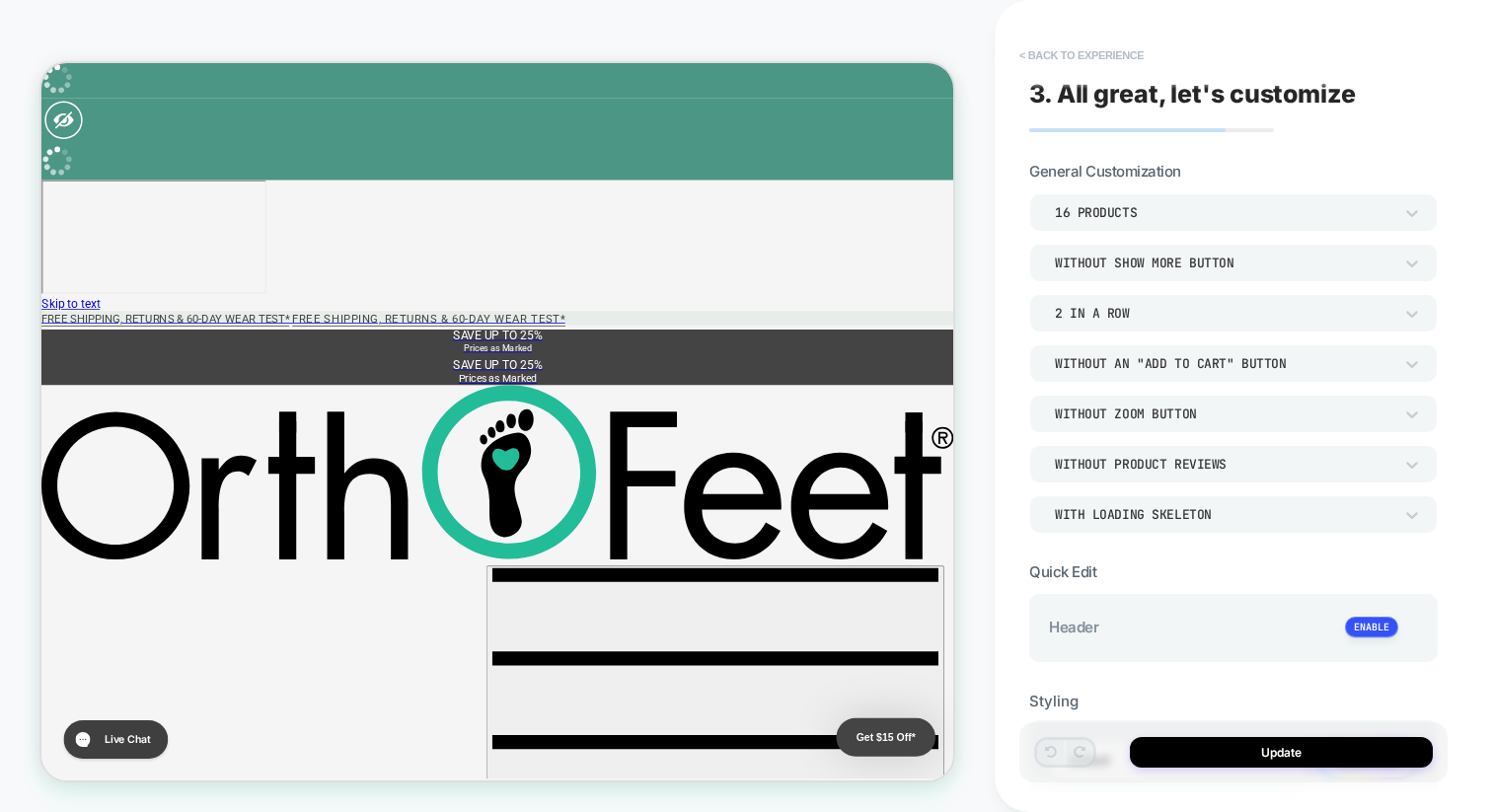 click on "< Back to experience" at bounding box center (1082, 55) 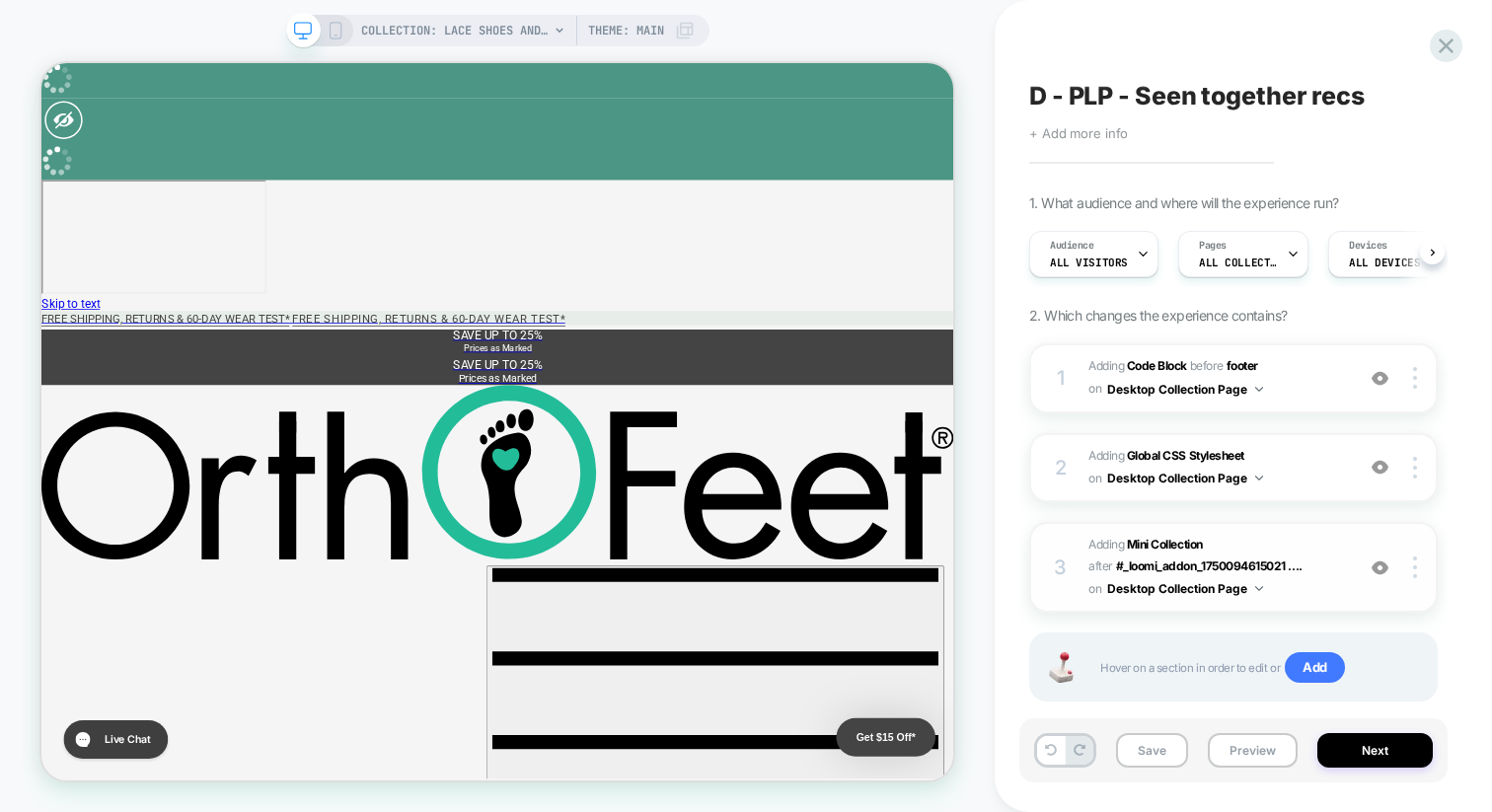 scroll, scrollTop: 0, scrollLeft: 1, axis: horizontal 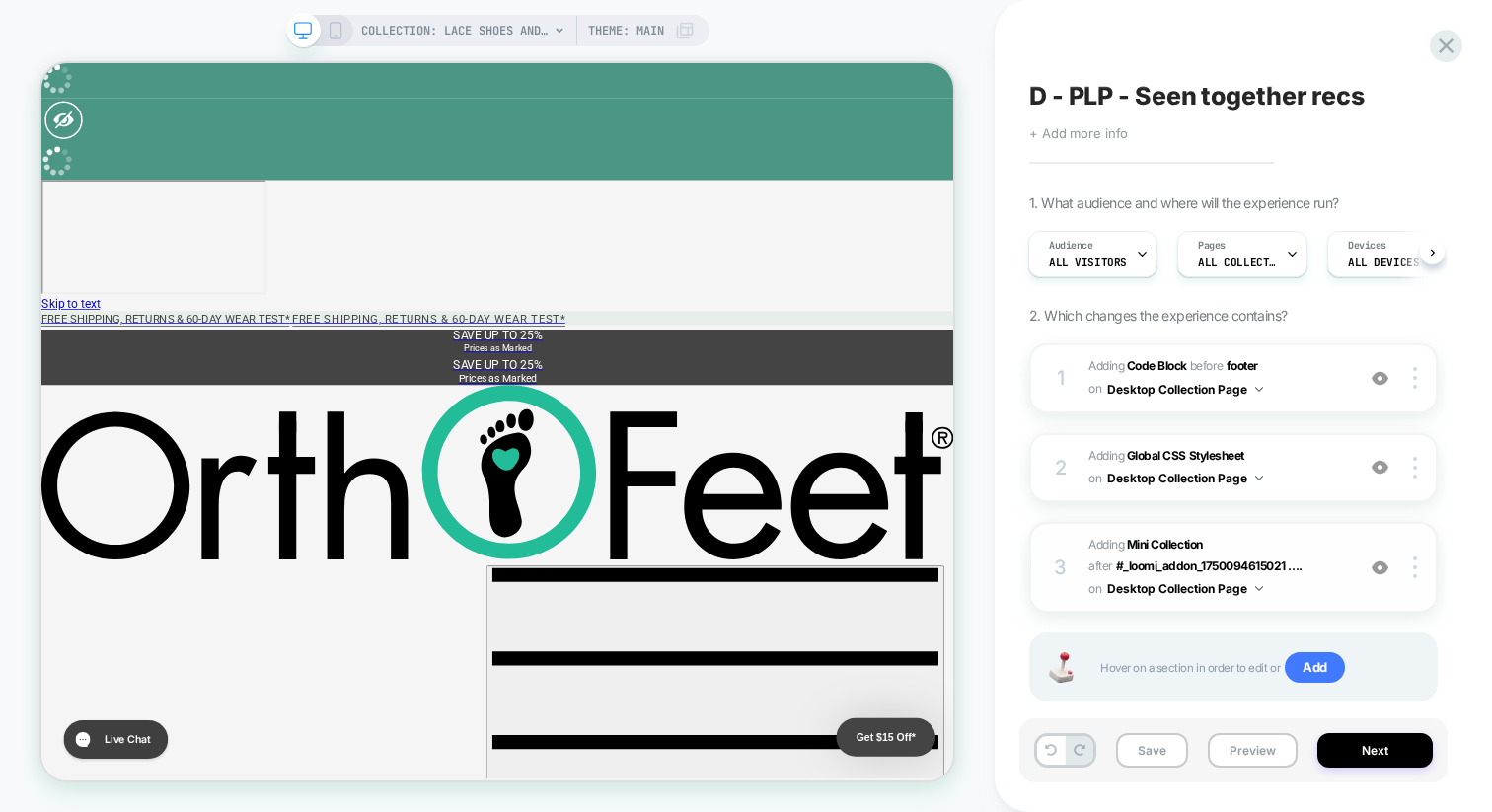 click on "#_loomi_addon_1750097312332 Adding   Mini Collection   AFTER #_loomi_addon_1750094615021 .... #_loomi_addon_1750094615021 .vsly-recs-placeholder-drawer   on Desktop Collection Page" at bounding box center [1216, 567] 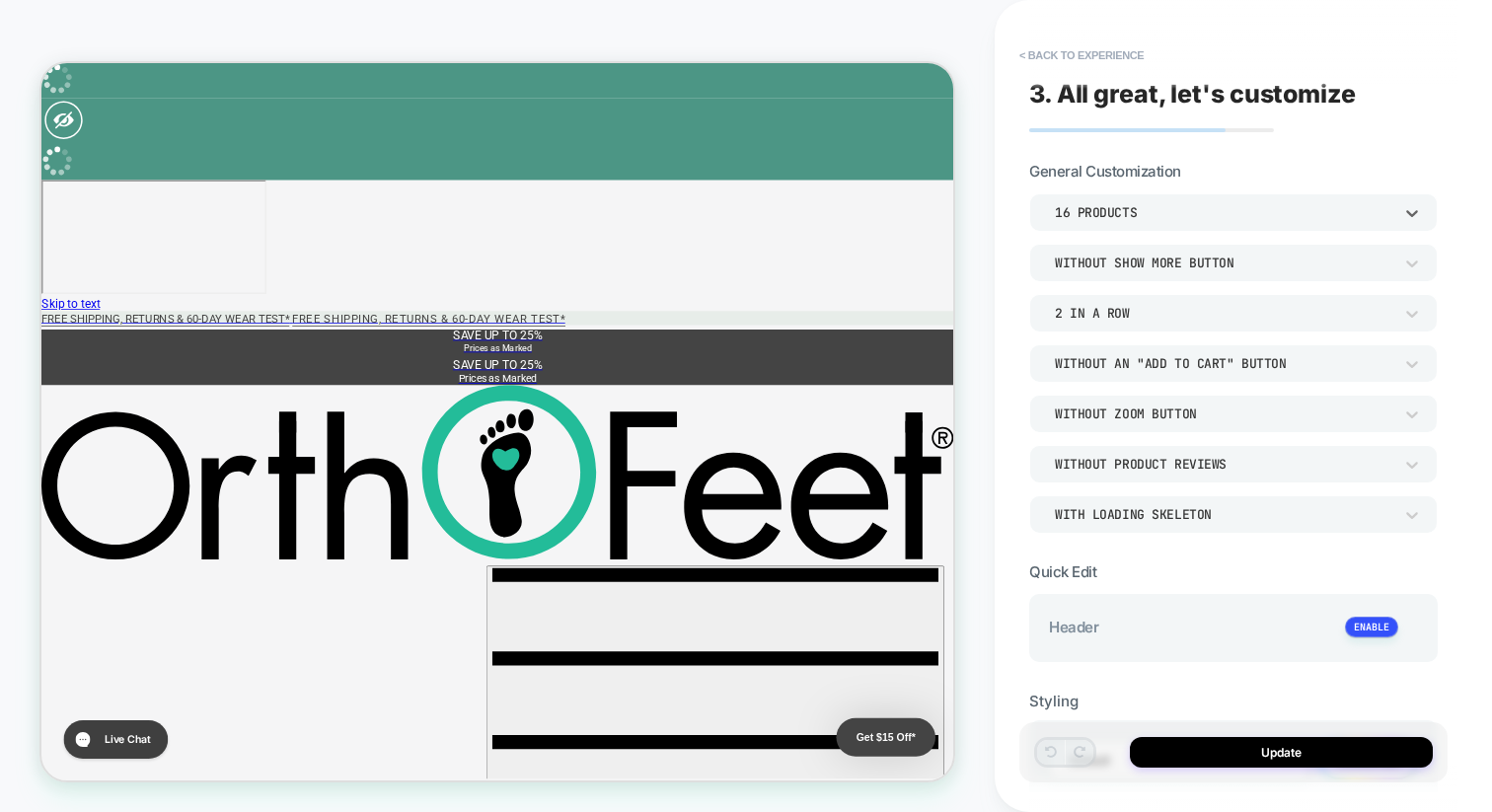 click on "16 Products" at bounding box center [1224, 212] 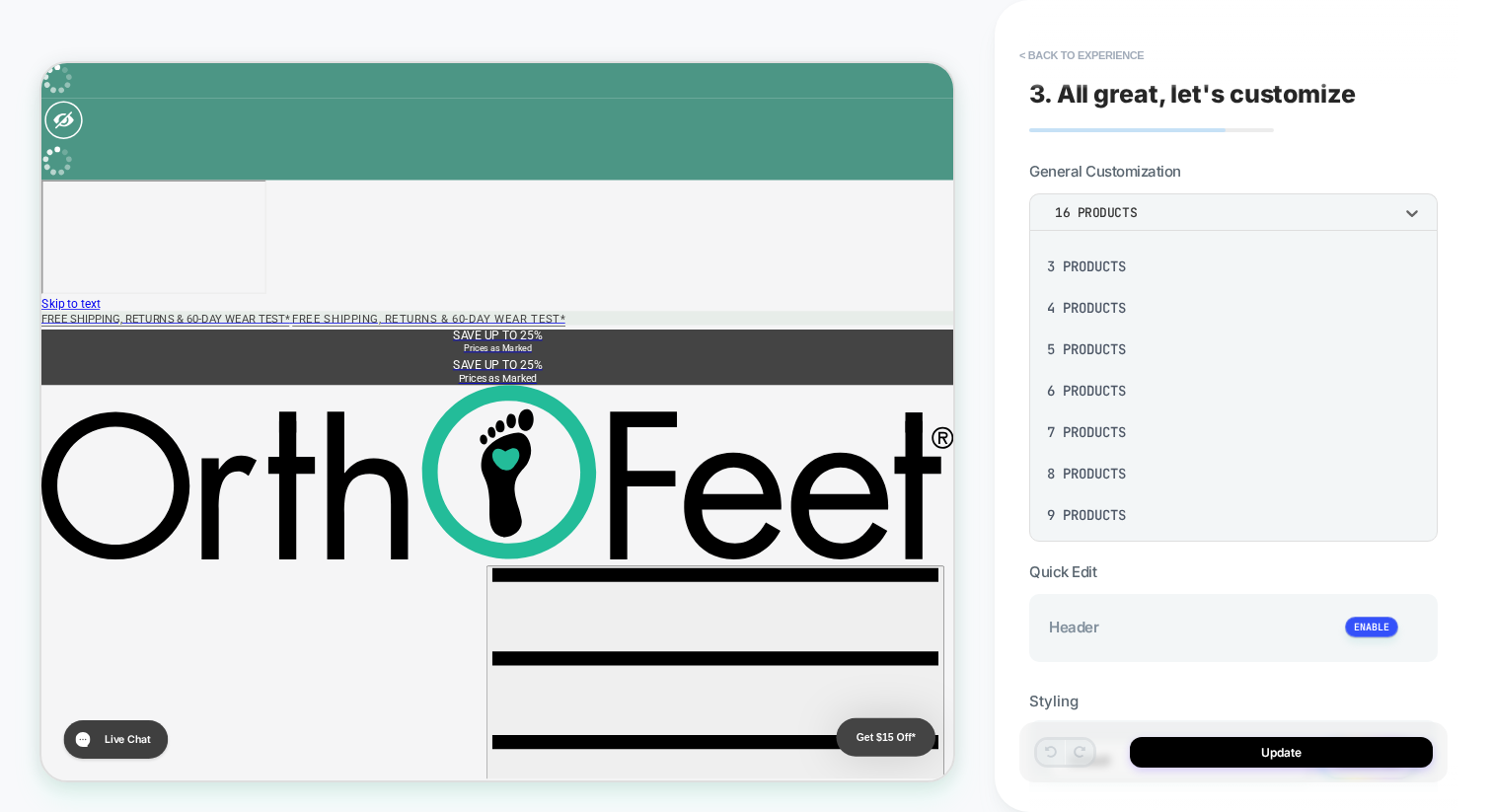 scroll, scrollTop: 108, scrollLeft: 0, axis: vertical 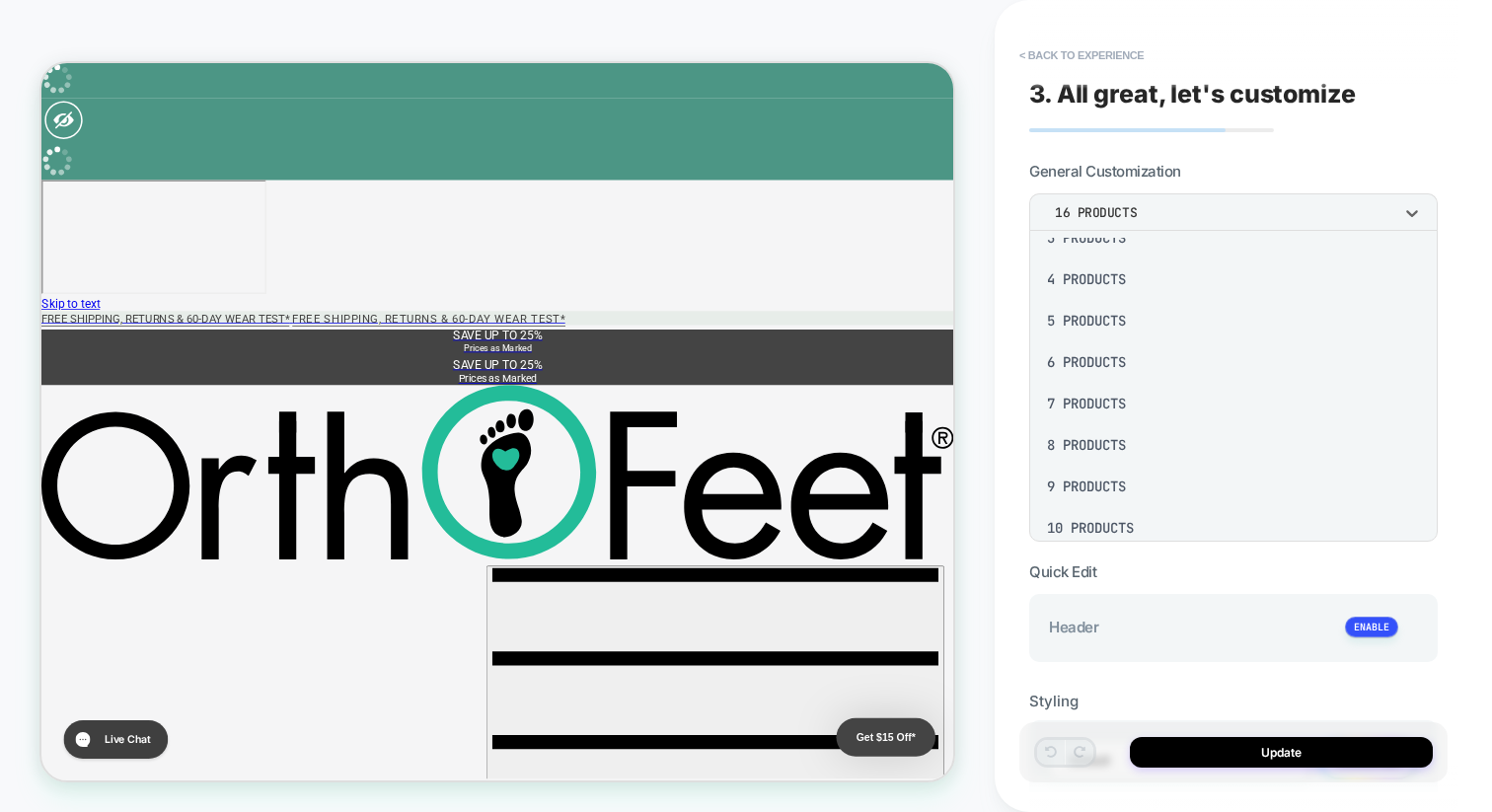 click on "8 Products" at bounding box center [1233, 445] 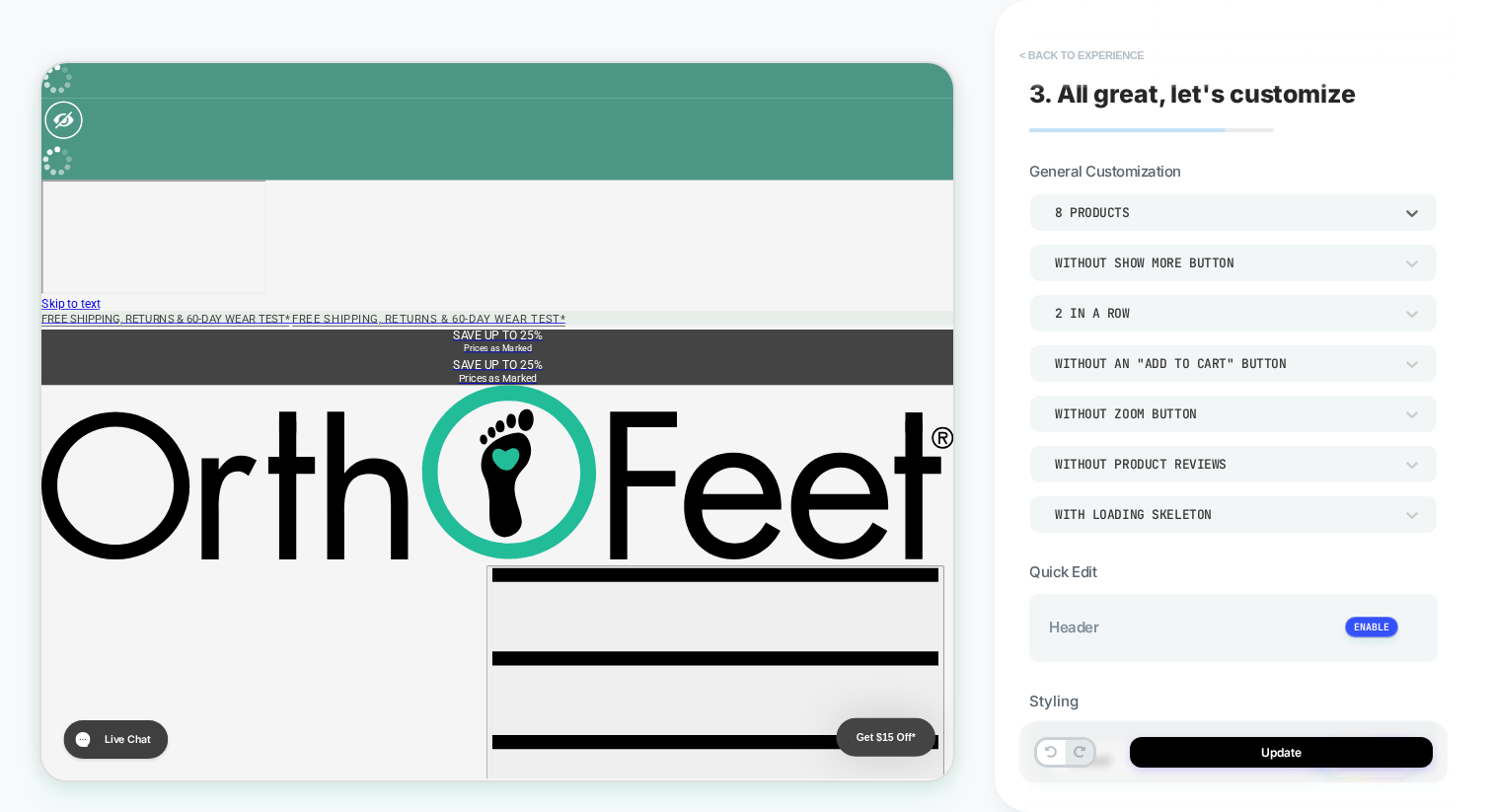 click on "< Back to experience" at bounding box center (1082, 55) 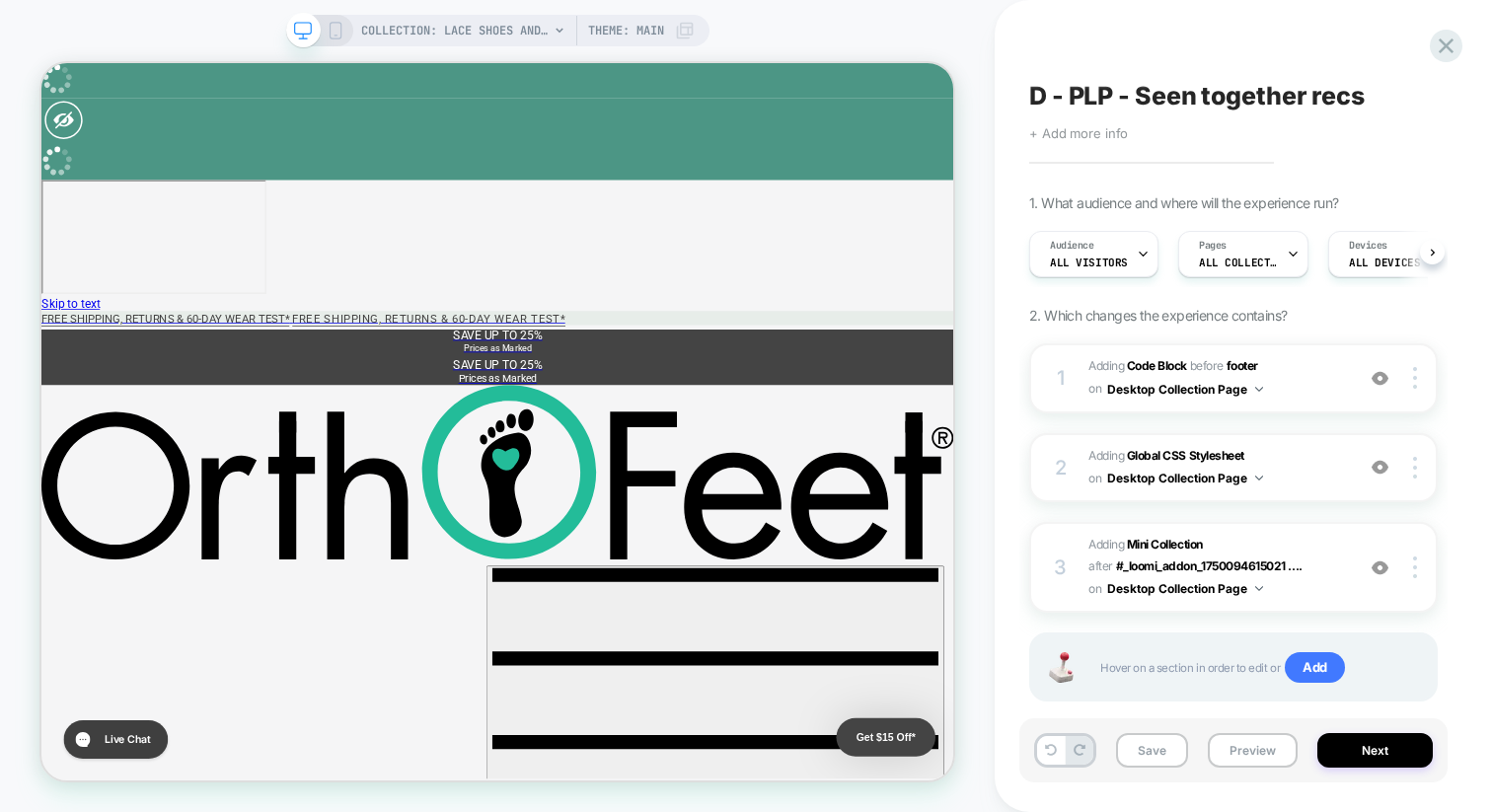 scroll, scrollTop: 0, scrollLeft: 1, axis: horizontal 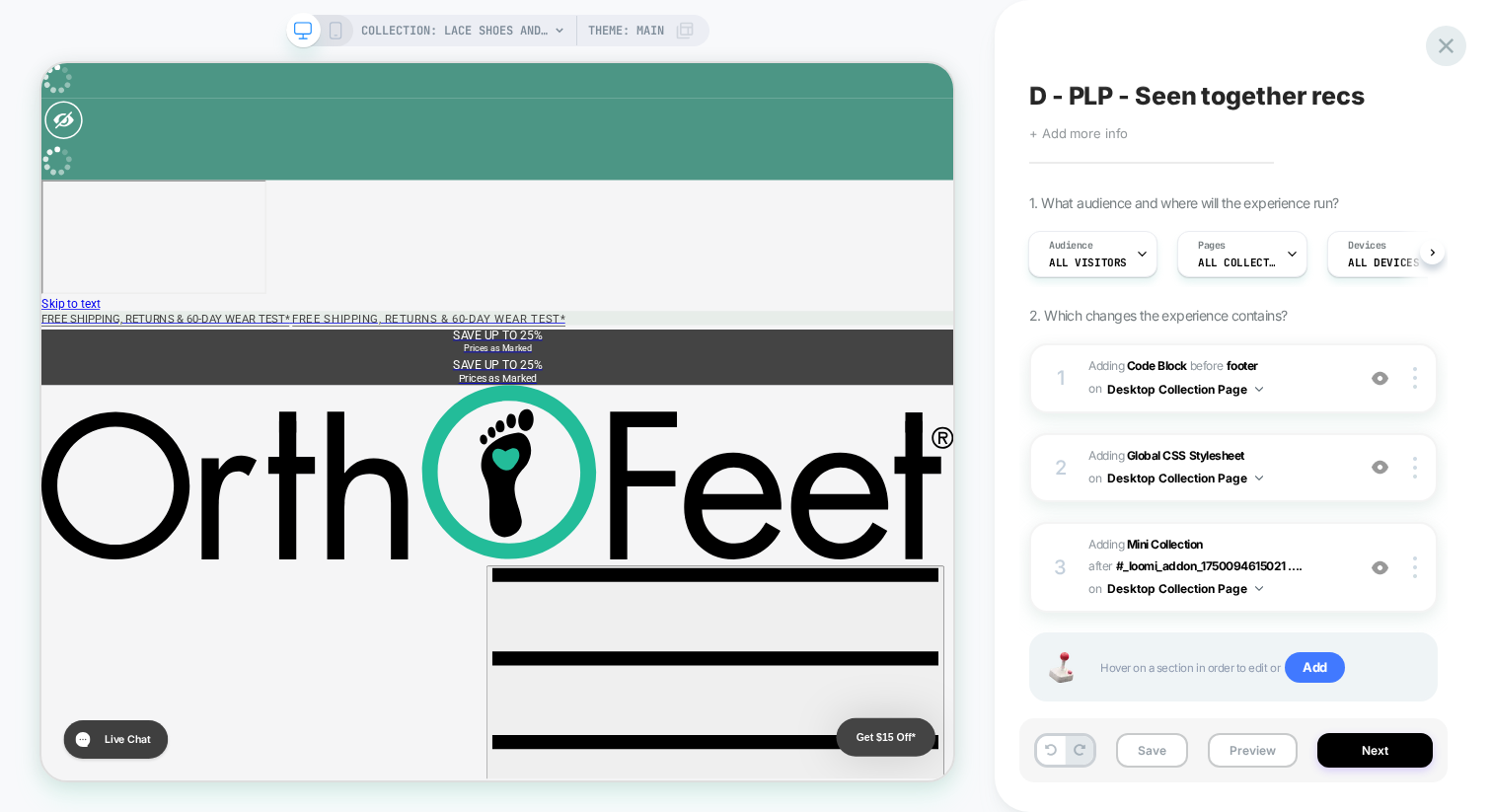 click 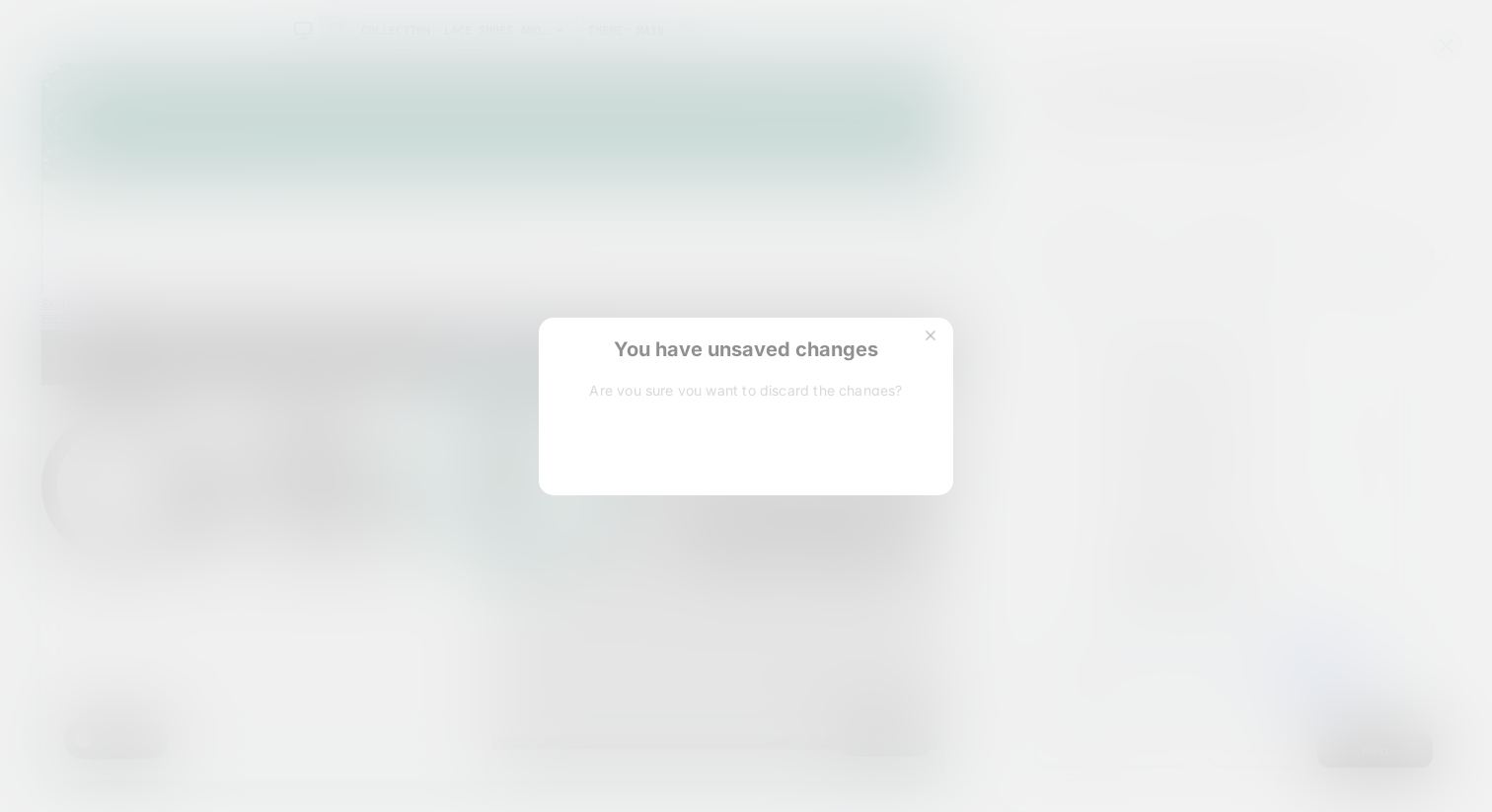 click on "Discard Changes" at bounding box center (647, 454) 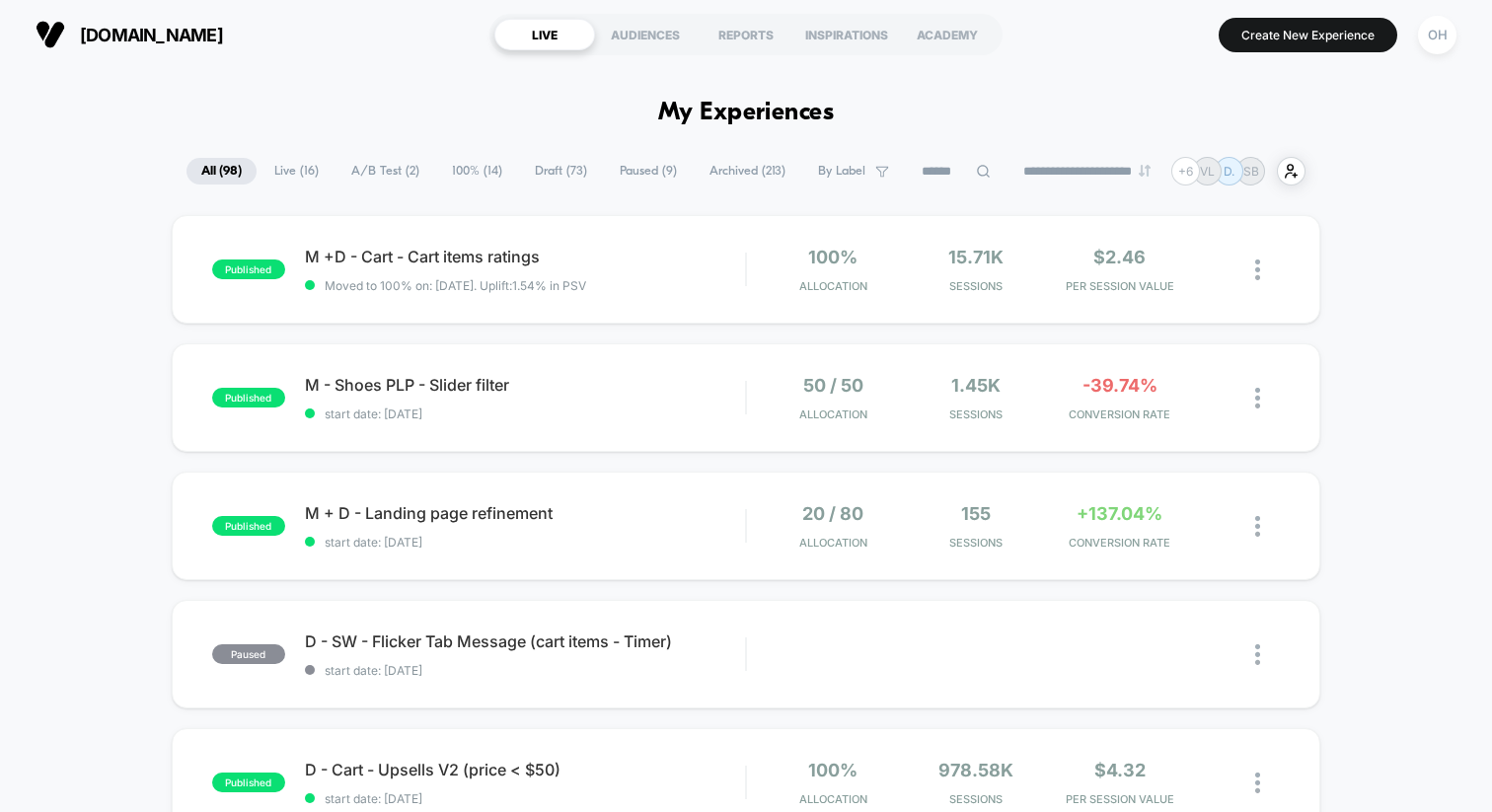 click on "Draft ( 73 )" at bounding box center [560, 171] 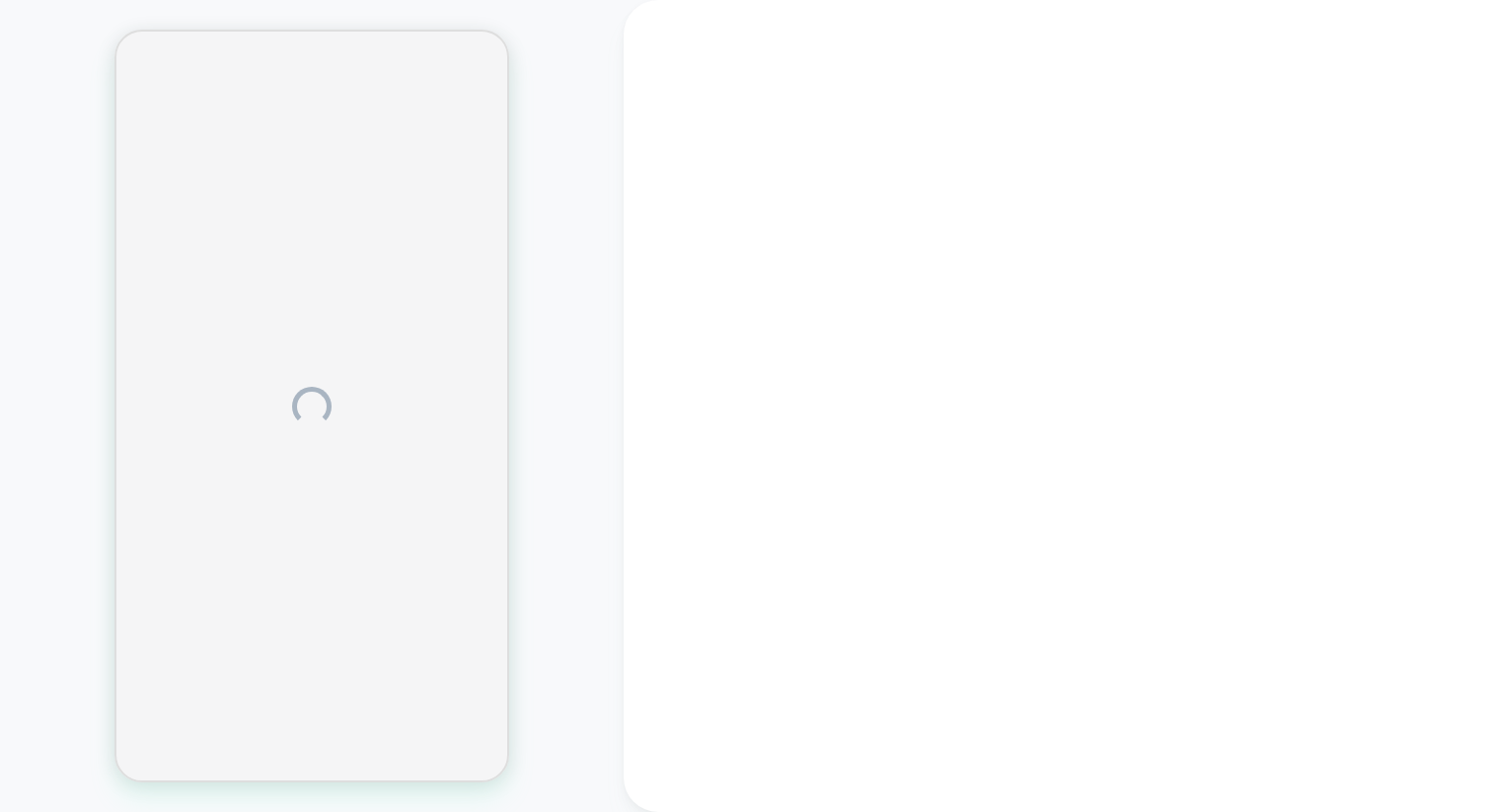 scroll, scrollTop: 0, scrollLeft: 0, axis: both 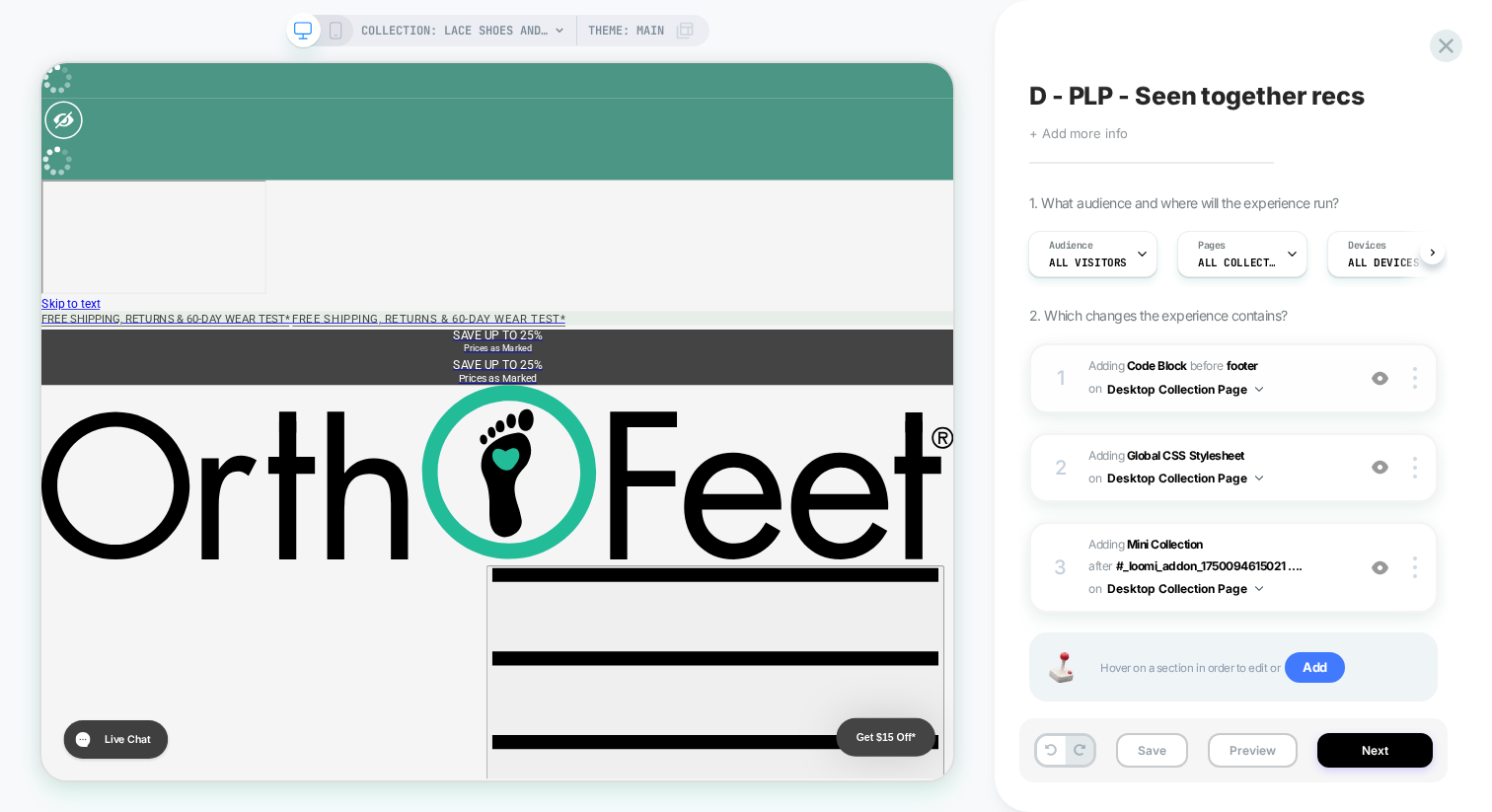 click on "Adding   Code Block   BEFORE footer footer   on Desktop Collection Page" at bounding box center (1216, 378) 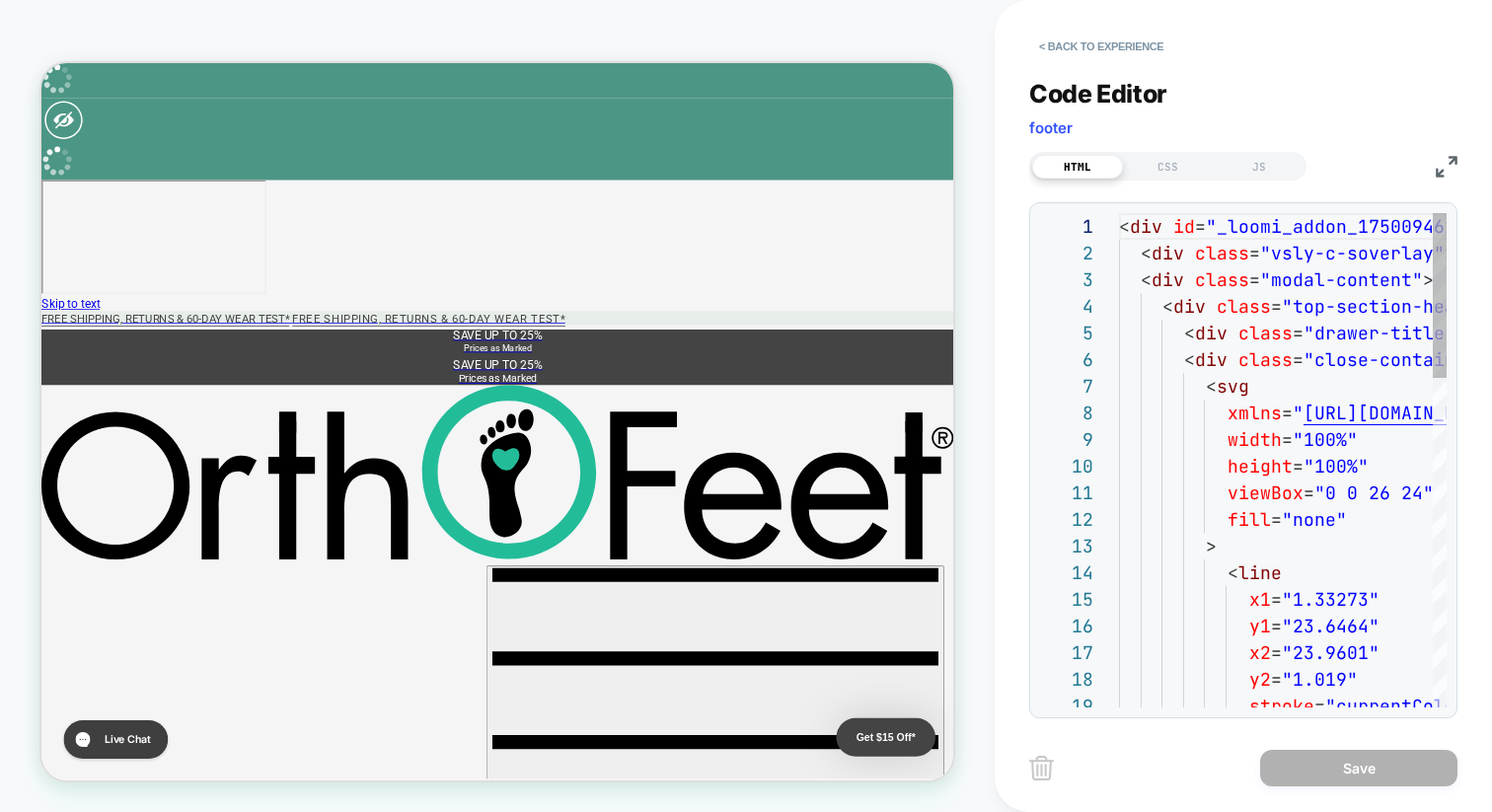 scroll, scrollTop: 266, scrollLeft: 0, axis: vertical 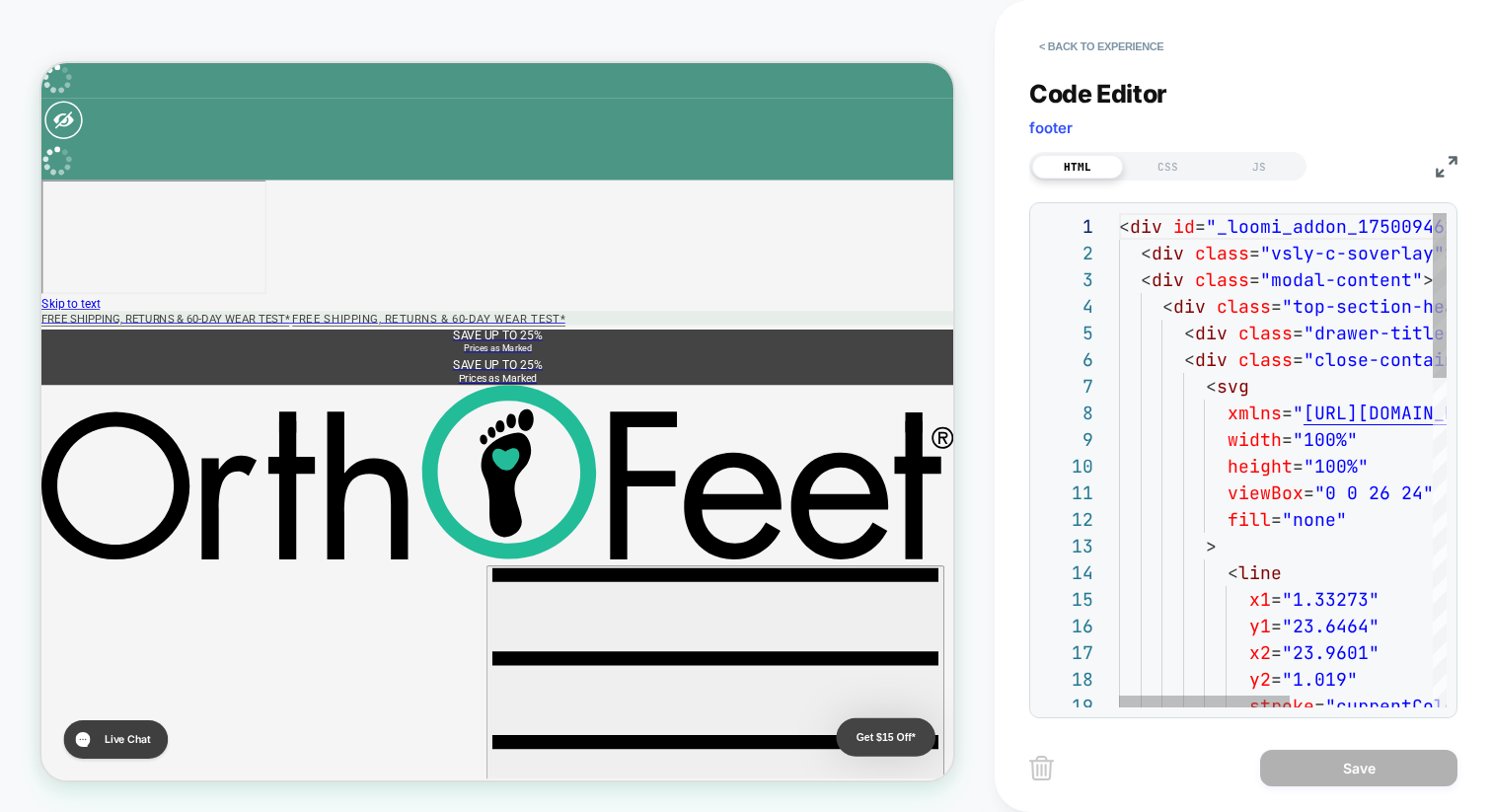 click on "Code Editor footer" at bounding box center [1243, 112] 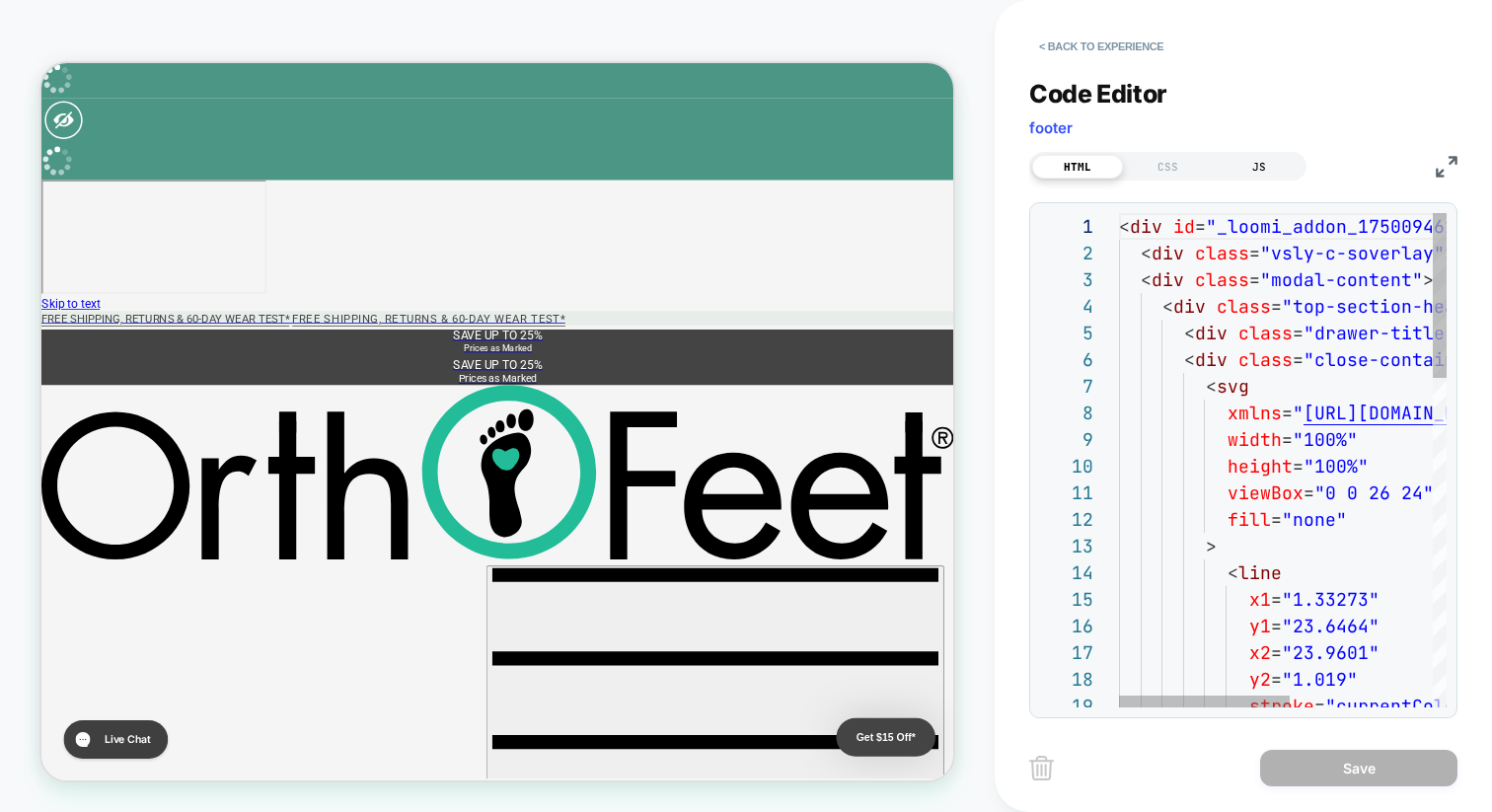 click on "JS" at bounding box center [1259, 167] 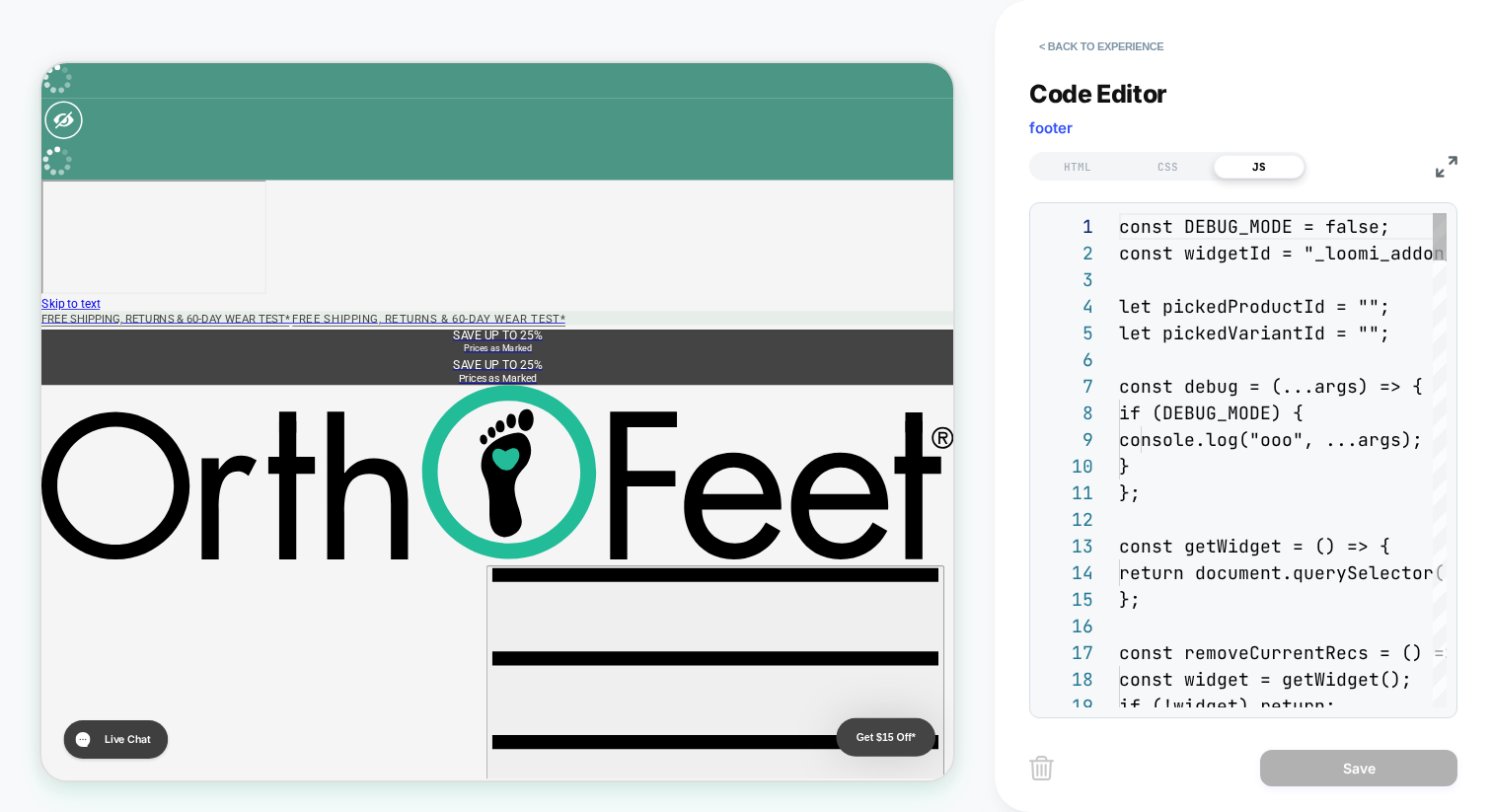 scroll, scrollTop: 266, scrollLeft: 0, axis: vertical 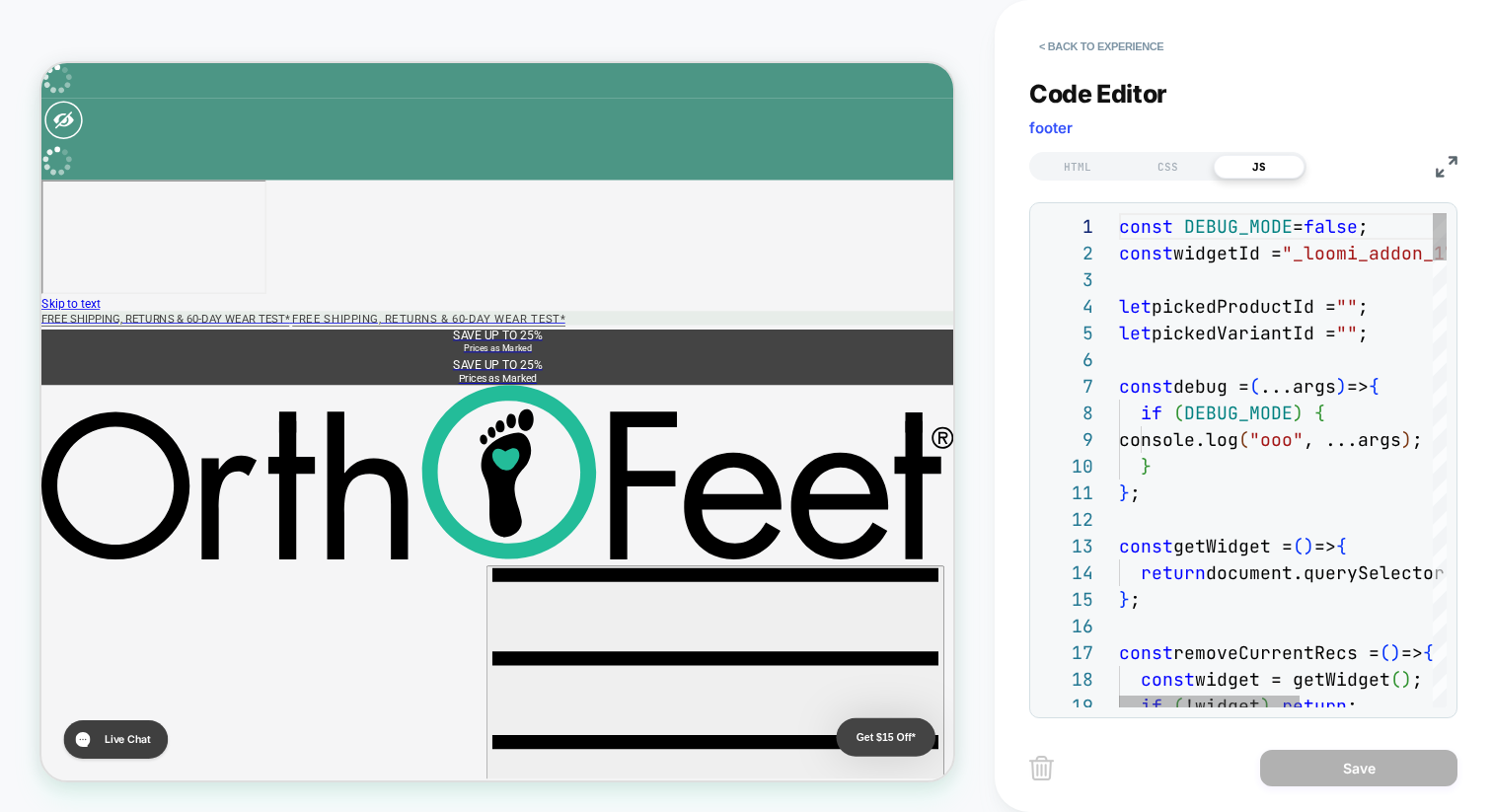 click on "const   DEBUG_MODE  =  false ; const  widgetId =  "_loomi_addon_1750094615021" ; let  pickedProductId =  "" ; let  pickedVariantId =  "" ; const  debug =  ( ...args )  =>  {    if   ( DEBUG_MODE )   {     console.log ( "ooo" , ...args ) ;    } } ; const  getWidget =  ( )  =>  {    return  document.querySelector ( `# $ { widgetId } ` ) ; } ; const  removeCurrentRecs =  ( )  =>  {    const  widget = getWidget ( ) ;    if   ( !widget )   return ;" at bounding box center [1402, 2791] 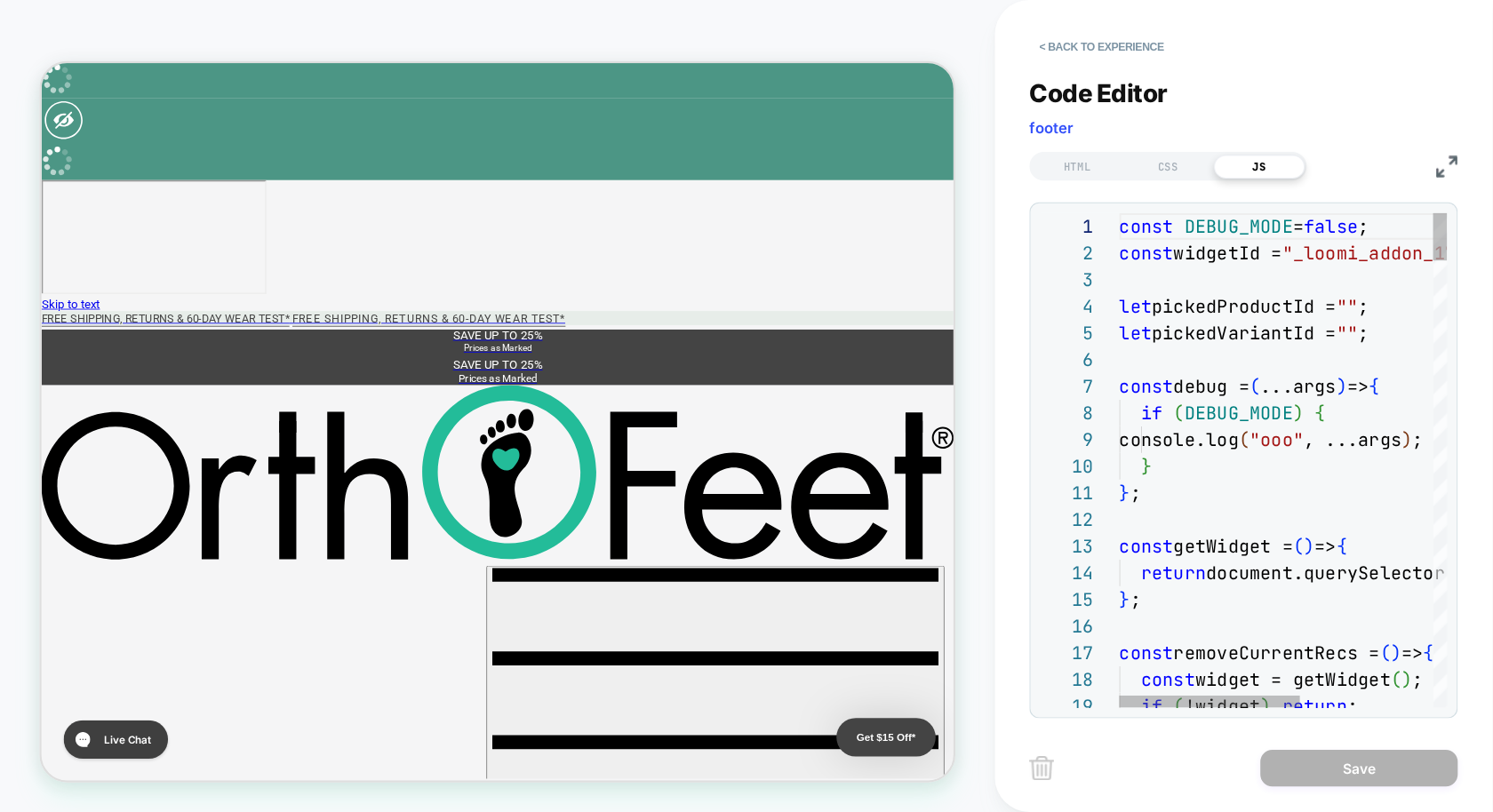 scroll, scrollTop: 48, scrollLeft: 0, axis: vertical 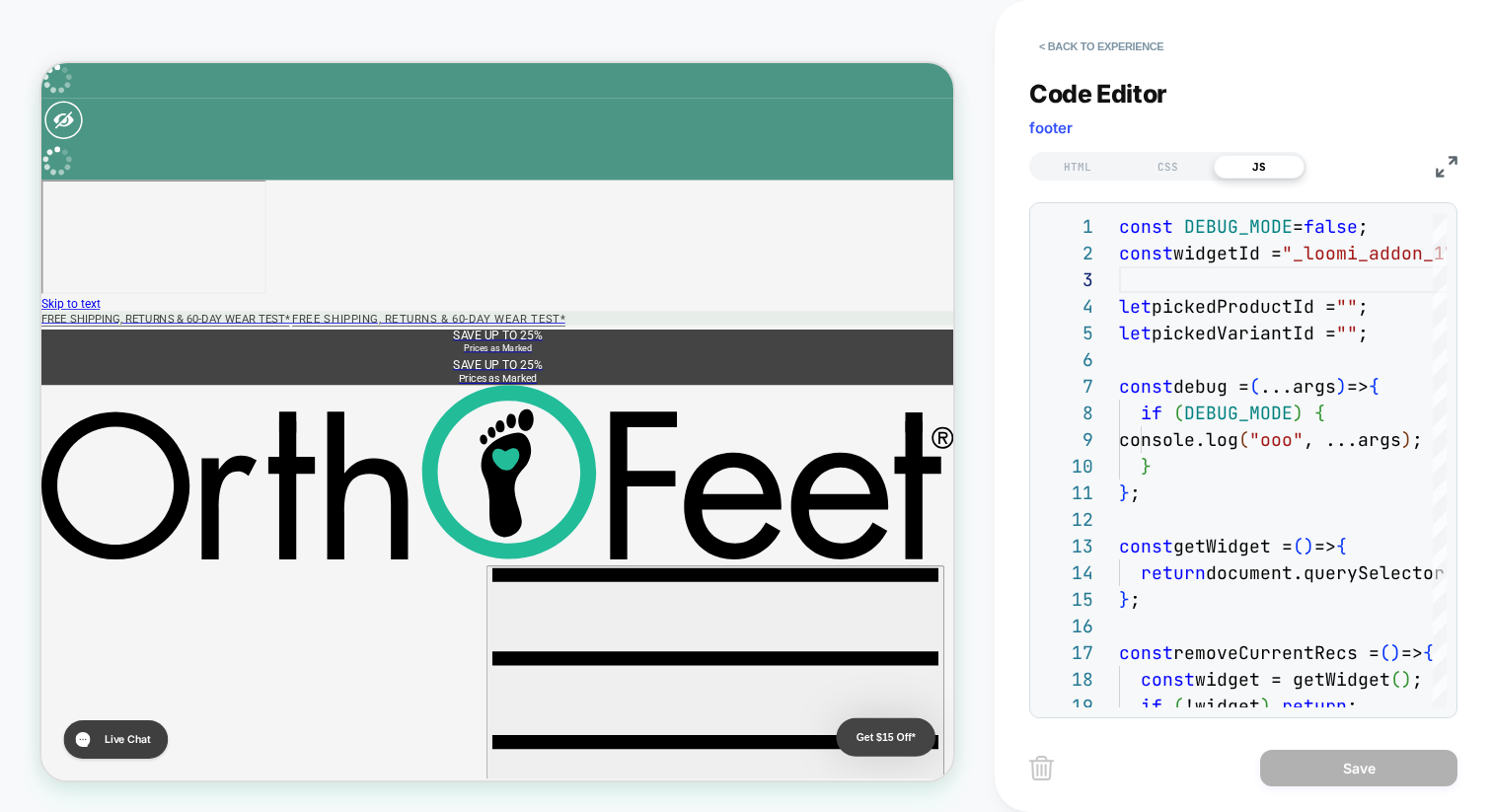 click on "Code Editor footer" at bounding box center (1243, 112) 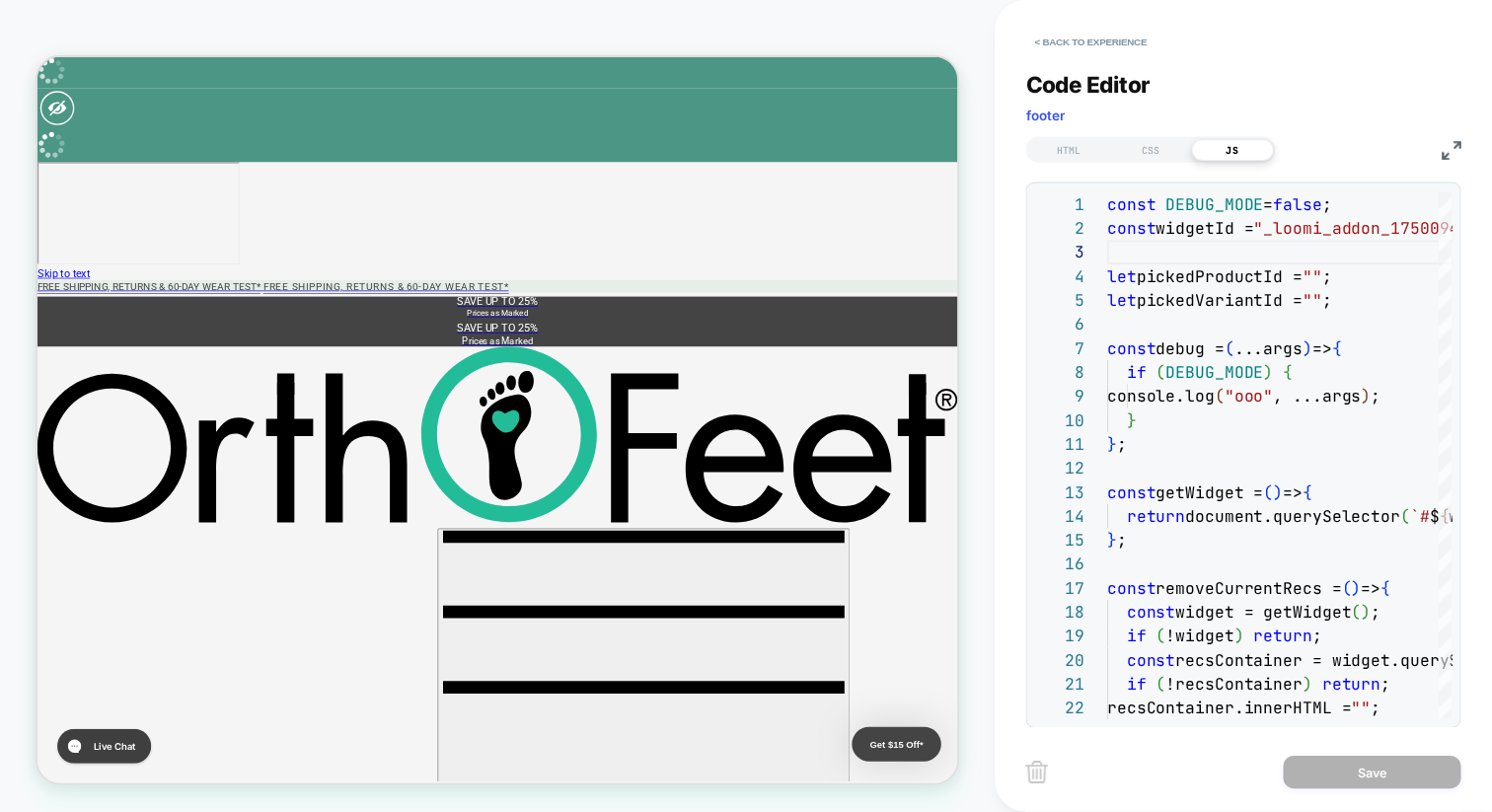 scroll, scrollTop: 53, scrollLeft: 0, axis: vertical 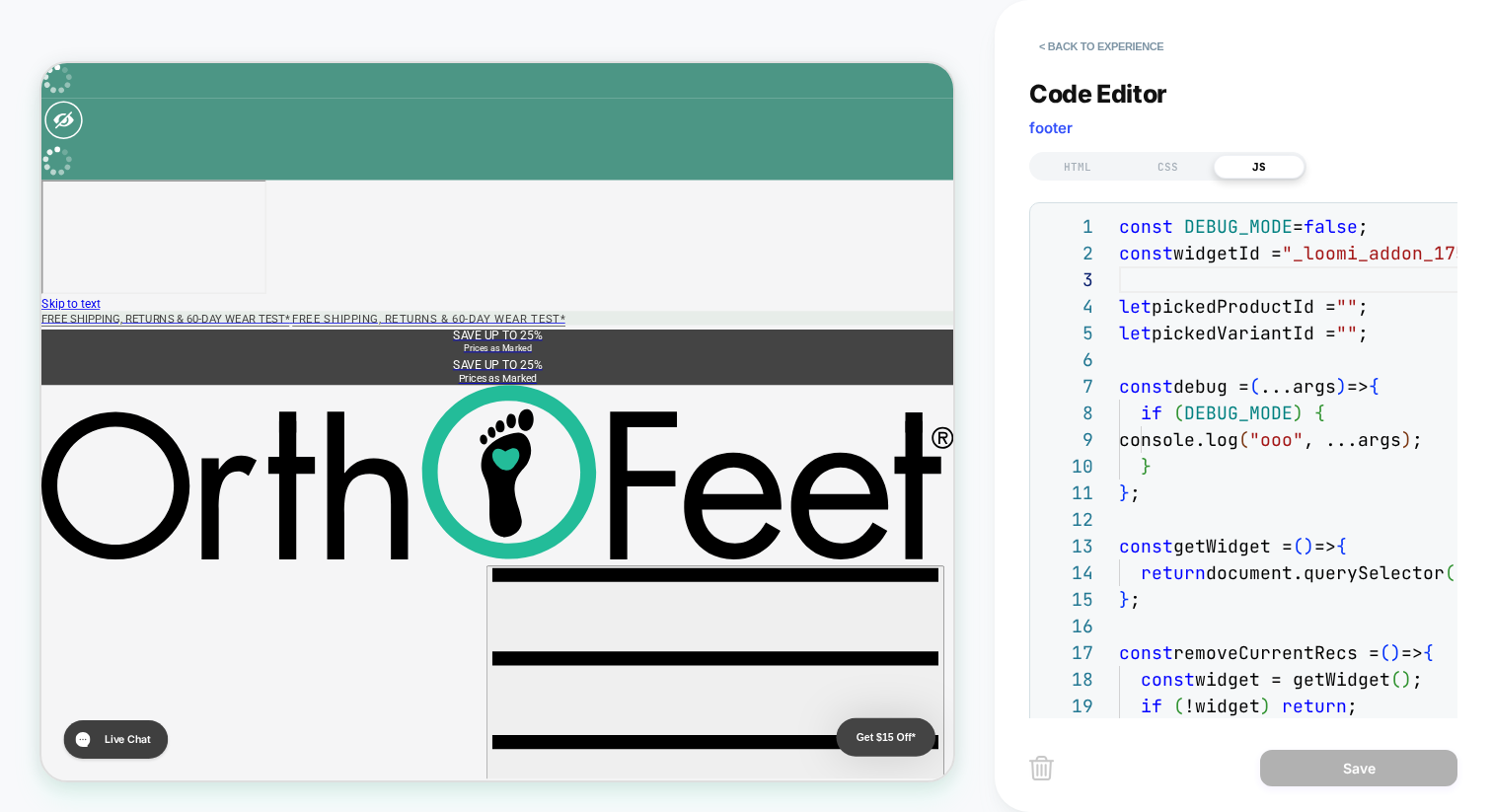 click on "Code Editor footer" at bounding box center (1271, 112) 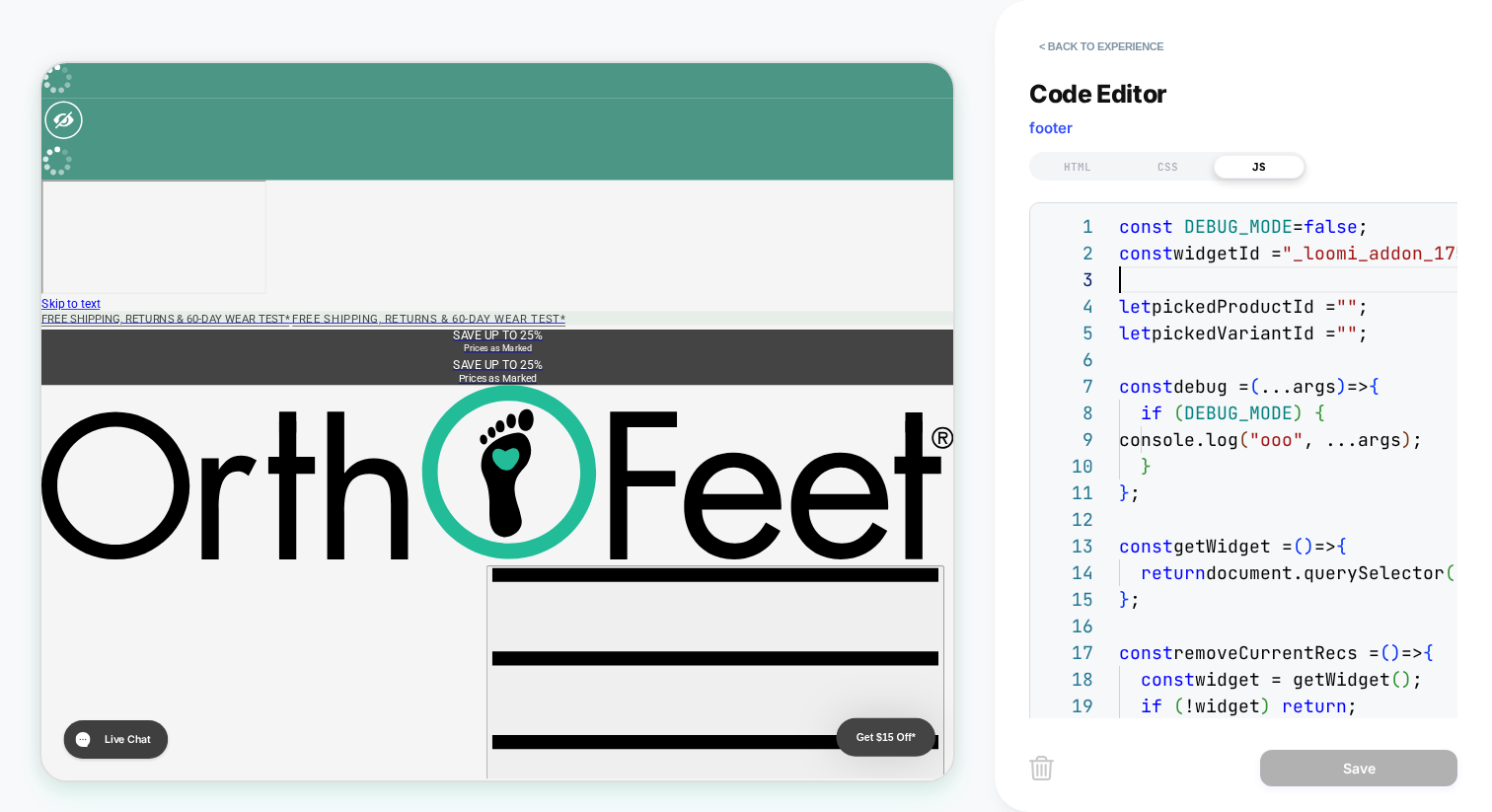 type on "**********" 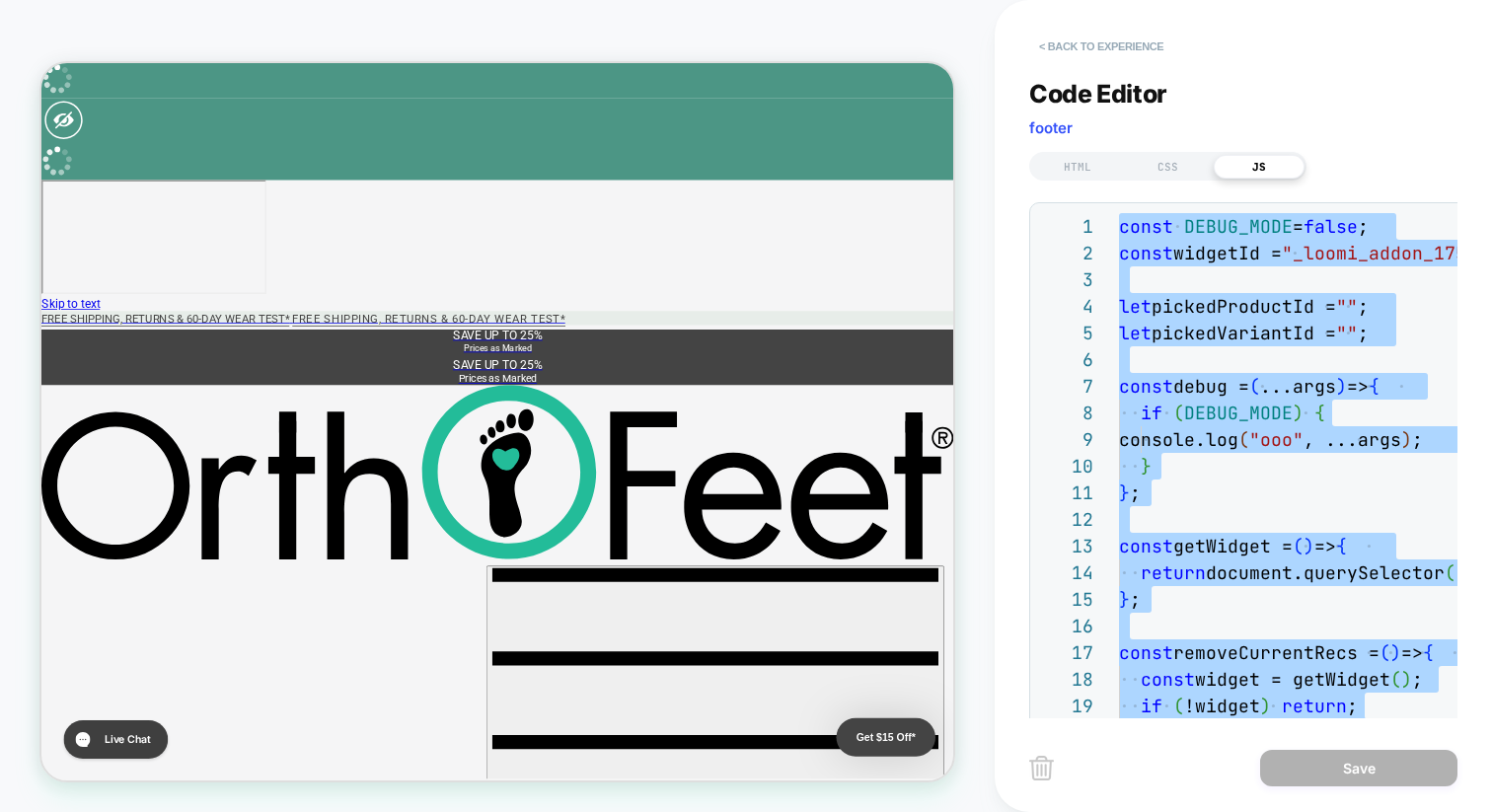 click on "< Back to experience" at bounding box center (1101, 46) 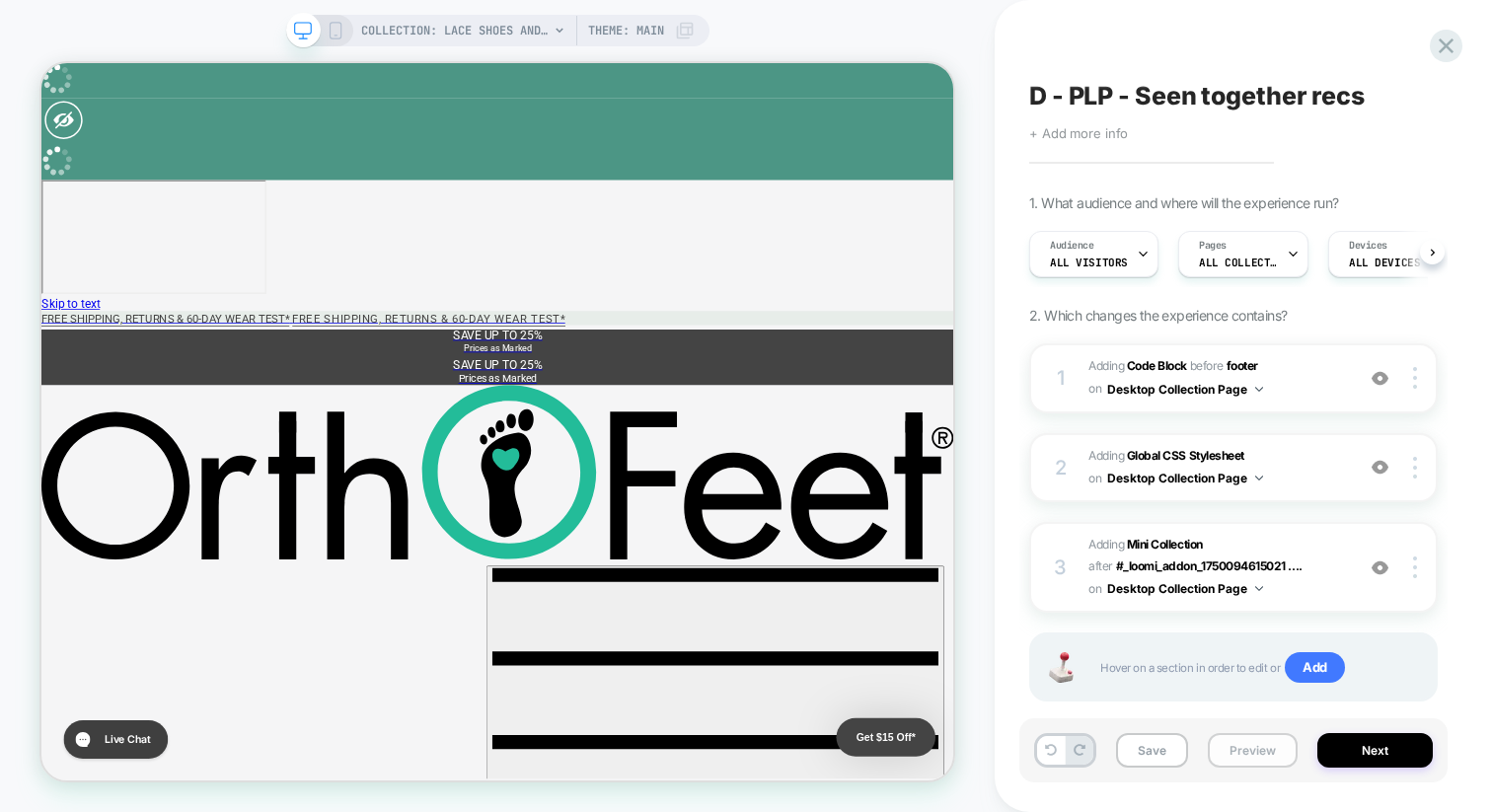 scroll, scrollTop: 0, scrollLeft: 1, axis: horizontal 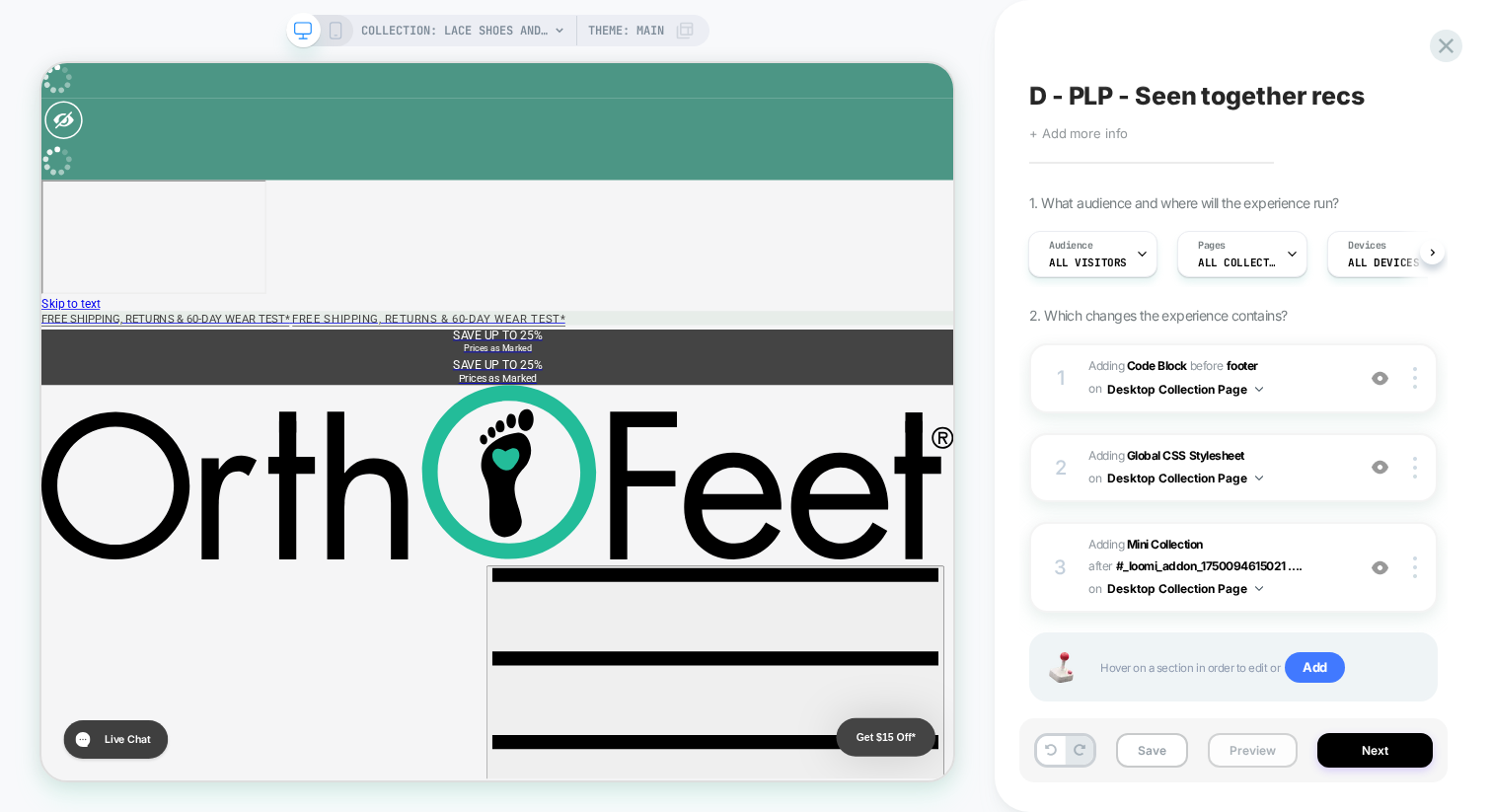 click on "Preview" at bounding box center [1252, 750] 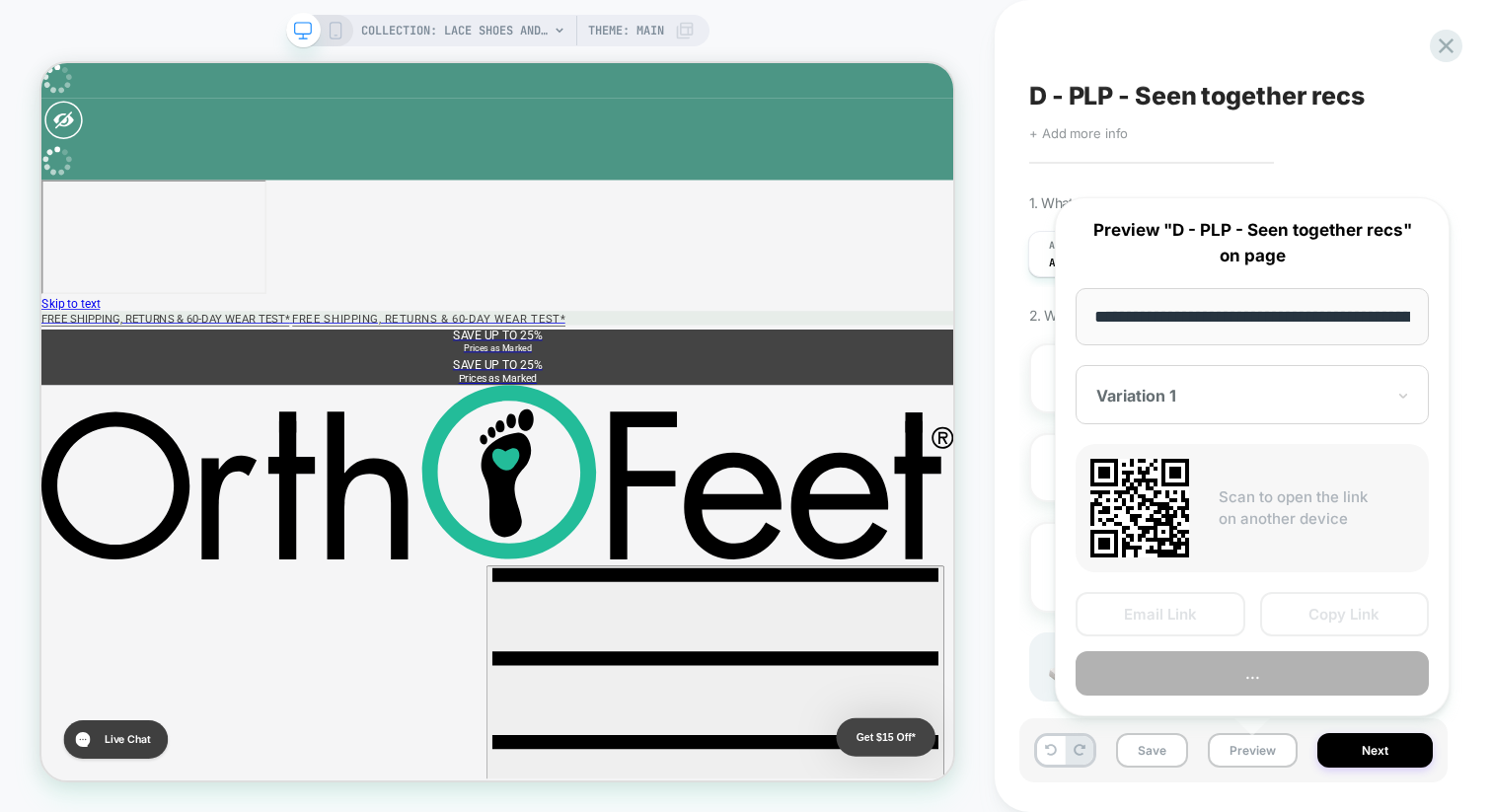 scroll, scrollTop: 0, scrollLeft: 178, axis: horizontal 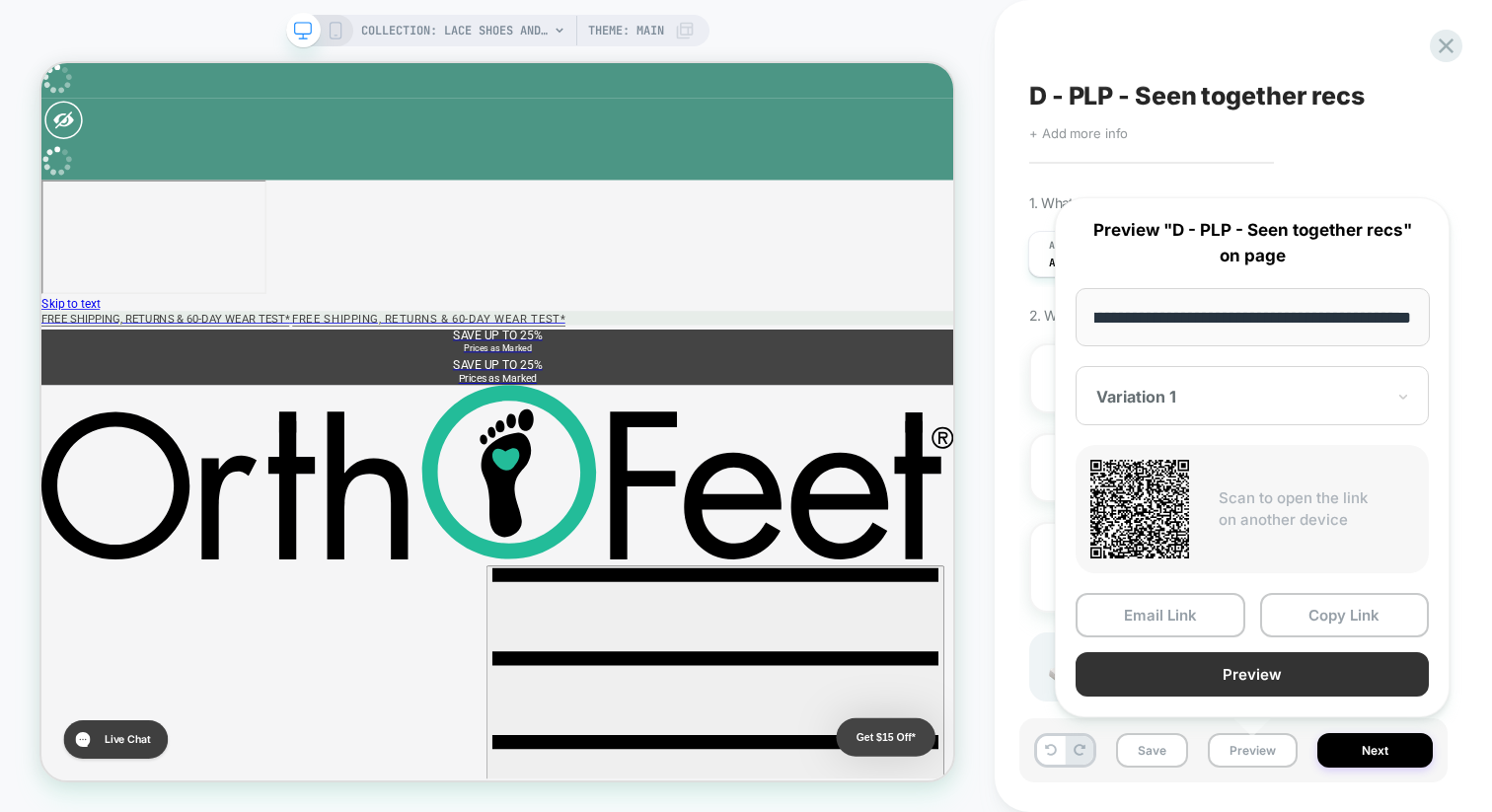 click on "Preview" at bounding box center (1252, 674) 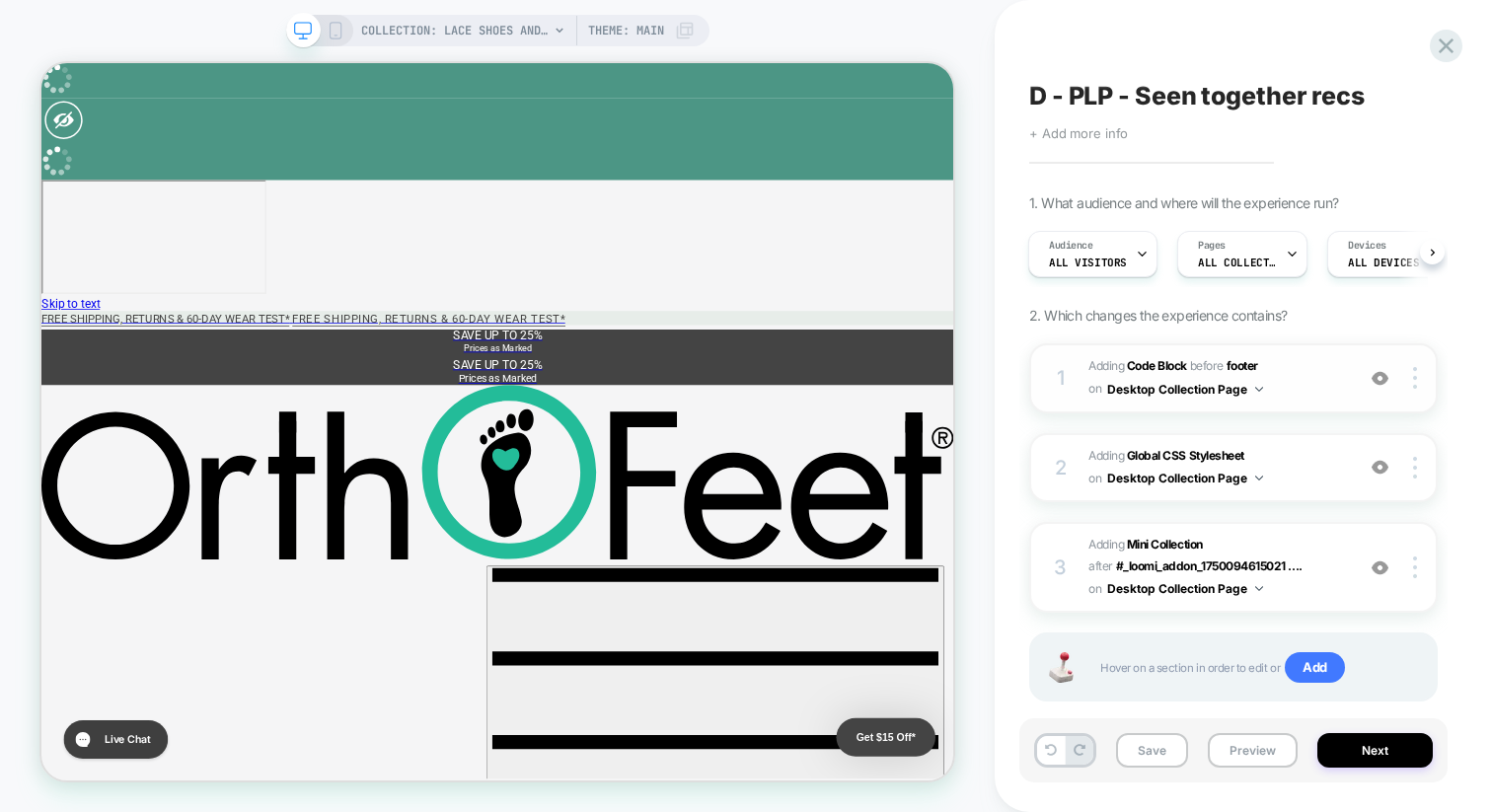 click on "Adding   Code Block   BEFORE footer footer   on Desktop Collection Page" at bounding box center [1216, 378] 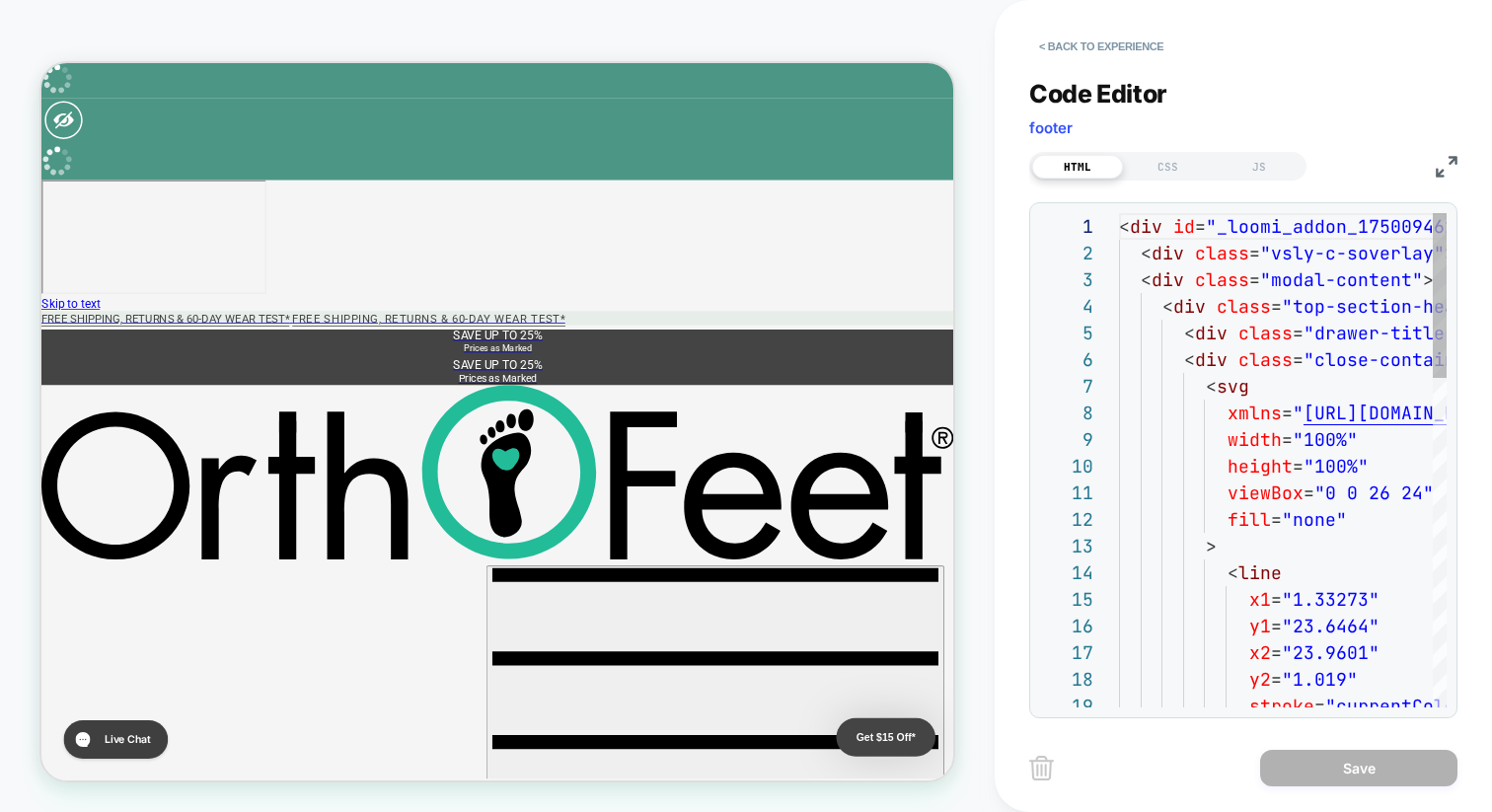 scroll, scrollTop: 266, scrollLeft: 0, axis: vertical 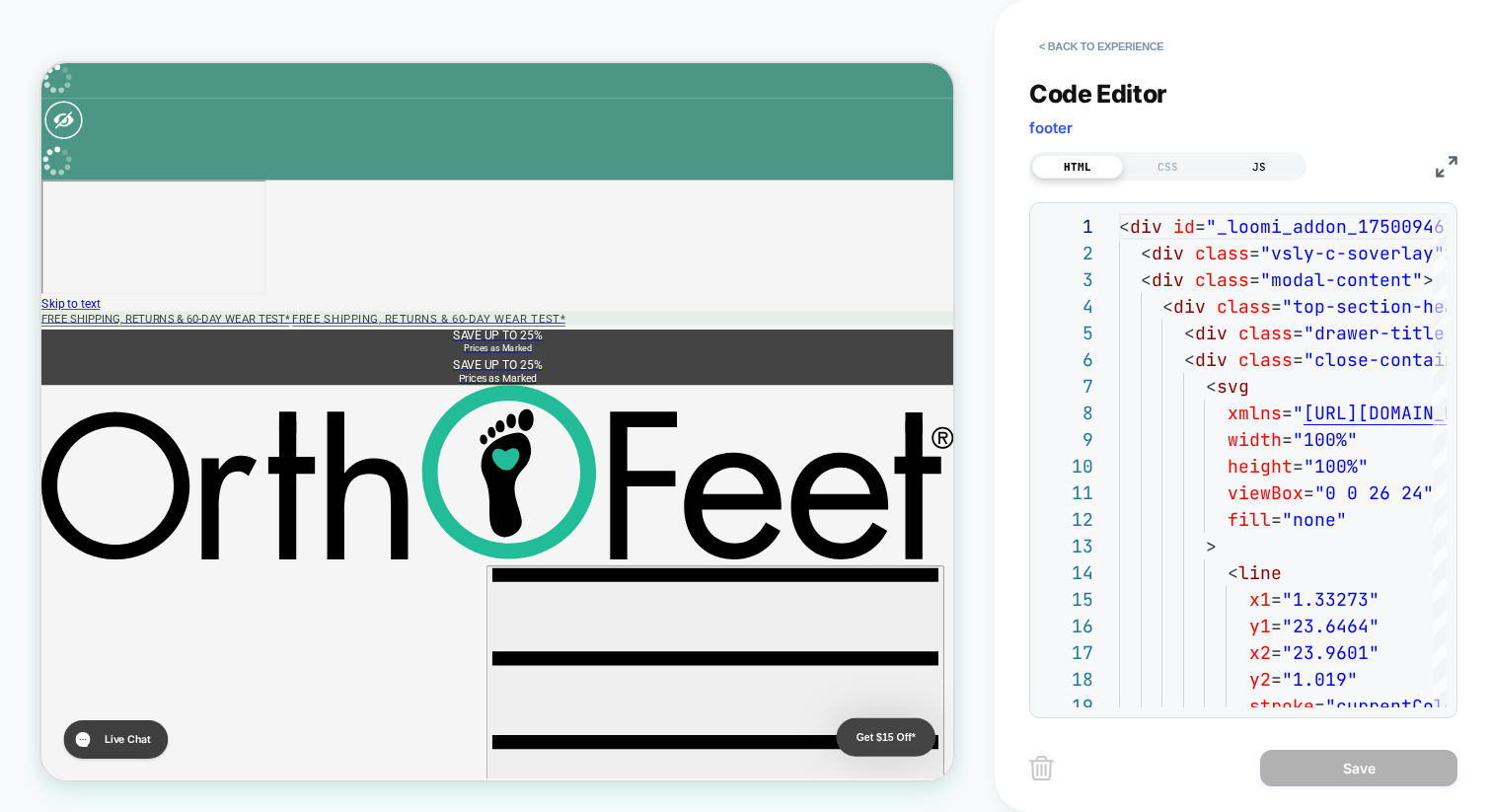 click on "JS" at bounding box center [1259, 167] 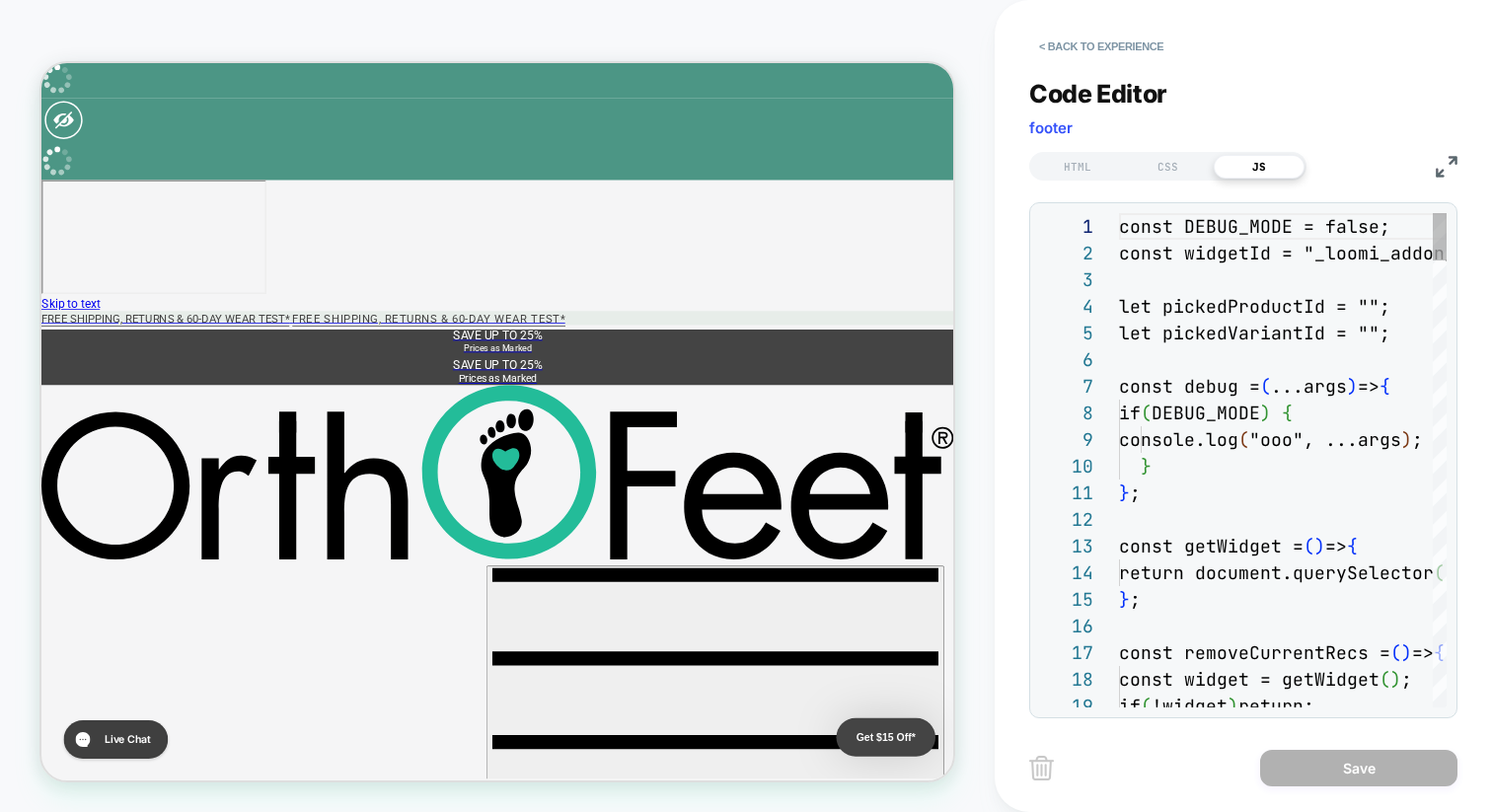 scroll, scrollTop: 266, scrollLeft: 0, axis: vertical 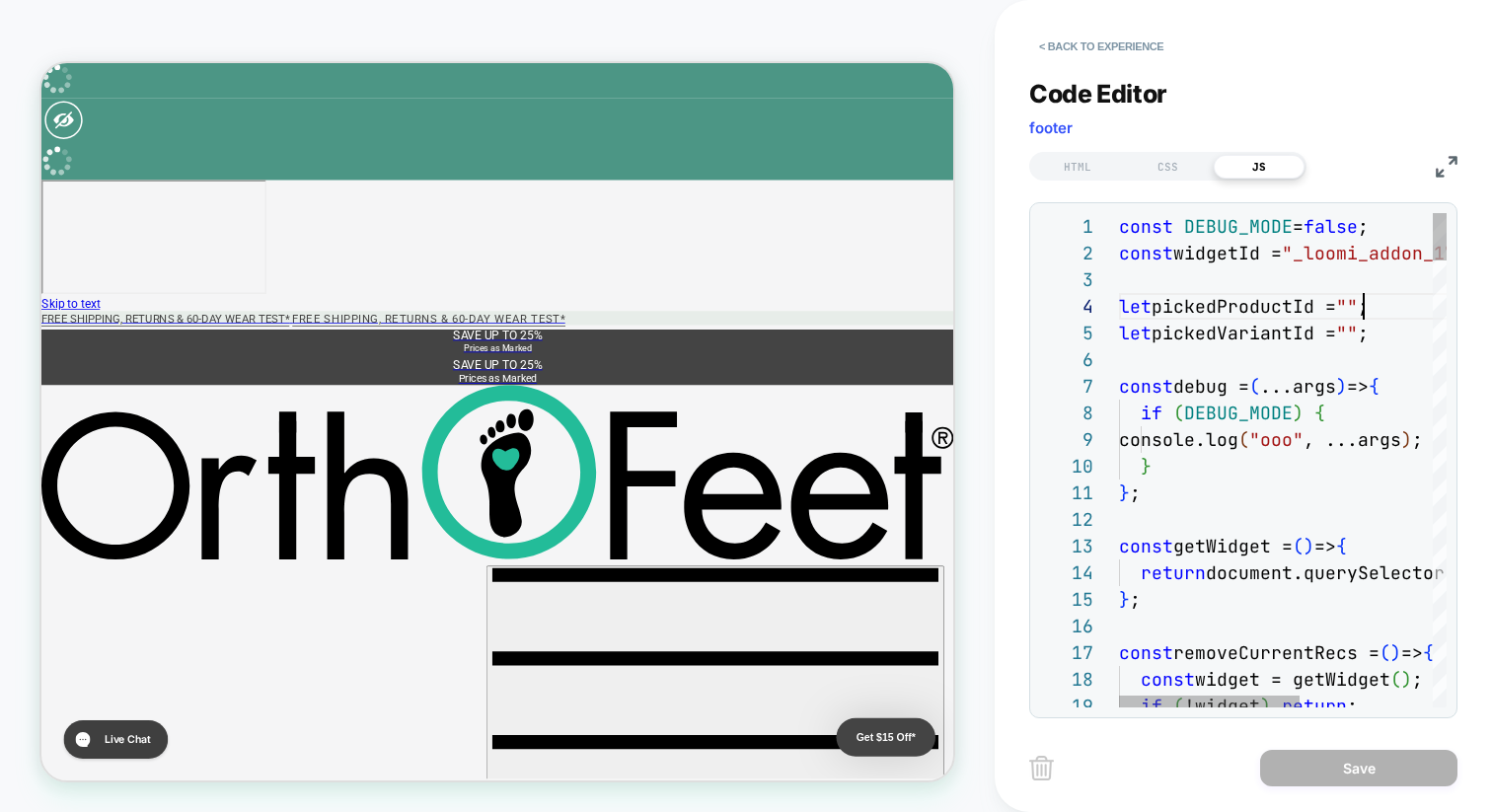 click on "const   DEBUG_MODE  =  false ; const  widgetId =  "_loomi_addon_1750094615021" ; let  pickedProductId =  "" ; let  pickedVariantId =  "" ; const  debug =  ( ...args )  =>  {    if   ( DEBUG_MODE )   {     console.log ( "ooo" , ...args ) ;    } } ; const  getWidget =  ( )  =>  {    return  document.querySelector ( `# $ { widgetId } ` ) ; } ; const  removeCurrentRecs =  ( )  =>  {    const  widget = getWidget ( ) ;    if   ( !widget )   return ;" at bounding box center [1402, 2791] 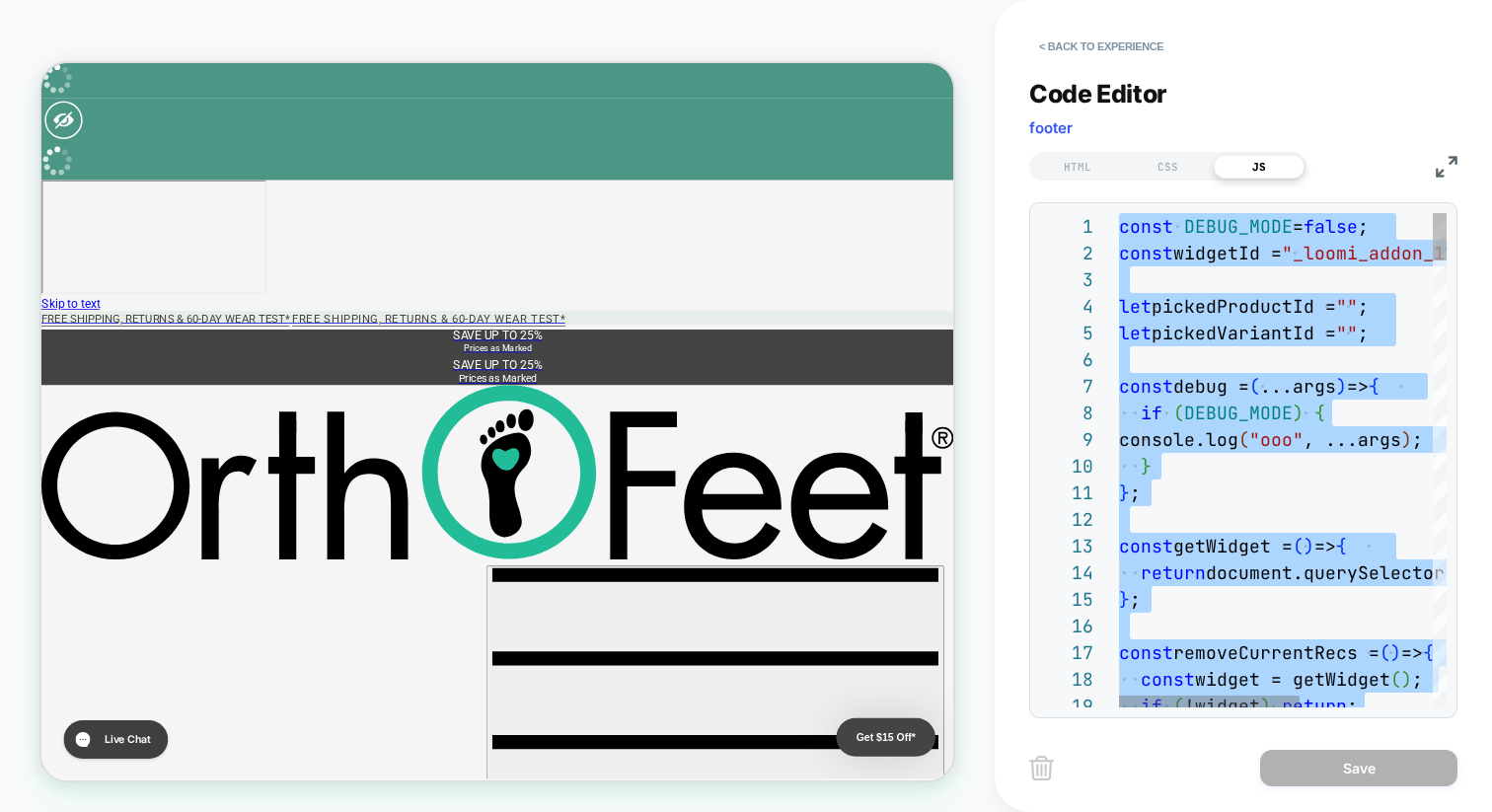 type on "**********" 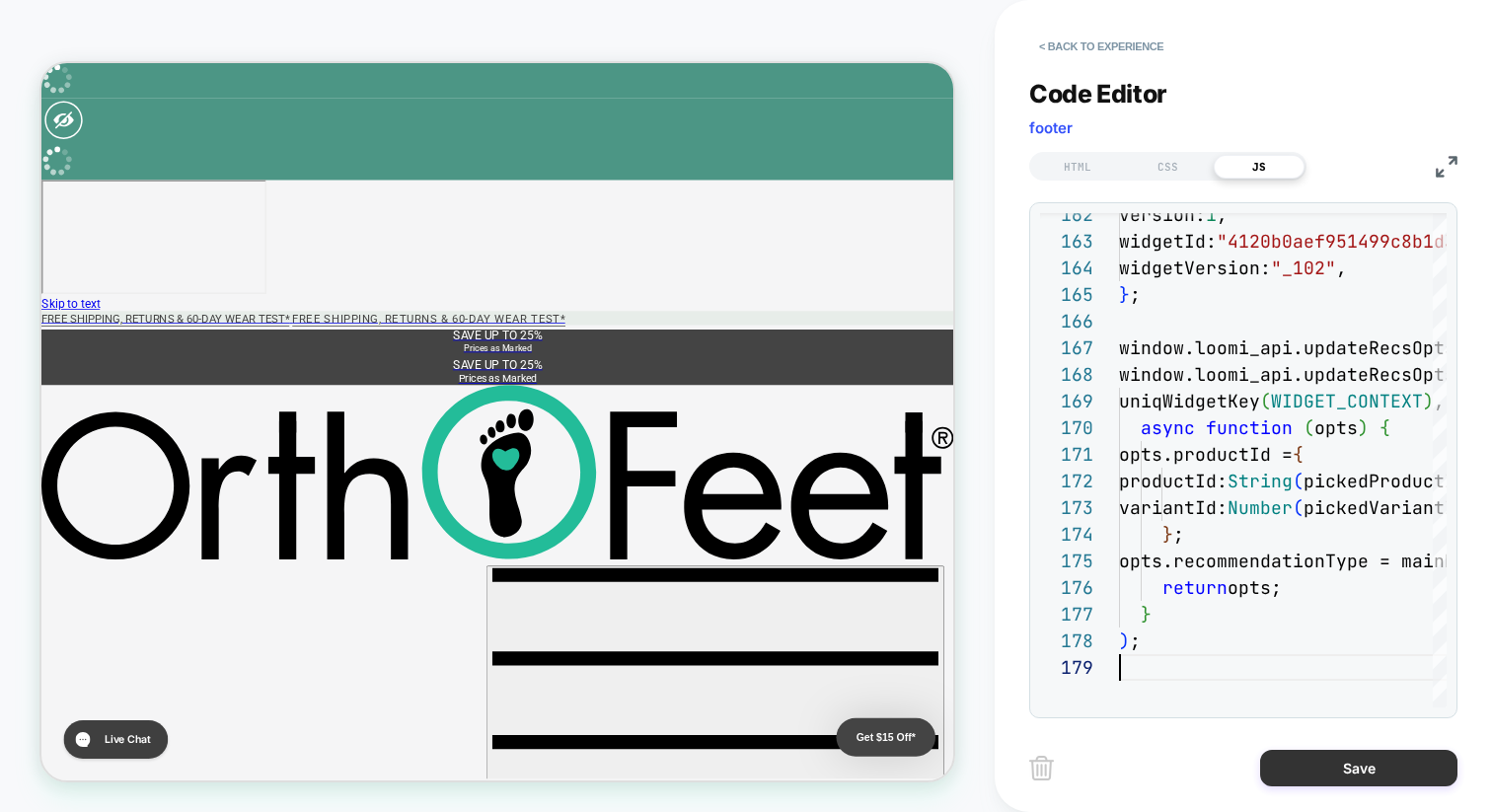click on "Save" at bounding box center [1359, 768] 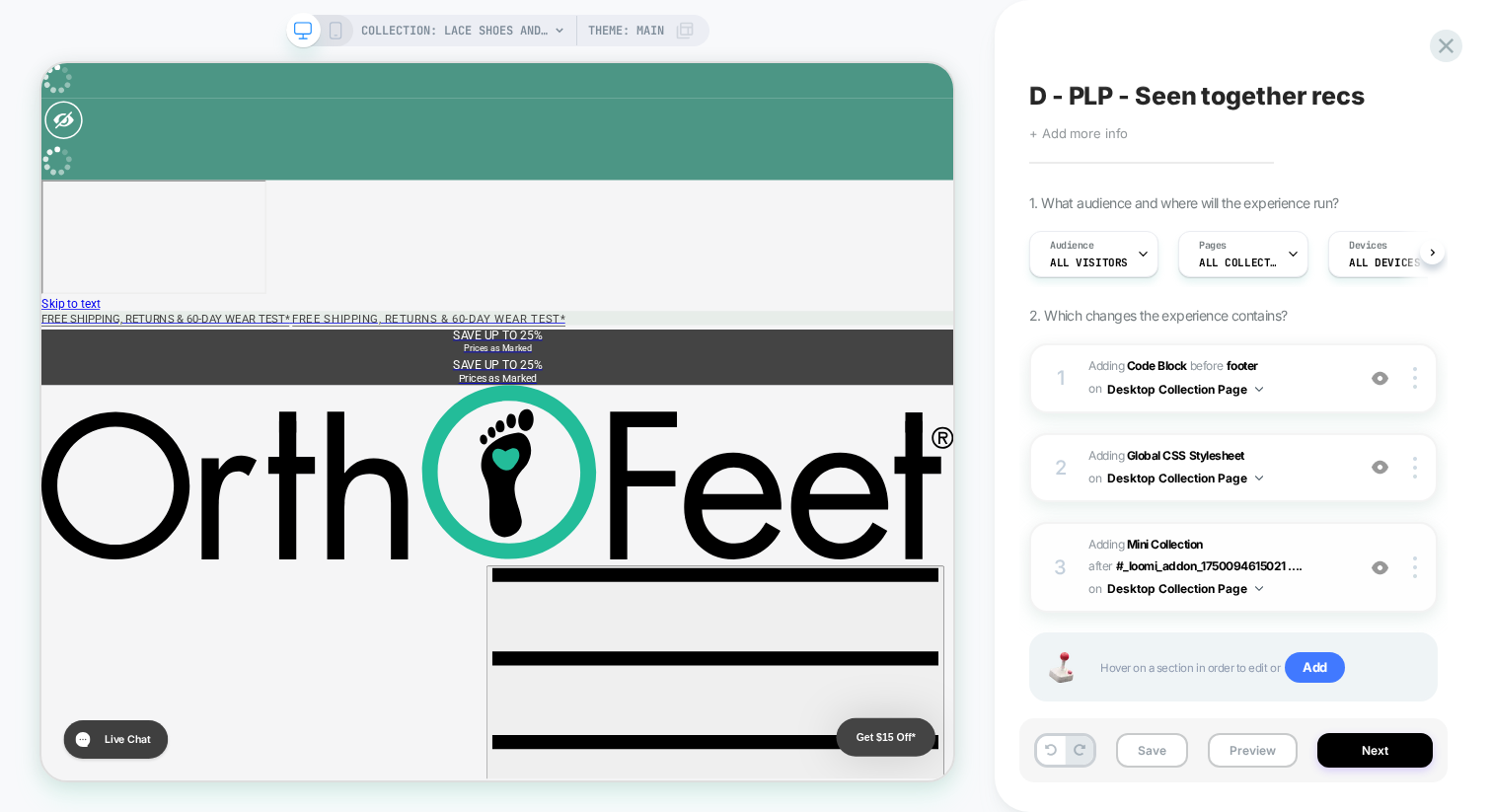 scroll, scrollTop: 0, scrollLeft: 1, axis: horizontal 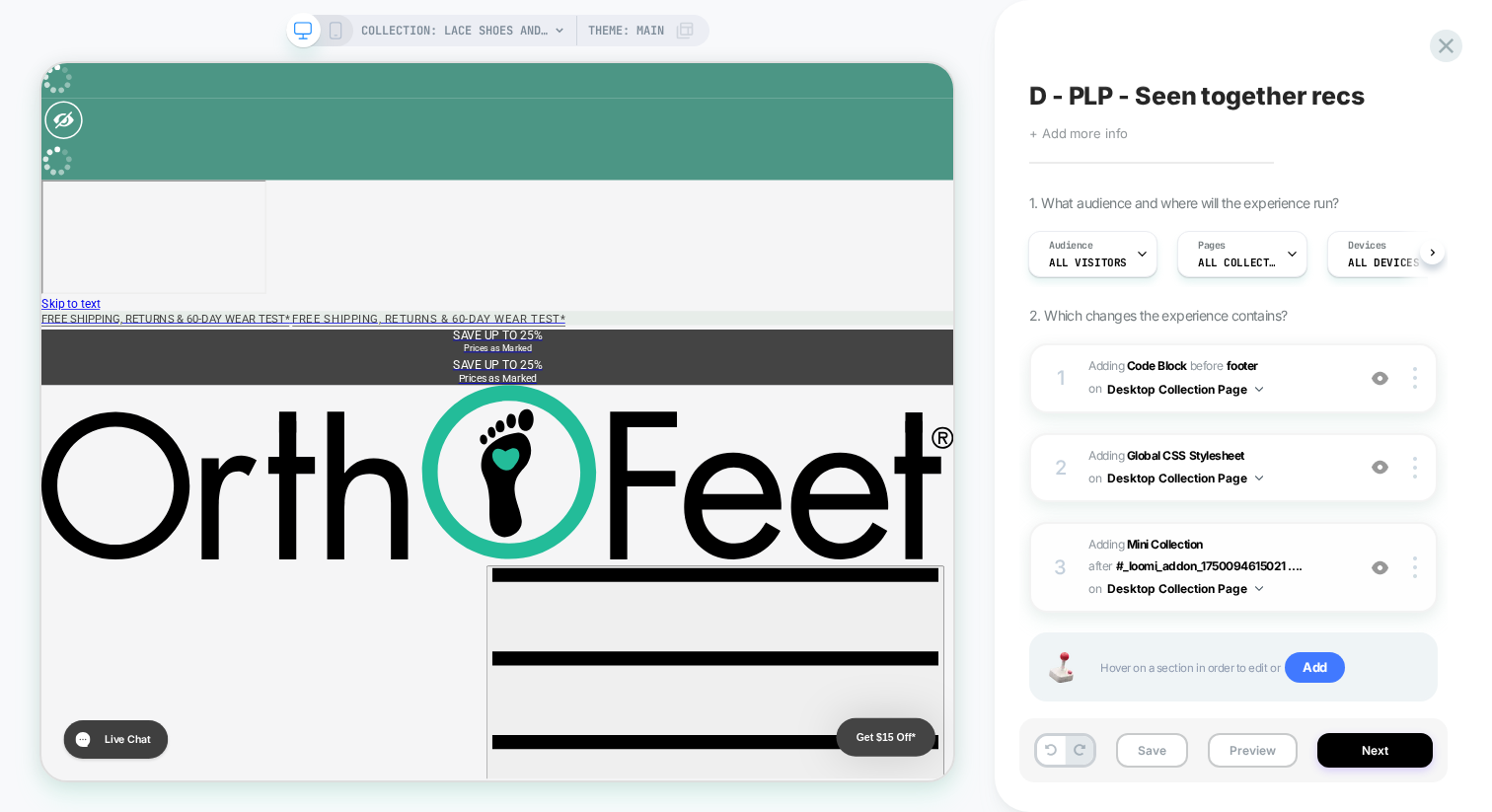 click on "#_loomi_addon_1750097312332 Adding   Mini Collection   AFTER #_loomi_addon_1750094615021 .... #_loomi_addon_1750094615021 .vsly-recs-placeholder-drawer   on Desktop Collection Page" at bounding box center (1216, 567) 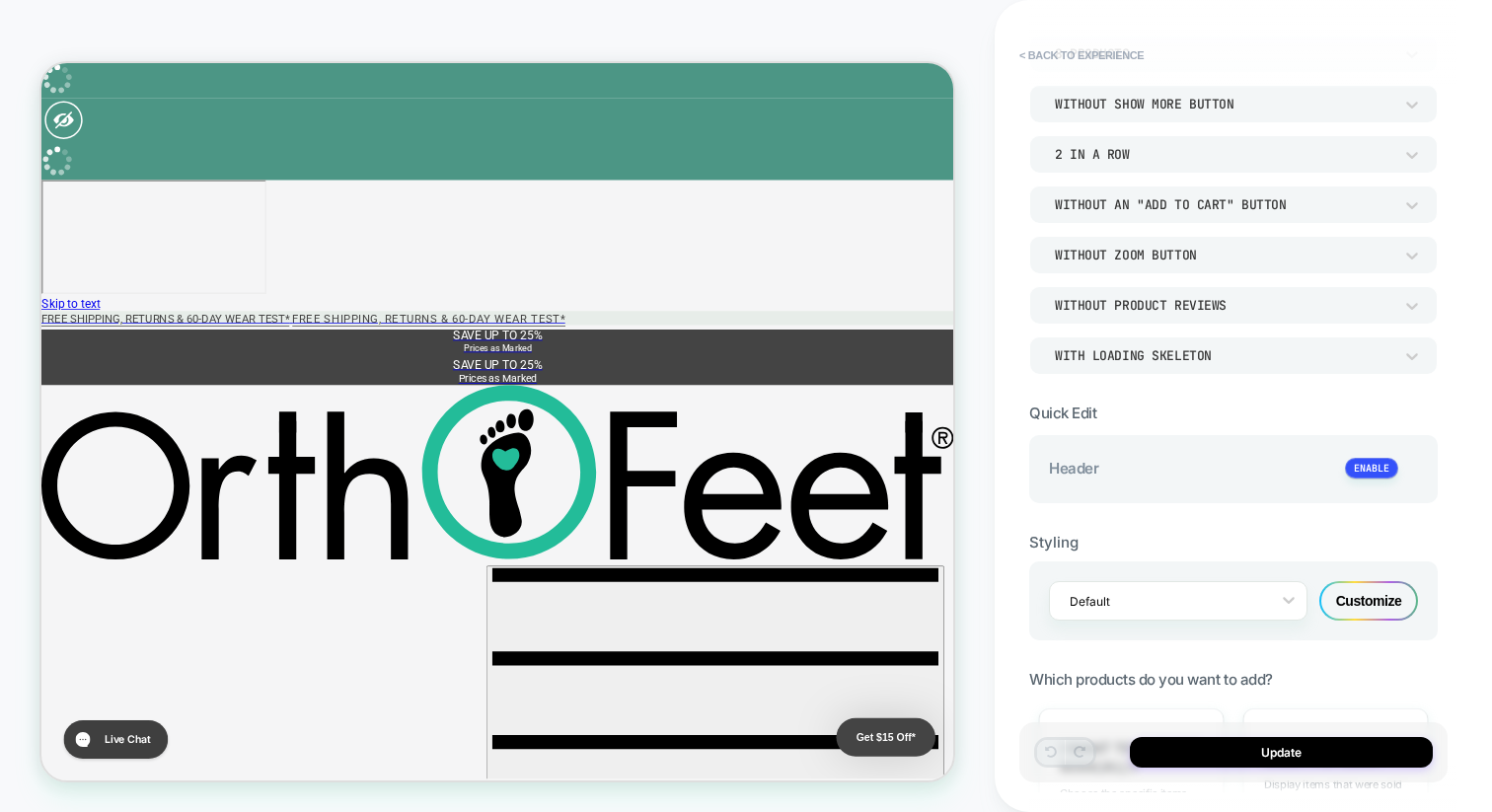 scroll, scrollTop: 0, scrollLeft: 0, axis: both 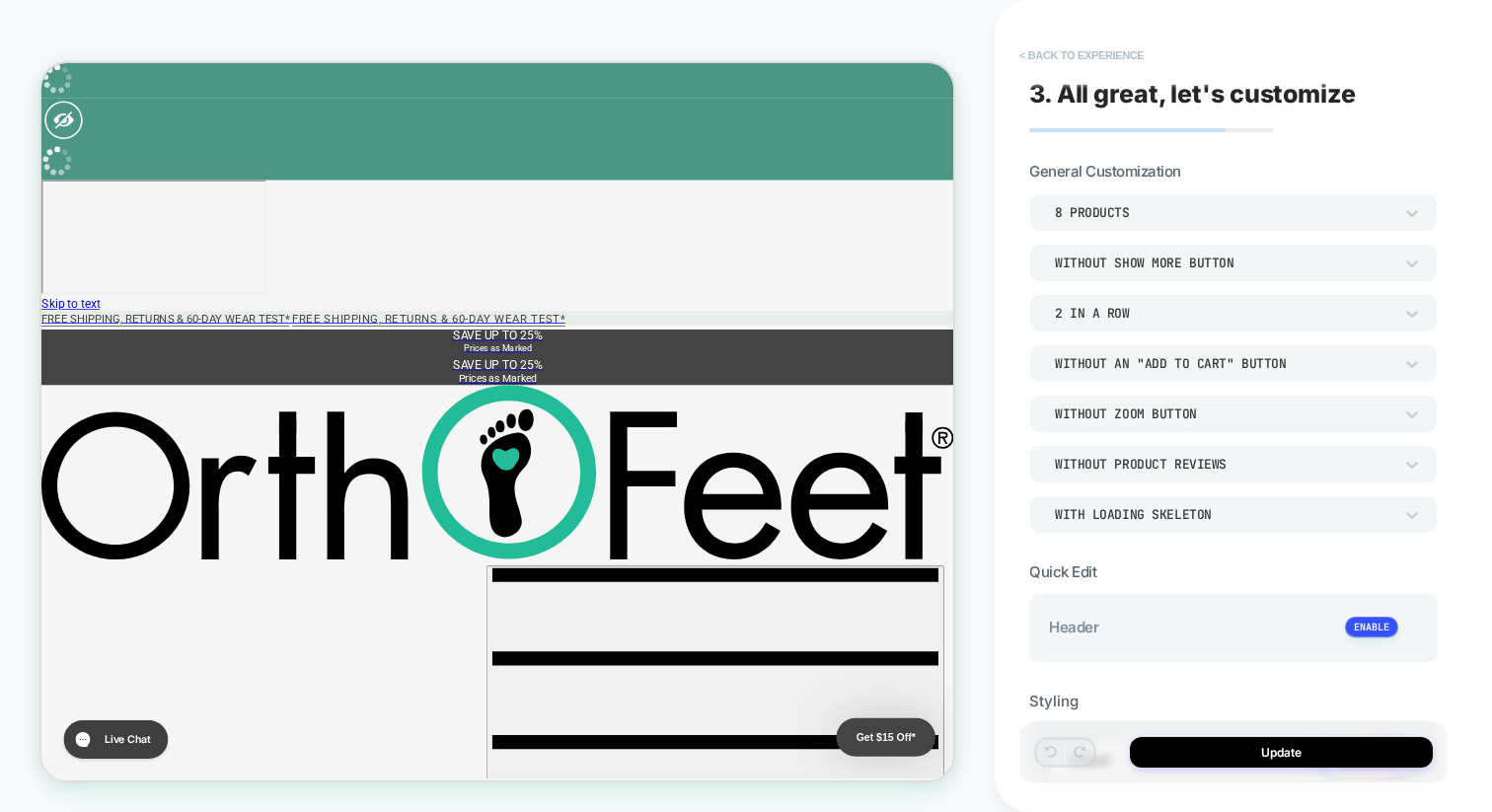 click on "< Back to experience" at bounding box center [1082, 55] 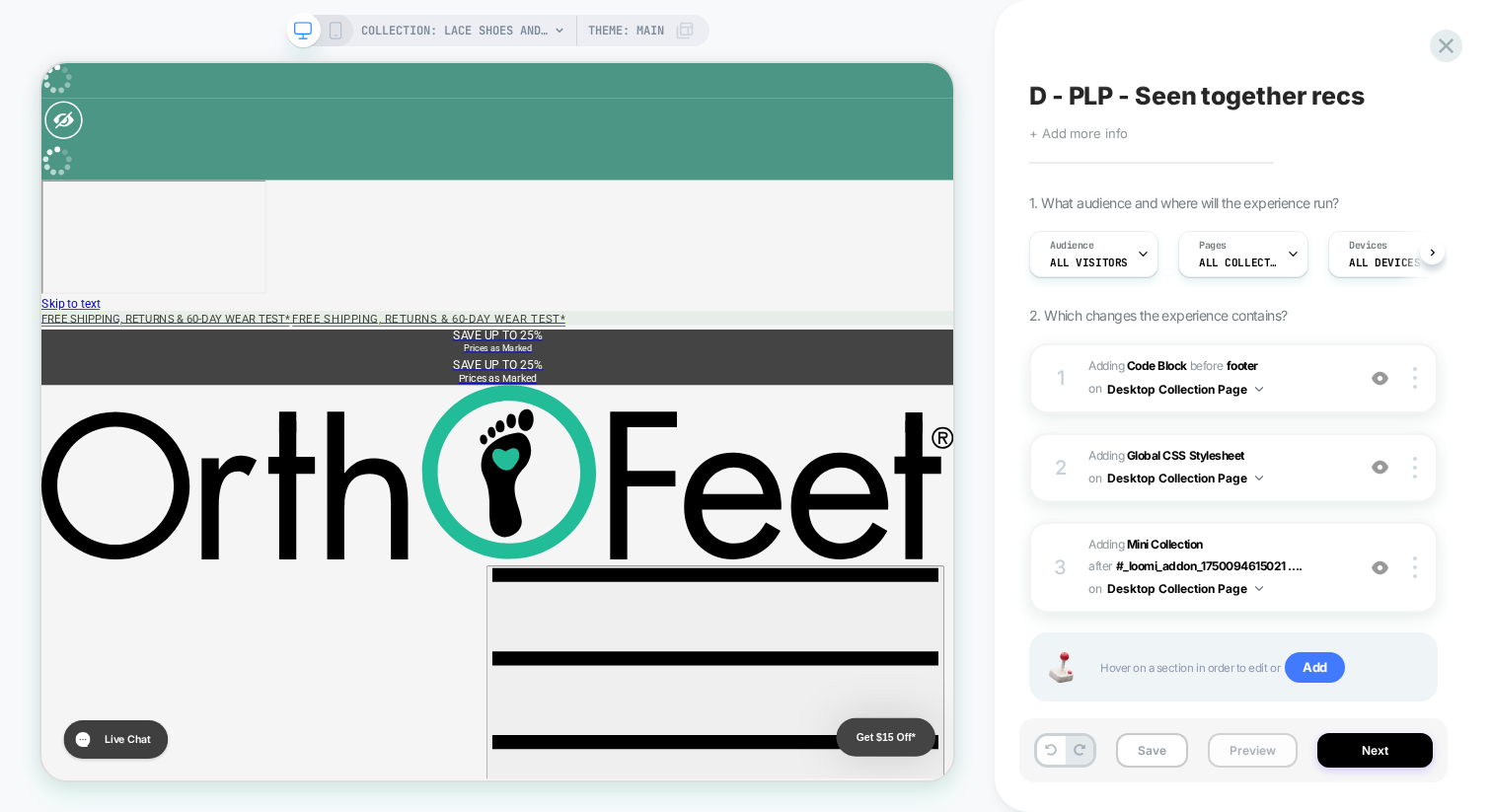 scroll, scrollTop: 0, scrollLeft: 1, axis: horizontal 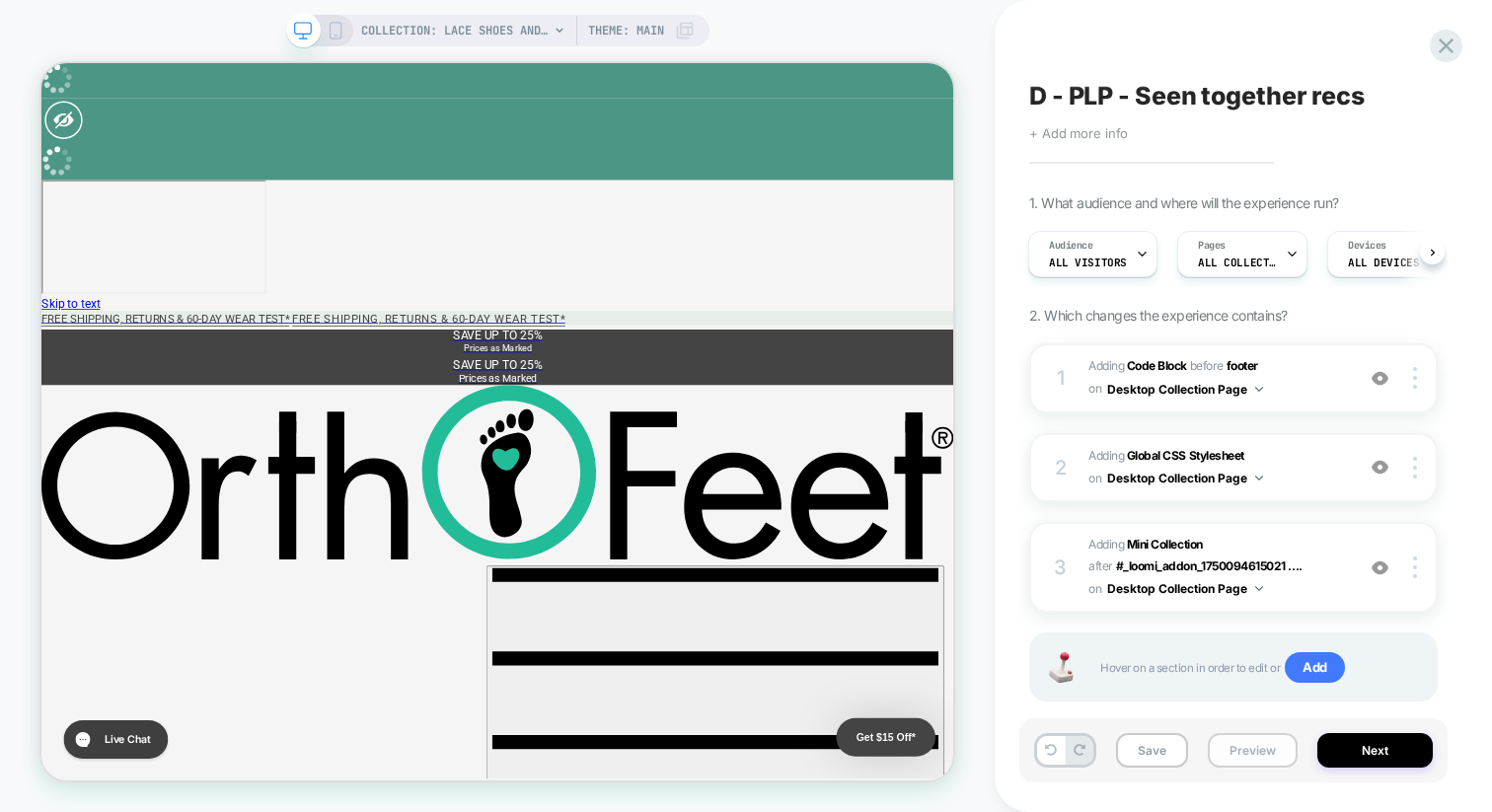 click on "Preview" at bounding box center [1252, 750] 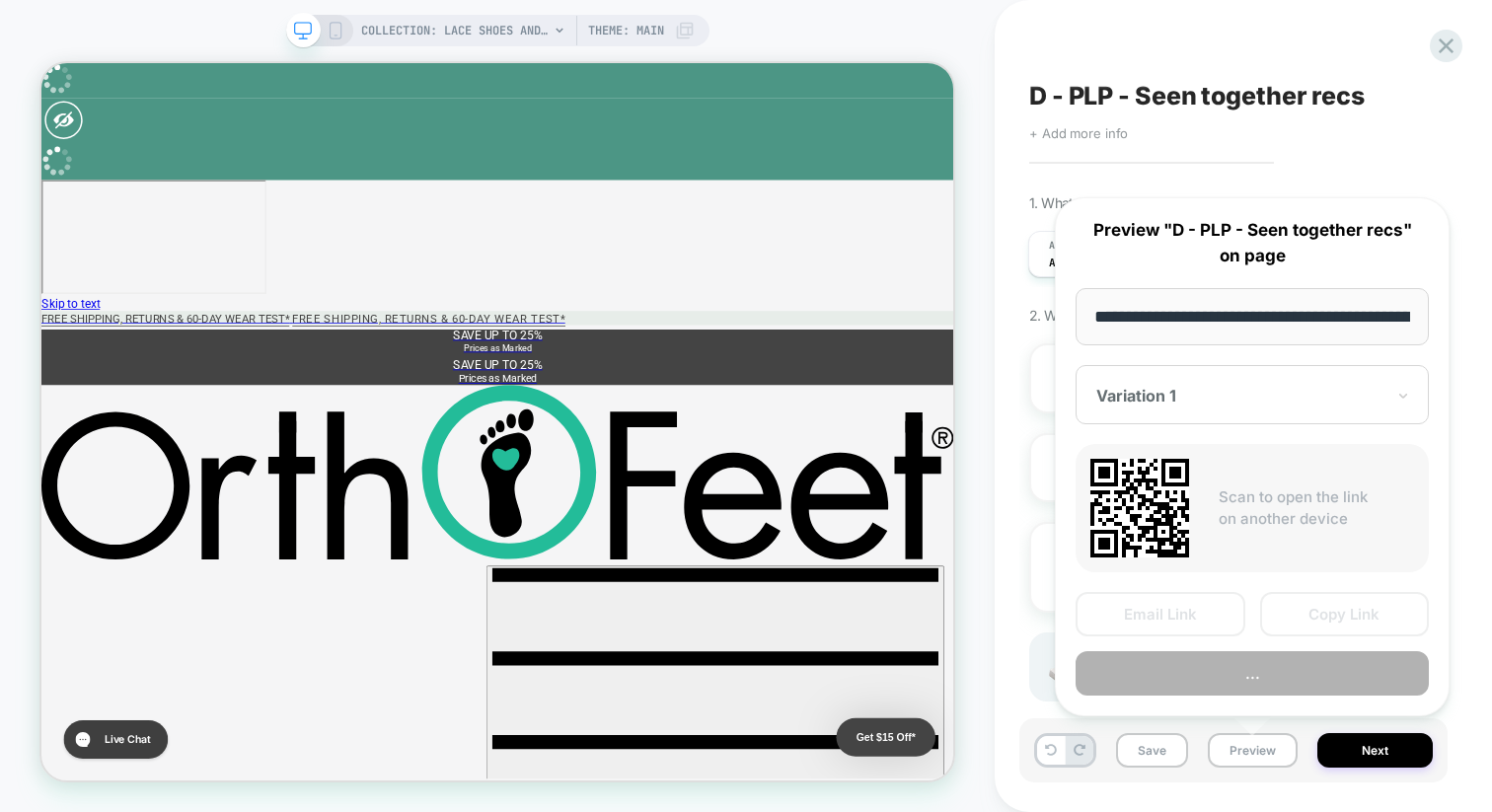 scroll, scrollTop: 0, scrollLeft: 178, axis: horizontal 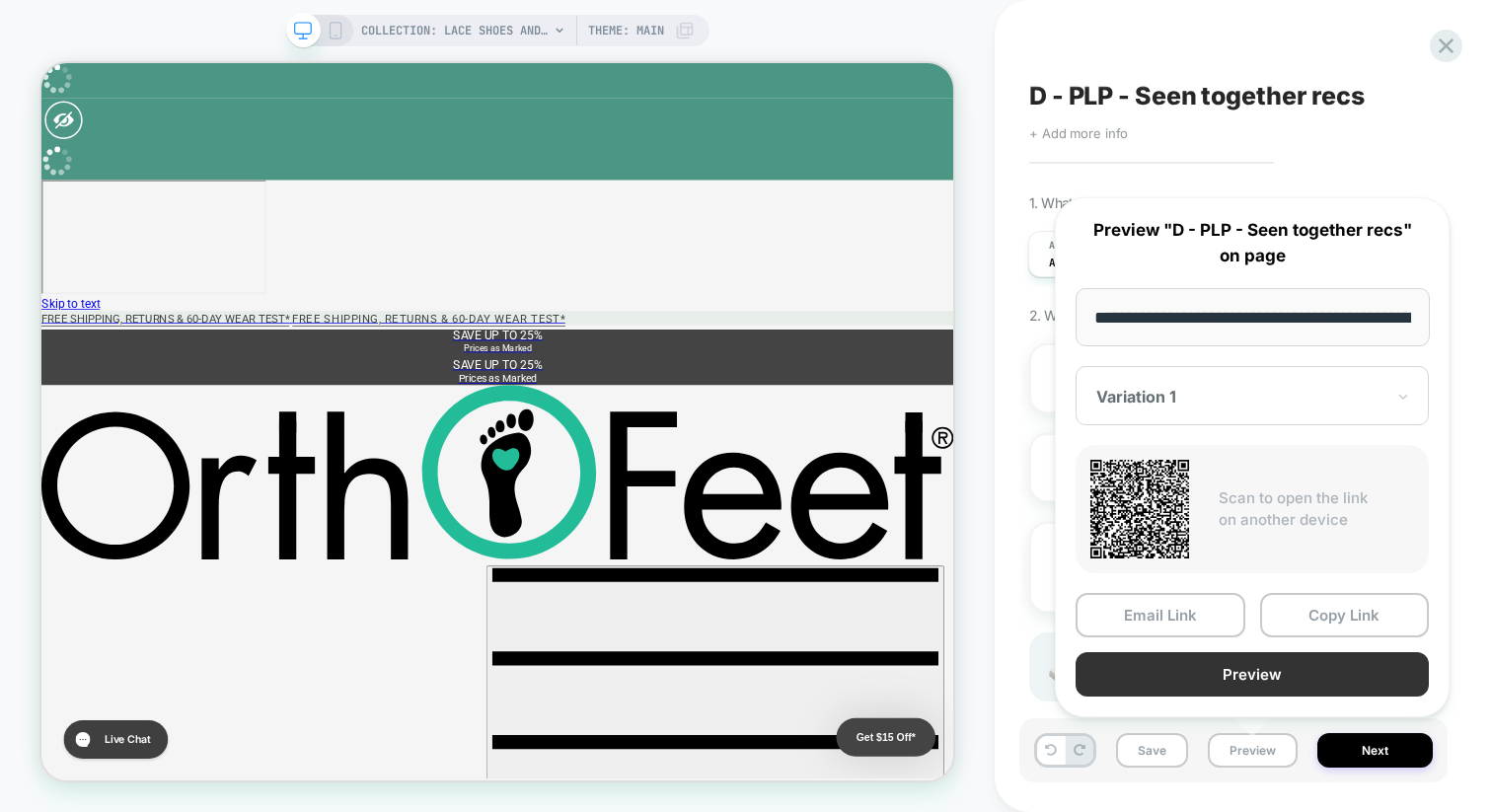 click on "Preview" at bounding box center (1252, 674) 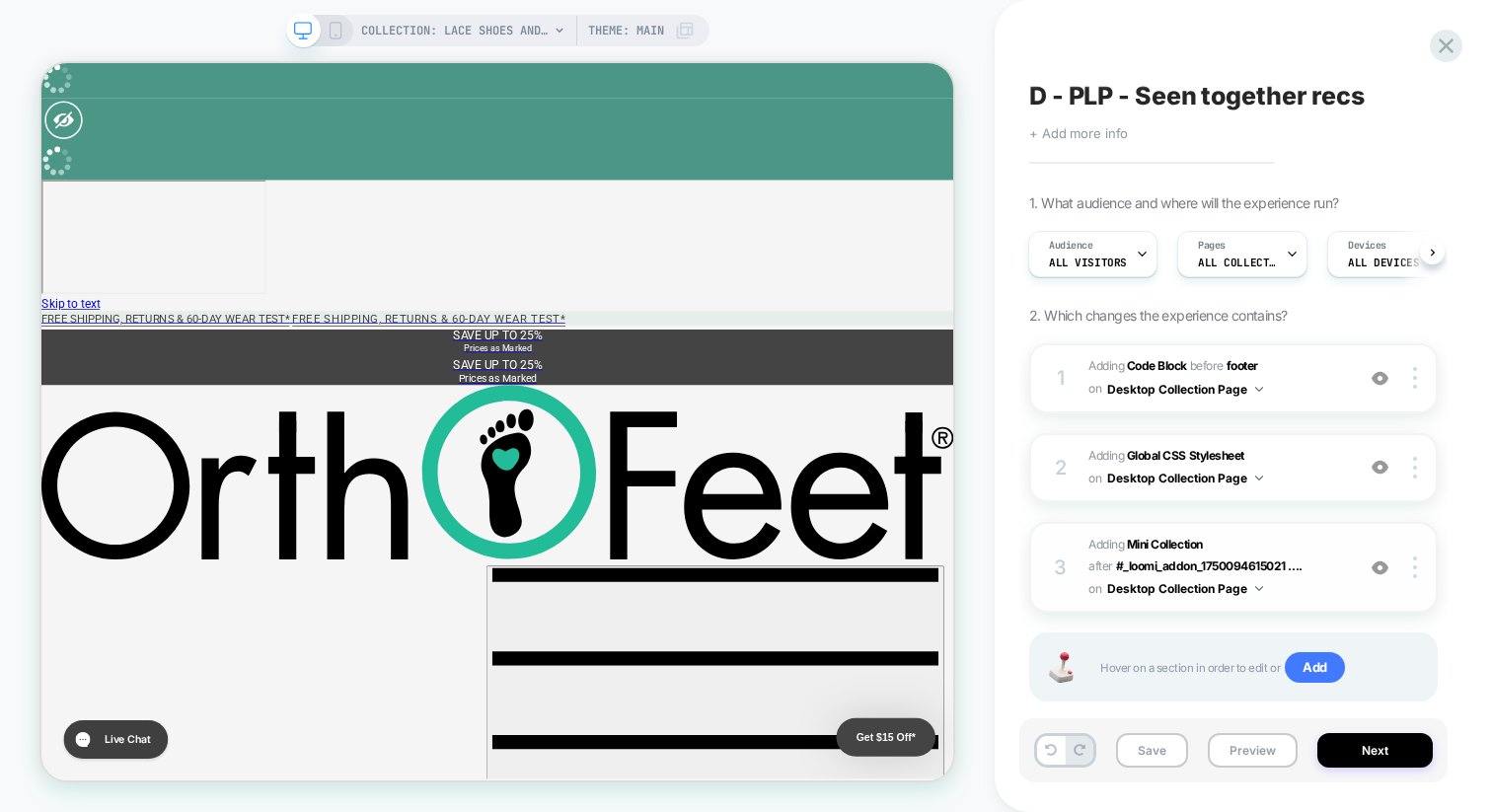 click on "3 #_loomi_addon_1750097312332 Adding   Mini Collection   AFTER #_loomi_addon_1750094615021 .... #_loomi_addon_1750094615021 .vsly-recs-placeholder-drawer   on Desktop Collection Page Add Before Add After Duplicate Replace Position Copy CSS Selector Copy Widget Id Rename Copy to   Mobile Target   All Devices Delete Upgrade to latest" at bounding box center (1233, 567) 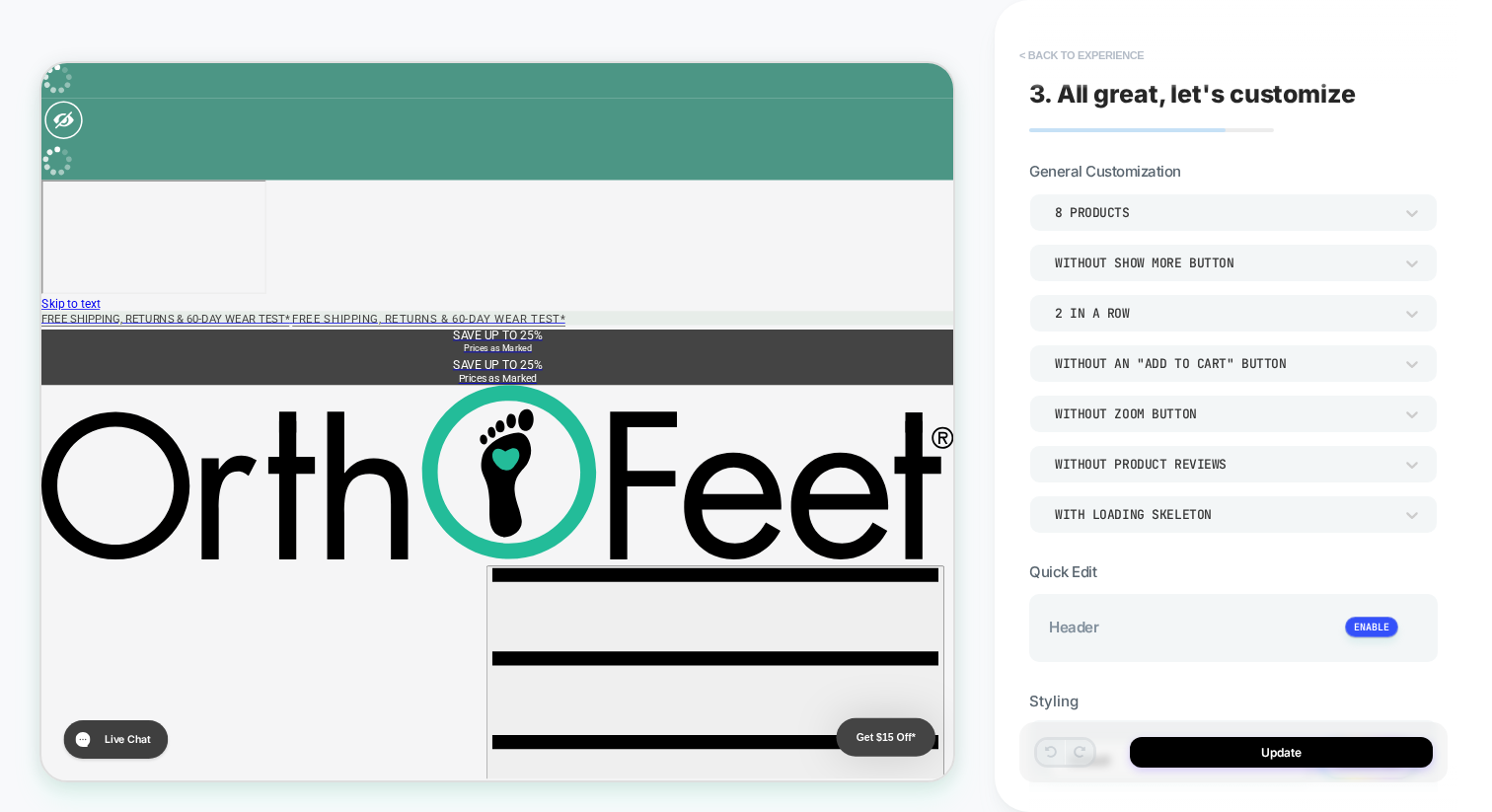 click on "< Back to experience" at bounding box center (1082, 55) 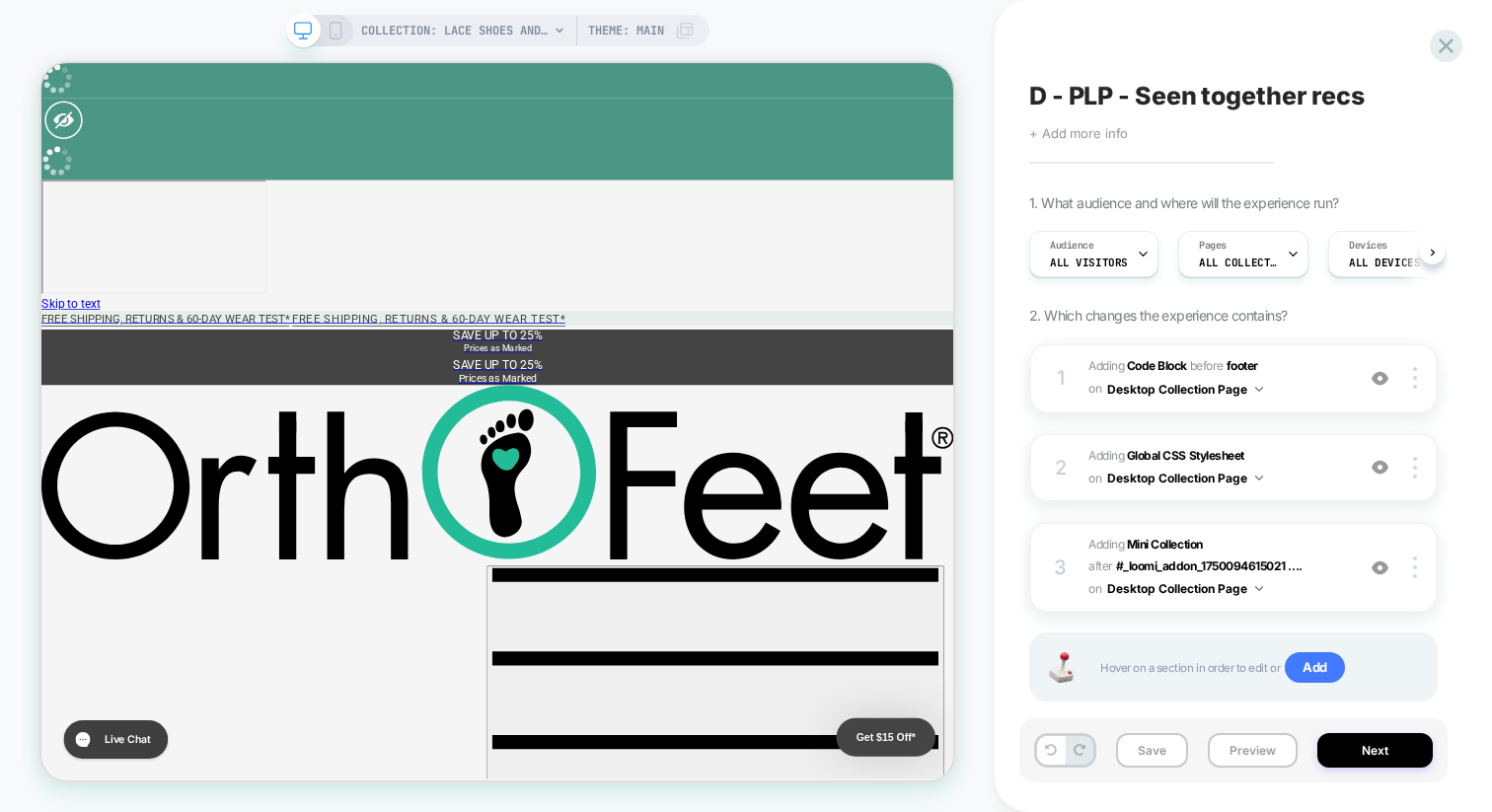 scroll, scrollTop: 0, scrollLeft: 1, axis: horizontal 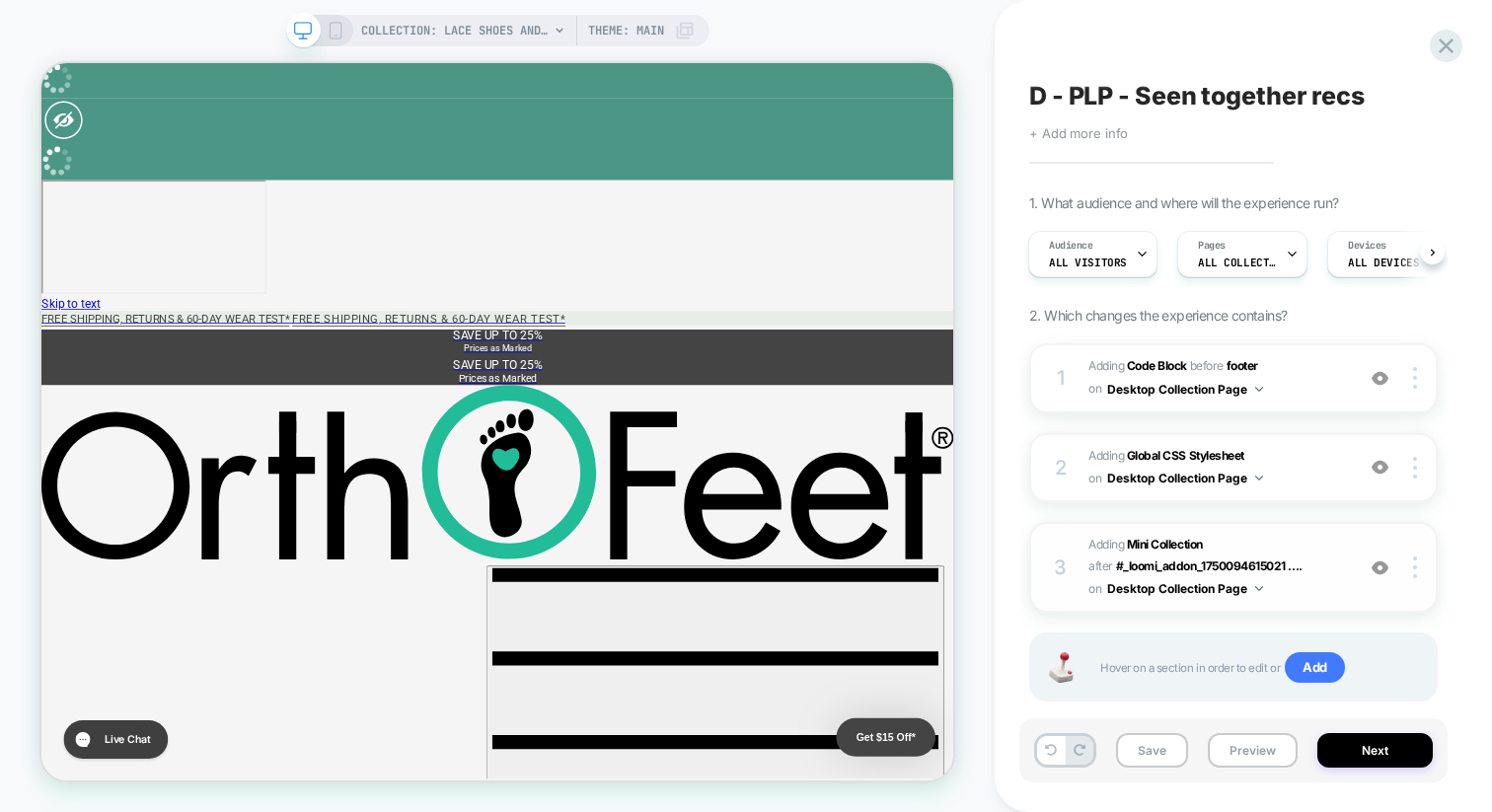 click on "#_loomi_addon_1750097312332 Adding   Mini Collection   AFTER #_loomi_addon_1750094615021 .... #_loomi_addon_1750094615021 .vsly-recs-placeholder-drawer   on Desktop Collection Page" at bounding box center (1216, 567) 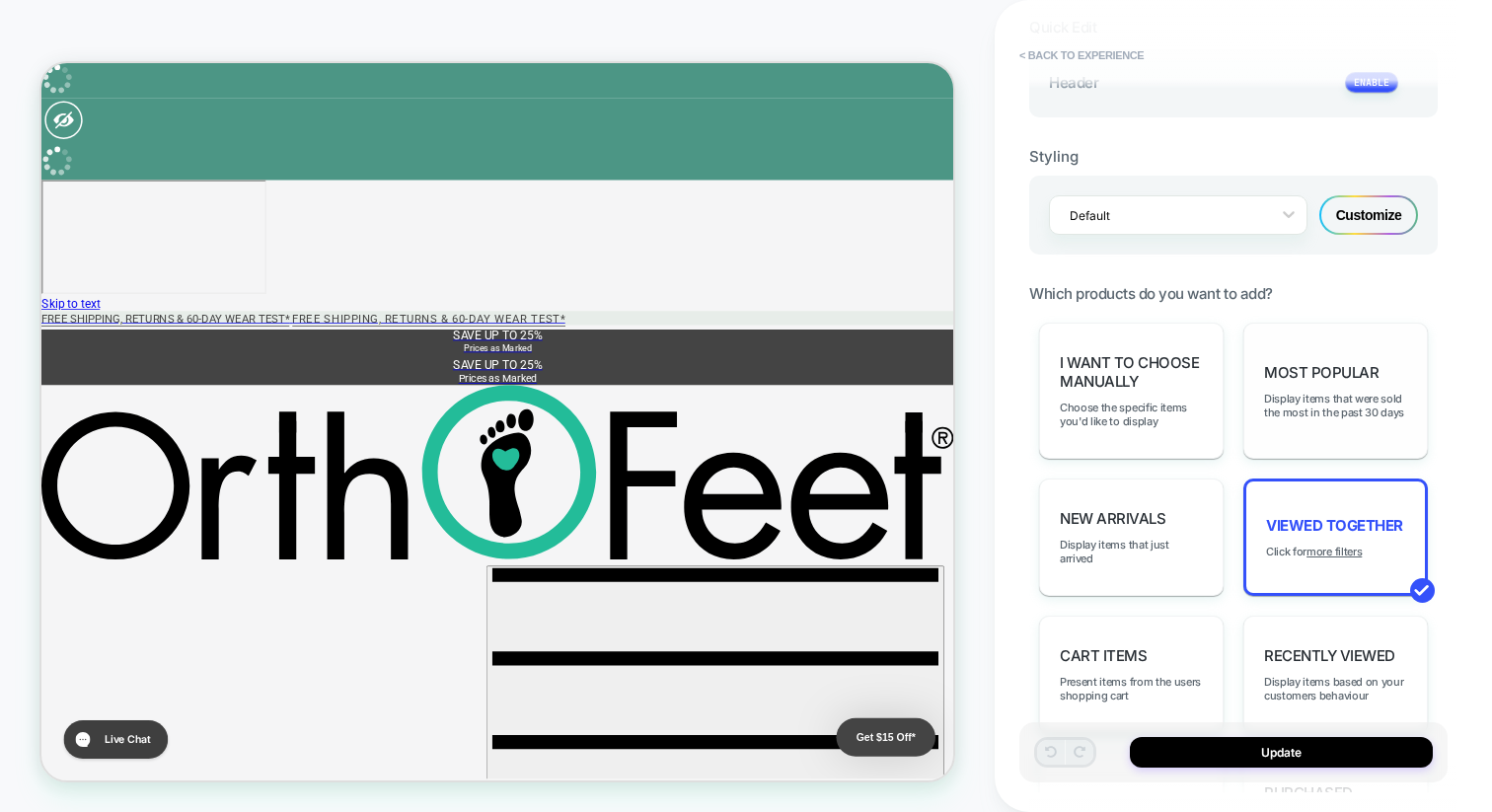scroll, scrollTop: 548, scrollLeft: 0, axis: vertical 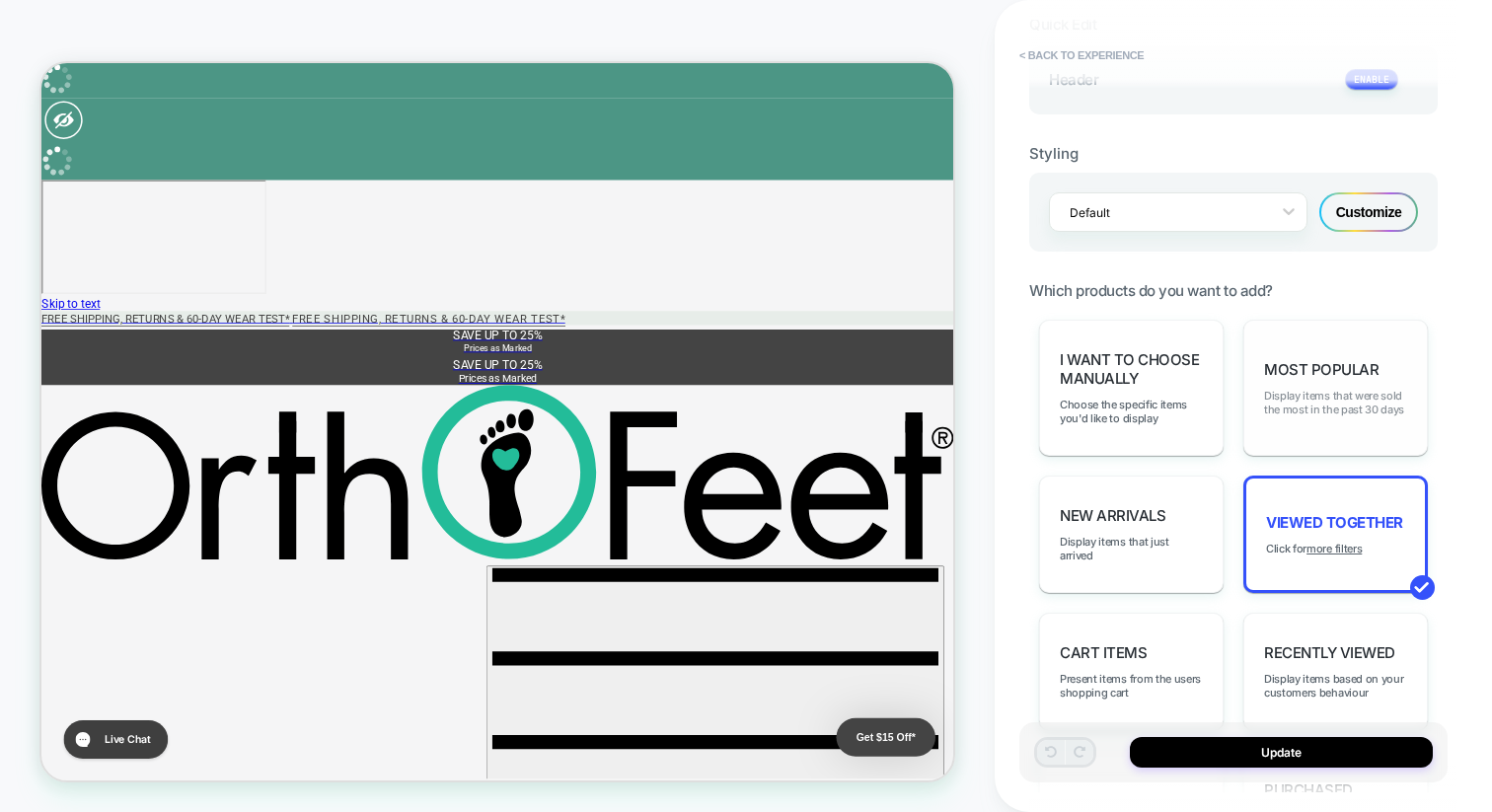 click on "Display items that were sold the most in the past 30 days" at bounding box center (1335, 403) 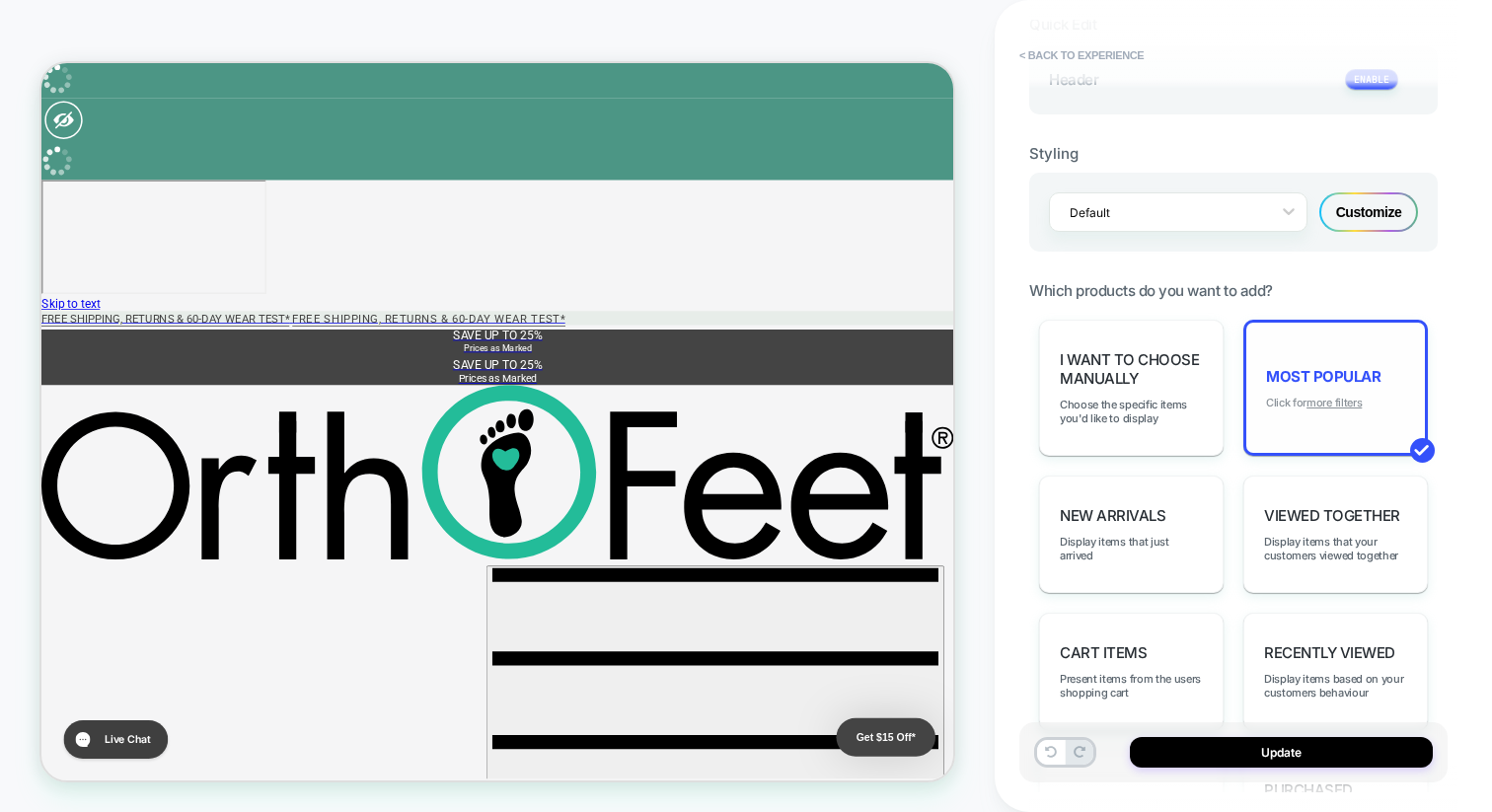 click on "more filters" at bounding box center [1334, 403] 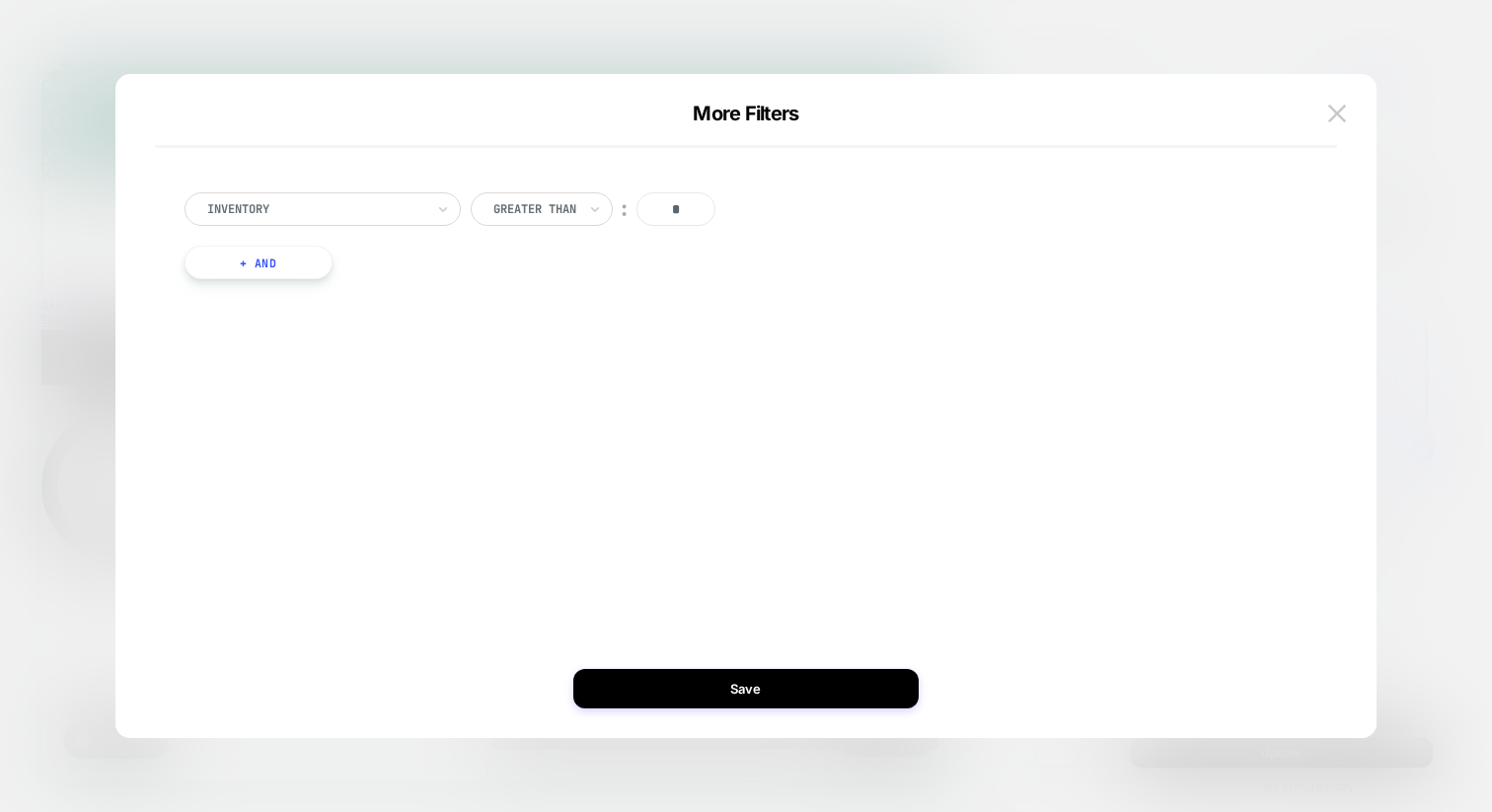 click on "+ And" at bounding box center [259, 262] 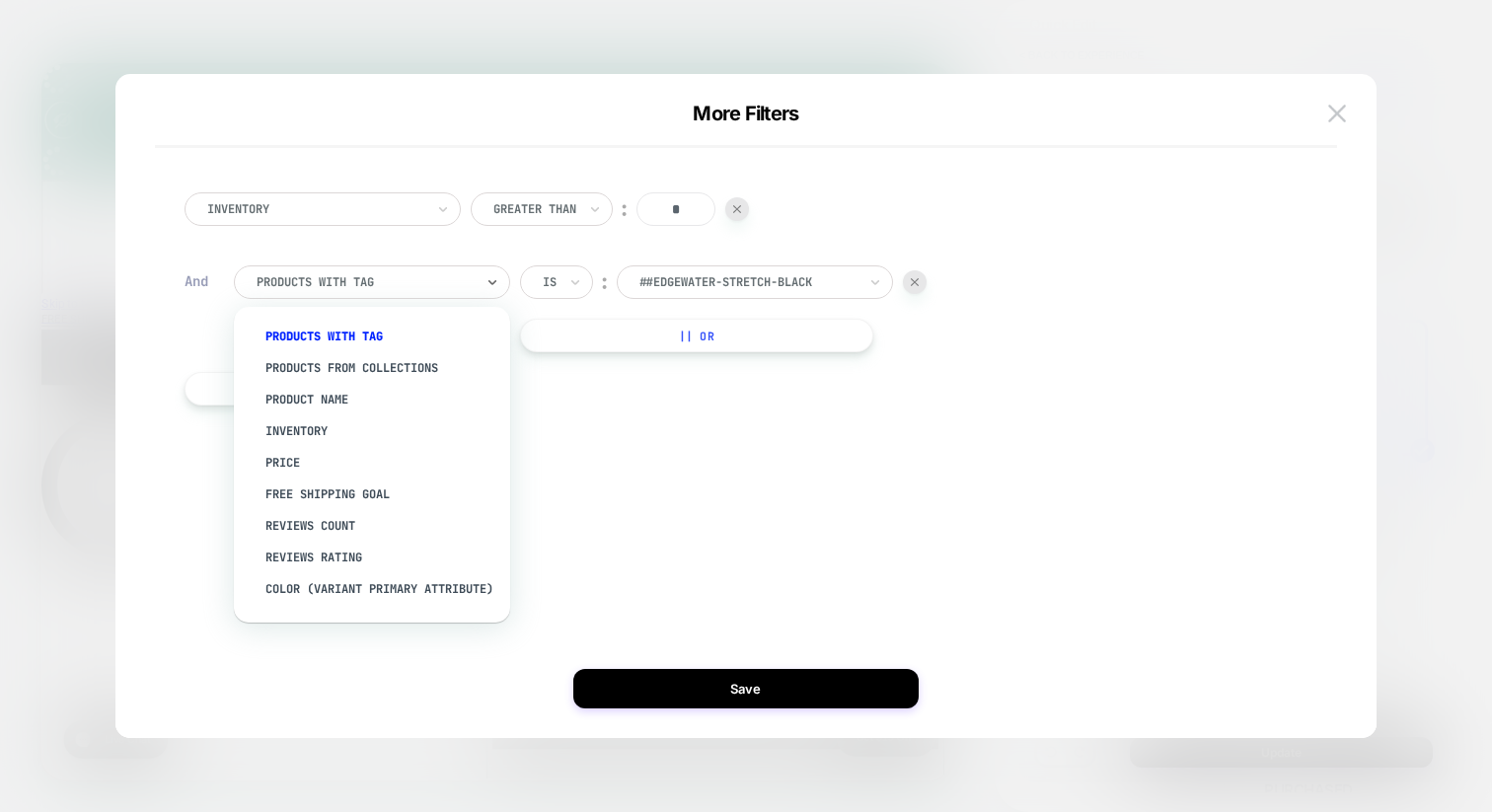 click at bounding box center (365, 282) 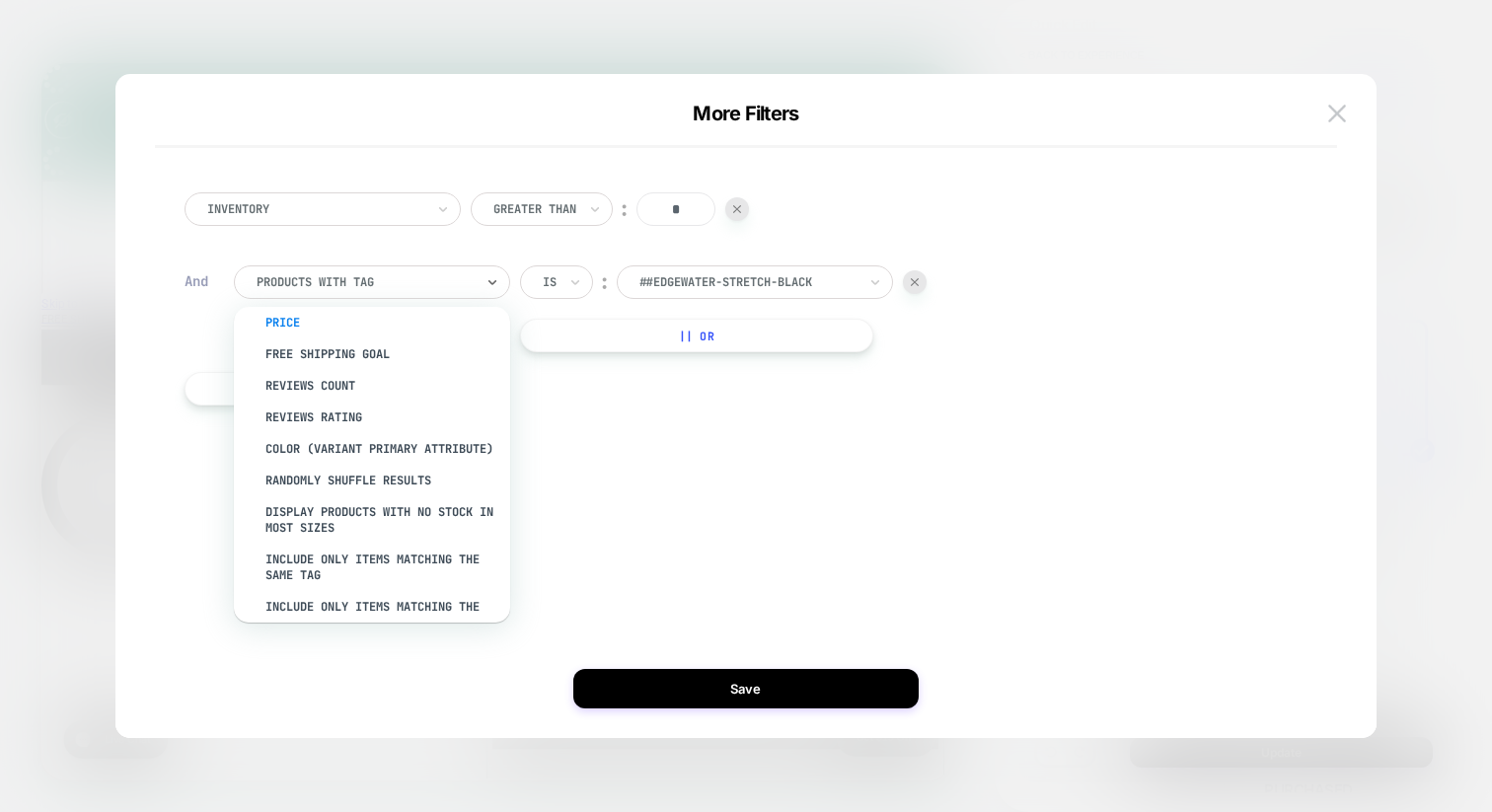 scroll, scrollTop: 142, scrollLeft: 0, axis: vertical 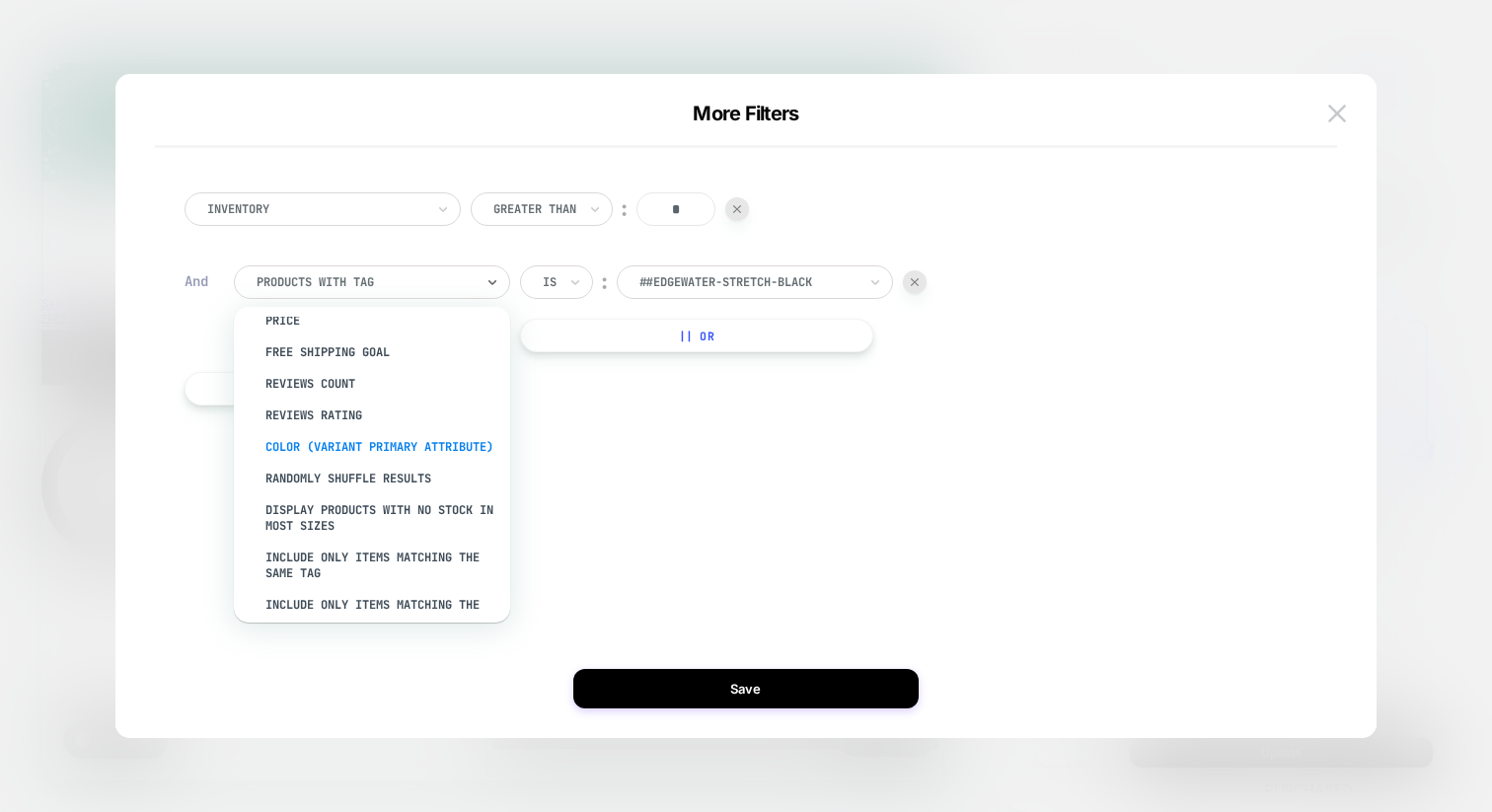 click on "color (Variant primary attribute)" at bounding box center [382, 447] 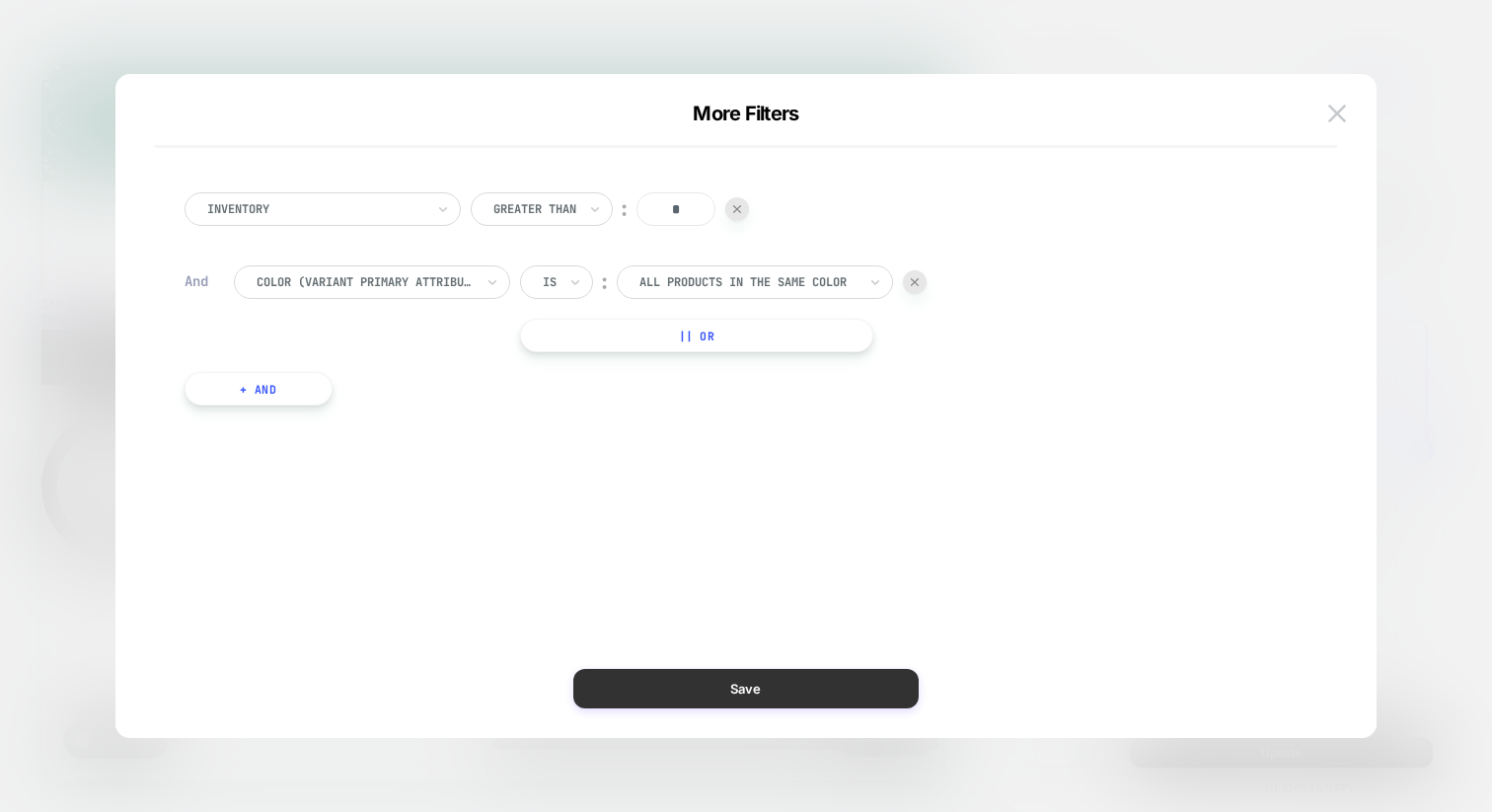 click on "Save" at bounding box center (746, 689) 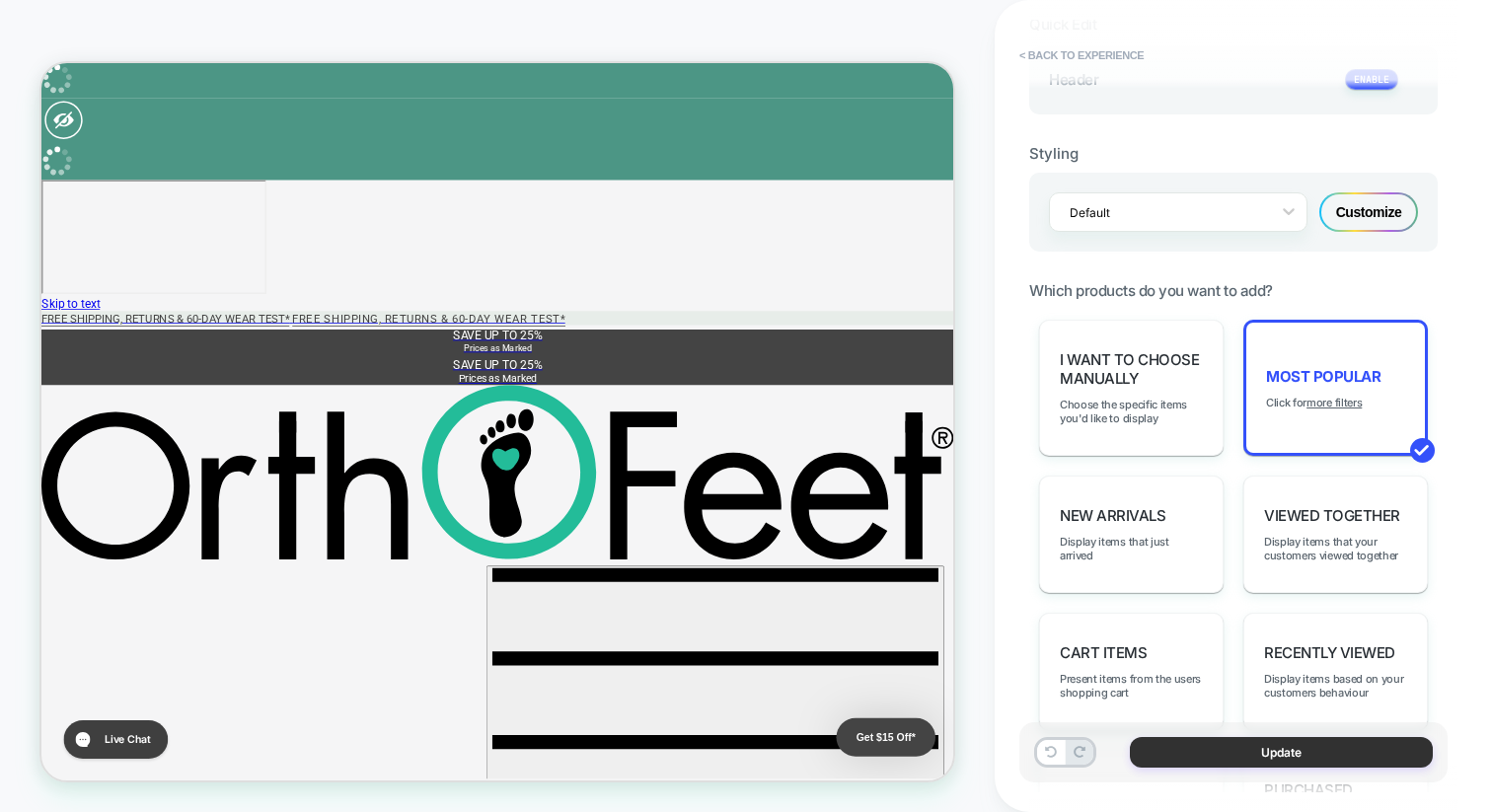 click on "Update" at bounding box center [1281, 752] 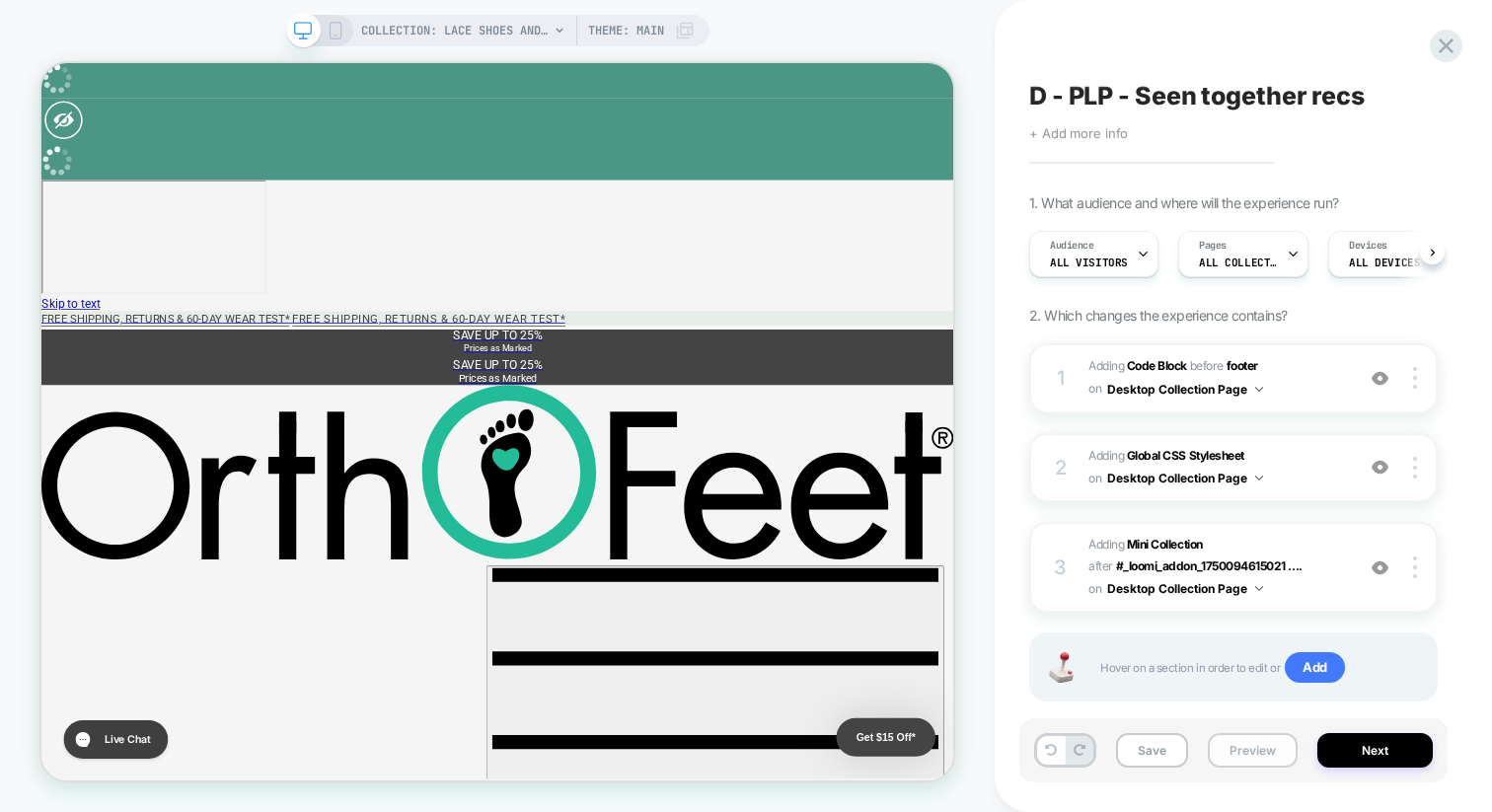 scroll, scrollTop: 0, scrollLeft: 1, axis: horizontal 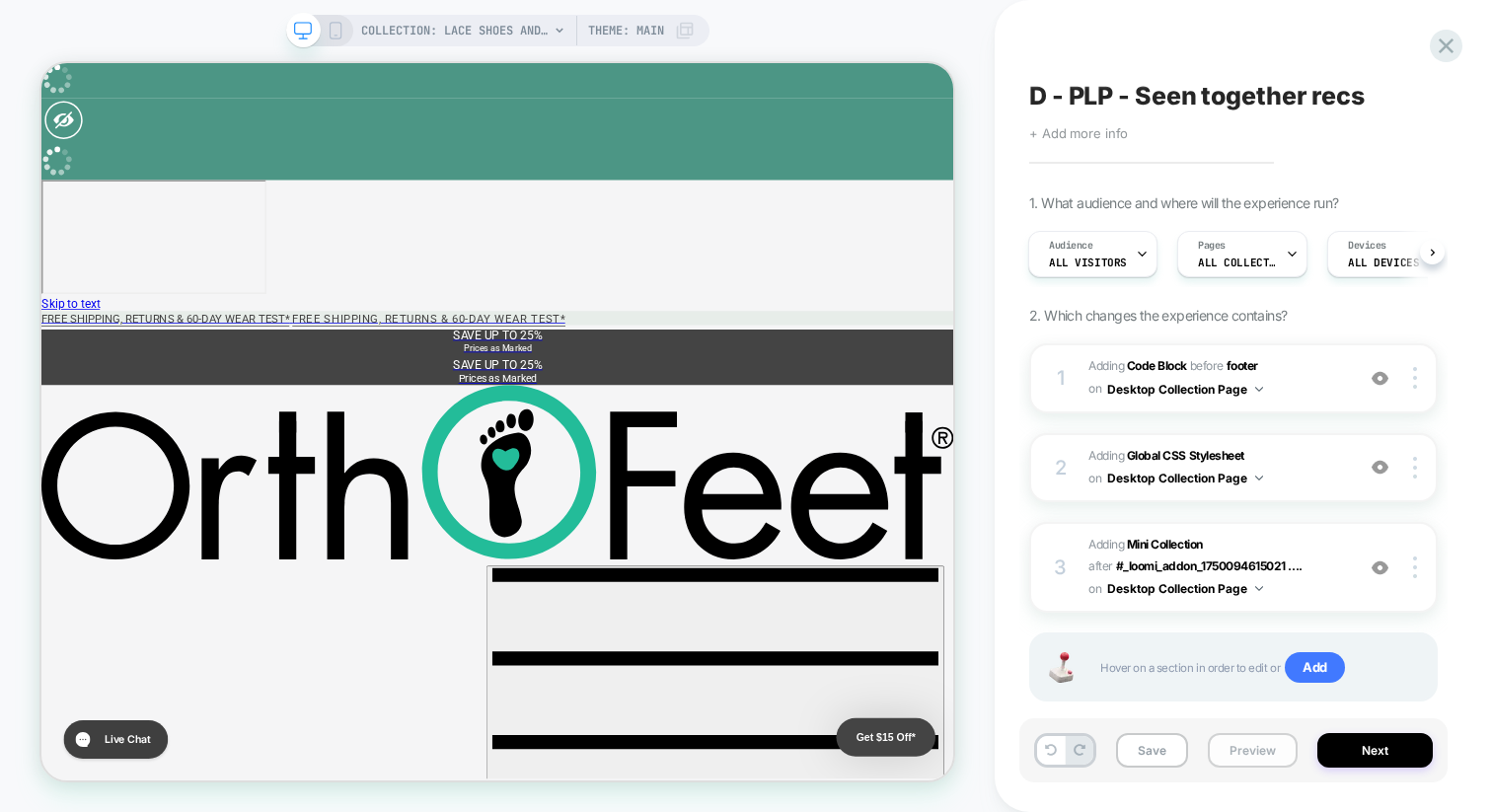 click on "Preview" at bounding box center [1252, 750] 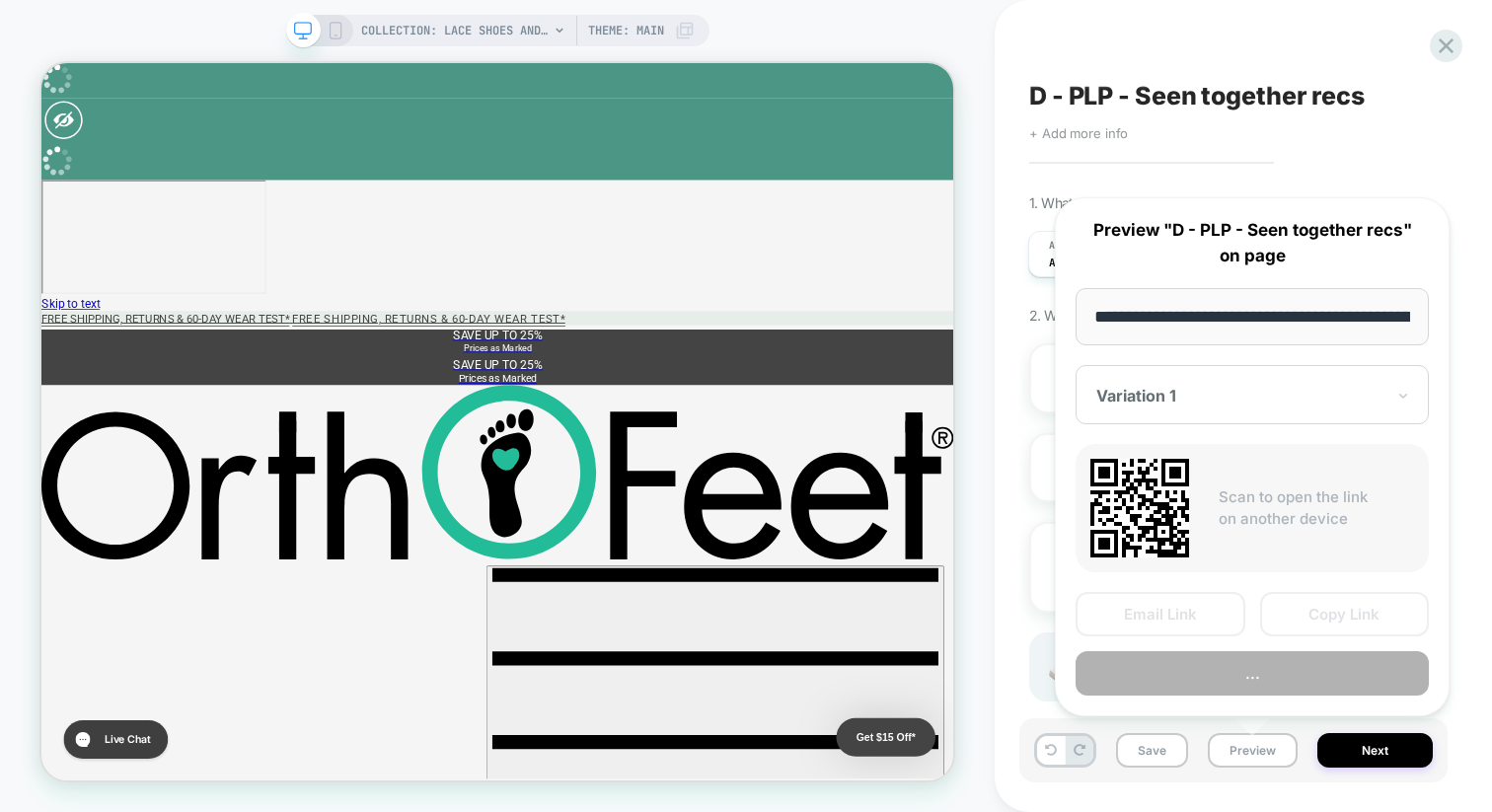scroll, scrollTop: 0, scrollLeft: 178, axis: horizontal 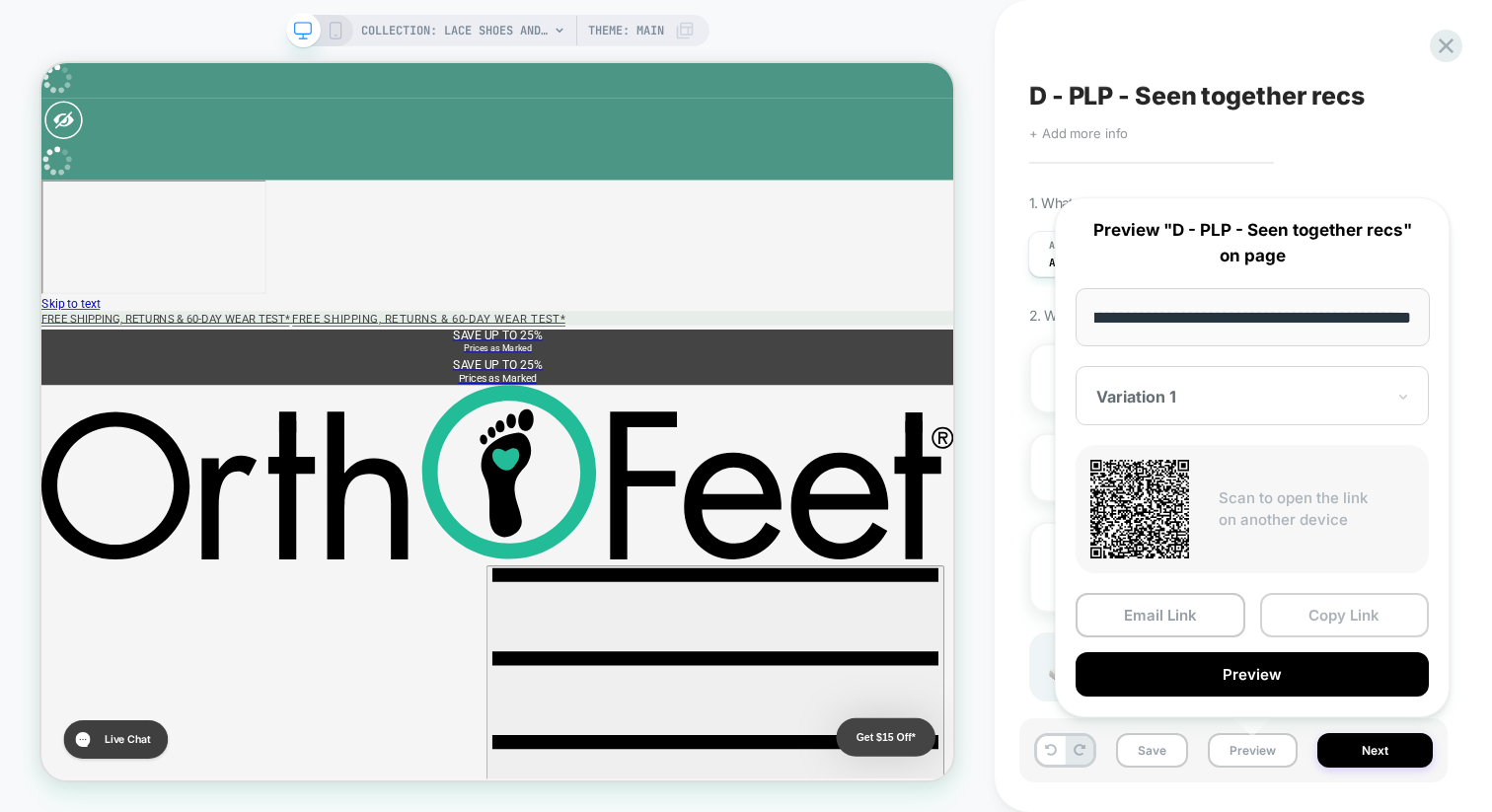 click on "Copy Link" at bounding box center (1345, 615) 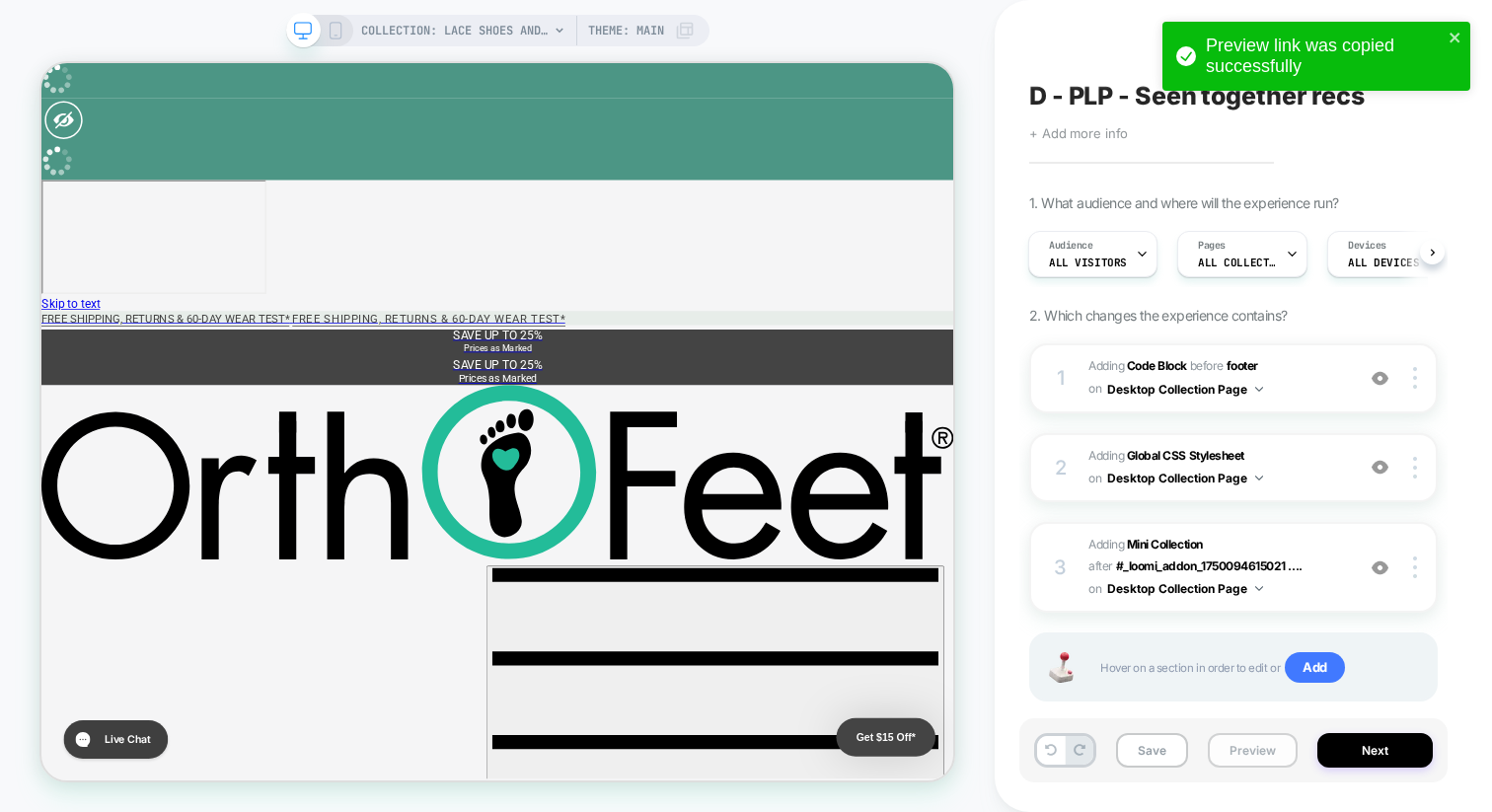 click on "Preview" at bounding box center (1252, 750) 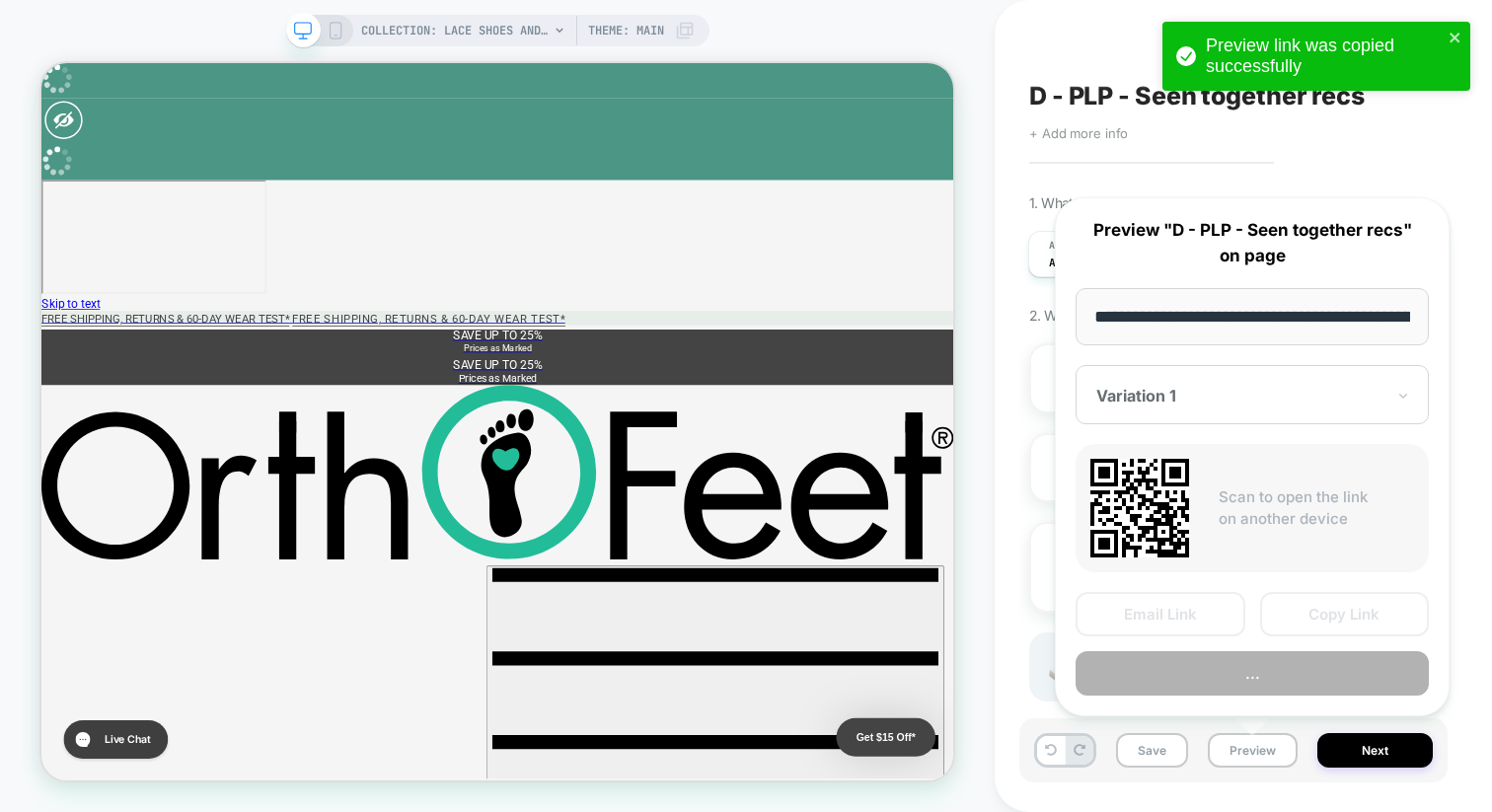 scroll, scrollTop: 0, scrollLeft: 178, axis: horizontal 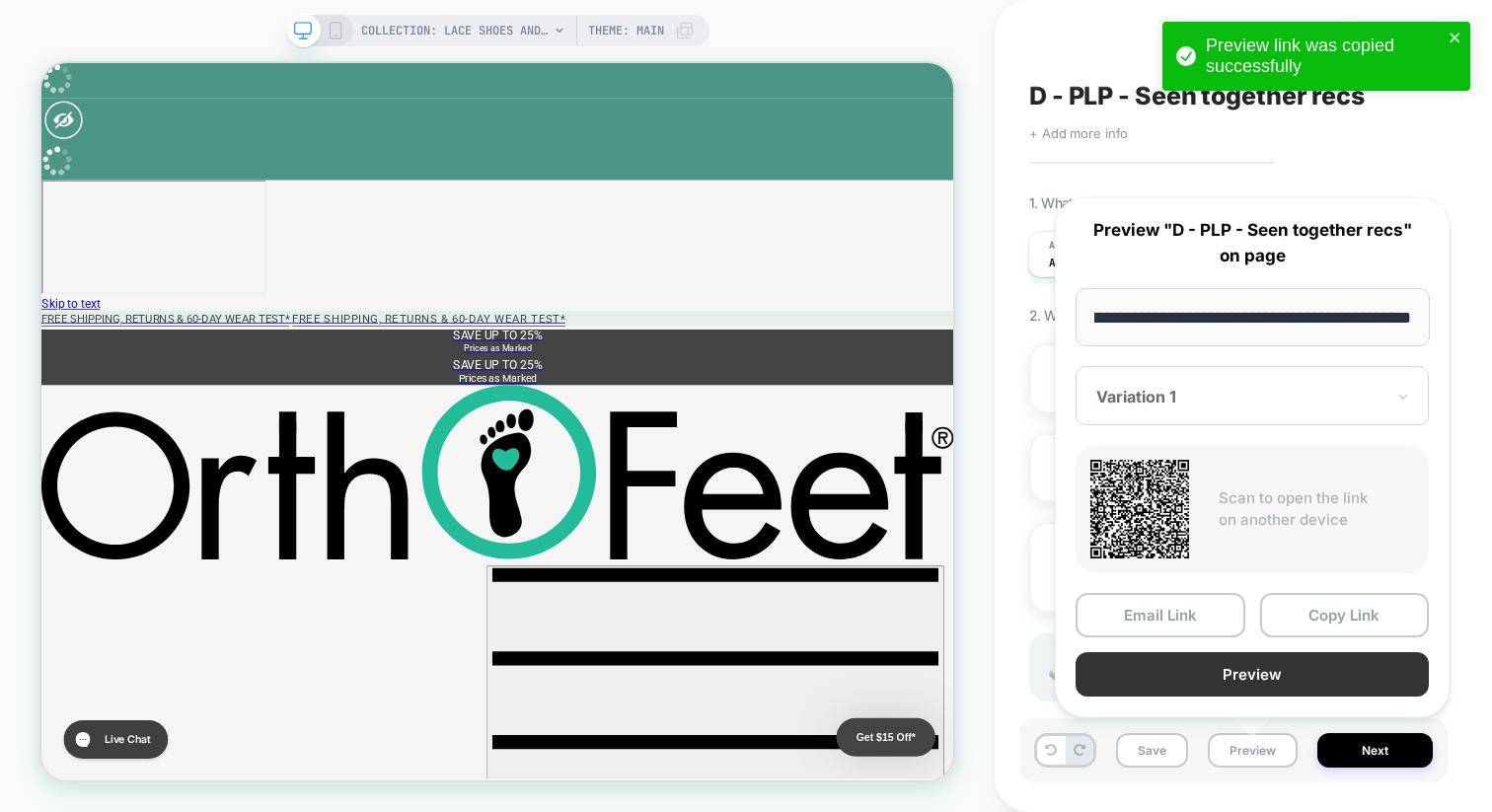 click on "Preview" at bounding box center (1252, 674) 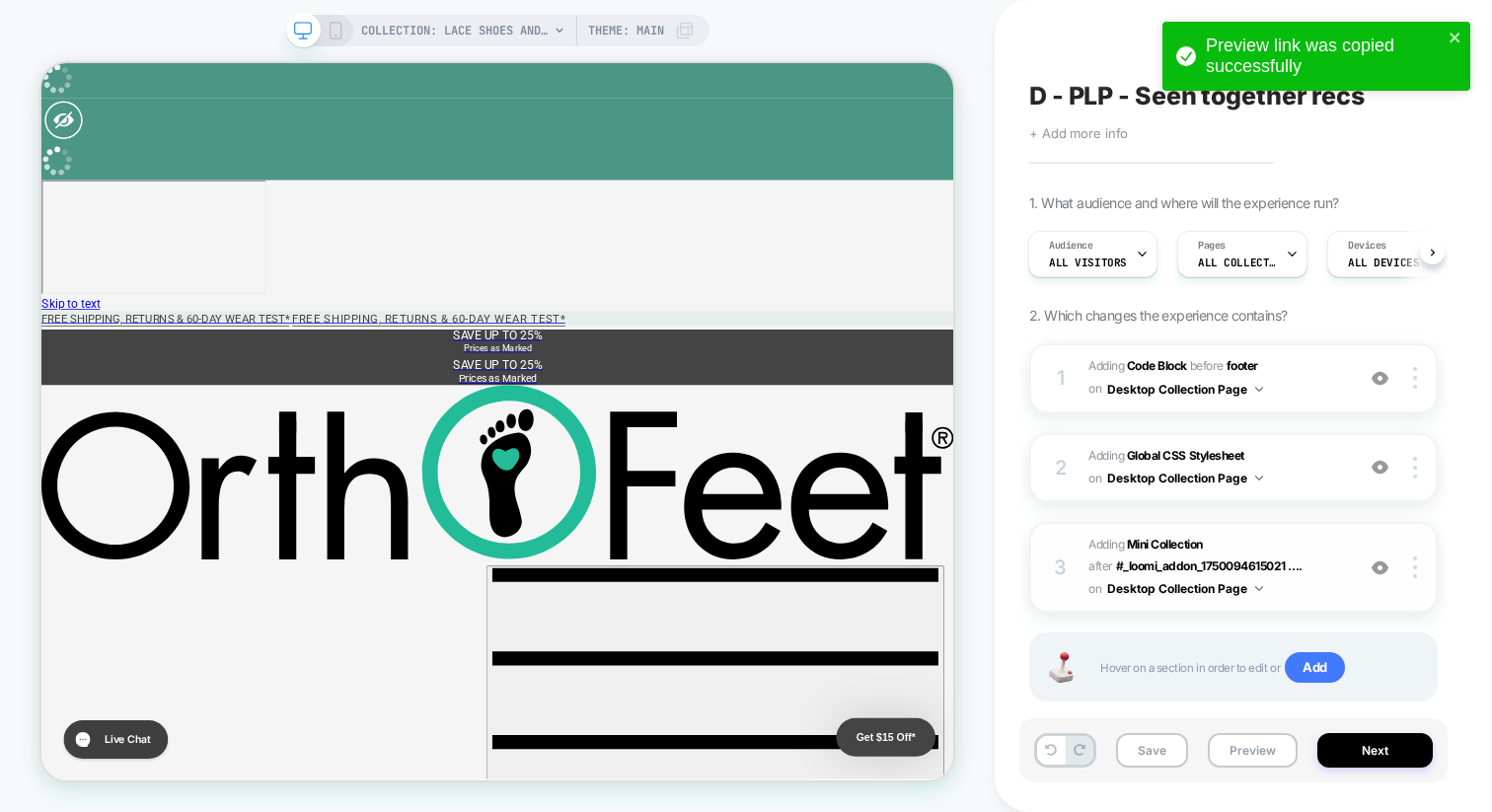 click on "3 #_loomi_addon_1750097312332 Adding   Mini Collection   AFTER #_loomi_addon_1750094615021 .... #_loomi_addon_1750094615021 .vsly-recs-placeholder-drawer   on Desktop Collection Page Add Before Add After Duplicate Replace Position Copy CSS Selector Copy Widget Id Rename Copy to   Mobile Target   All Devices Delete Upgrade to latest" at bounding box center [1233, 567] 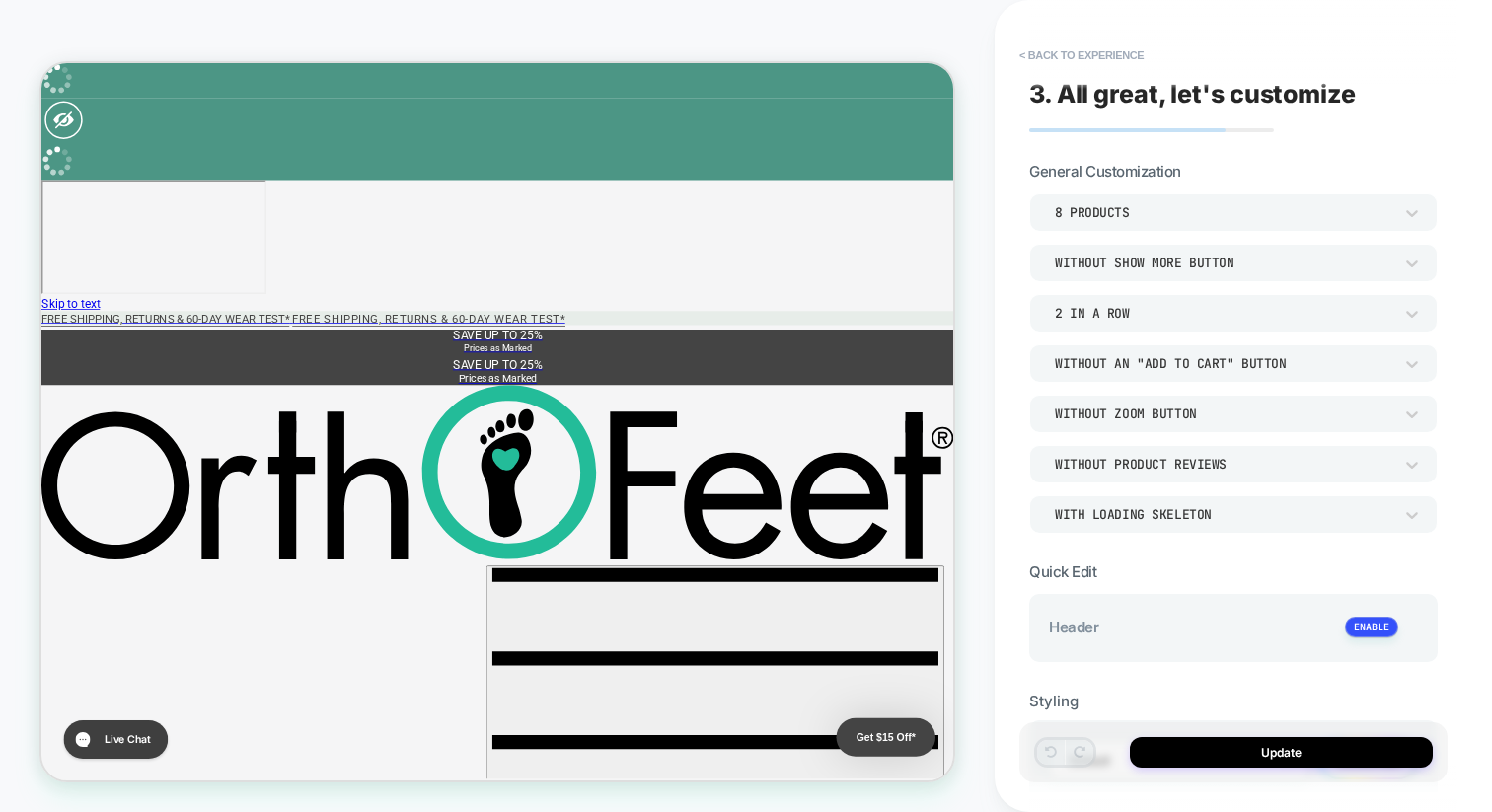 click on "3. All great, let's customize" at bounding box center [1192, 94] 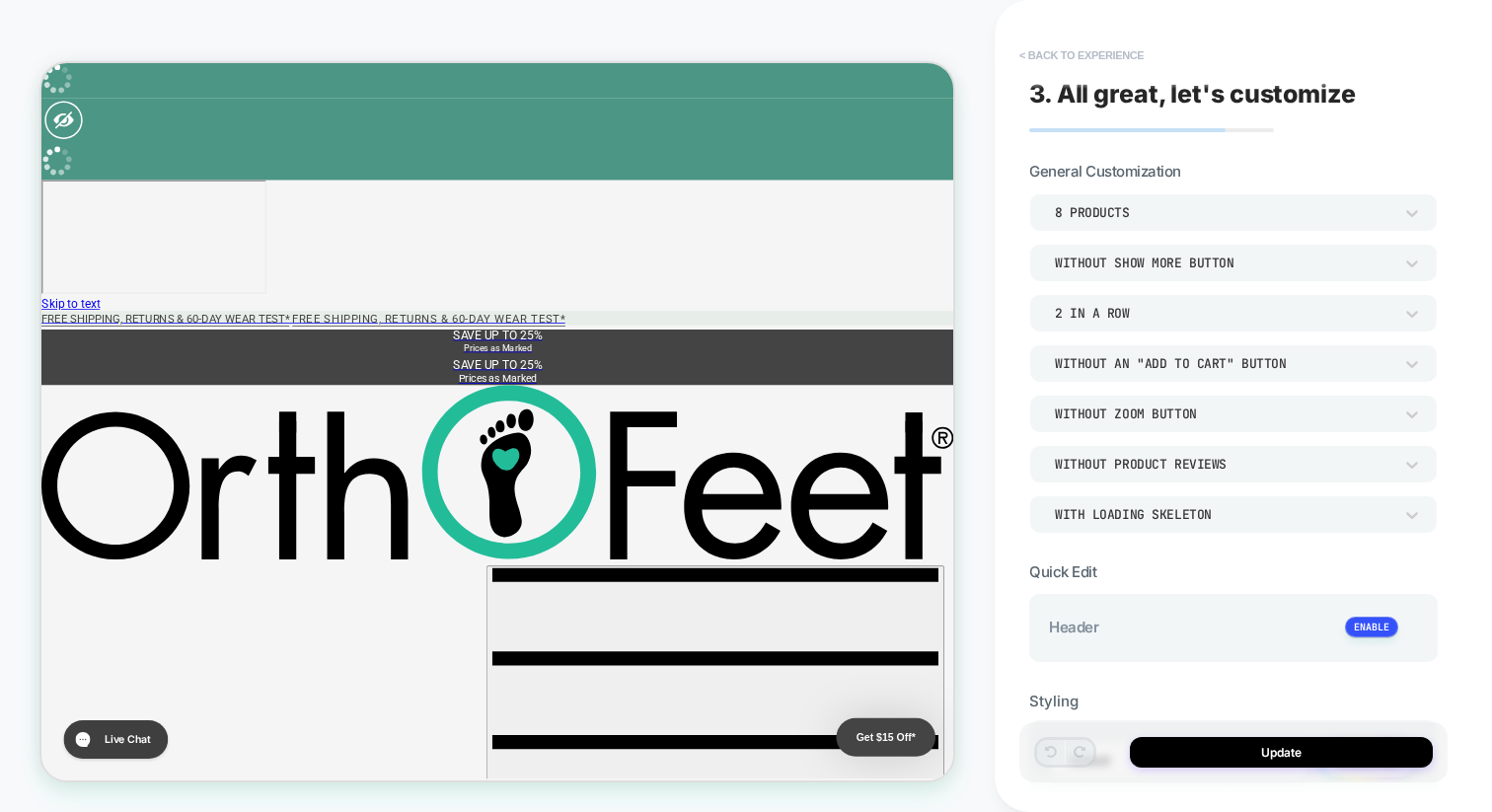 click on "< Back to experience" at bounding box center (1082, 55) 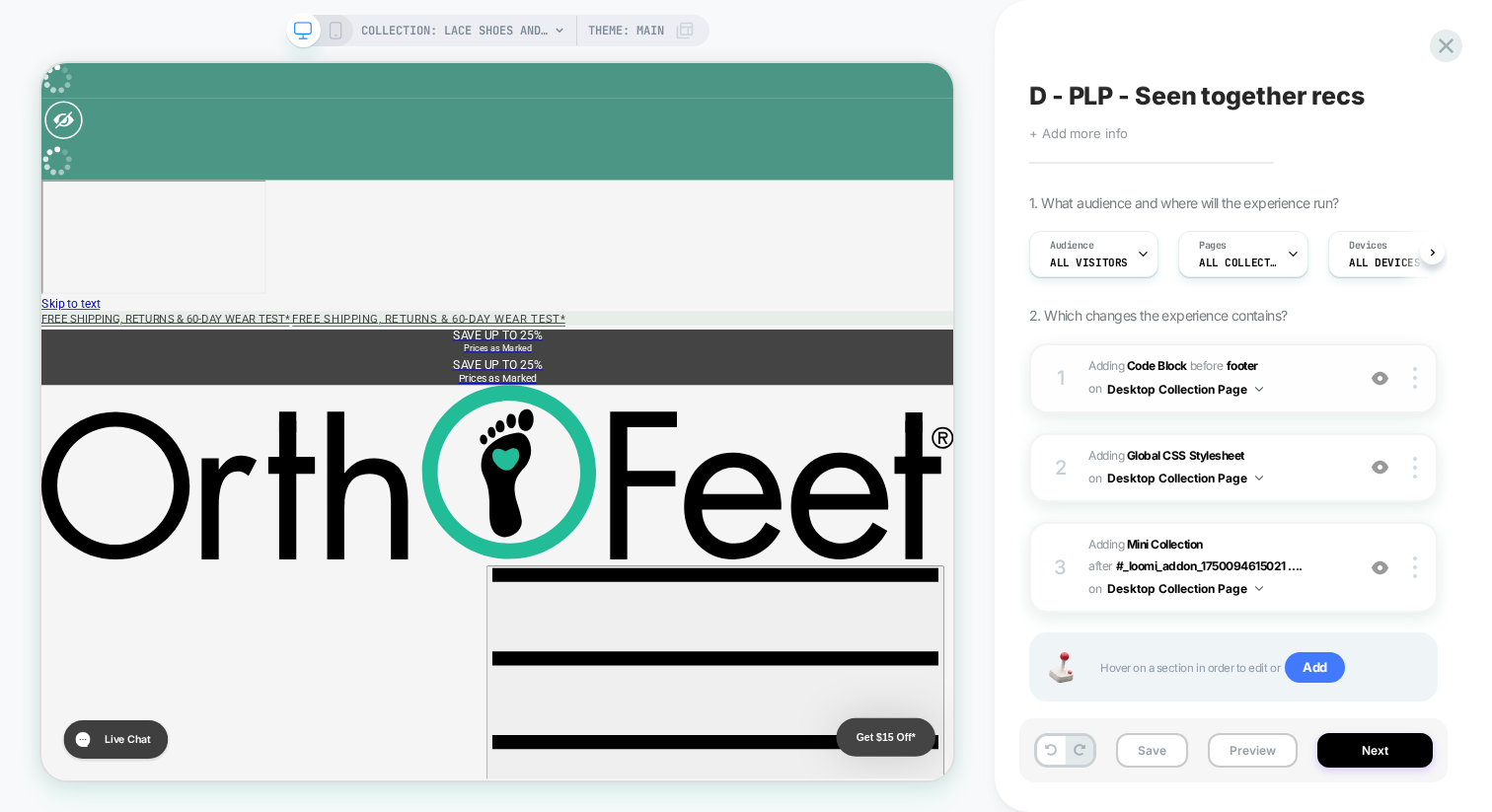 click on "Adding   Code Block   BEFORE footer footer   on Desktop Collection Page" at bounding box center [1216, 378] 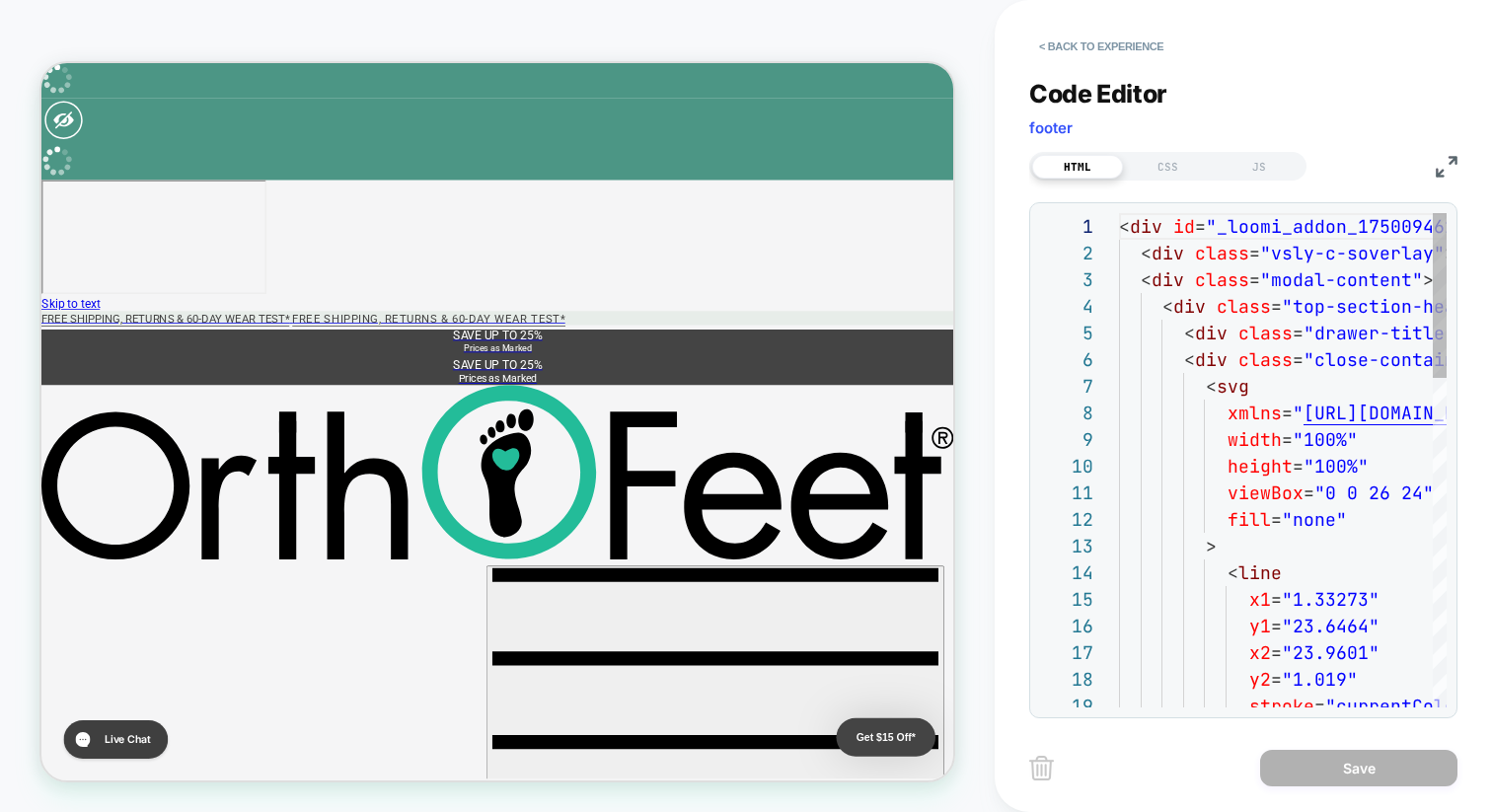scroll, scrollTop: 266, scrollLeft: 0, axis: vertical 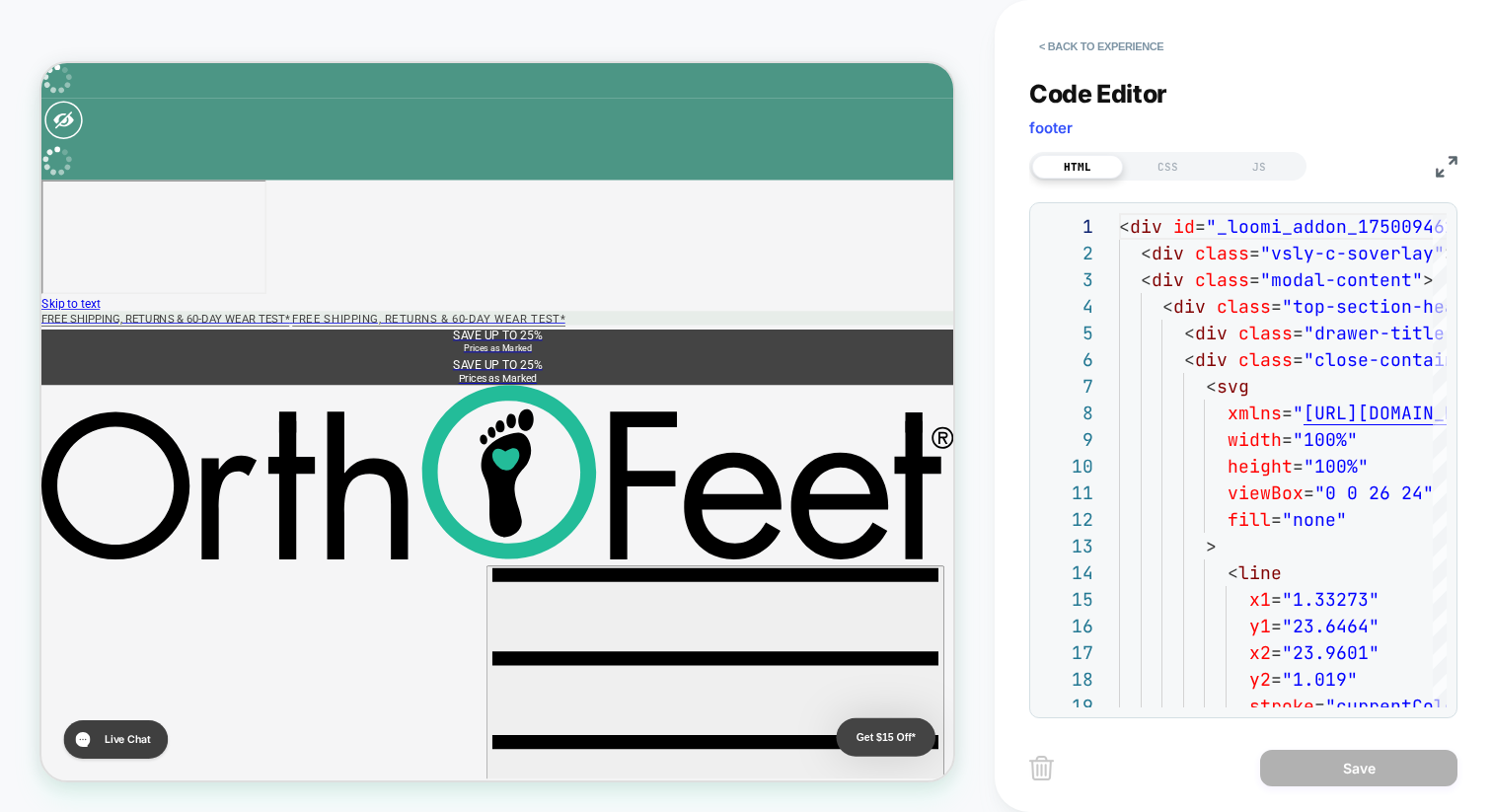 click on "Code Editor footer HTML CSS JS 1 2 3 4 5 6 7 8 9 10 11 12 13 14 15 16 17 18 19 < div   id = "_loomi_addon_1750094615021" >    < div   class = "vsly-c-soverlay" ></ div >    < div   class = "modal-content" >      < div   class = "top-section-header" >        < div   class = "drawer-title" > Similar items </ div >        < div   class = "close-container" >          < svg            xmlns = " http://www.w3.org/2000/svg "            width = "100%"            height = "100%"            viewBox = "0 0 26 24"            fill = "none"          >            < line              x1 = "1.33273"              y1 = "23.6464"              x2 = "23.9601"              y2 = "1.019"              stroke = "currentColor"" at bounding box center (1243, 386) 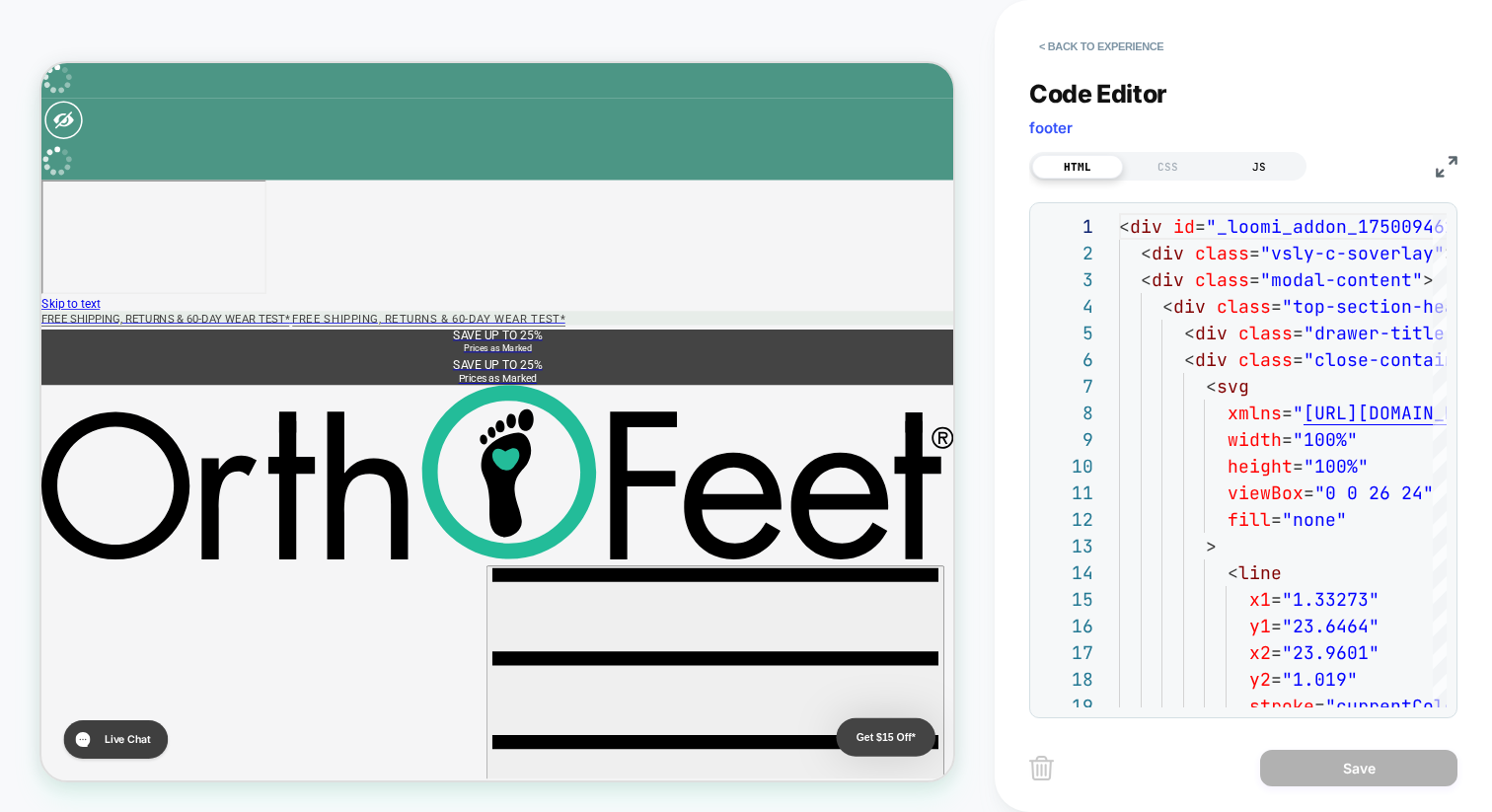 click on "JS" at bounding box center [1259, 167] 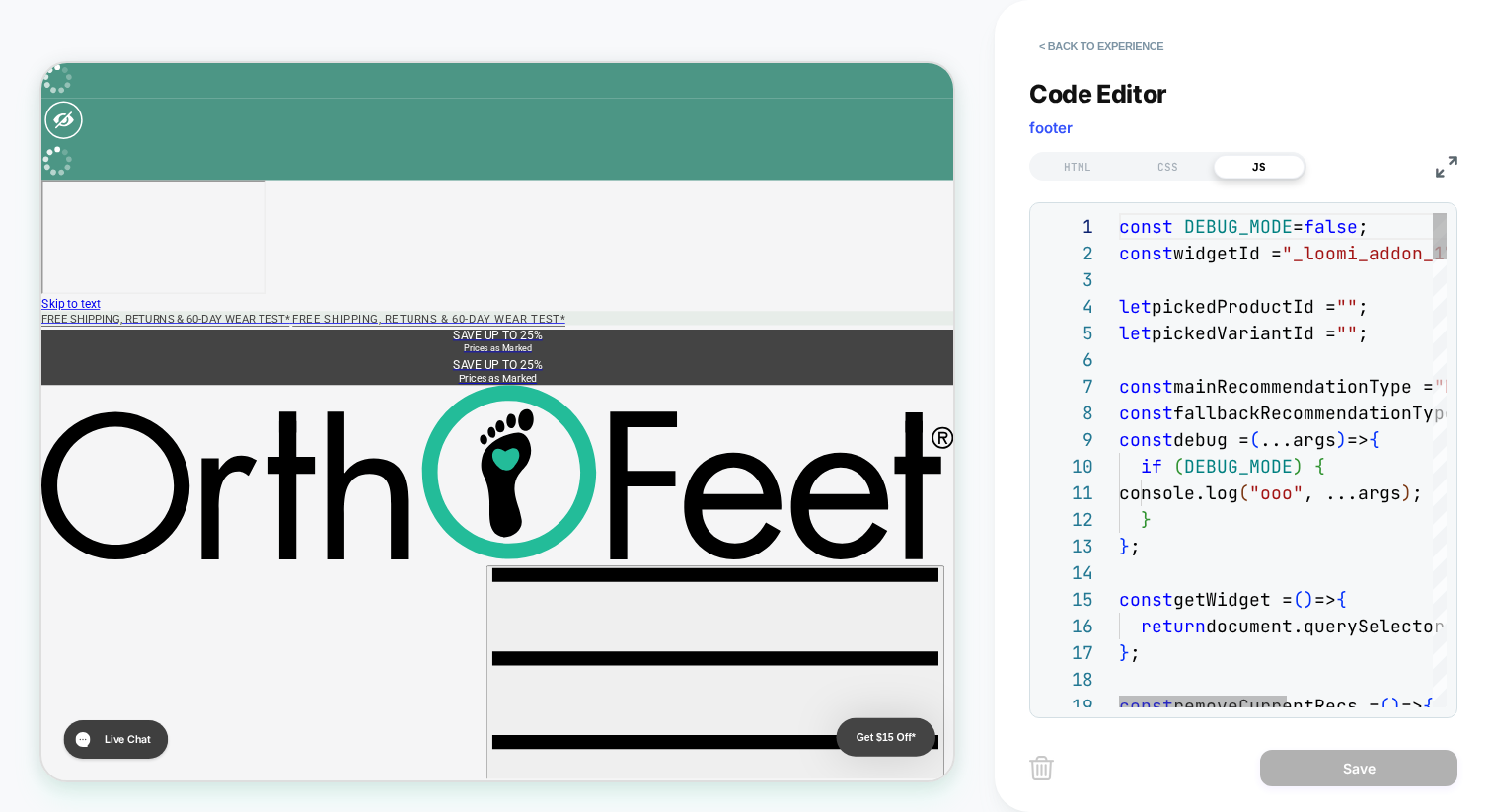 click on "const   DEBUG_MODE  =  false ; const  widgetId =  "_loomi_addon_1750094615021" ; let  pickedProductId =  "" ; let  pickedVariantId =  "" ; const  mainRecommendationType =  "MOST_POPULAR" ; const  fallbackRecommendationType =  "VIEWD_TOGETHER" ; const  debug =  ( ...args )  =>  {    if   ( DEBUG_MODE )   {     console.log ( "ooo" , ...args ) ;    } } ; const  getWidget =  ( )  =>  {    return  document.querySelector ( `# $ { widgetId } ` ) ; } ; const  removeCurrentRecs =  ( )  =>  {" at bounding box center [1424, 2831] 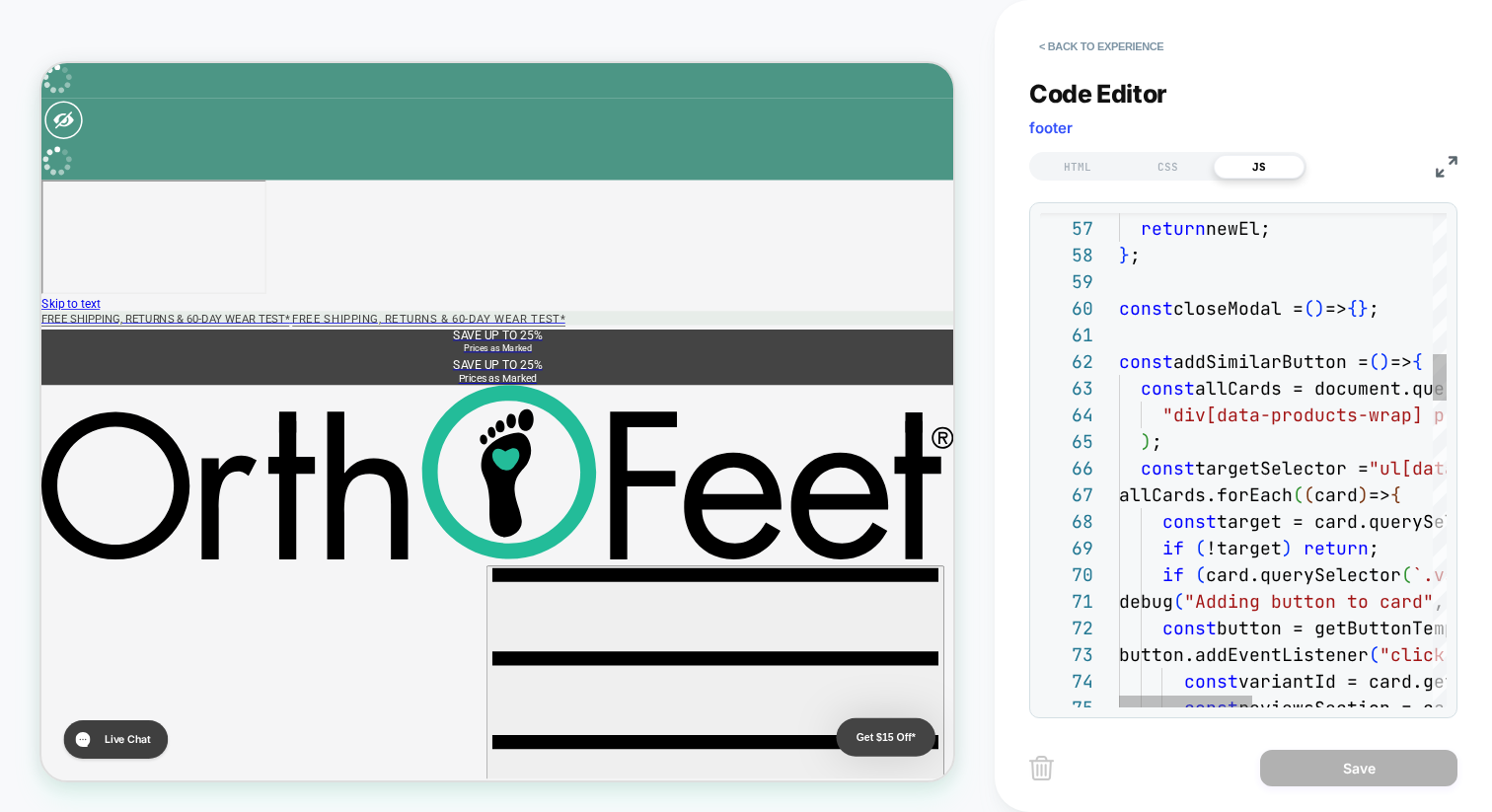 click at bounding box center (1447, 167) 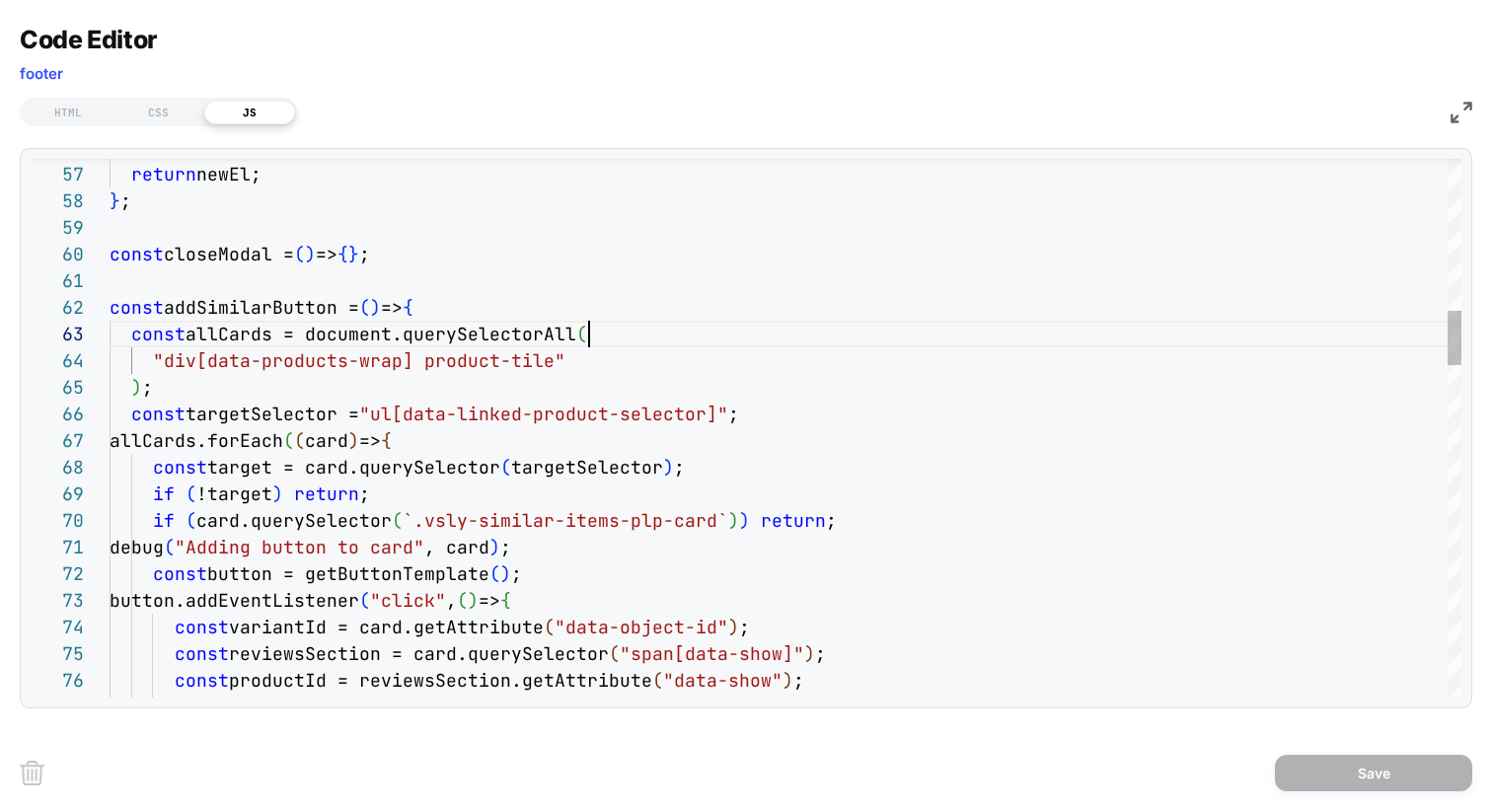click on "newEl.textContent =  "View Similar Items" ;    return  newEl; } ; const  closeModal =  ( )  =>  { } ; const  addSimilarButton =  ( )  =>  {    const  allCards = document.querySelectorAll (      "div[data-products-wrap] product-tile"    ) ;    const  targetSelector =  "ul[data-linked-product-selector]" ;   allCards.forEach ( ( card )  =>  {      const  target = card.querySelector ( targetSelector ) ;      if   ( !target )   return ;      if   ( card.querySelector ( `.vsly-similar-items-plp-card` ) )   return ;     debug ( "Adding button to card" , card ) ;      const  button = getButtonTemplate ( ) ;     button.addEventListener ( "click" ,  ( )  =>  {        const  variantId = card.getAttribute ( "data-object-id" ) ;        const  reviewsSection = card.querySelector ( "span[data-show]" ) ;        const  productId = reviewsSection.getAttribute ( "data-show" ) ;        if   ( !variantId )   {" at bounding box center [785, 1309] 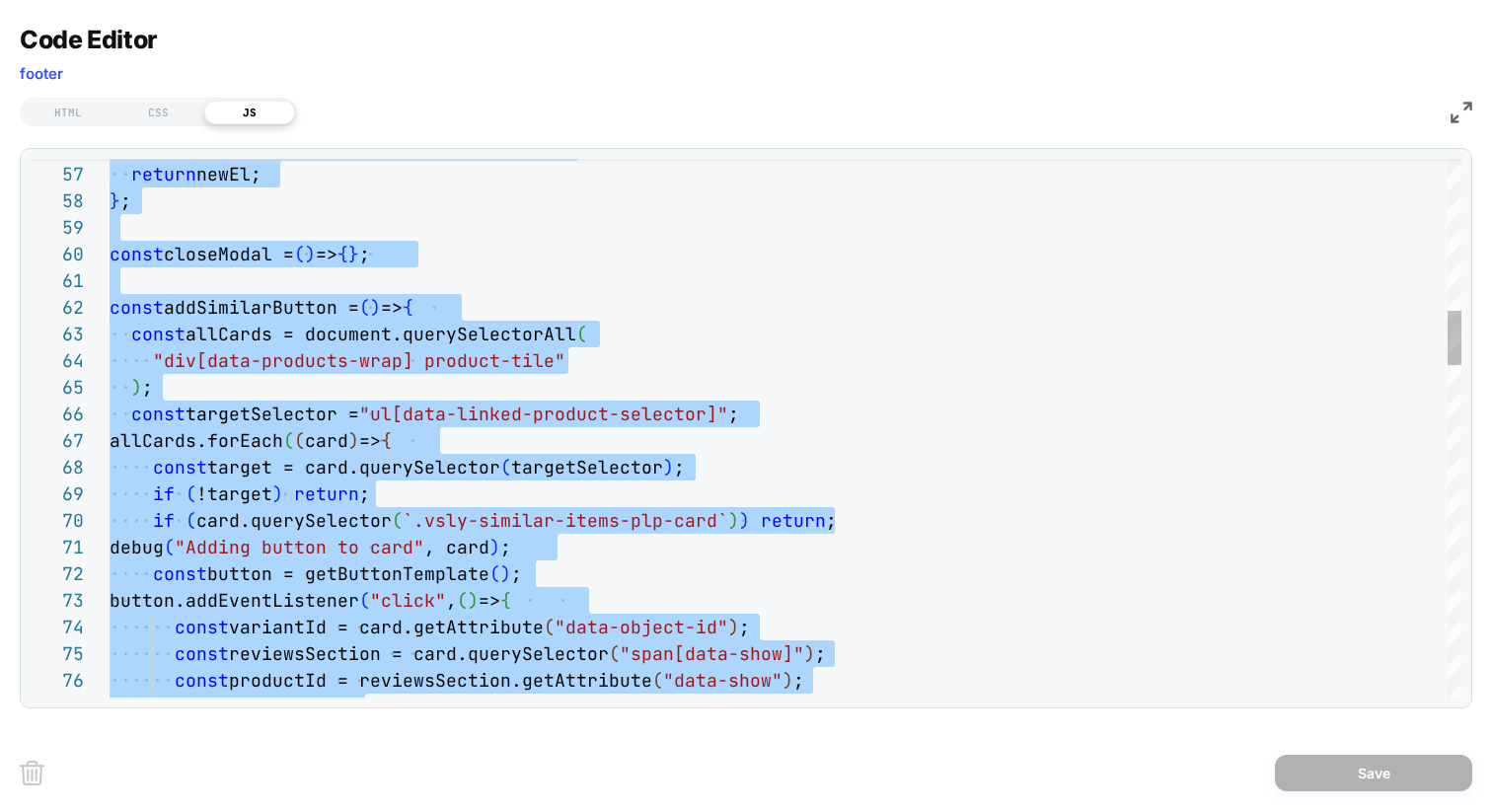 type on "**********" 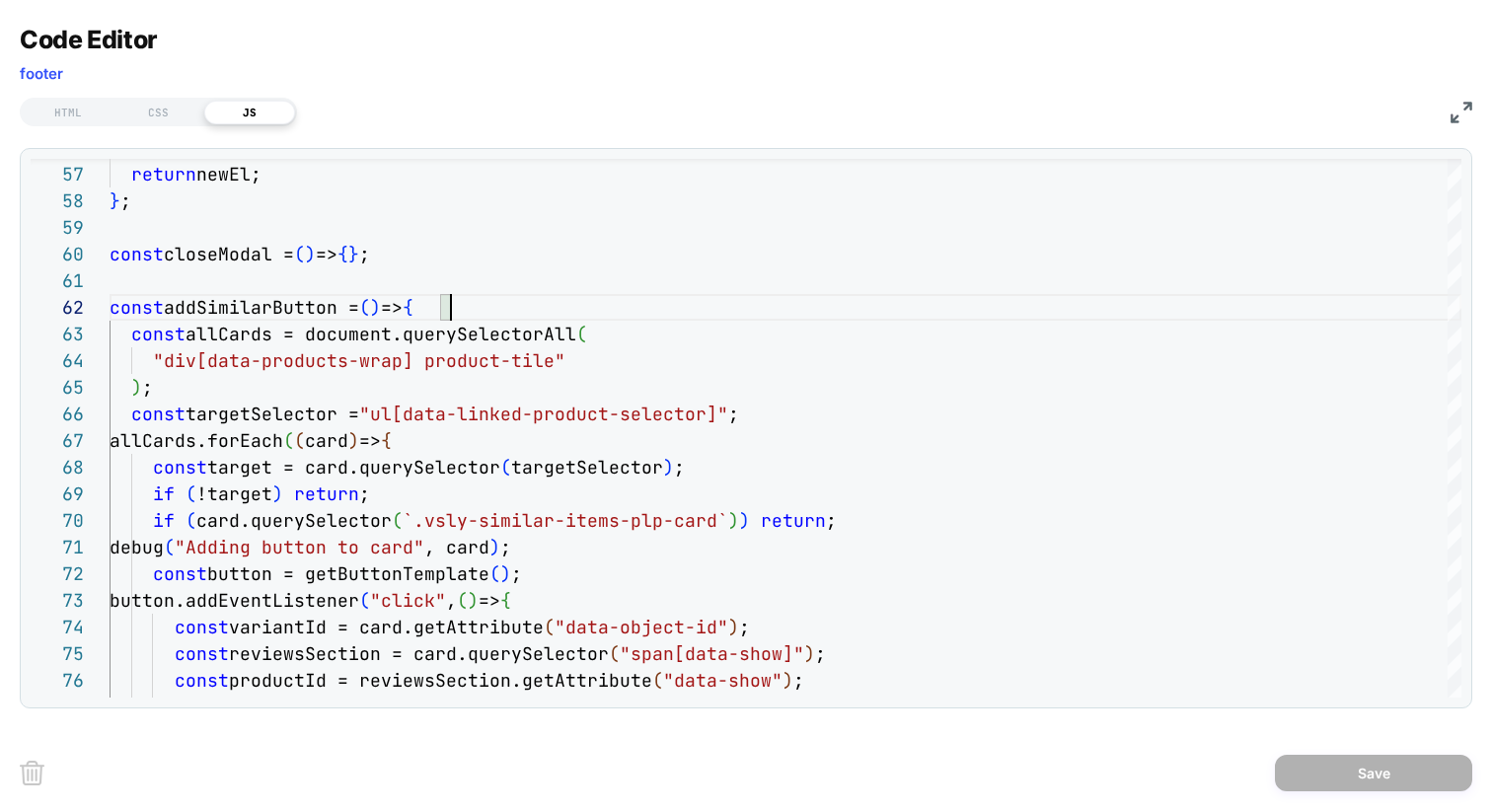 click on "HTML CSS JS" at bounding box center [746, 110] 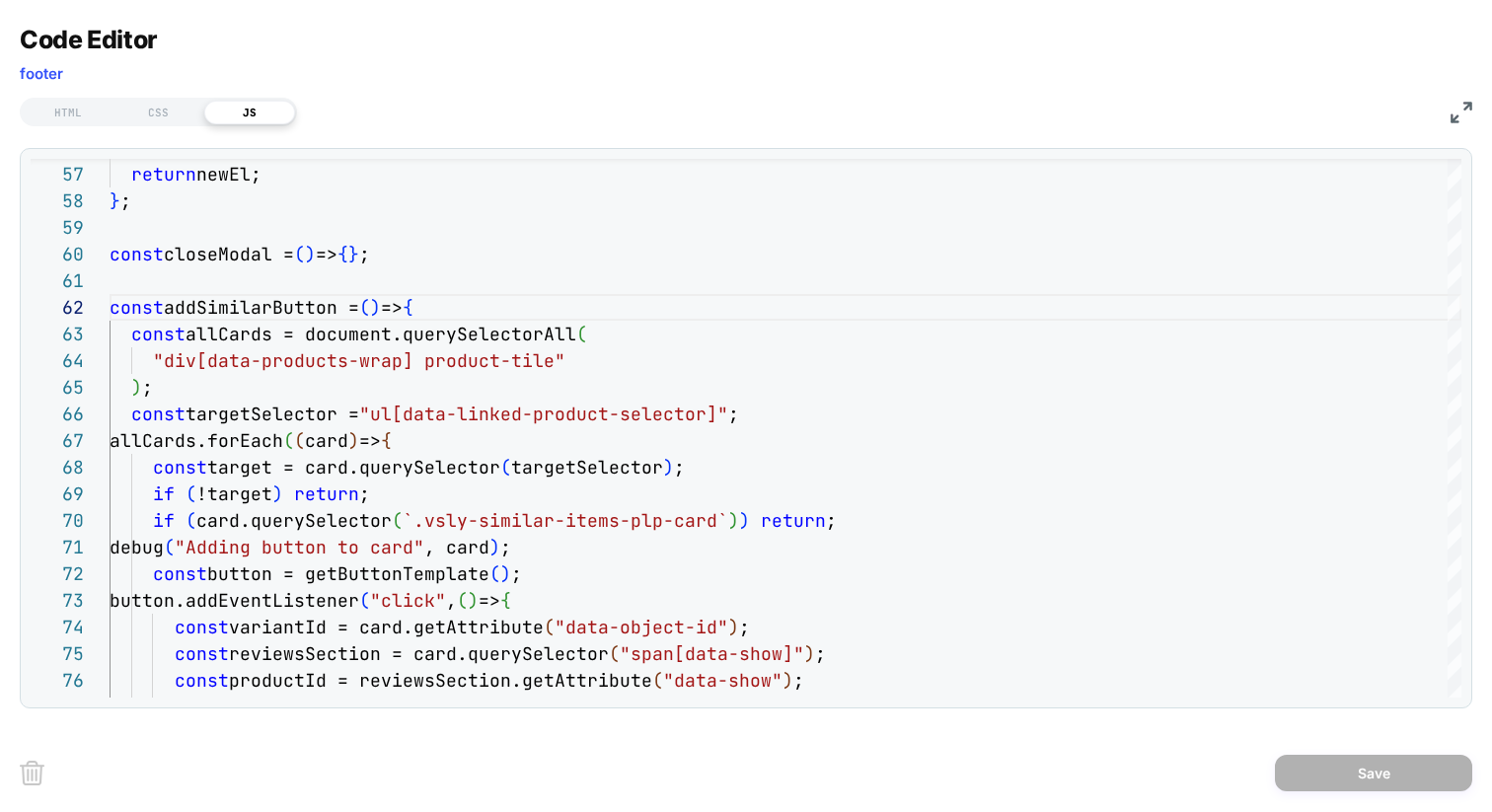 click at bounding box center (1461, 112) 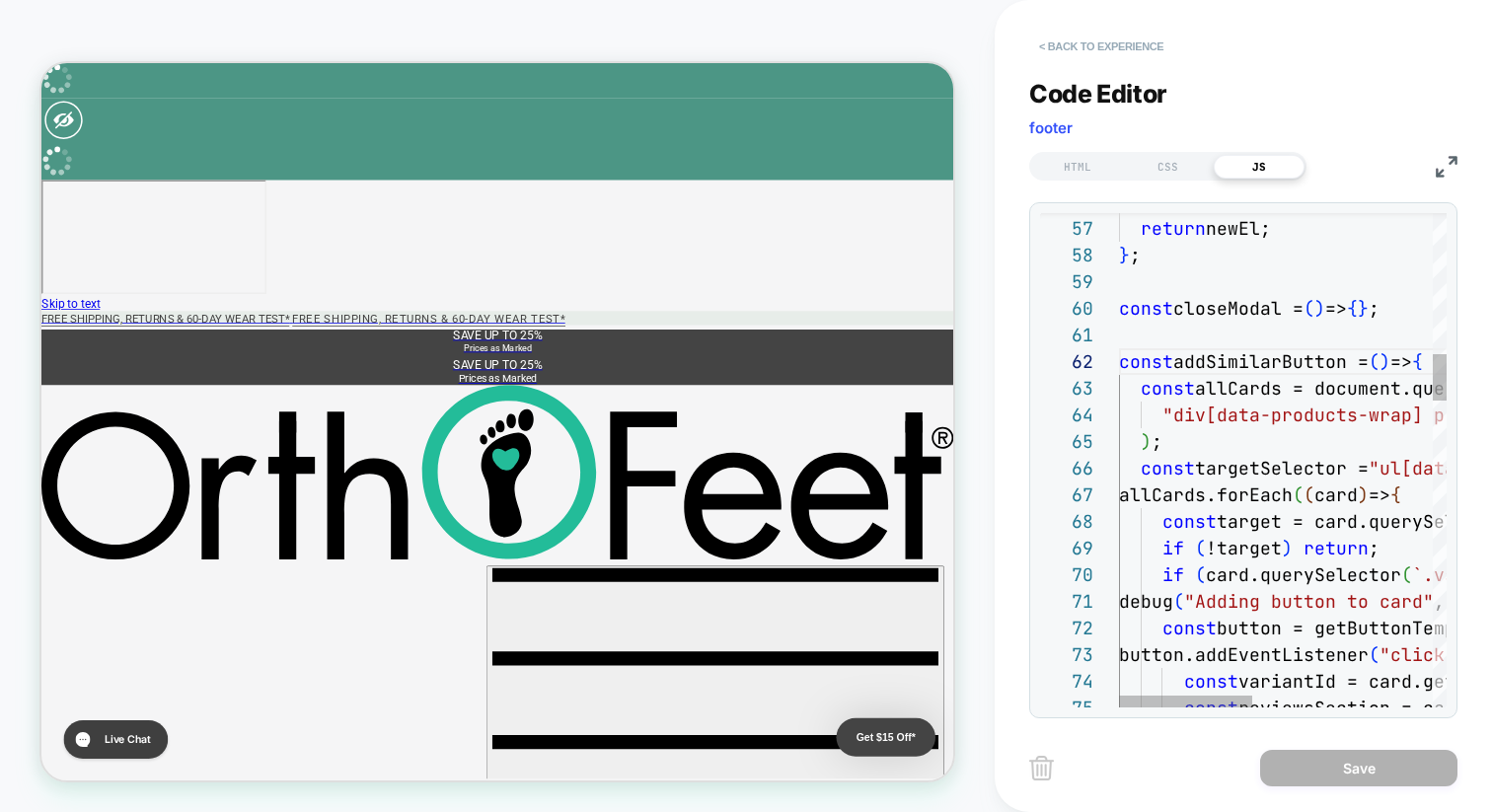 click on "< Back to experience" at bounding box center [1101, 46] 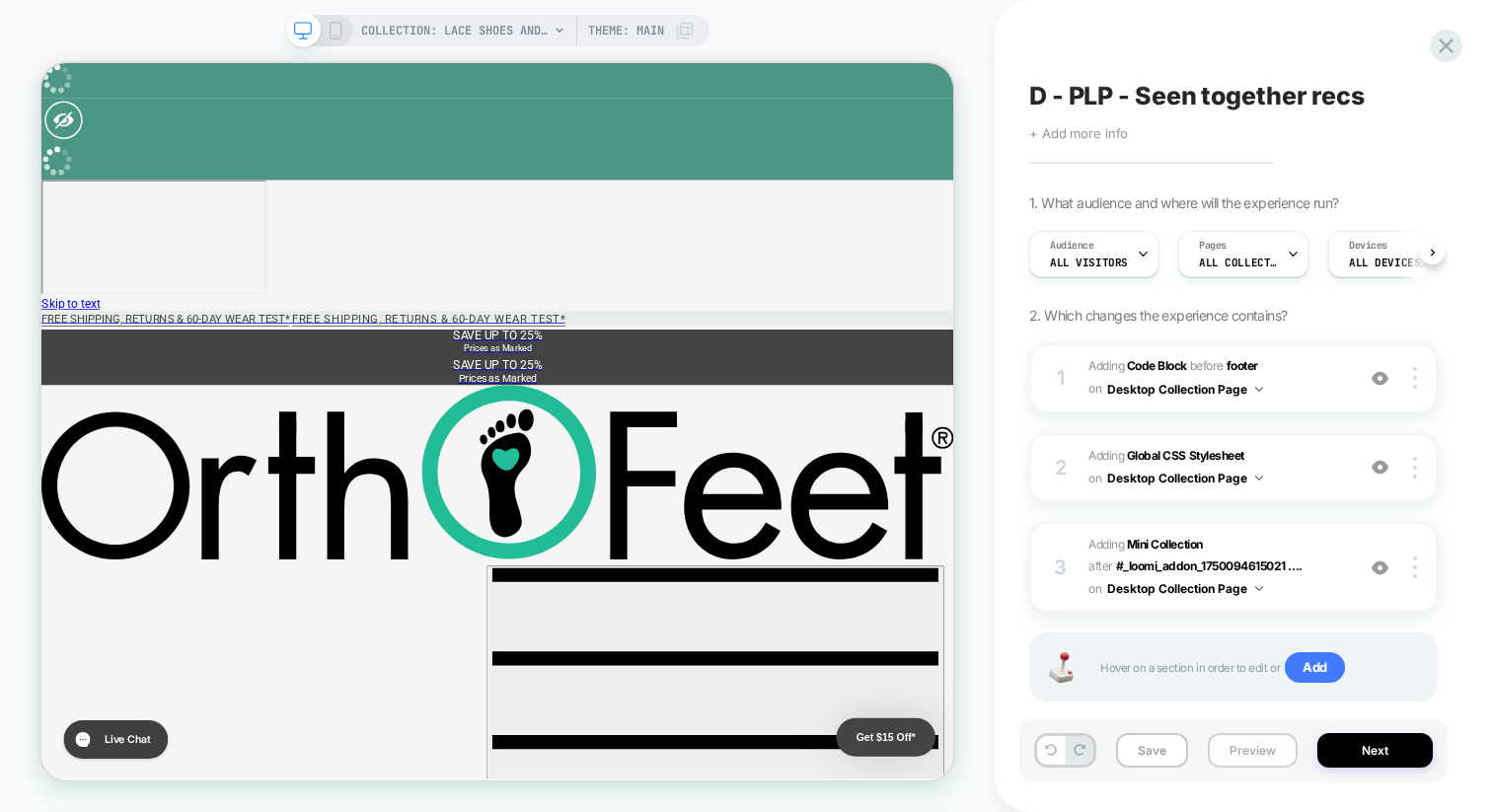 scroll, scrollTop: 0, scrollLeft: 1, axis: horizontal 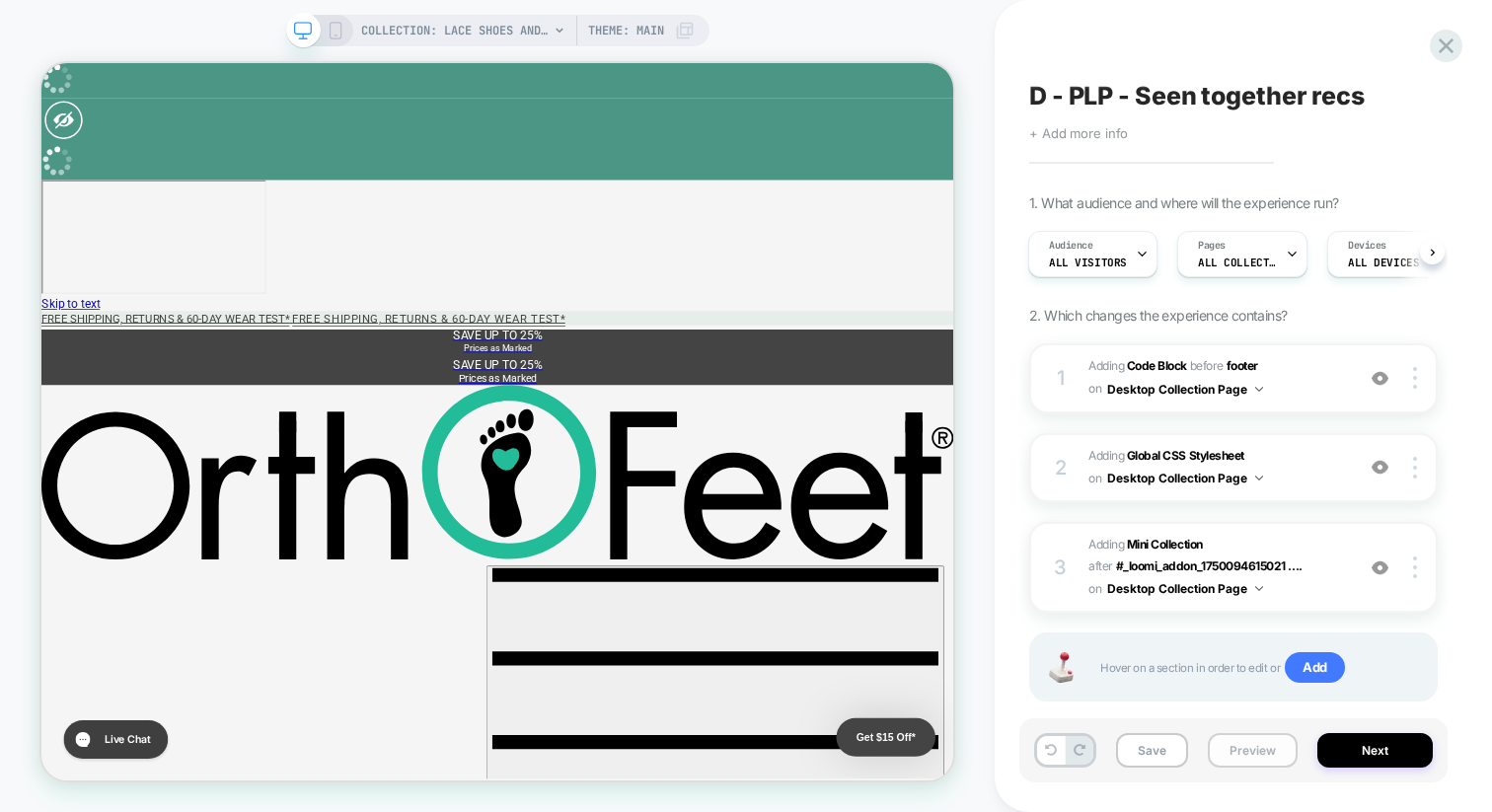click on "Preview" at bounding box center [1252, 750] 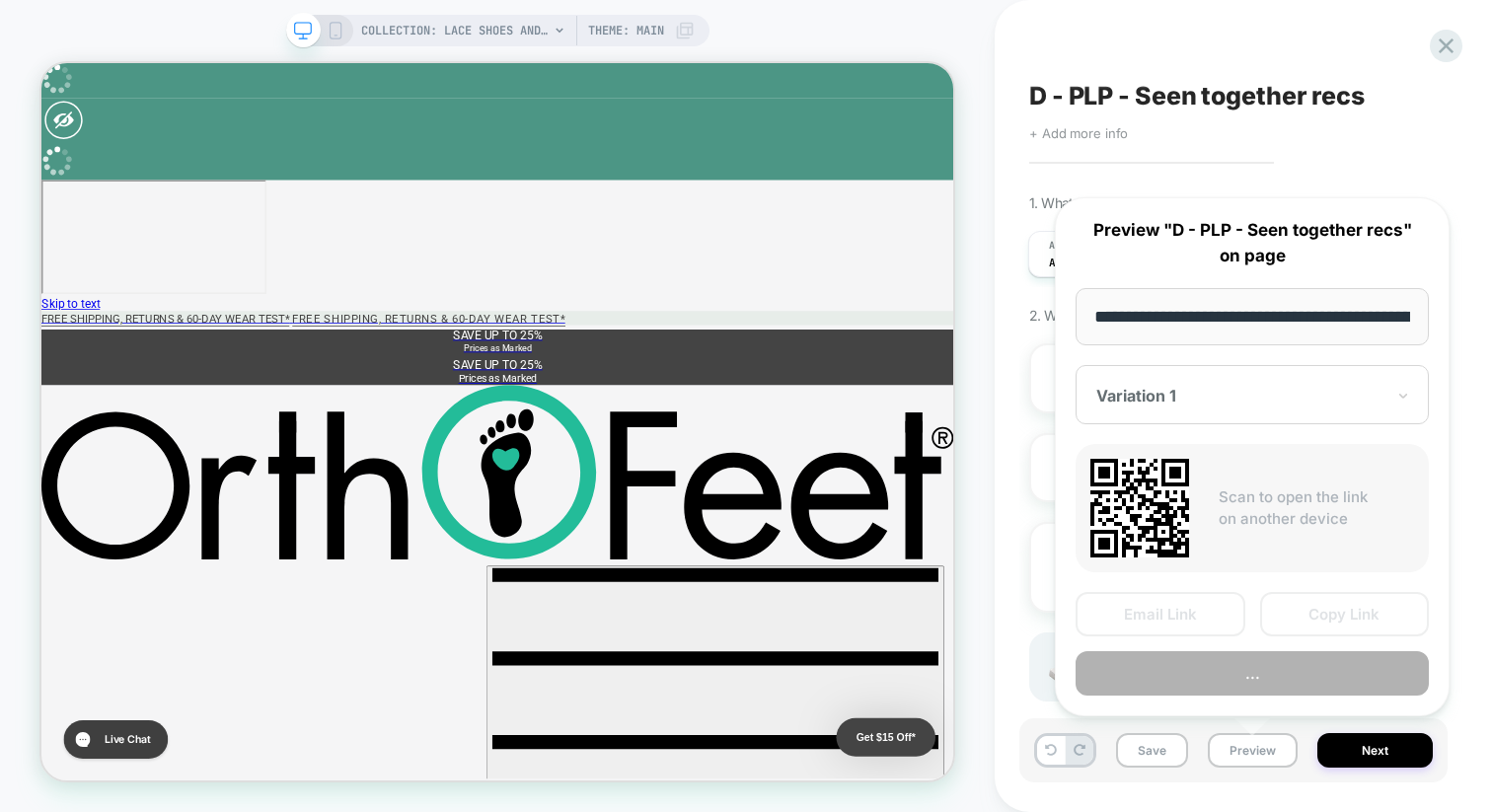 scroll, scrollTop: 0, scrollLeft: 178, axis: horizontal 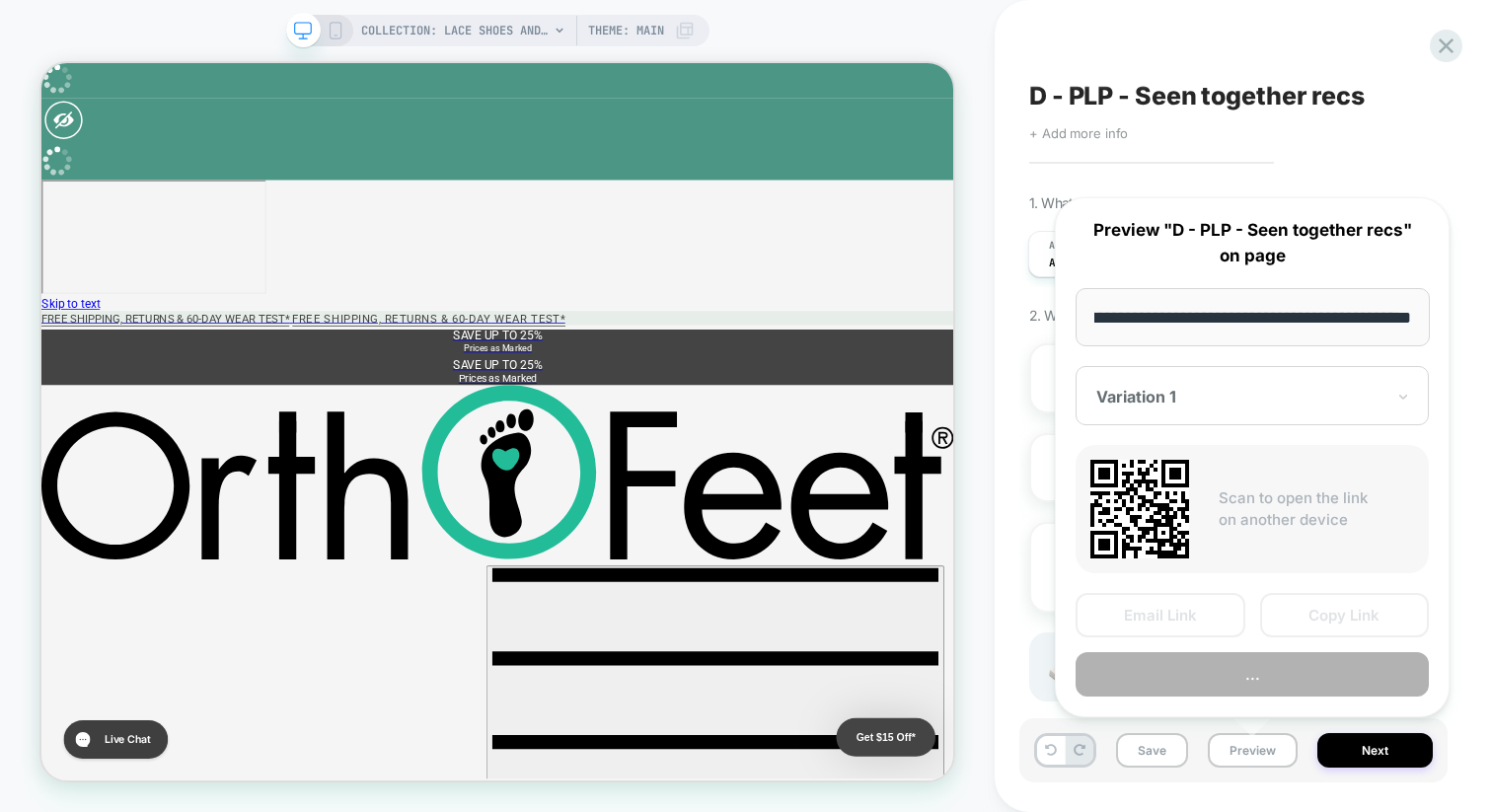 click on "..." at bounding box center [1252, 674] 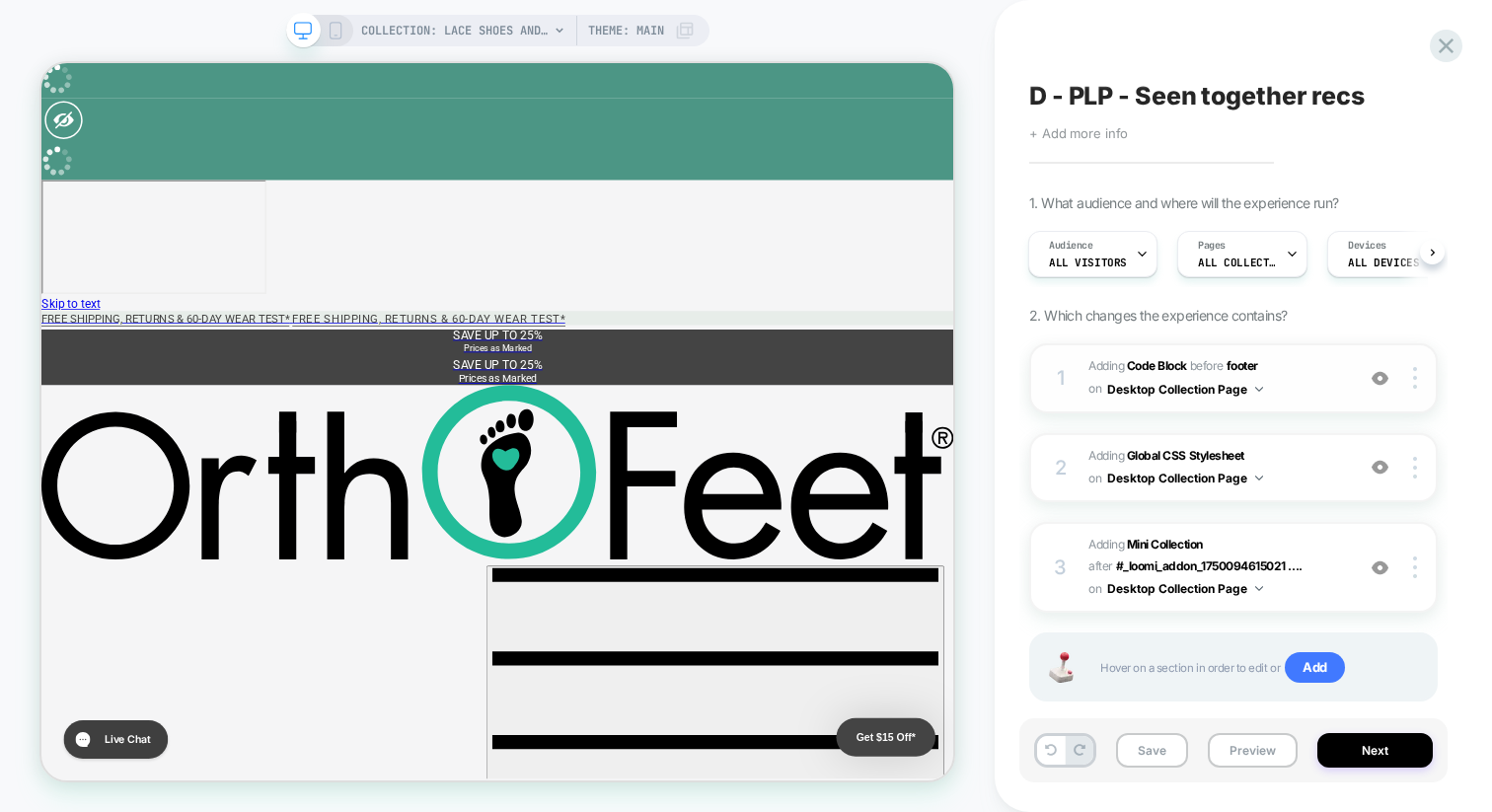 click on "Adding   Code Block   BEFORE footer footer   on Desktop Collection Page" at bounding box center (1216, 378) 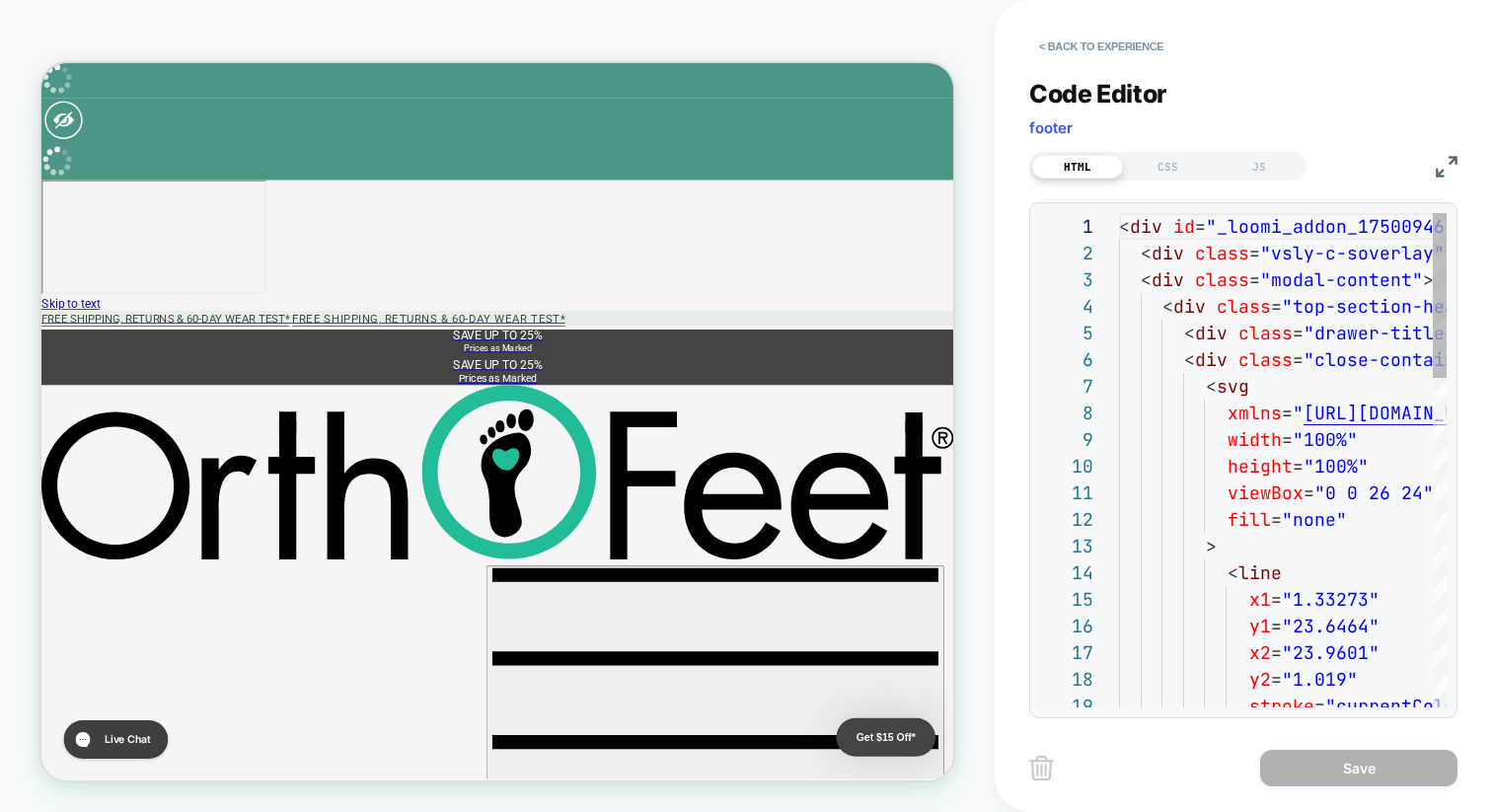 scroll, scrollTop: 266, scrollLeft: 0, axis: vertical 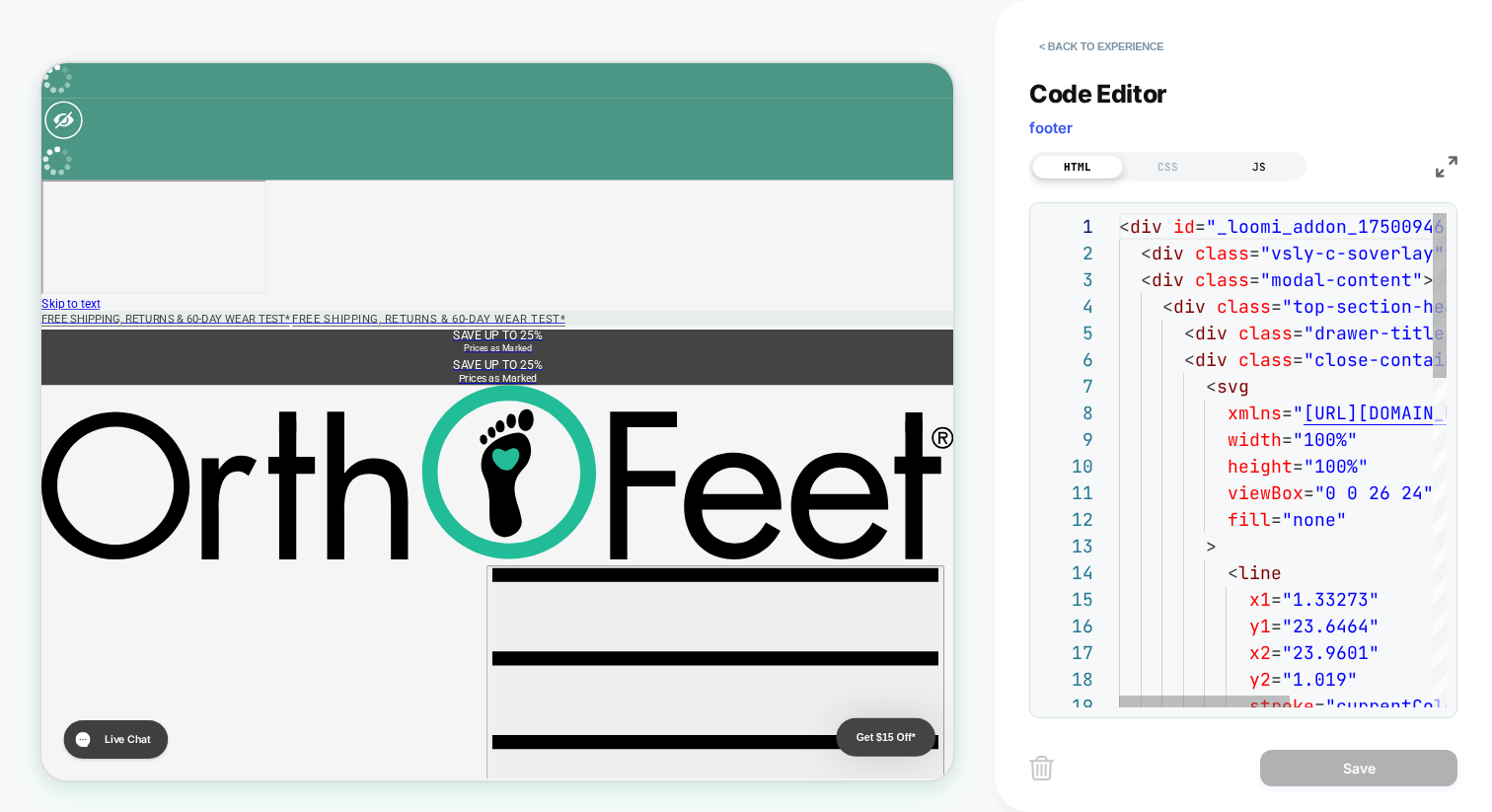 click on "JS" at bounding box center (1259, 167) 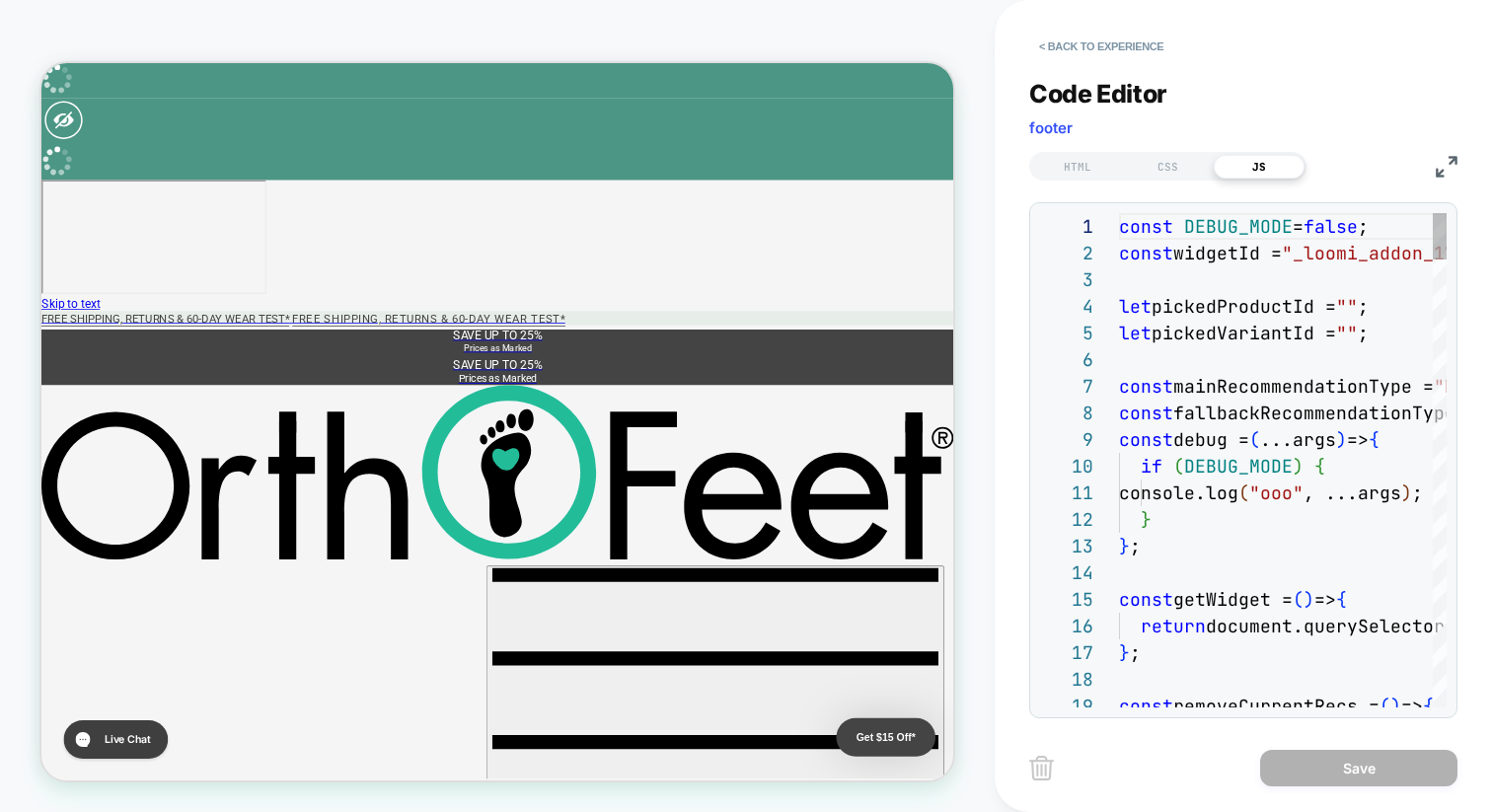 scroll, scrollTop: 266, scrollLeft: 0, axis: vertical 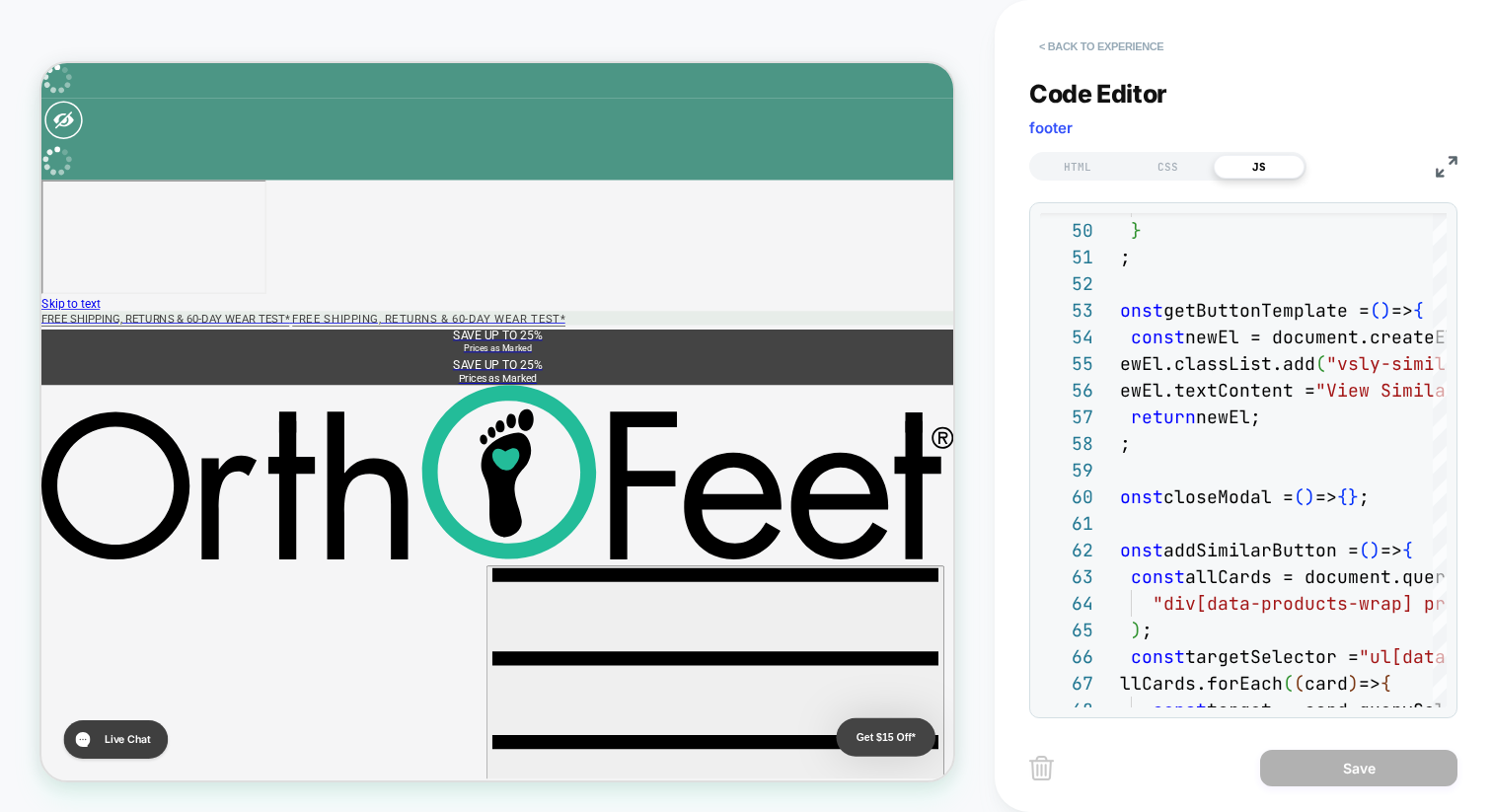 click on "< Back to experience" at bounding box center [1101, 46] 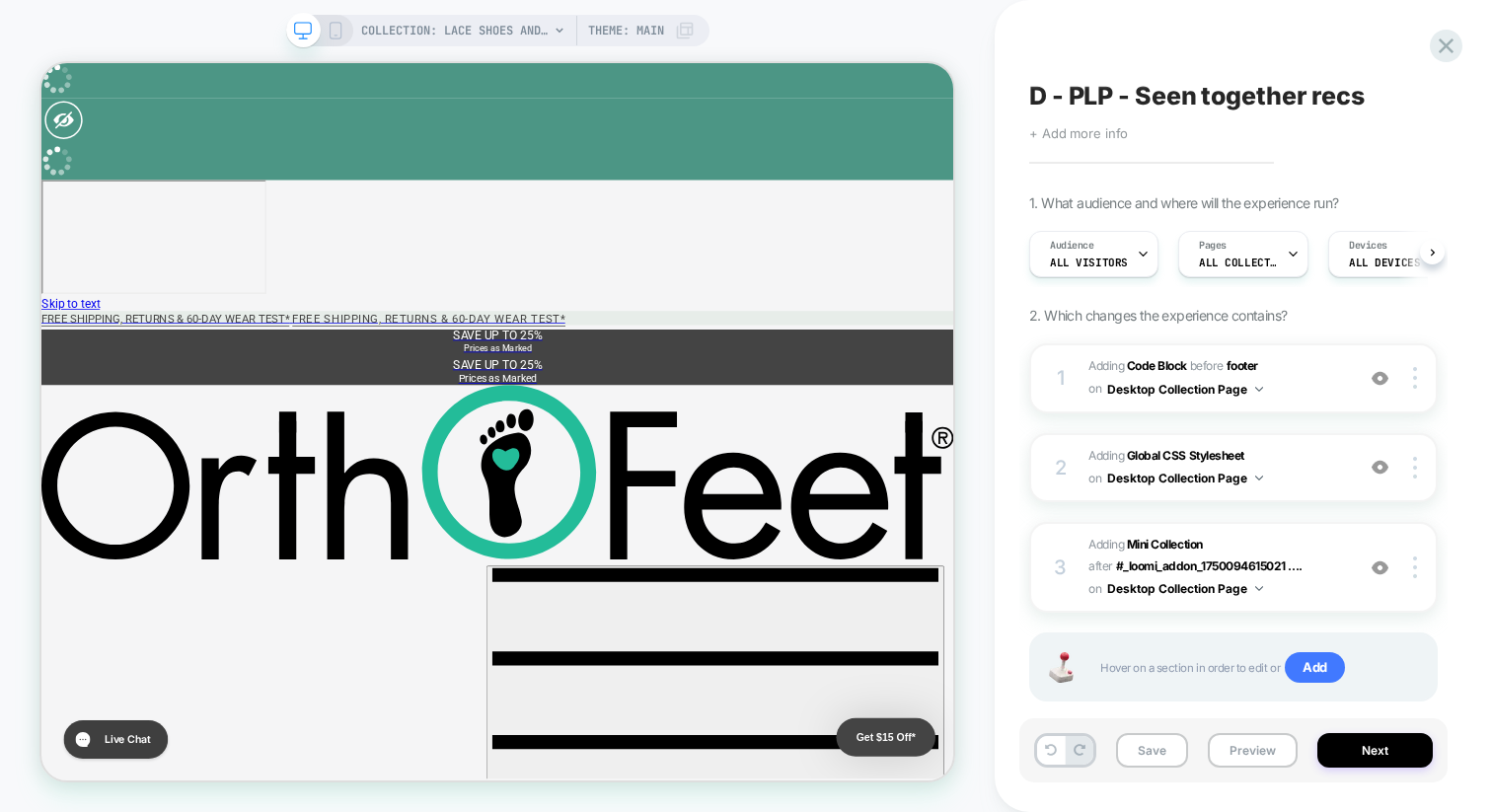scroll, scrollTop: 0, scrollLeft: 1, axis: horizontal 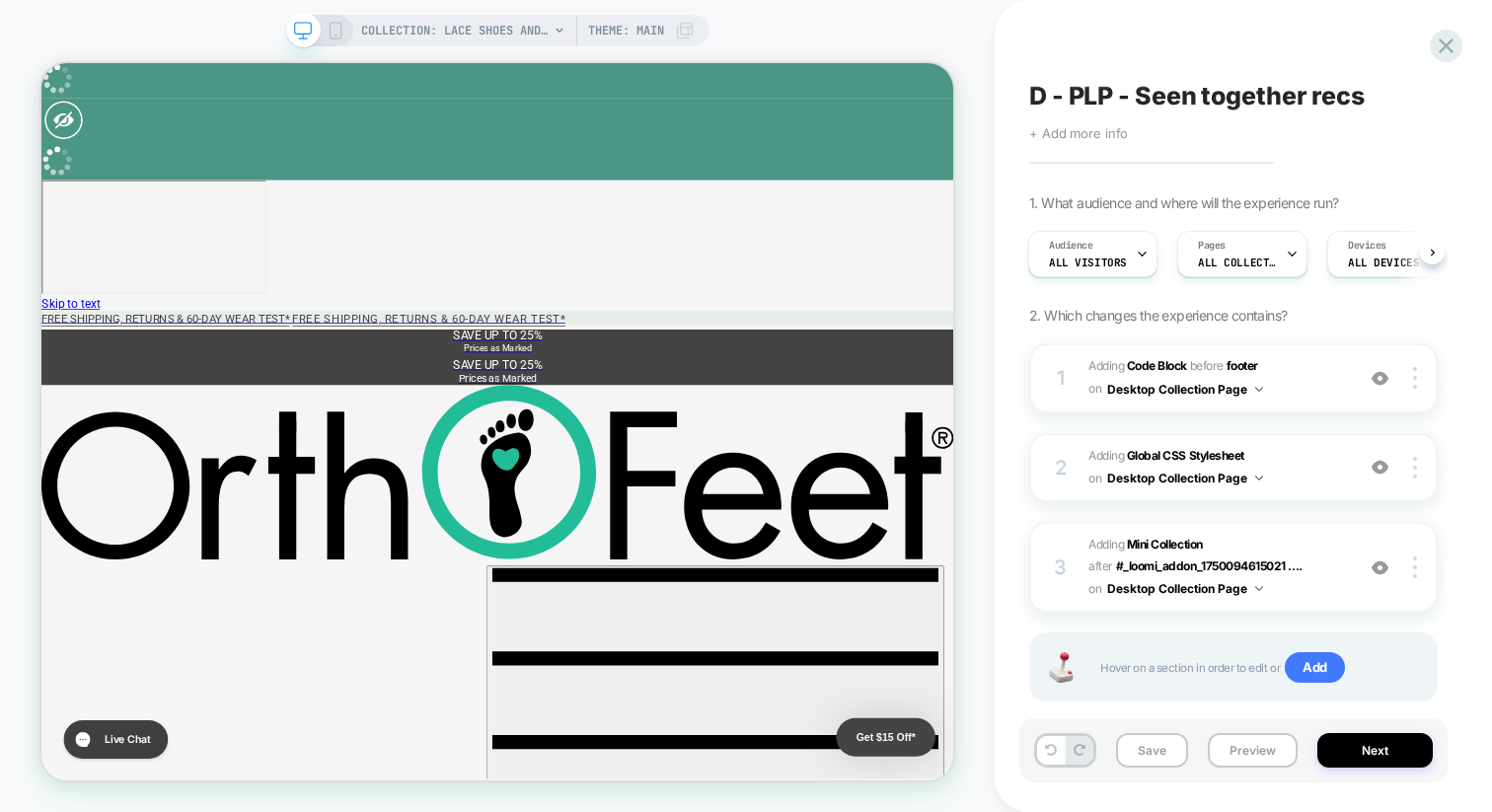 click on "D - PLP - Seen together recs Click to edit experience details + Add more info 1. What audience and where will the experience run? Audience All Visitors Pages ALL COLLECTIONS Devices ALL DEVICES Trigger Page Load 2. Which changes the experience contains? 1 Adding   Code Block   BEFORE footer footer   on Desktop Collection Page Add Before Add After Duplicate Replace Position Copy CSS Selector Rename Copy to   Mobile Target   All Devices Delete 2 Adding   Global CSS Stylesheet   on Desktop Collection Page Add Before Add After Copy to   Mobile Target   All Devices Delete 3 #_loomi_addon_1750097312332 Adding   Mini Collection   AFTER #_loomi_addon_1750094615021 .... #_loomi_addon_1750094615021 .vsly-recs-placeholder-drawer   on Desktop Collection Page Add Before Add After Duplicate Replace Position Copy CSS Selector Copy Widget Id Rename Copy to   Mobile Target   All Devices Delete Upgrade to latest Hover on a section in order to edit or  Add" at bounding box center (1243, 406) 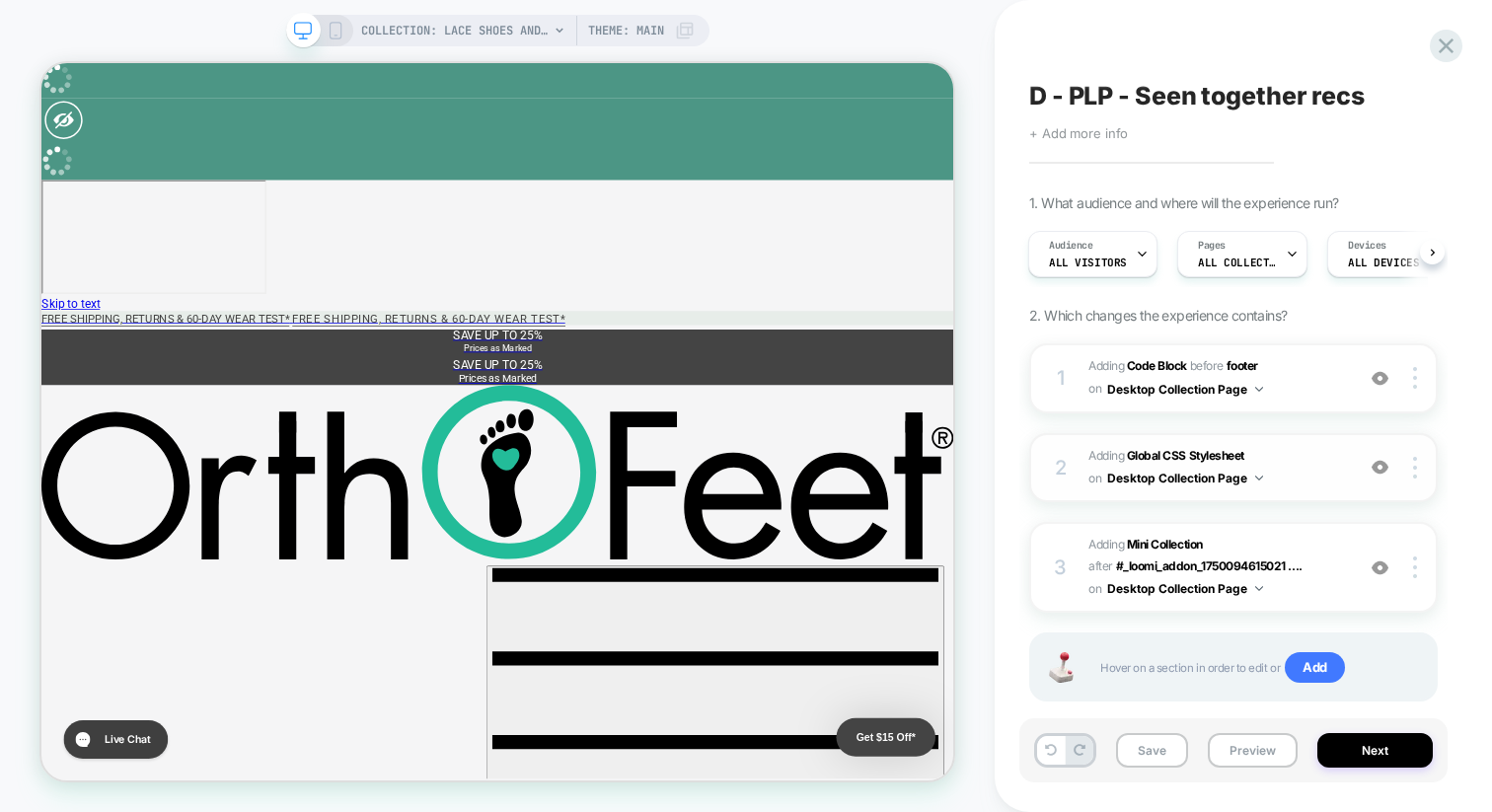 click on "Adding   Global CSS Stylesheet   on Desktop Collection Page" at bounding box center (1216, 468) 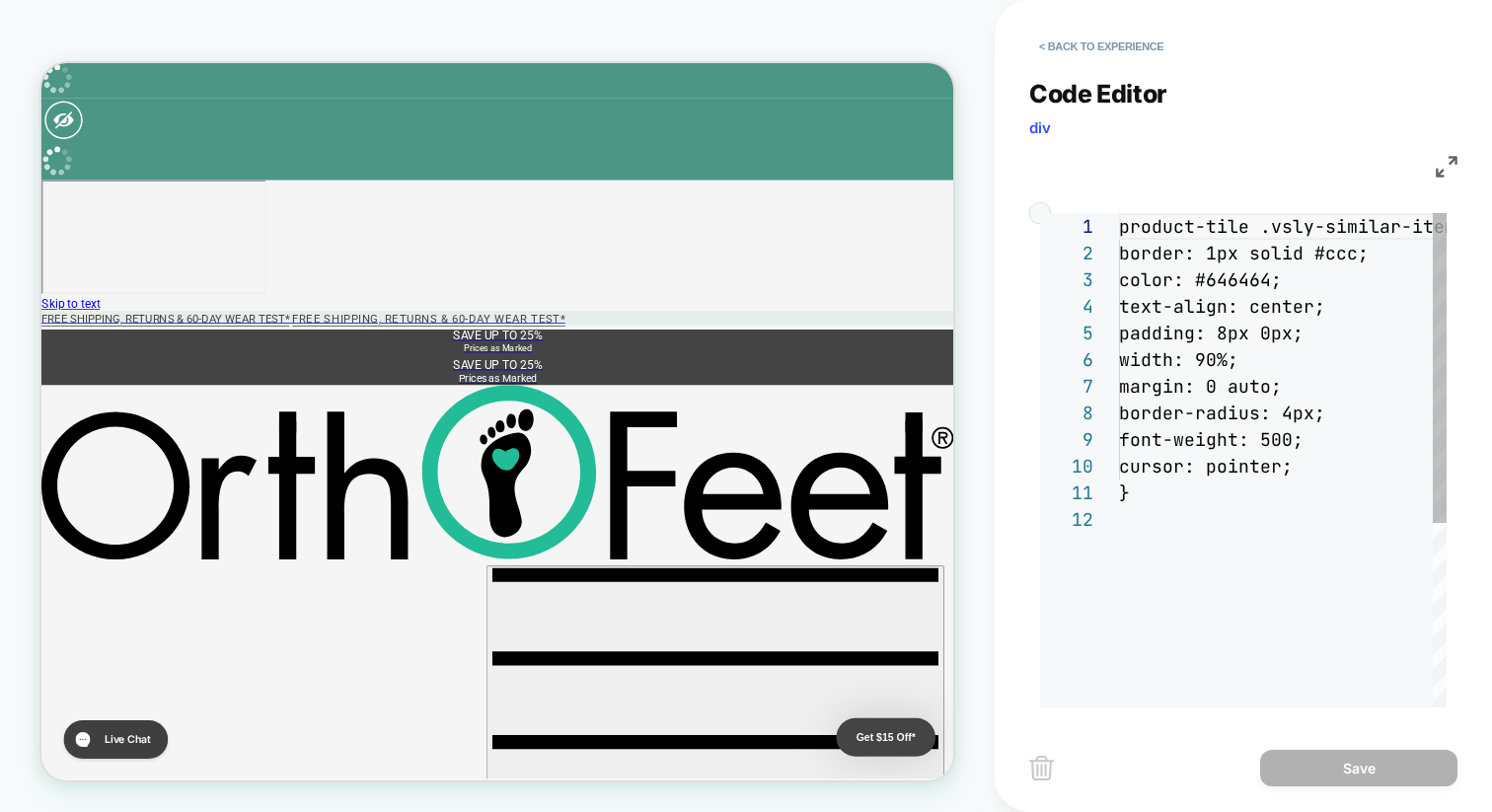 scroll, scrollTop: 266, scrollLeft: 0, axis: vertical 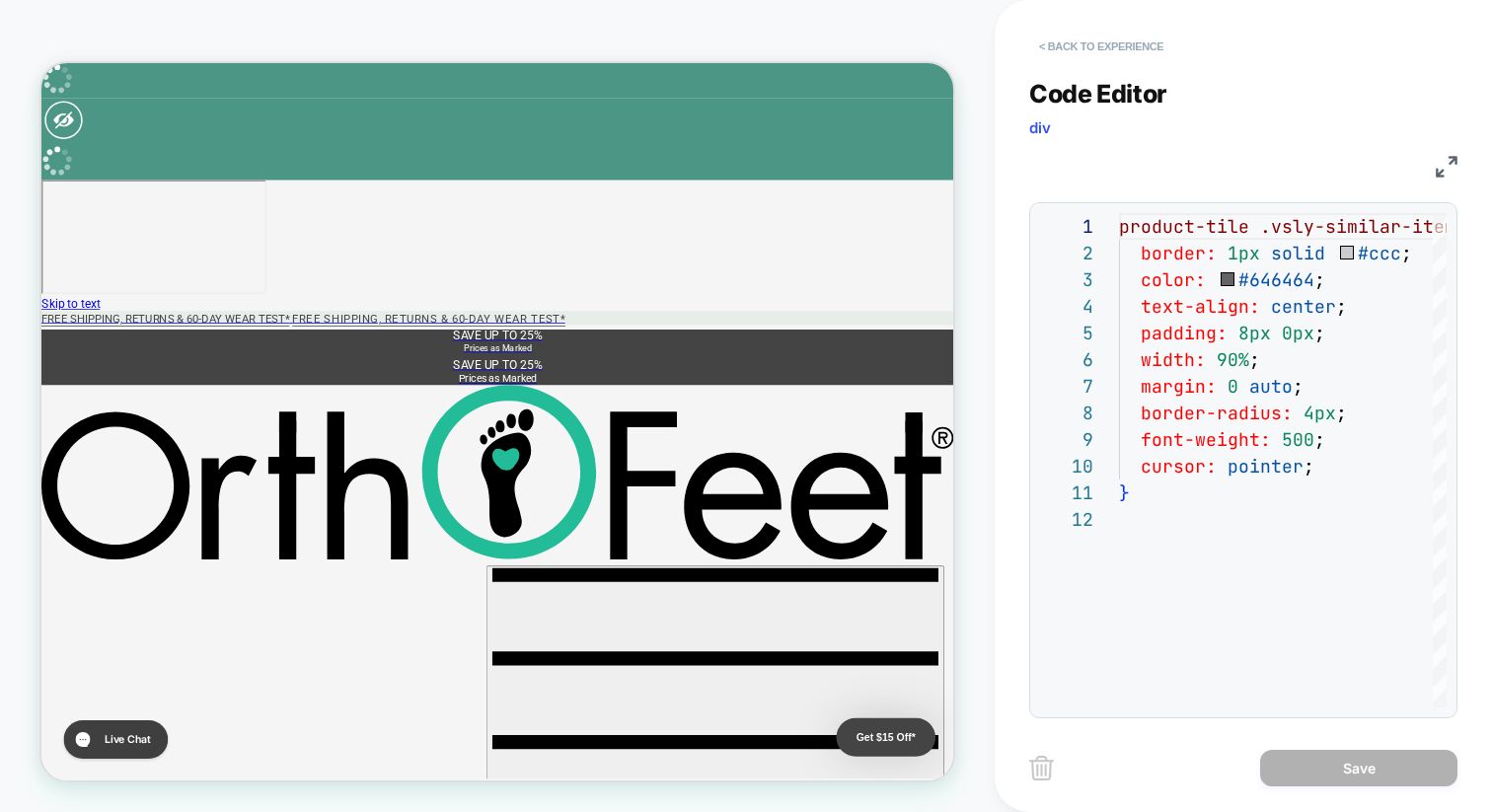 click on "< Back to experience" at bounding box center [1101, 46] 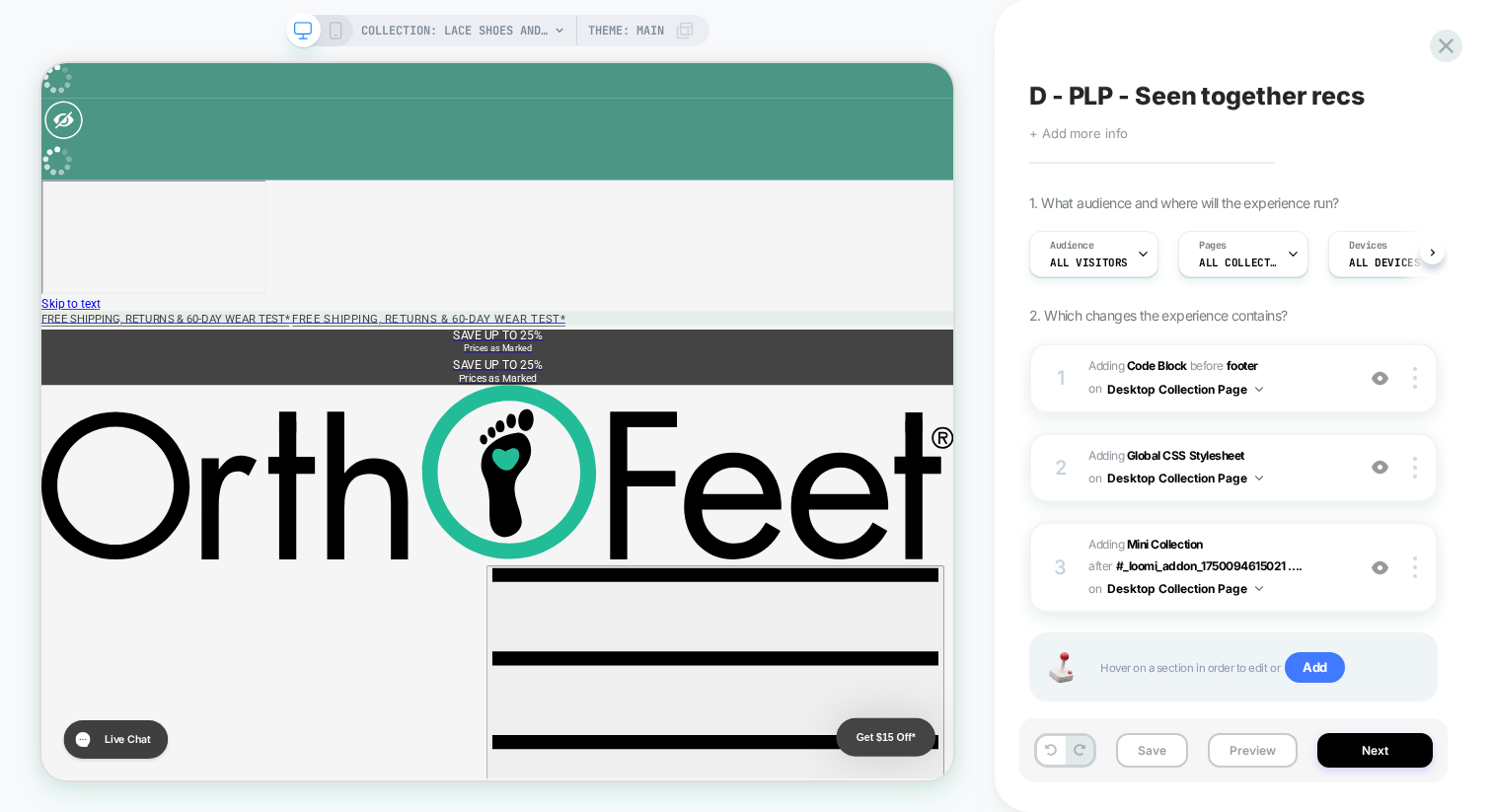 scroll, scrollTop: 0, scrollLeft: 1, axis: horizontal 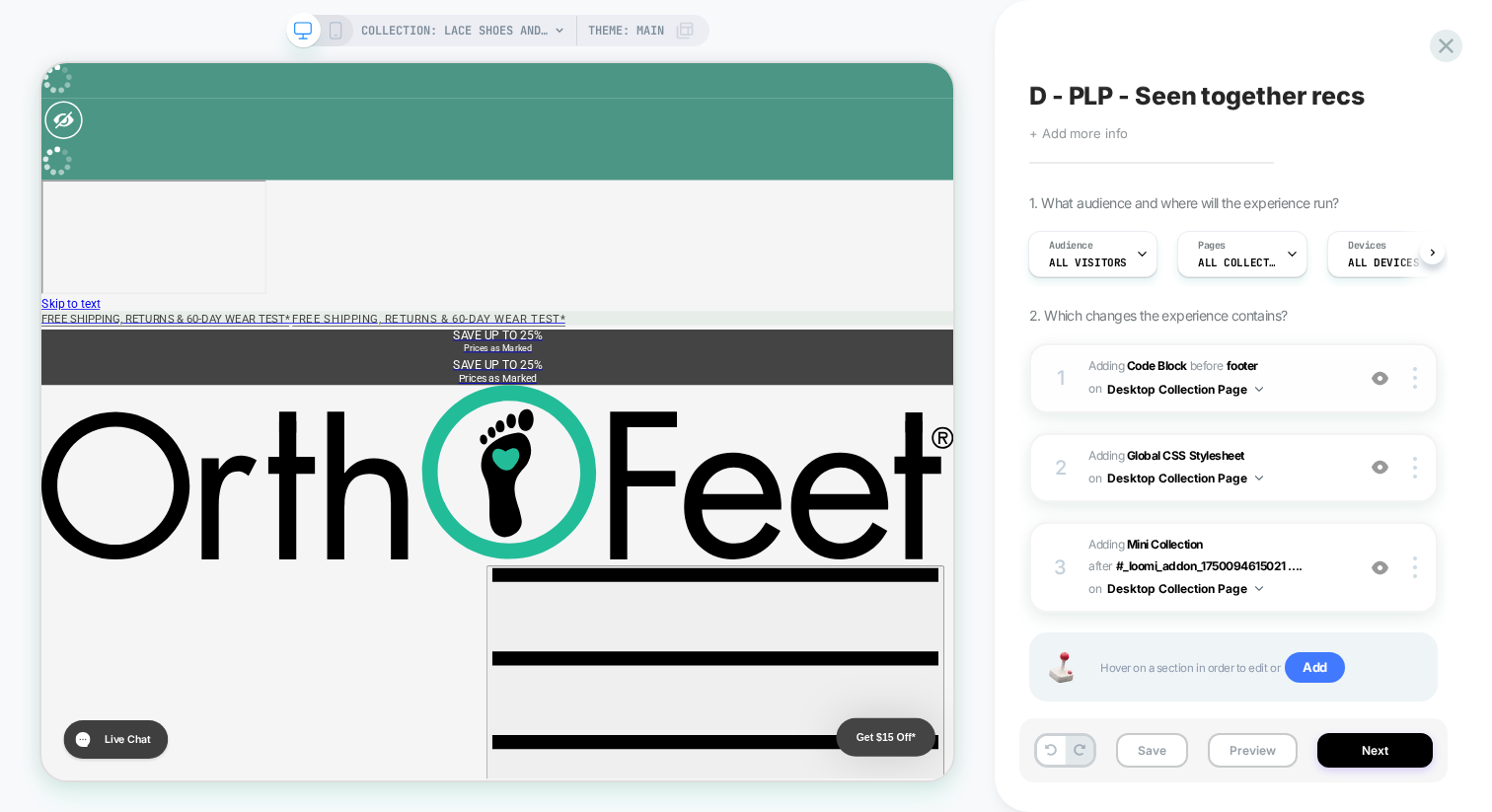 click on "Adding   Code Block   BEFORE footer footer   on Desktop Collection Page" at bounding box center [1216, 378] 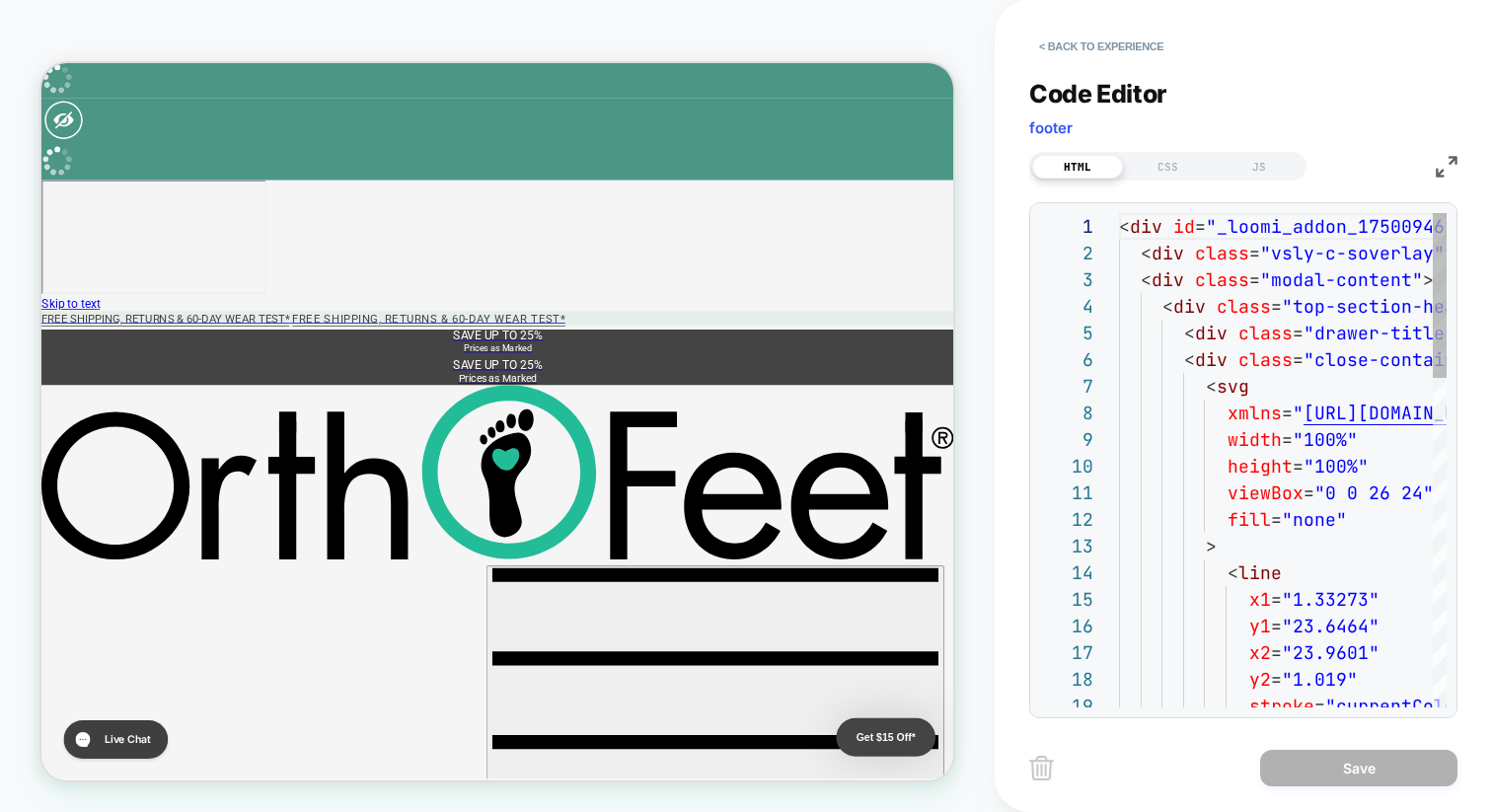 scroll, scrollTop: 266, scrollLeft: 0, axis: vertical 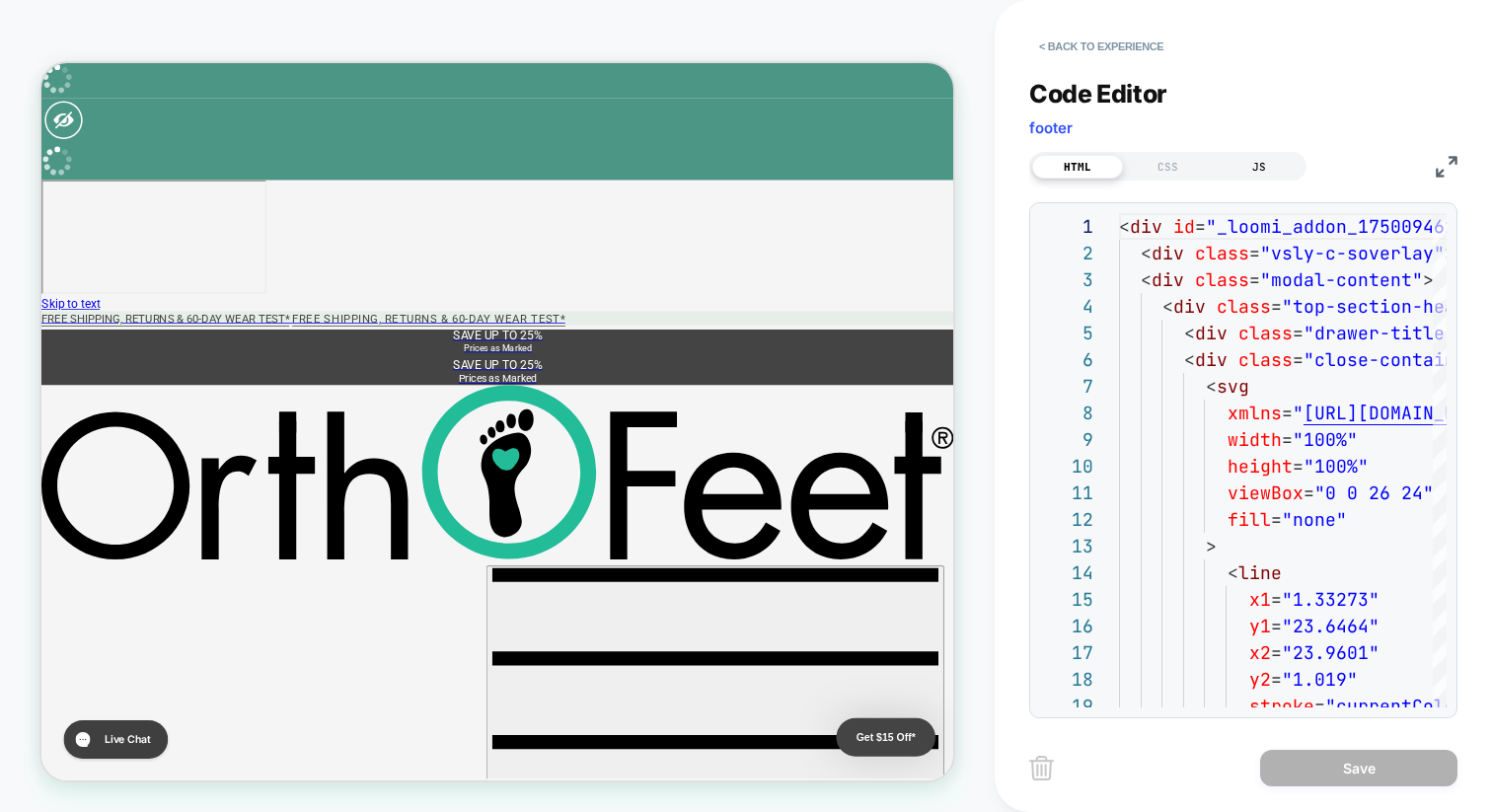 click on "JS" at bounding box center (1259, 167) 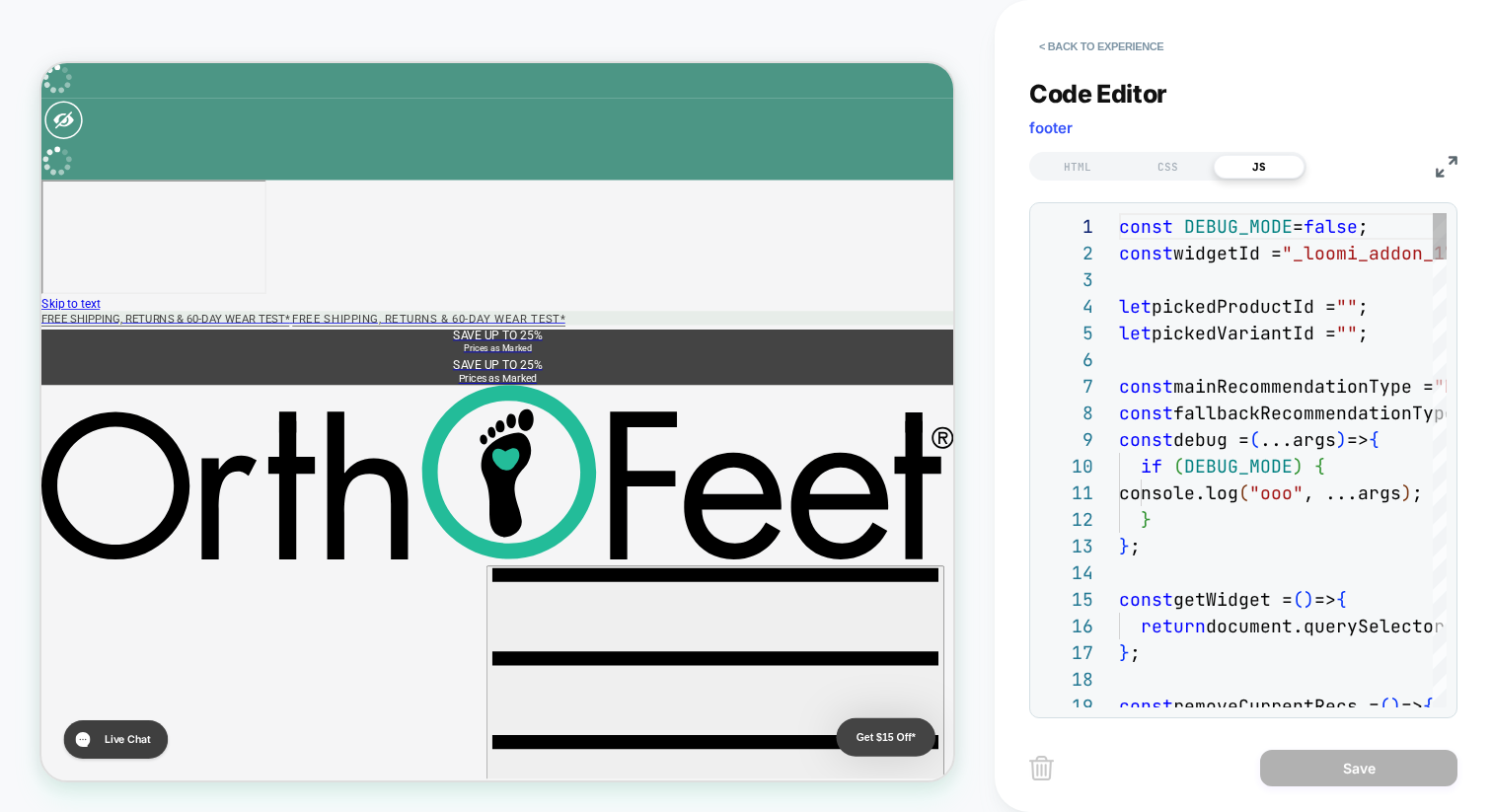scroll, scrollTop: 266, scrollLeft: 0, axis: vertical 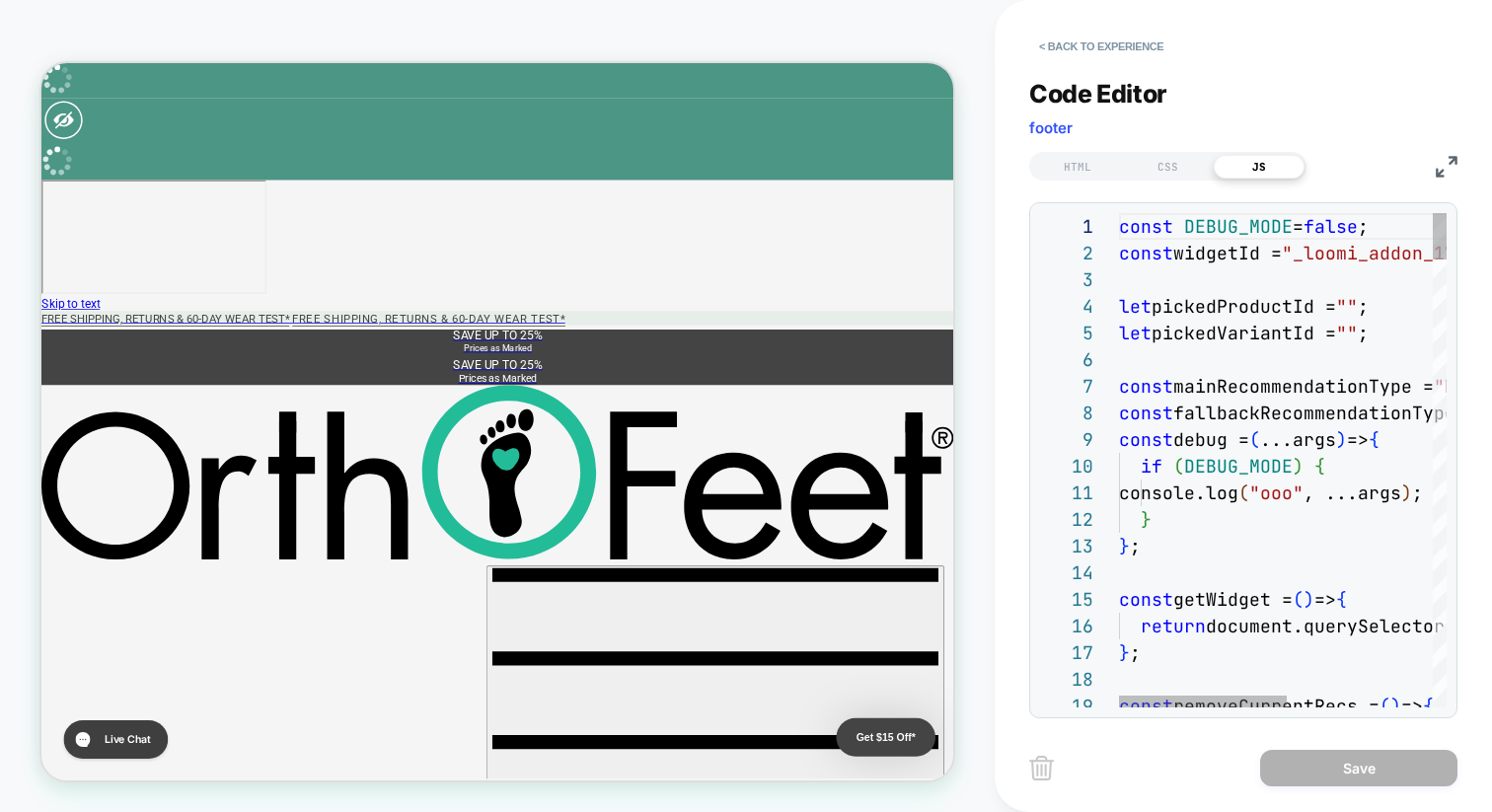 click on "**********" at bounding box center [1243, 386] 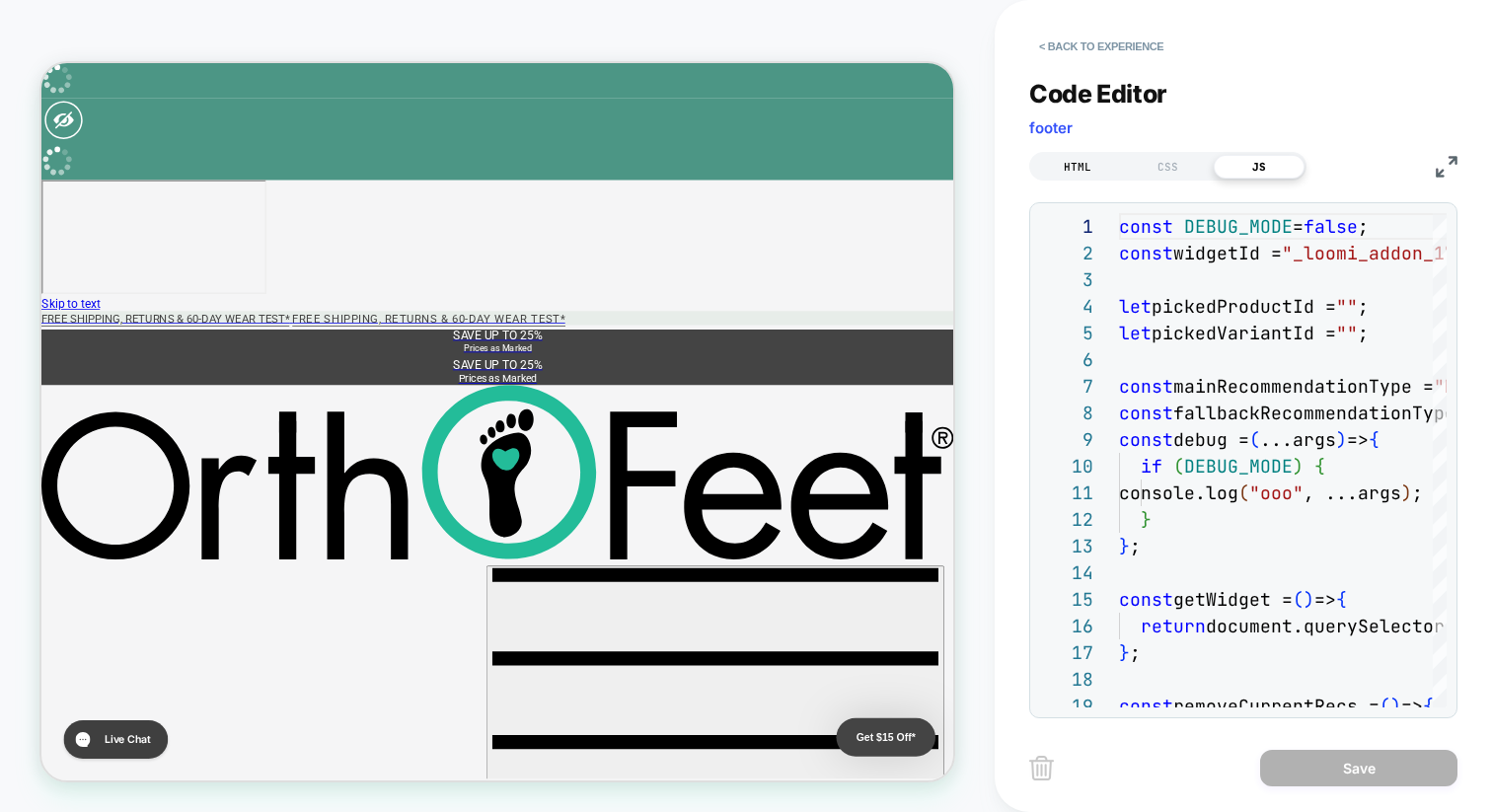 click on "HTML" at bounding box center [1078, 167] 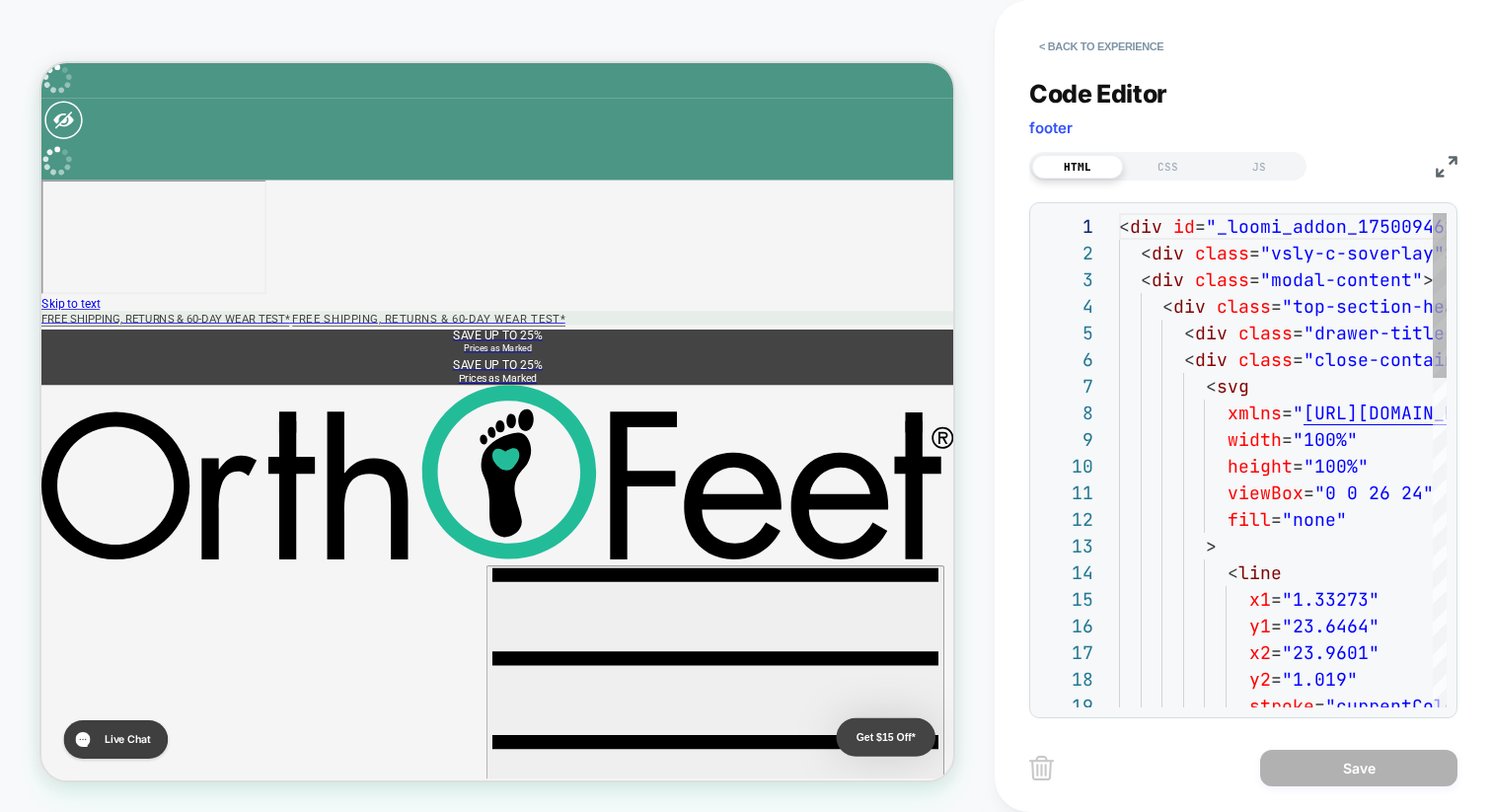 scroll, scrollTop: 266, scrollLeft: 0, axis: vertical 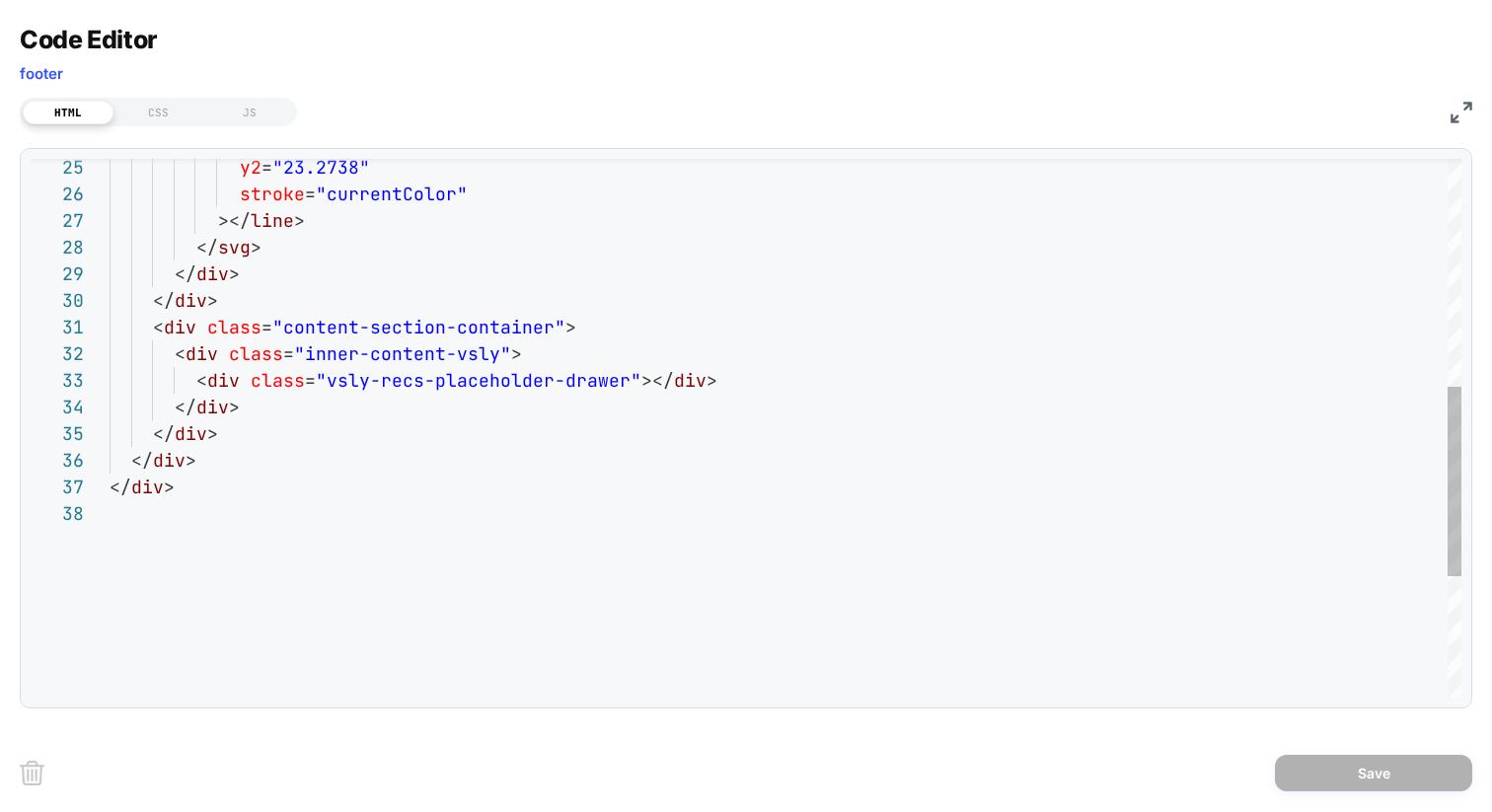 type on "**********" 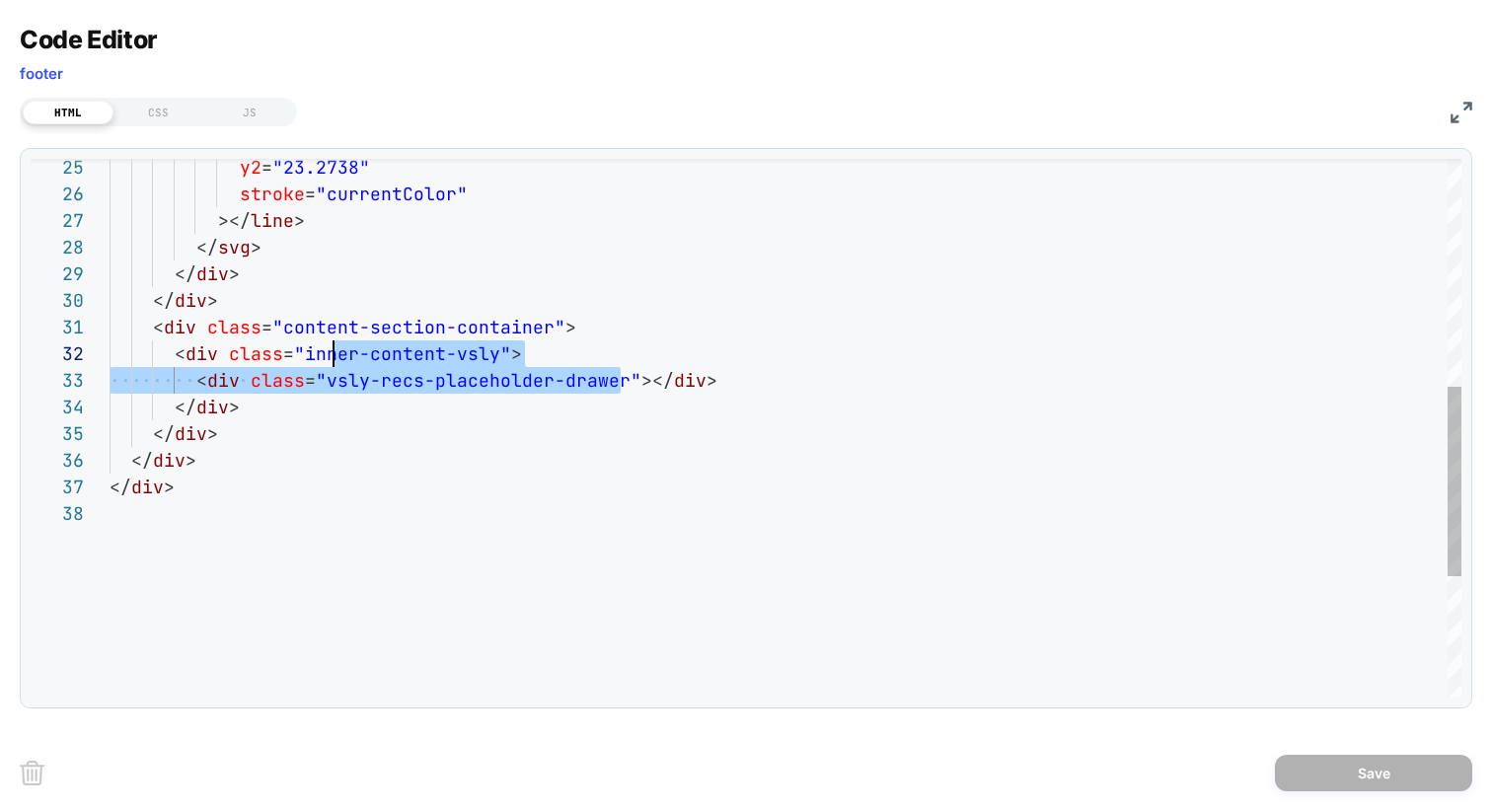 scroll, scrollTop: 53, scrollLeft: 213, axis: both 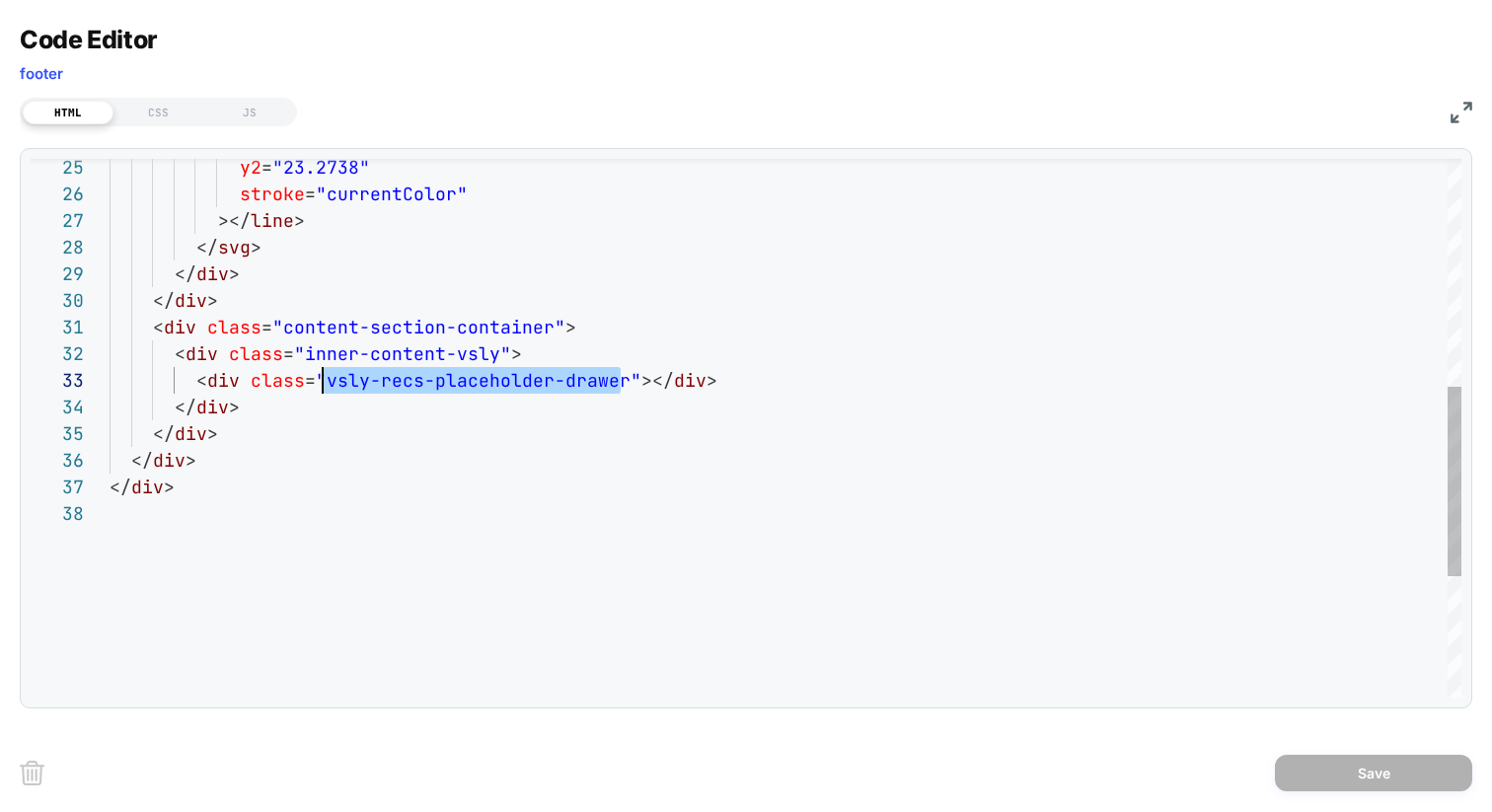 drag, startPoint x: 617, startPoint y: 375, endPoint x: 327, endPoint y: 370, distance: 290.0431 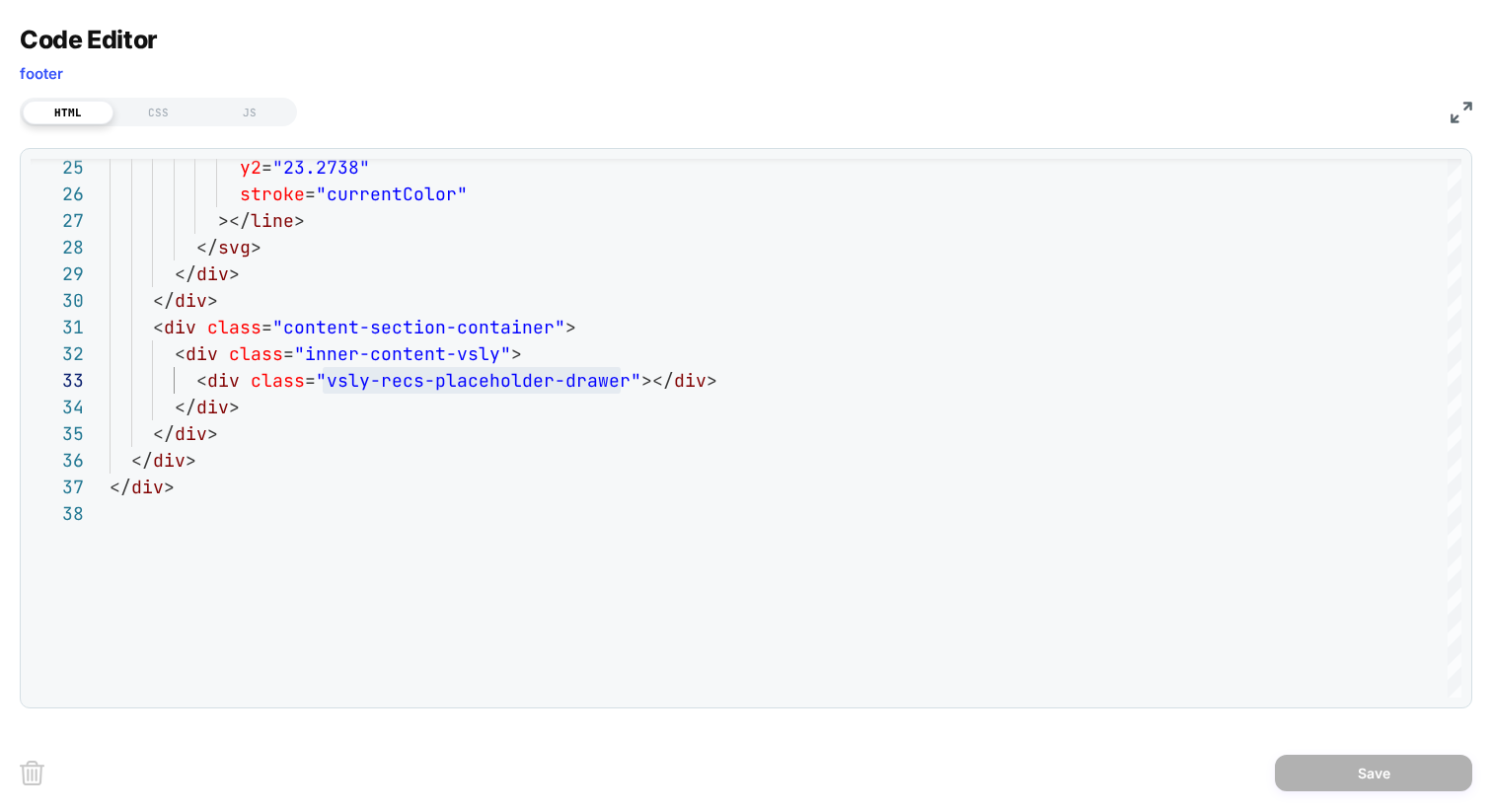 click on "**********" at bounding box center [746, 366] 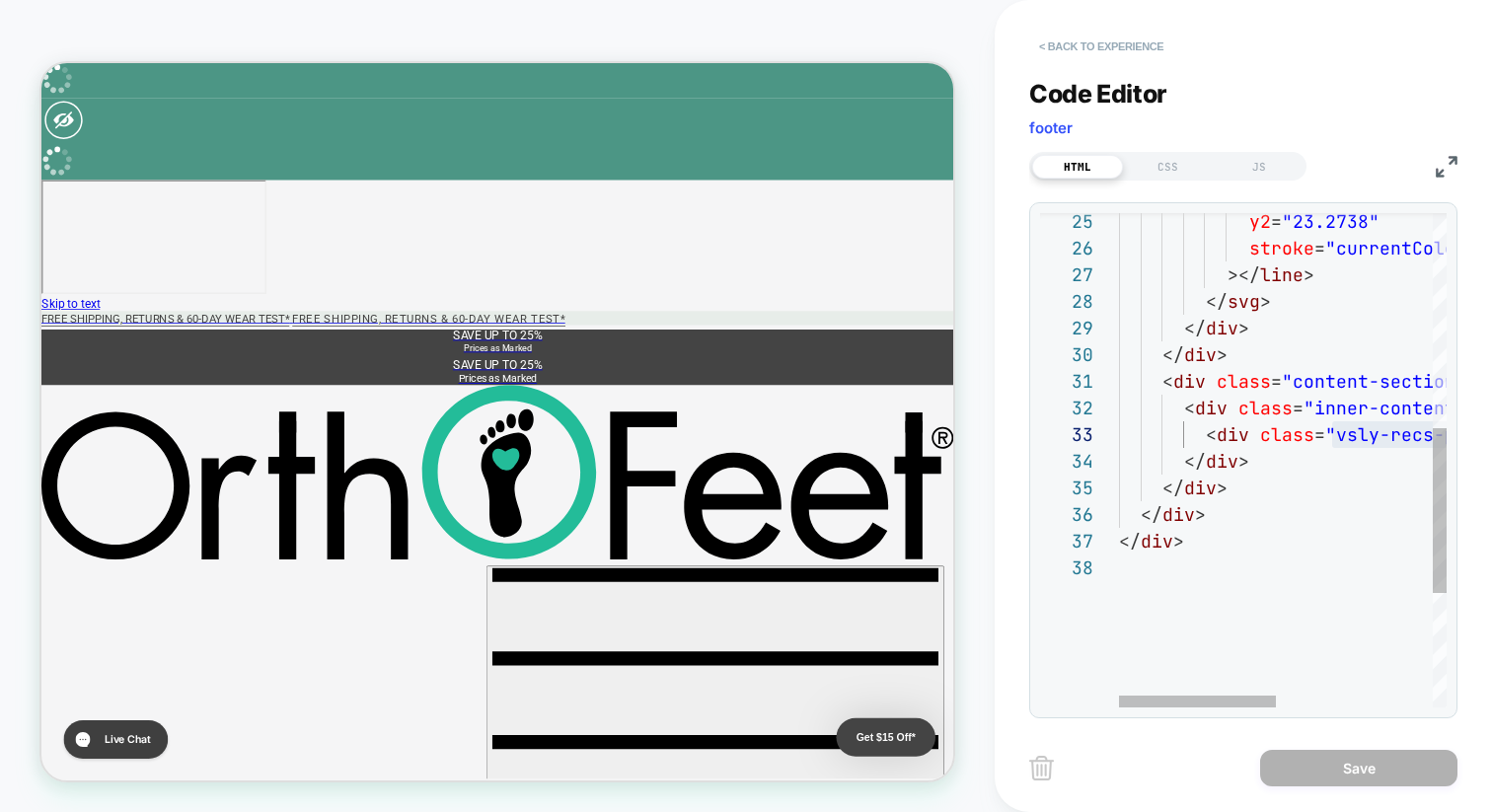 click on "< Back to experience" at bounding box center [1101, 46] 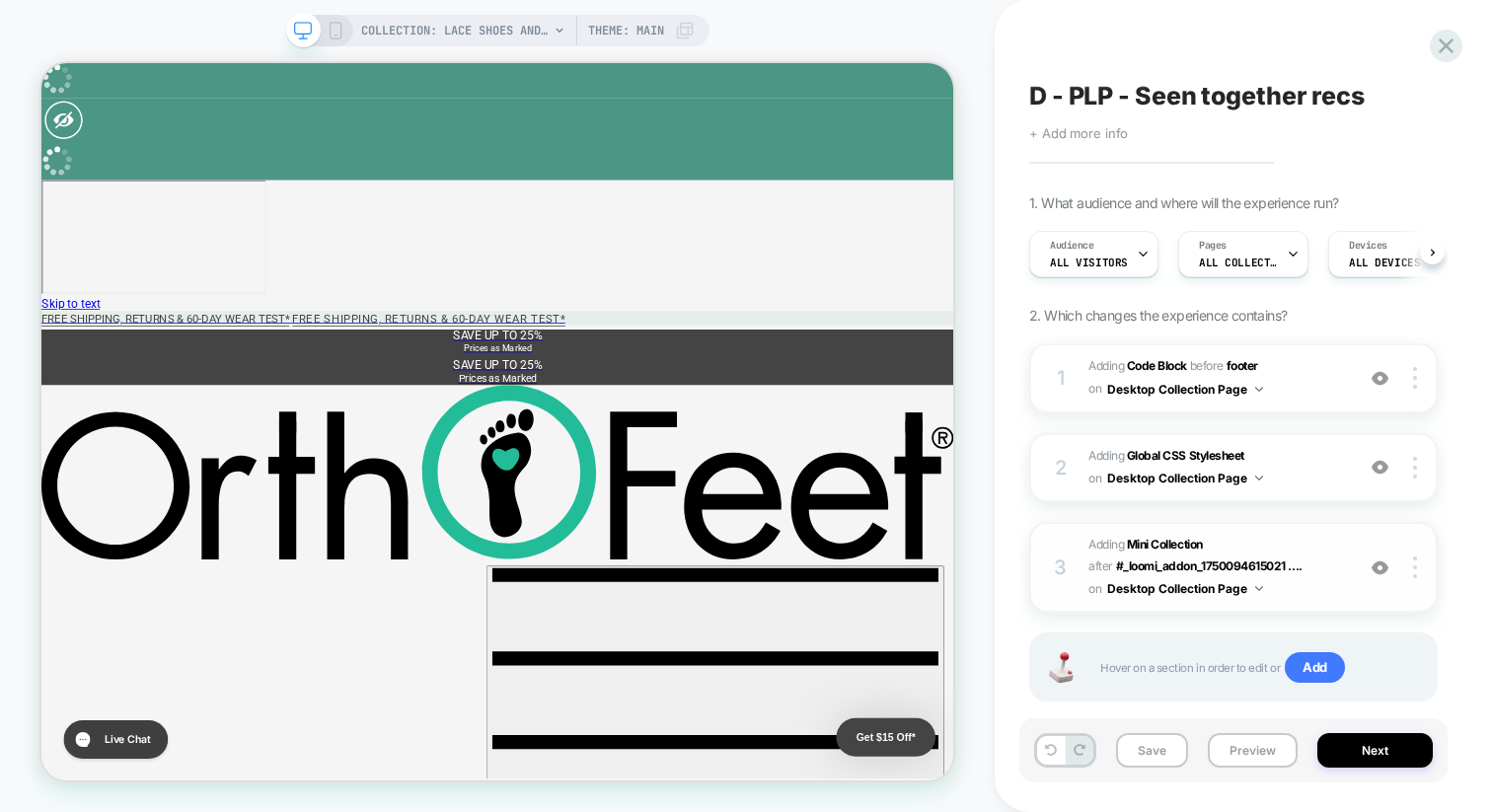 scroll, scrollTop: 0, scrollLeft: 1, axis: horizontal 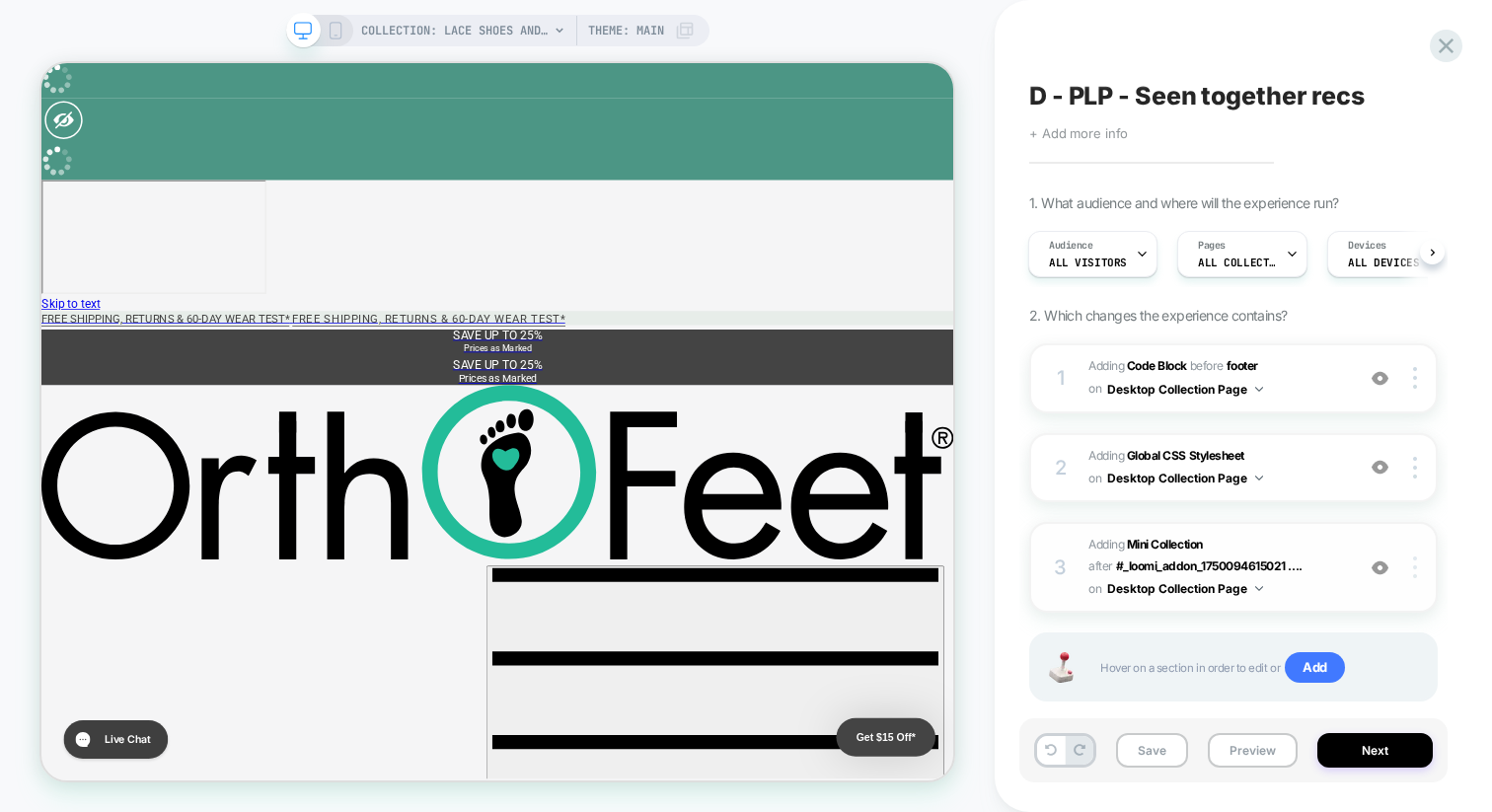 click at bounding box center [1418, 567] 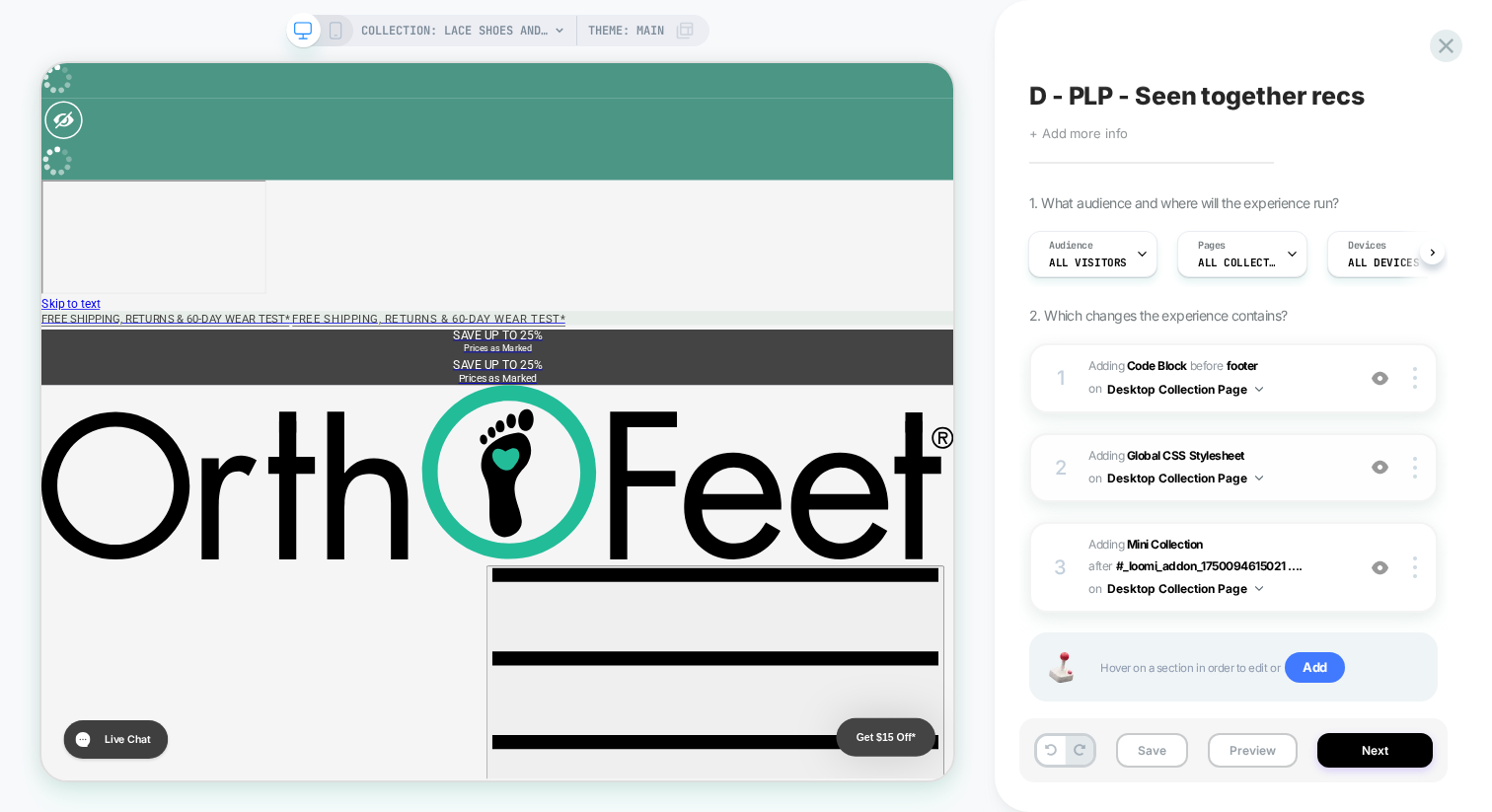 scroll, scrollTop: 36, scrollLeft: 0, axis: vertical 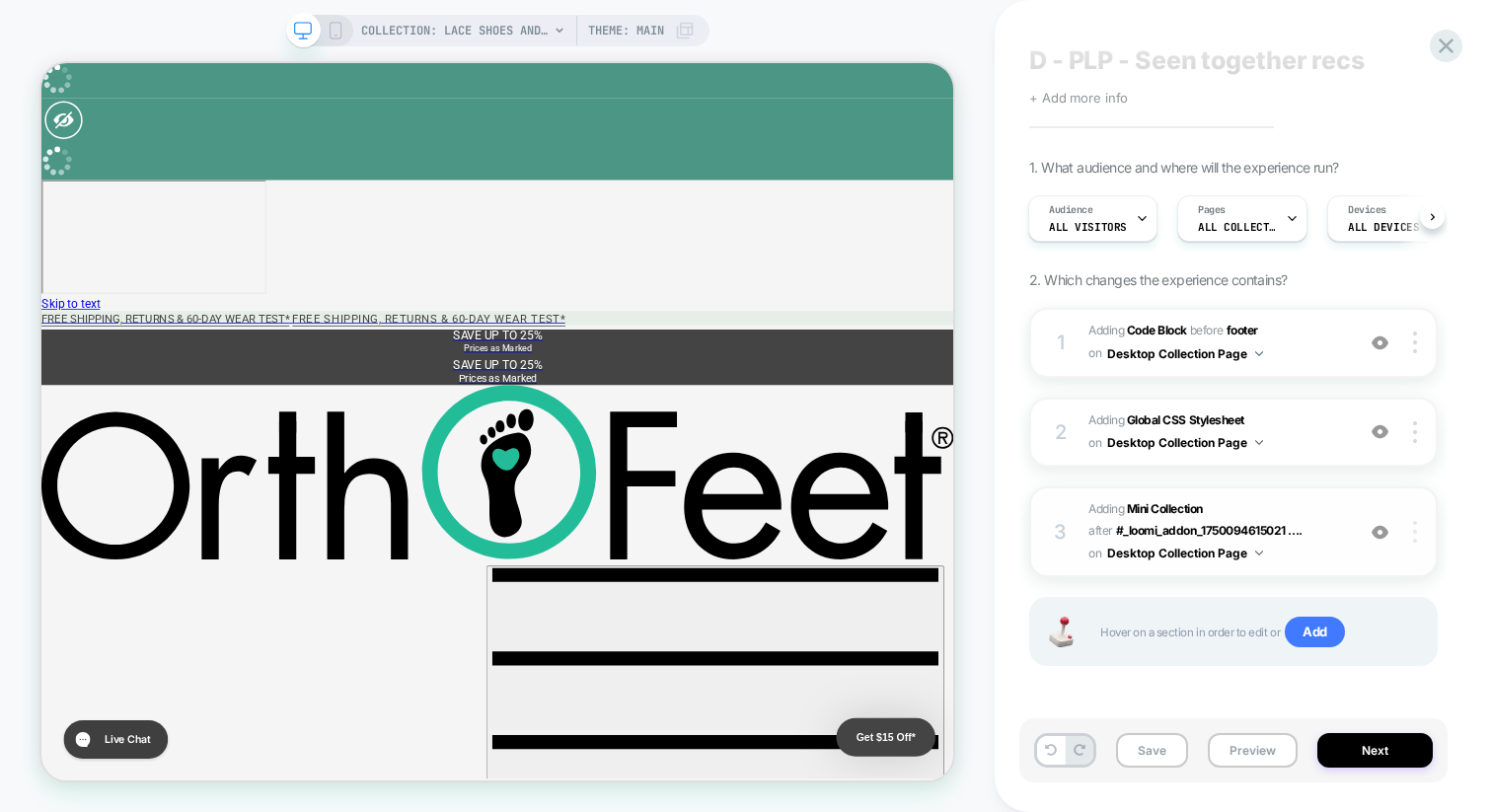 click at bounding box center (1415, 532) 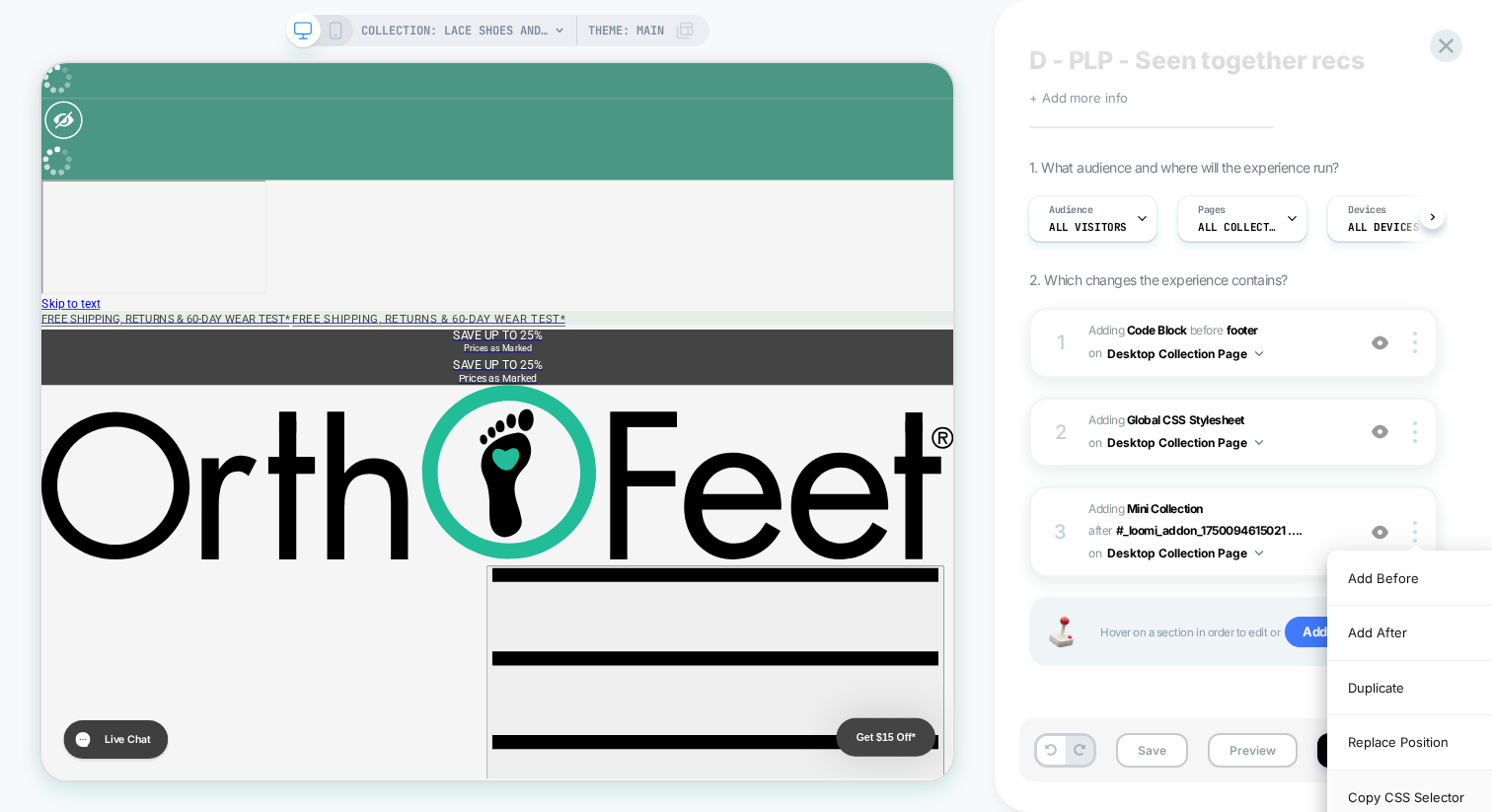 click on "Copy CSS Selector" at bounding box center [1416, 797] 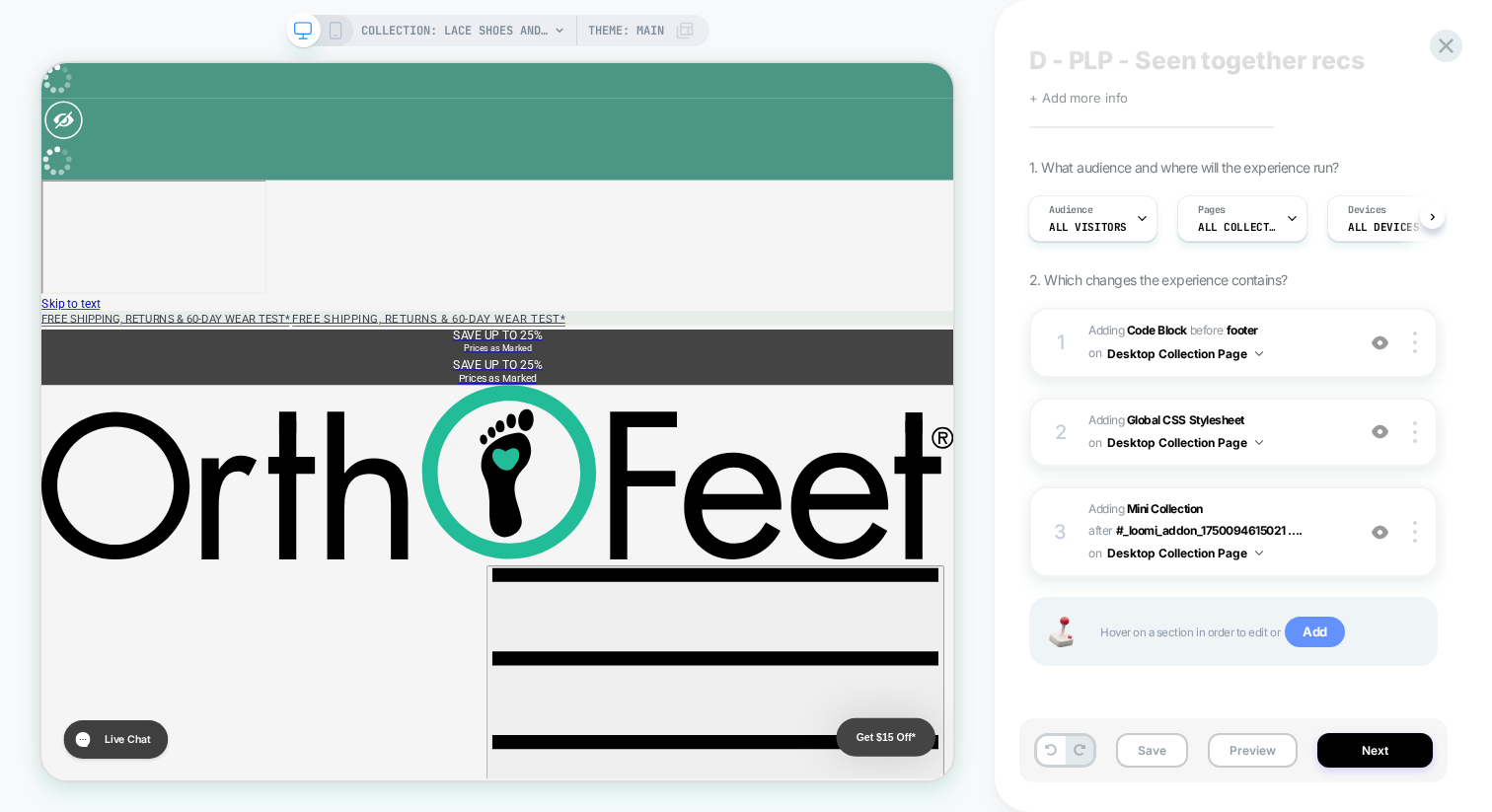 click on "Add" at bounding box center [1314, 632] 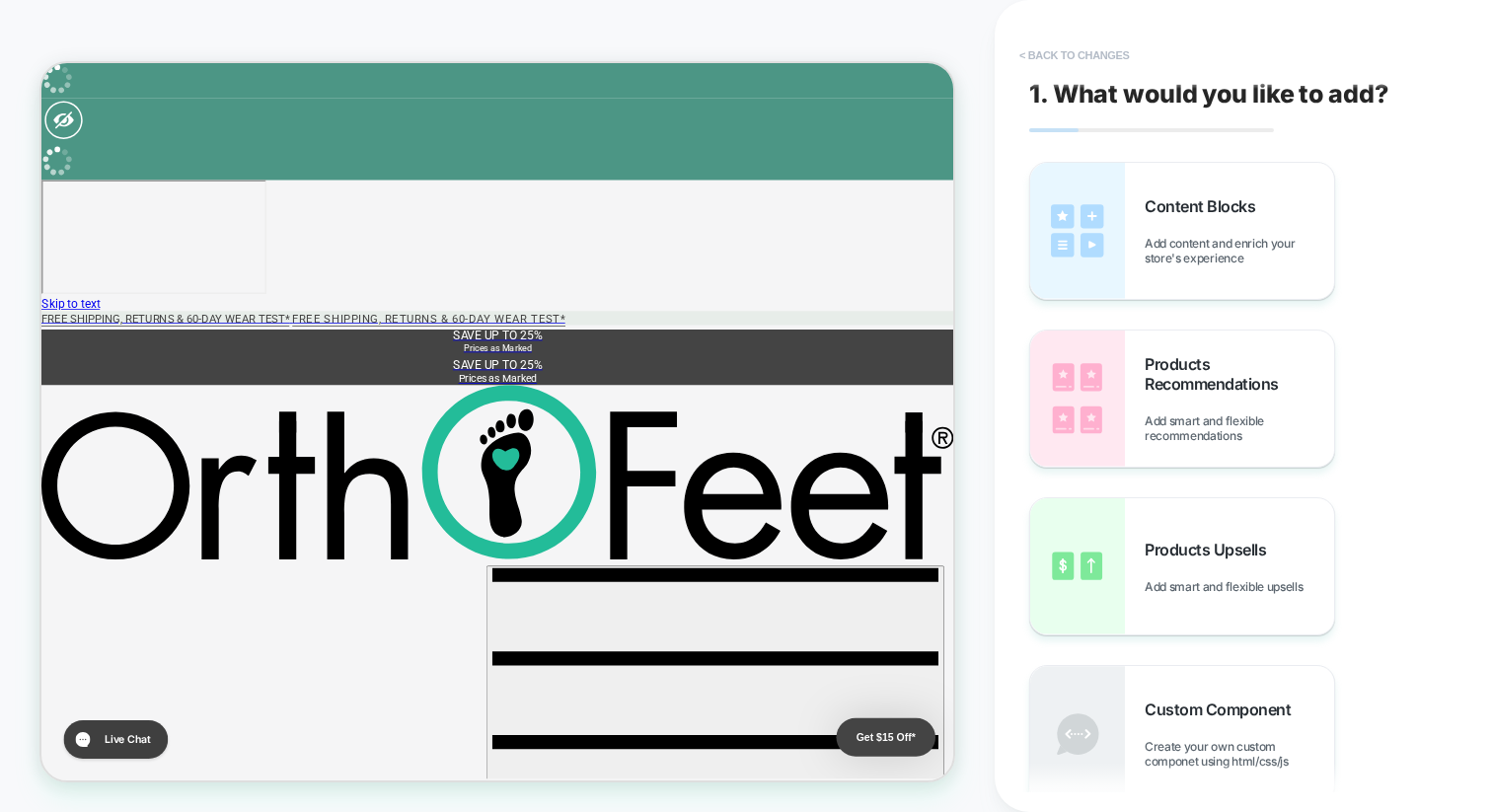 click on "< Back to changes" at bounding box center [1075, 55] 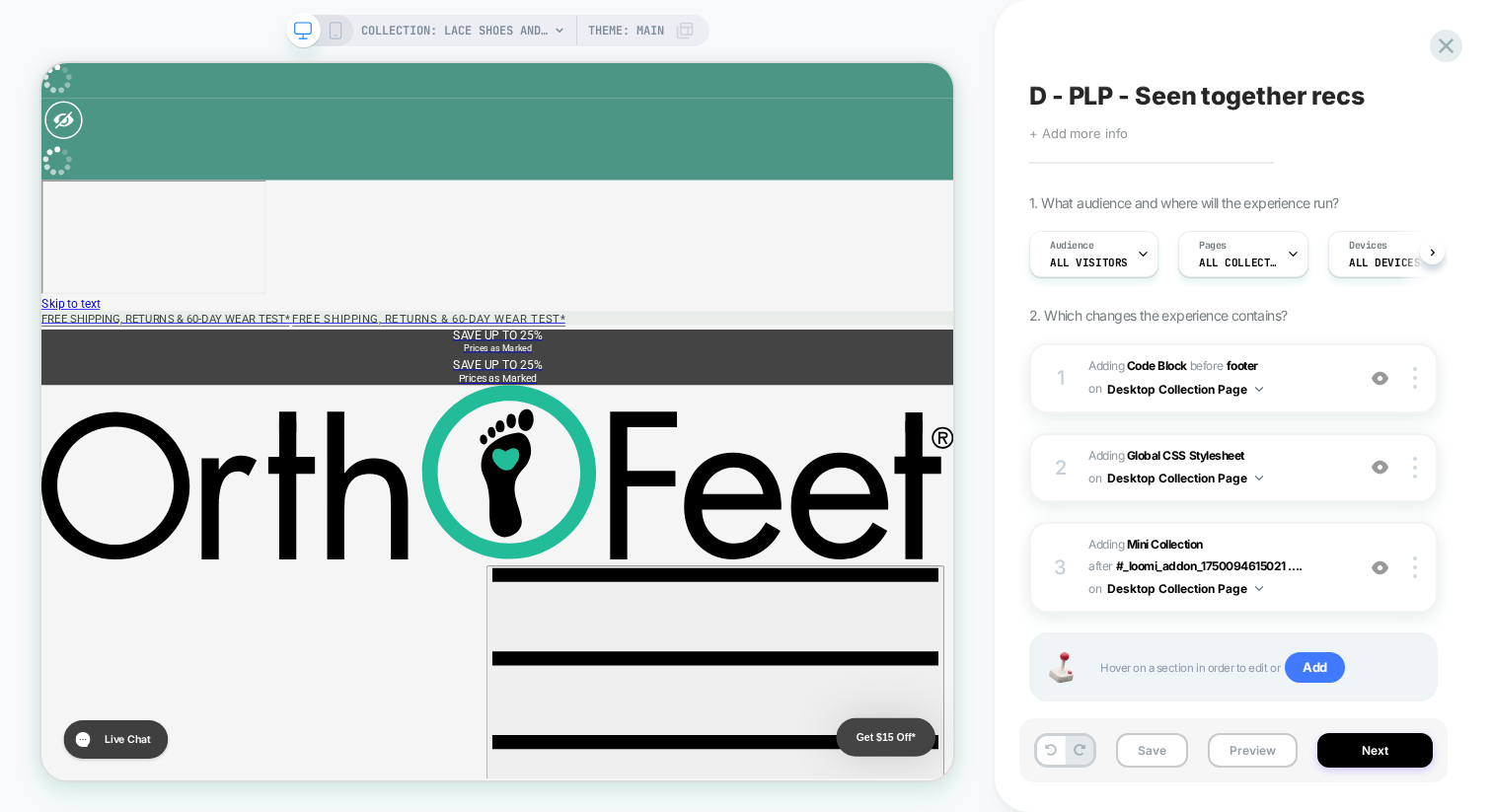 scroll, scrollTop: 0, scrollLeft: 1, axis: horizontal 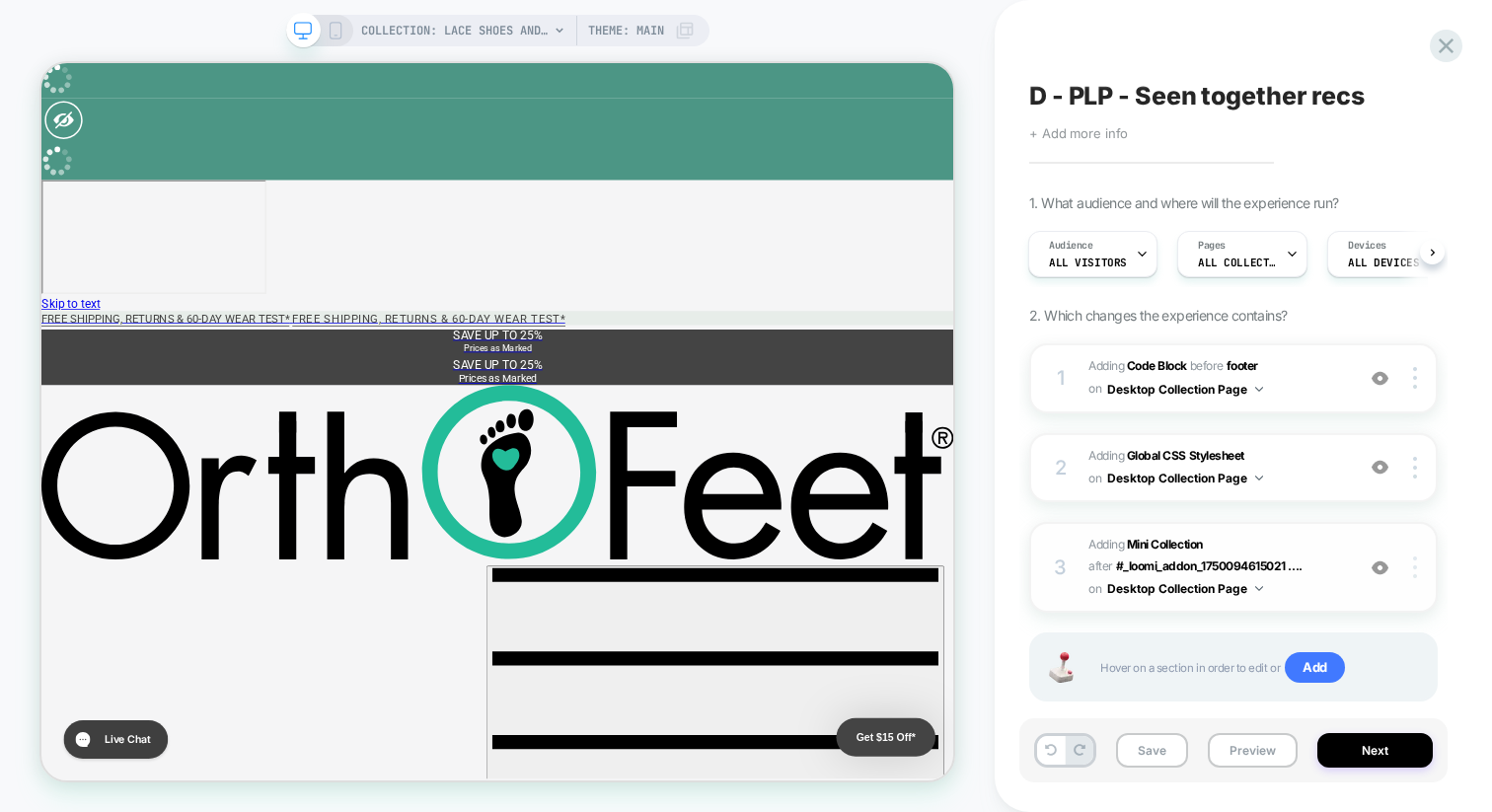 click at bounding box center (1418, 567) 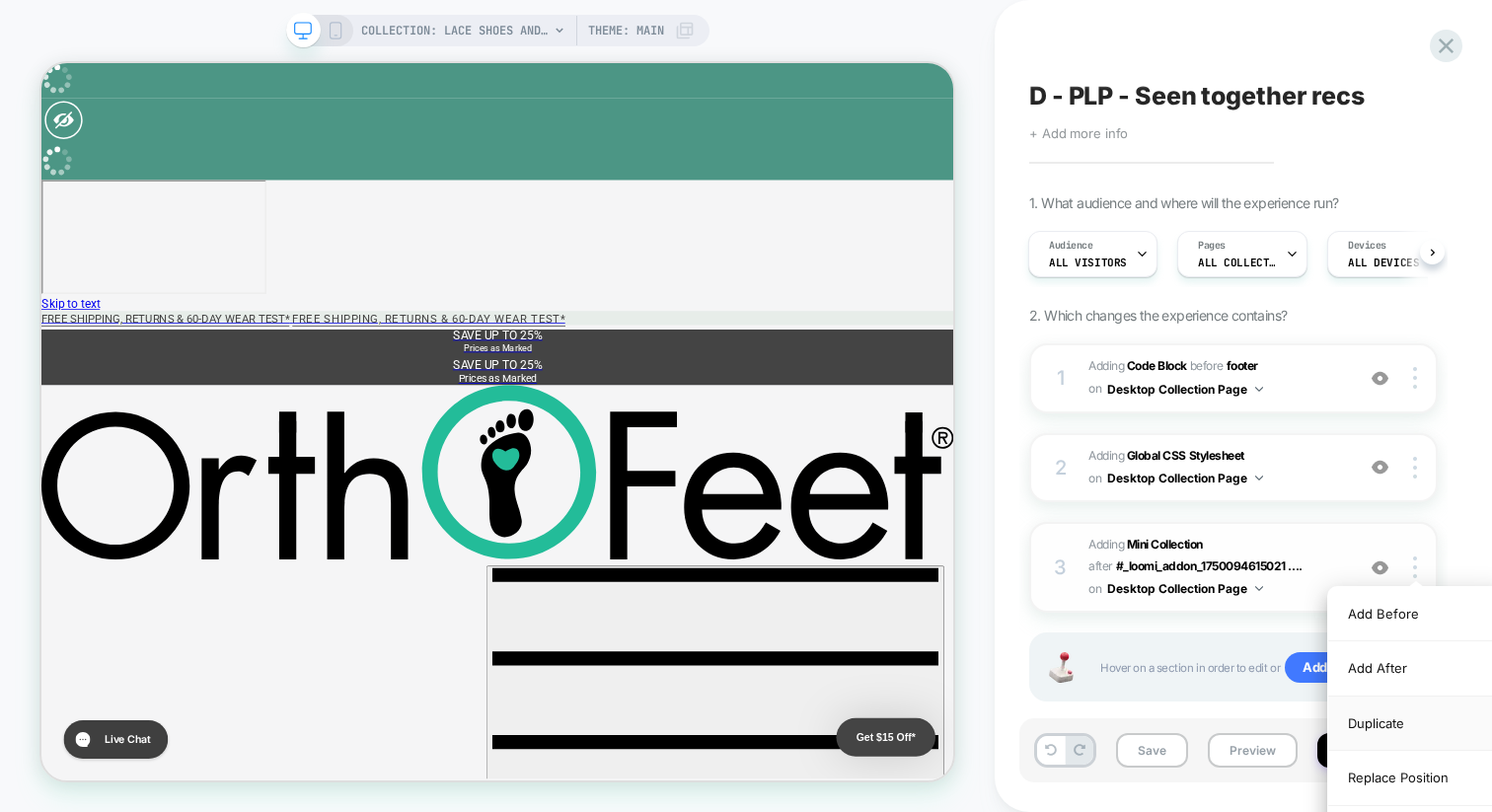 click on "Duplicate" at bounding box center [1416, 723] 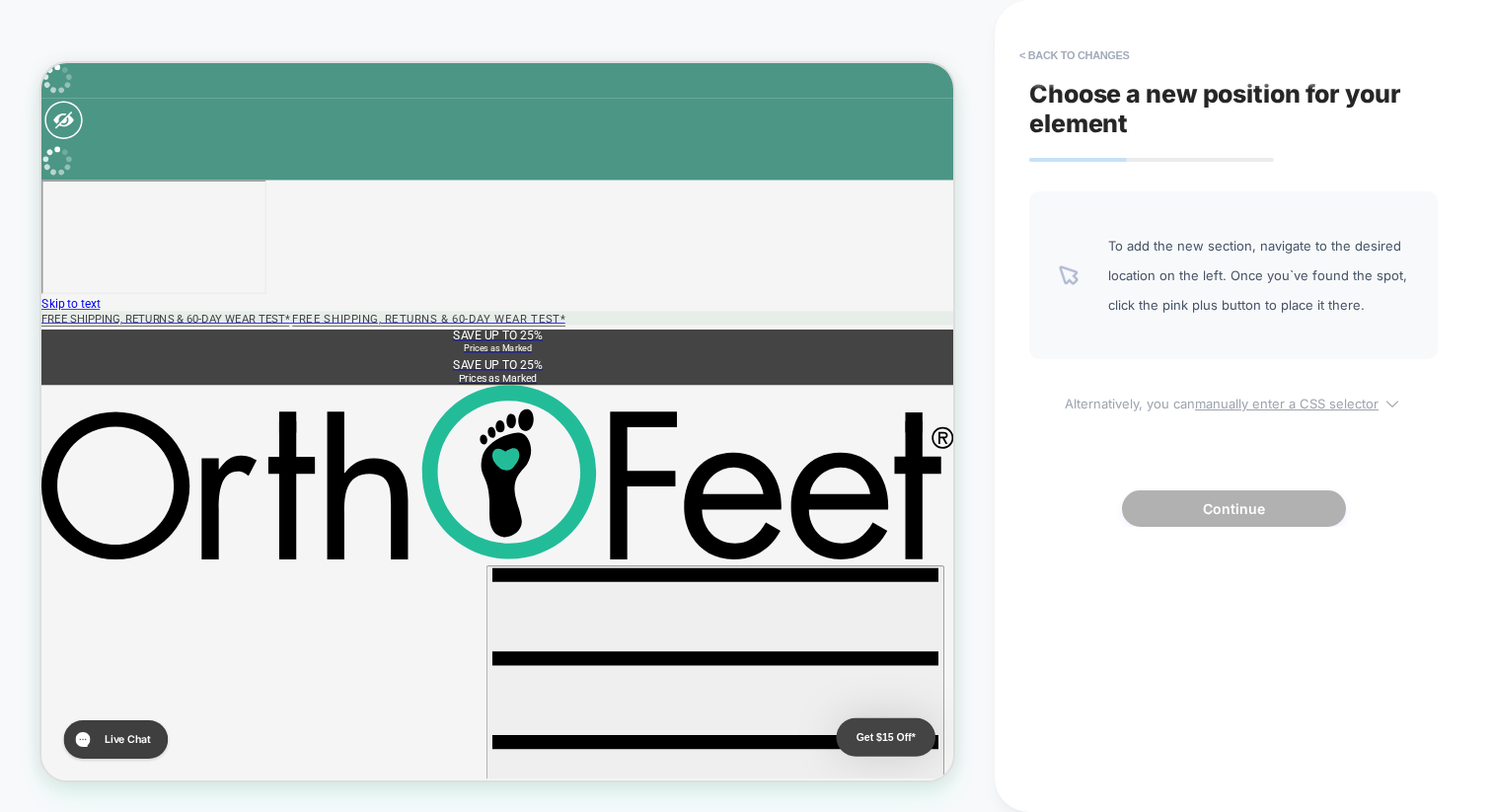 click on "manually enter a CSS selector" at bounding box center (1287, 404) 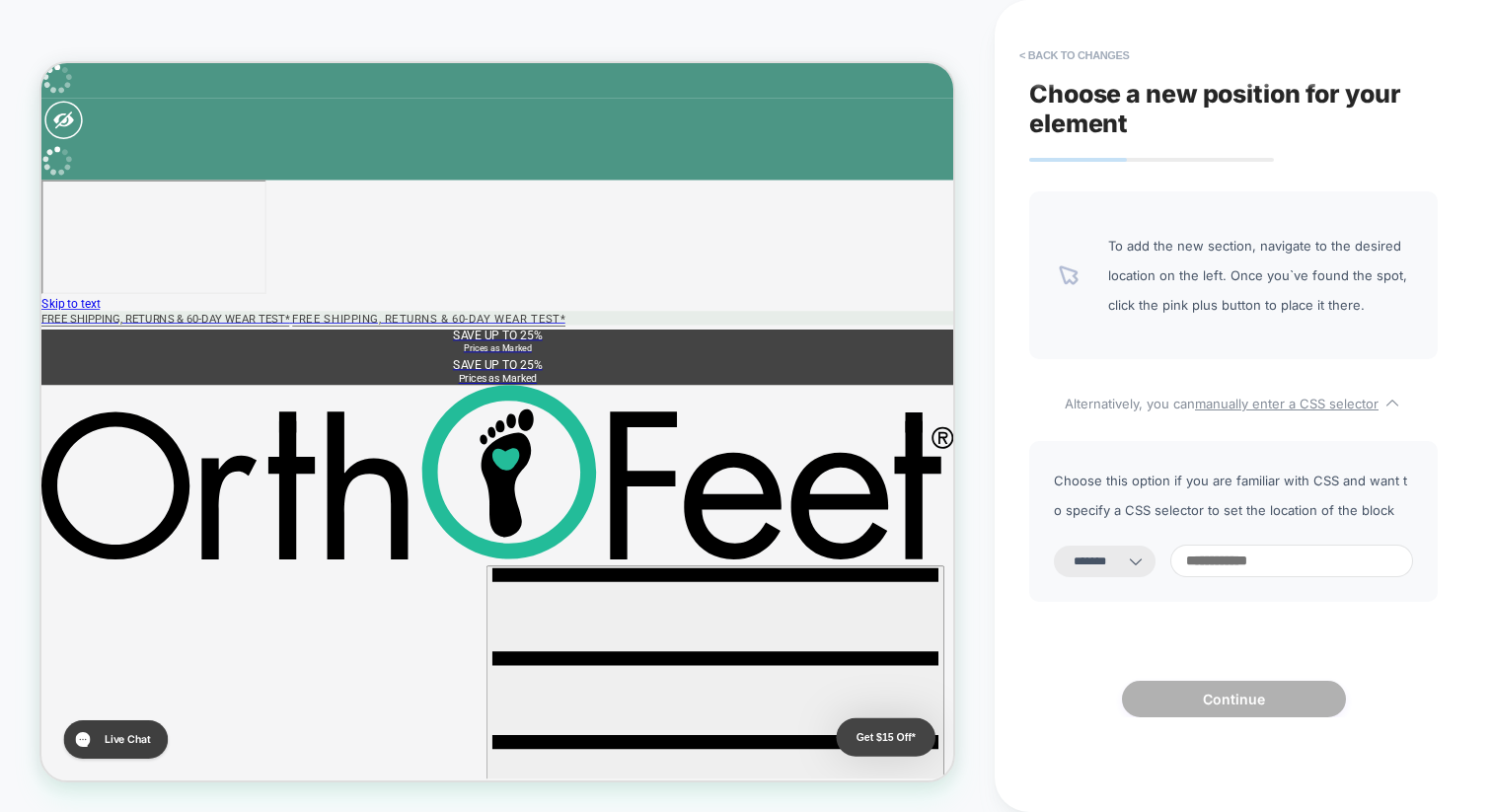click on "**********" at bounding box center [1233, 521] 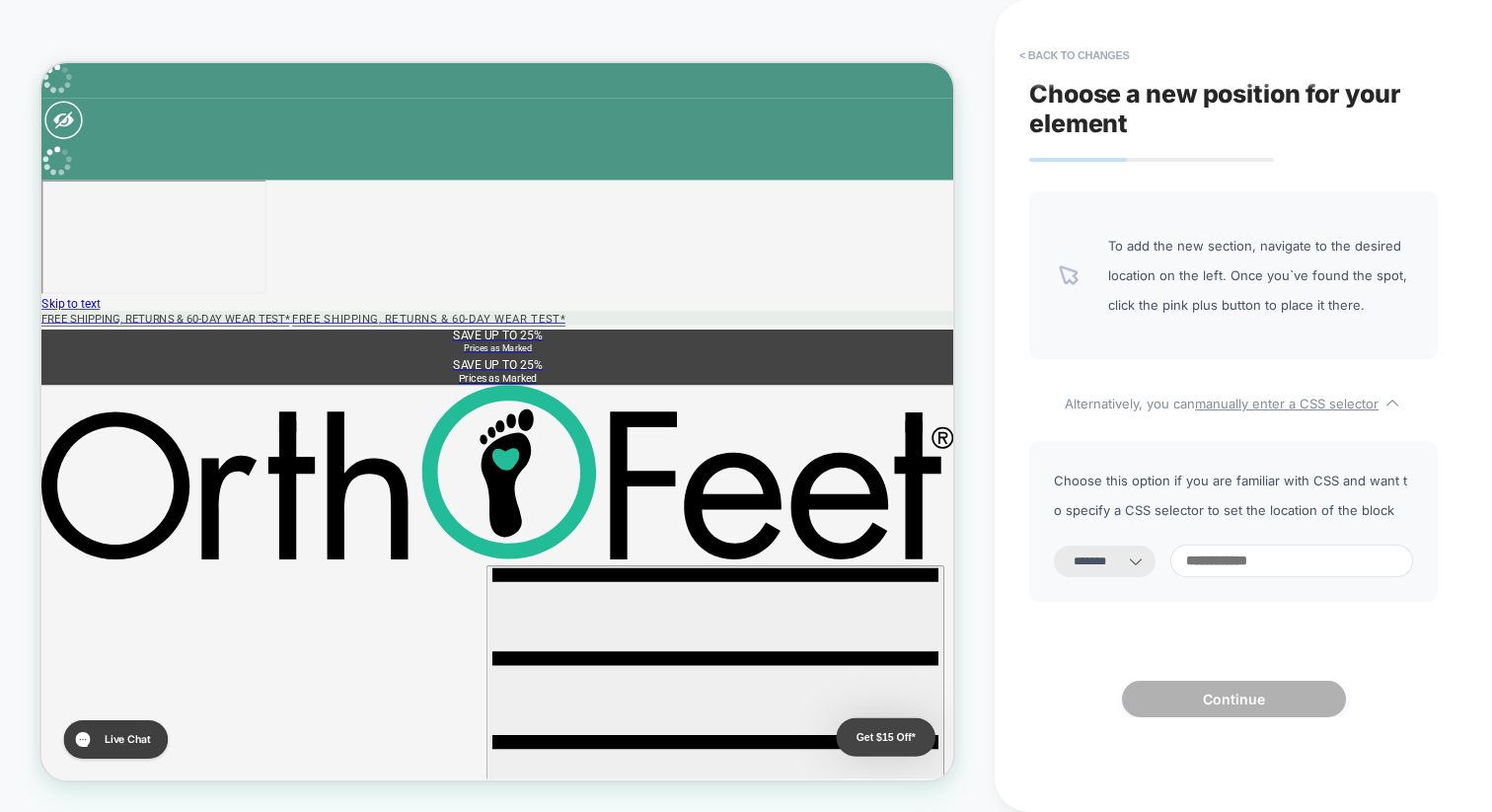click at bounding box center (1292, 560) 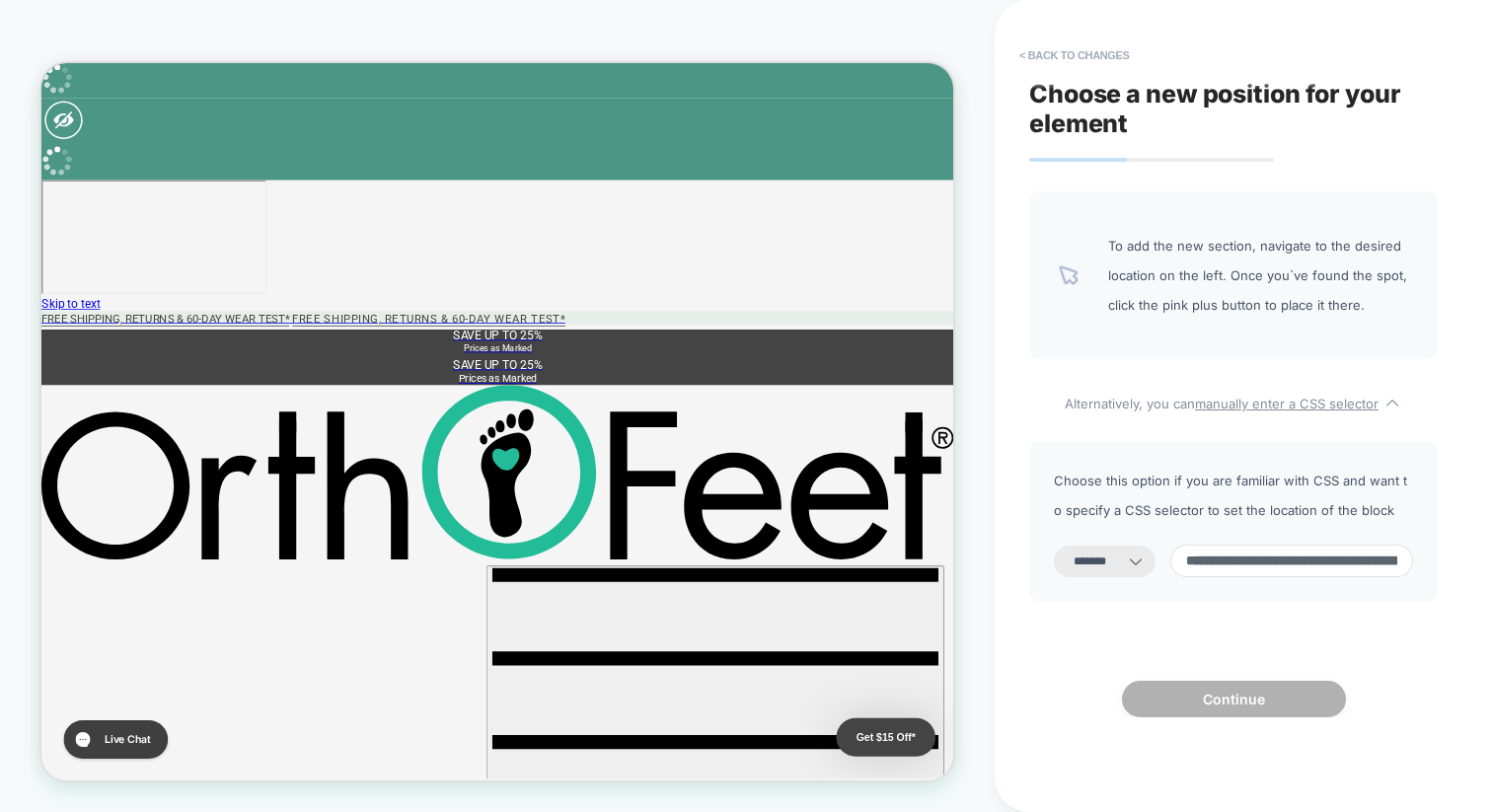 scroll, scrollTop: 0, scrollLeft: 360, axis: horizontal 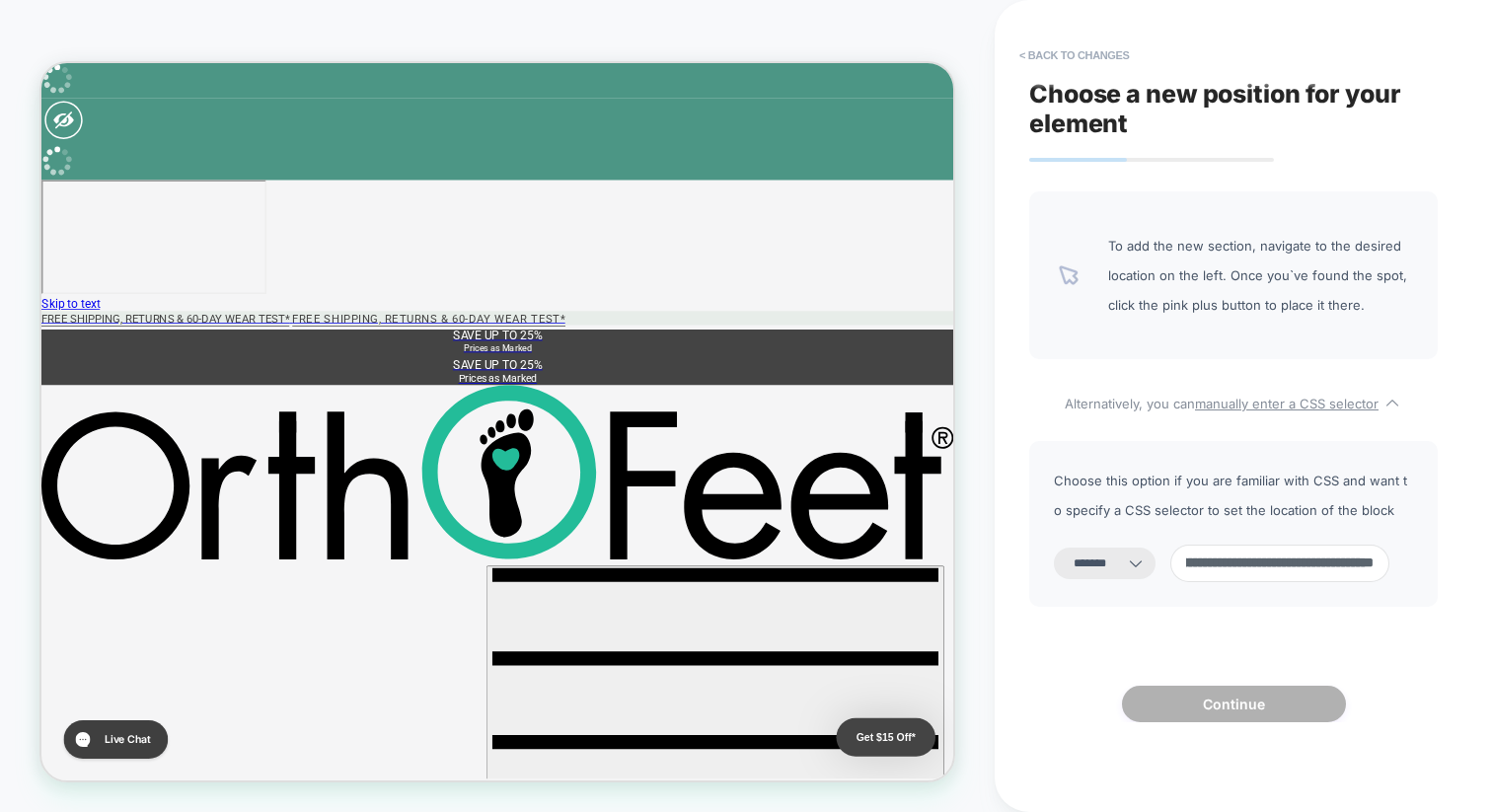 select on "*********" 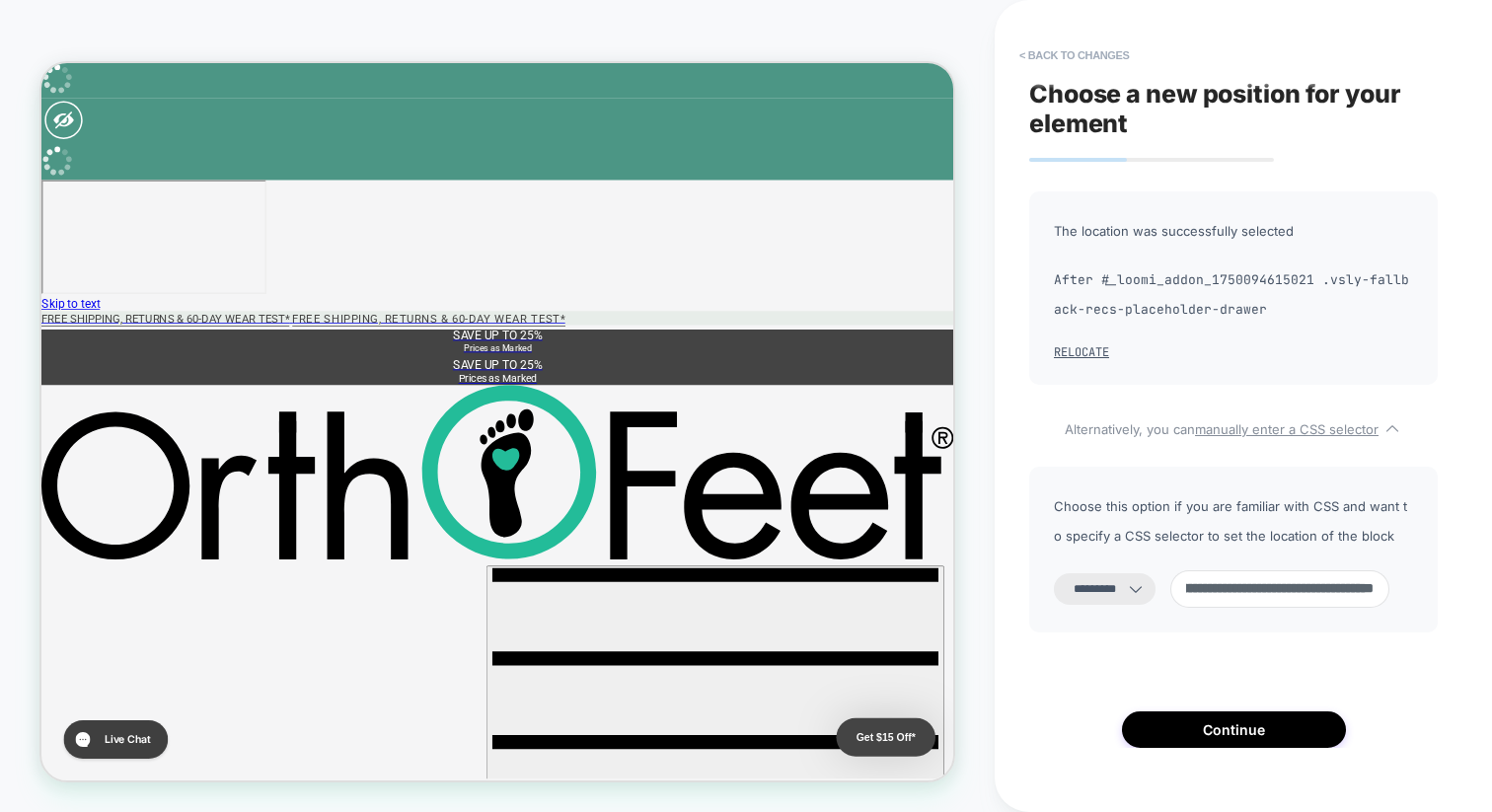 type on "**********" 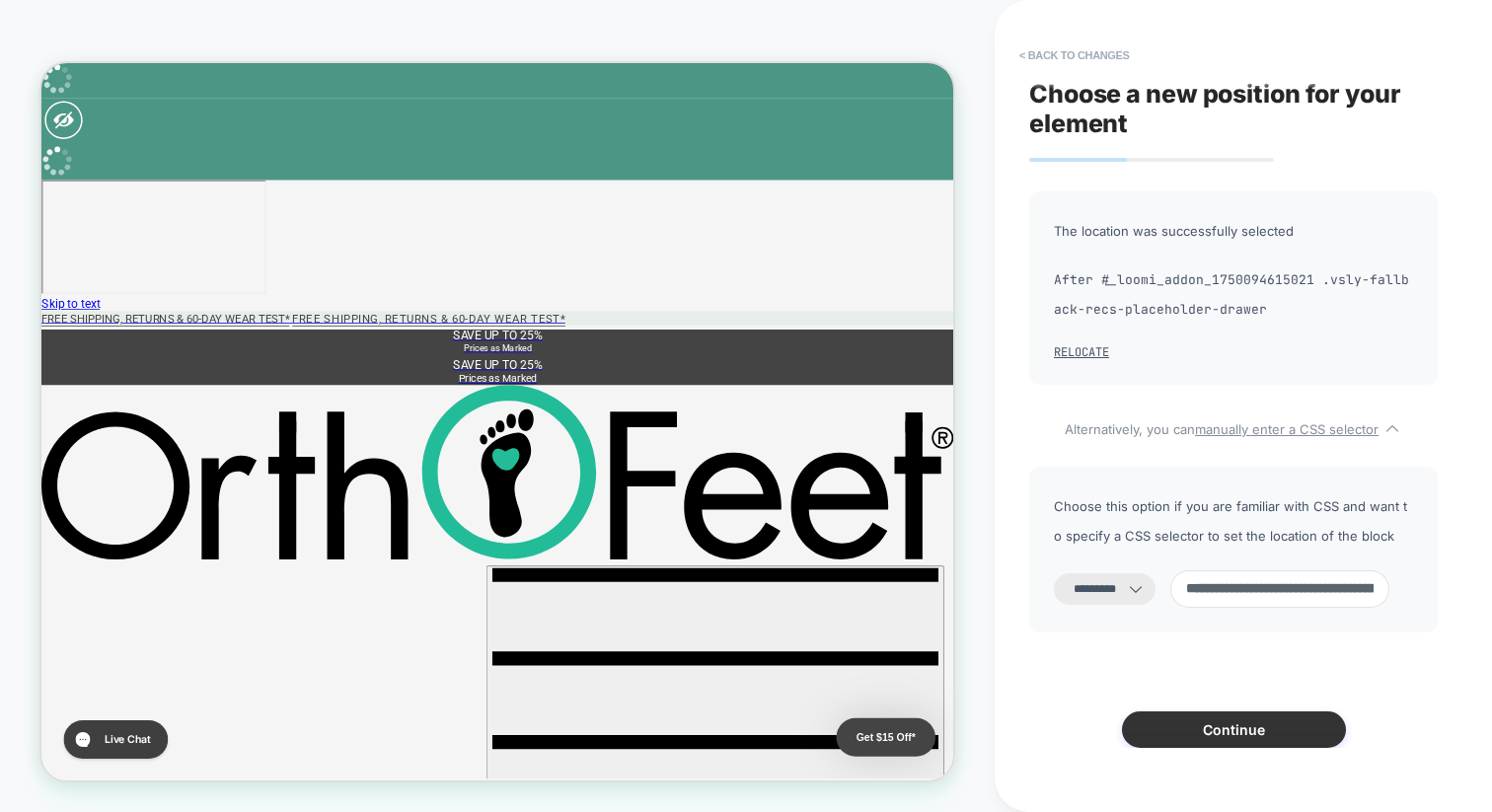 click on "Continue" at bounding box center (1233, 729) 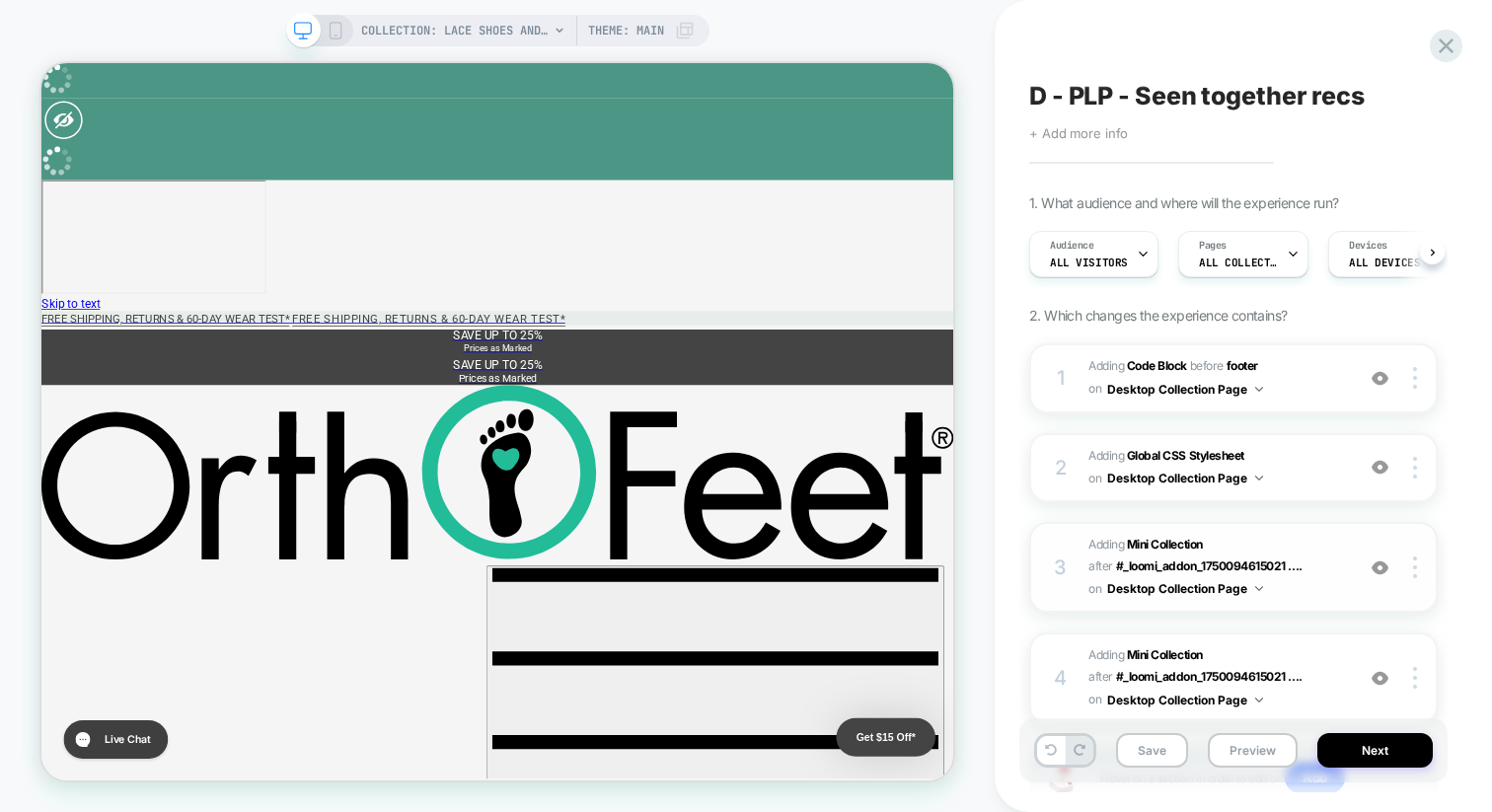 scroll, scrollTop: 0, scrollLeft: 1, axis: horizontal 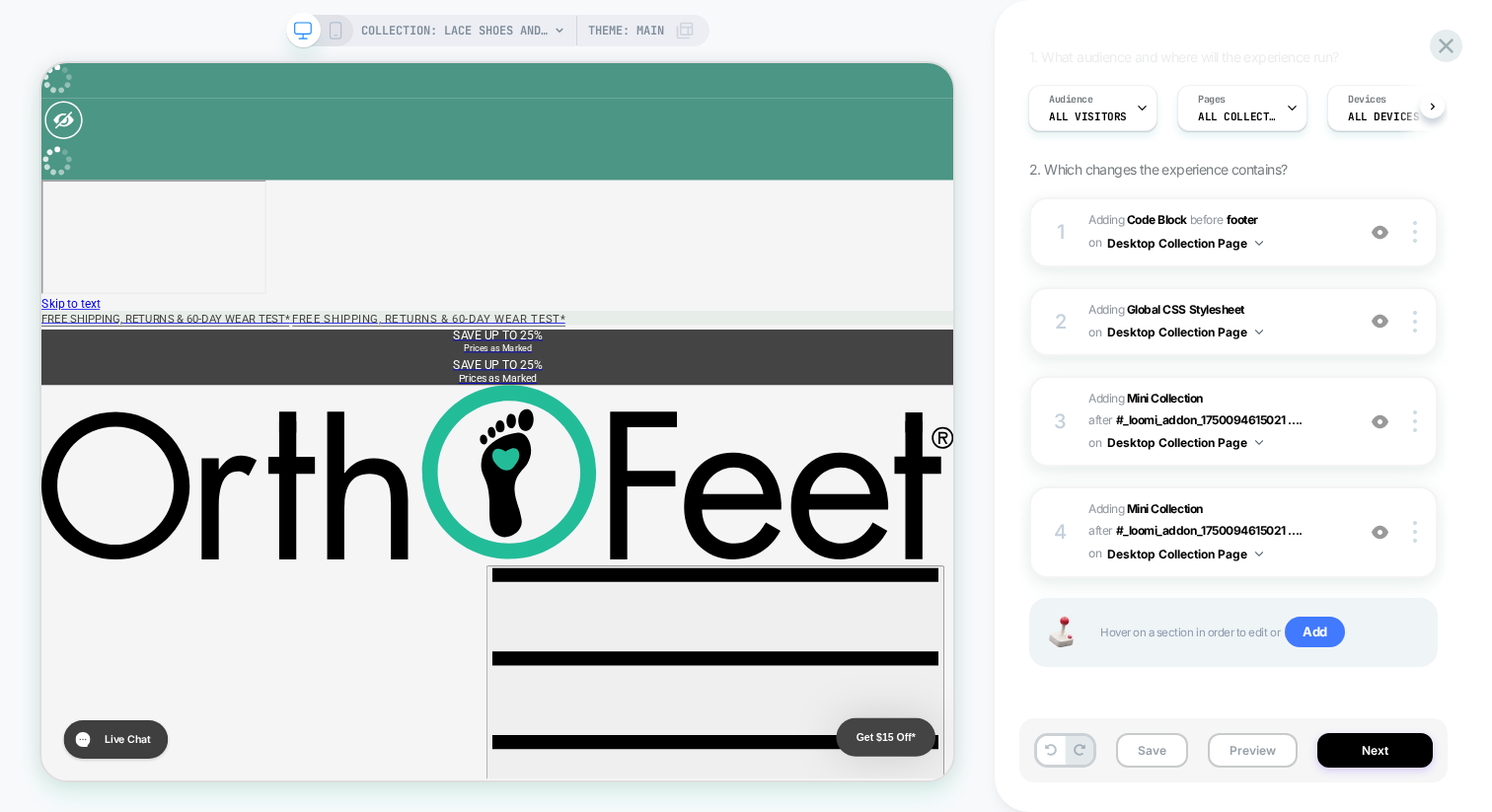 click on "1 Adding   Code Block   BEFORE footer footer   on Desktop Collection Page Add Before Add After Duplicate Replace Position Copy CSS Selector Rename Copy to   Mobile Target   All Devices Delete 2 Adding   Global CSS Stylesheet   on Desktop Collection Page Add Before Add After Copy to   Mobile Target   All Devices Delete 3 #_loomi_addon_1750097312332 Adding   Mini Collection   AFTER #_loomi_addon_1750094615021 .... #_loomi_addon_1750094615021 .vsly-recs-placeholder-drawer   on Desktop Collection Page Add Before Add After Duplicate Replace Position Copy CSS Selector Copy Widget Id Rename Copy to   Mobile Target   All Devices Delete Upgrade to latest 4 #_loomi_addon_1751984727777 Adding   Mini Collection   AFTER #_loomi_addon_1750094615021 .... #_loomi_addon_1750094615021 .vsly-fallback-recs-placeholder-drawer   on Desktop Collection Page Add Before Add After Duplicate Replace Position Copy CSS Selector Copy Widget Id Rename Copy to   Mobile Target   All Devices Delete Upgrade to latest Add" at bounding box center (1233, 457) 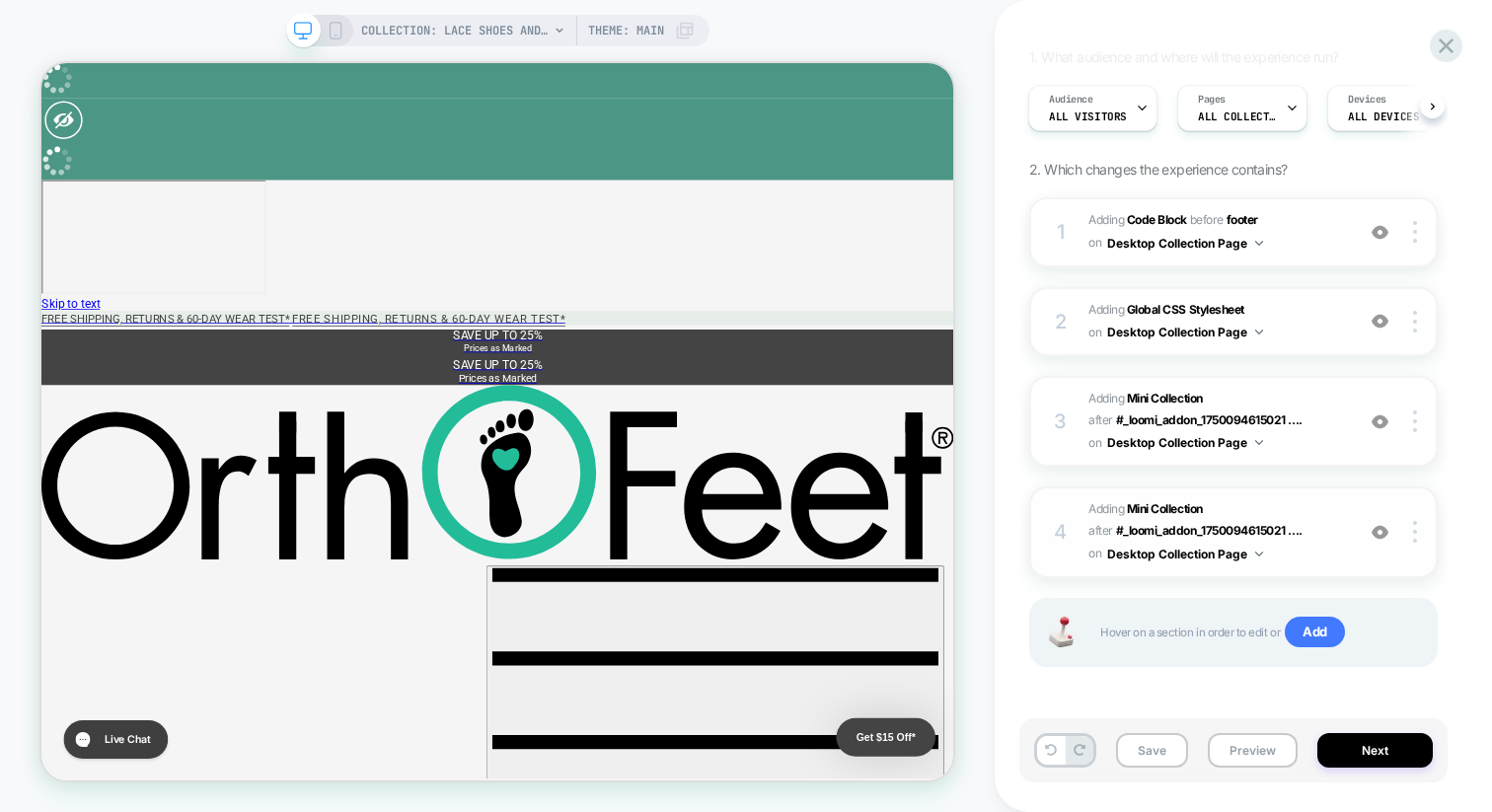 click on "#_loomi_addon_1751984727777 Adding   Mini Collection   AFTER #_loomi_addon_1750094615021 .... #_loomi_addon_1750094615021 .vsly-fallback-recs-placeholder-drawer   on Desktop Collection Page" at bounding box center (1216, 532) 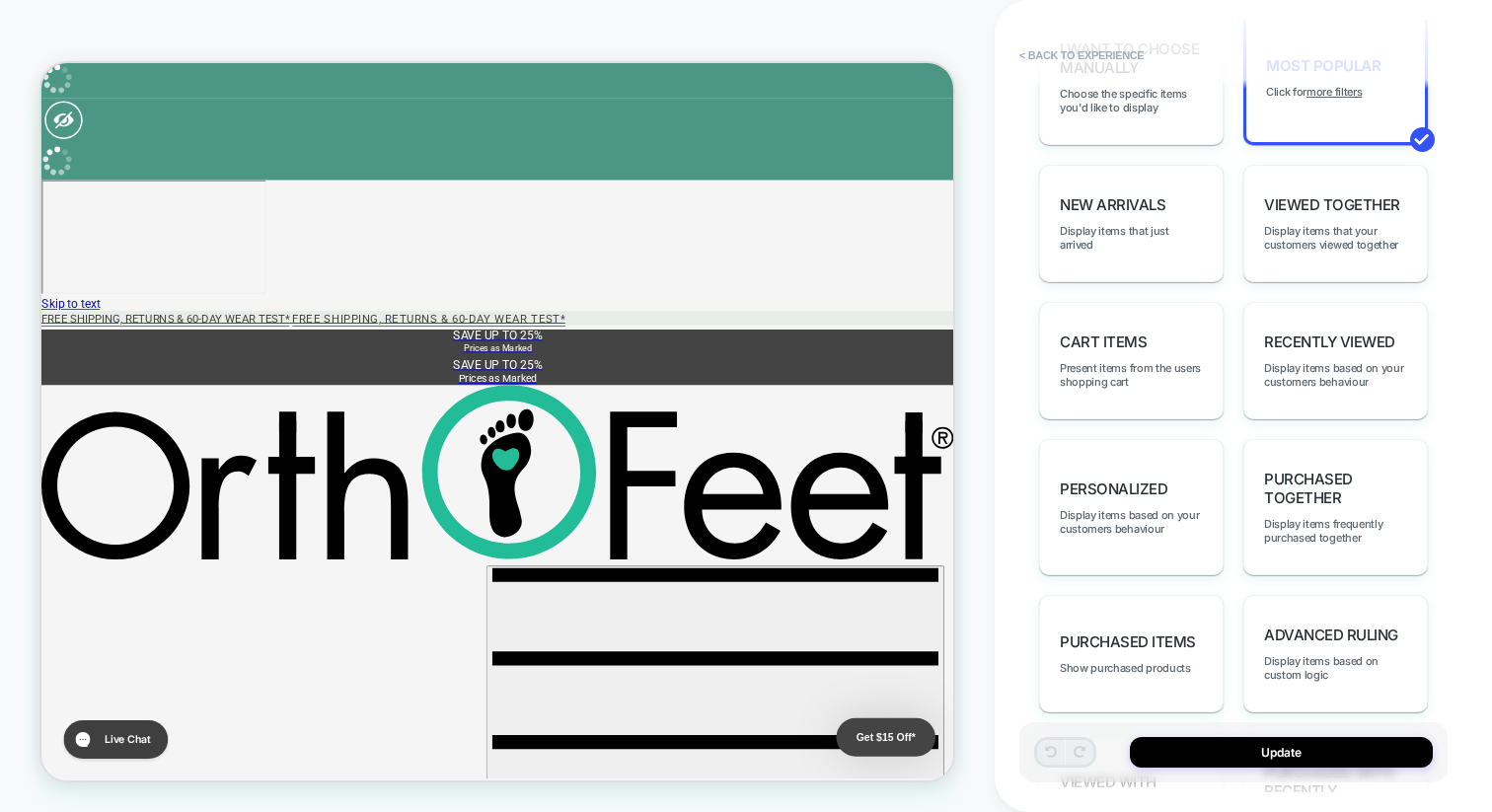 scroll, scrollTop: 866, scrollLeft: 0, axis: vertical 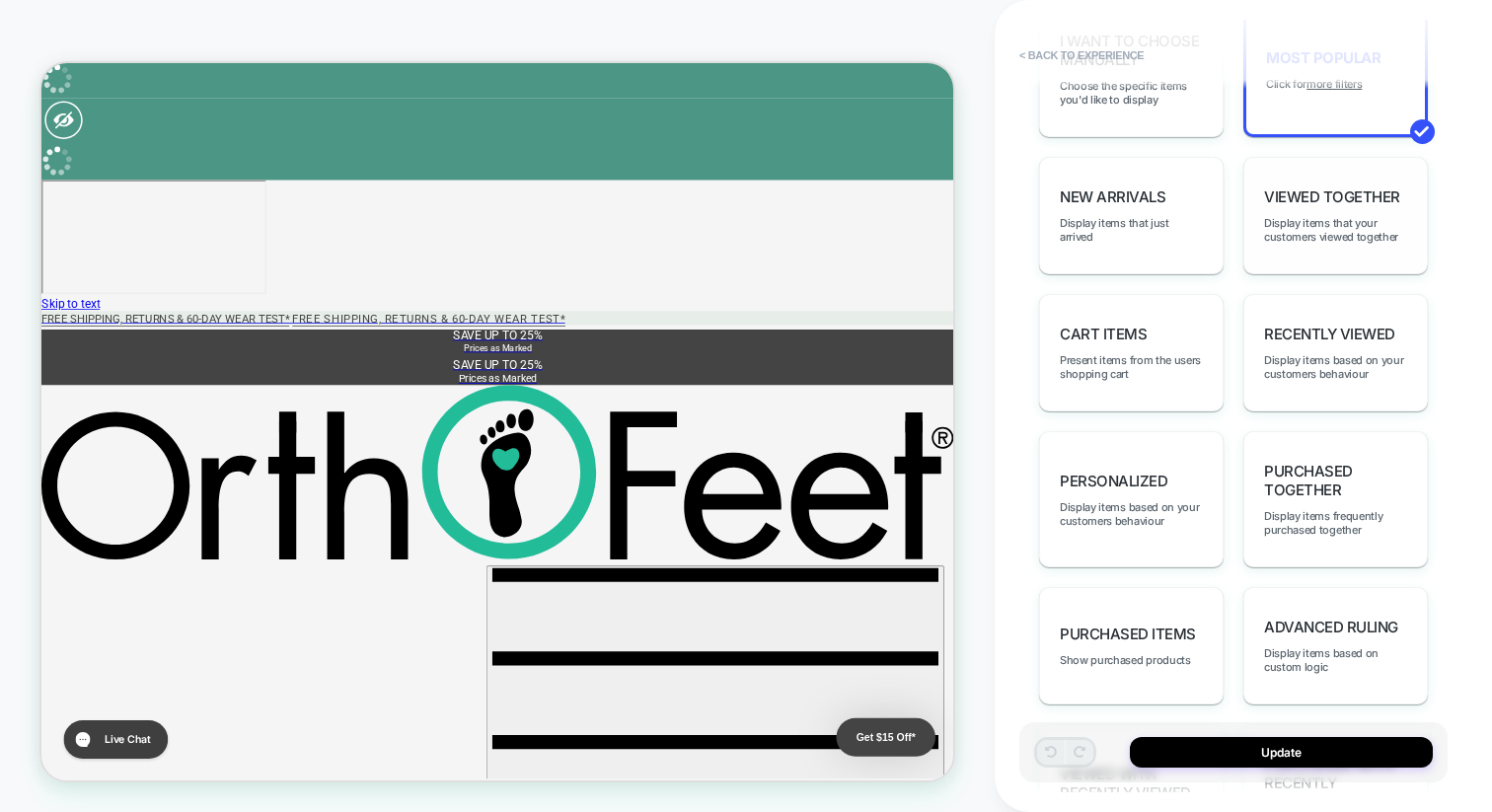 click on "Viewed Together Display items that your customers viewed together" at bounding box center (1335, 215) 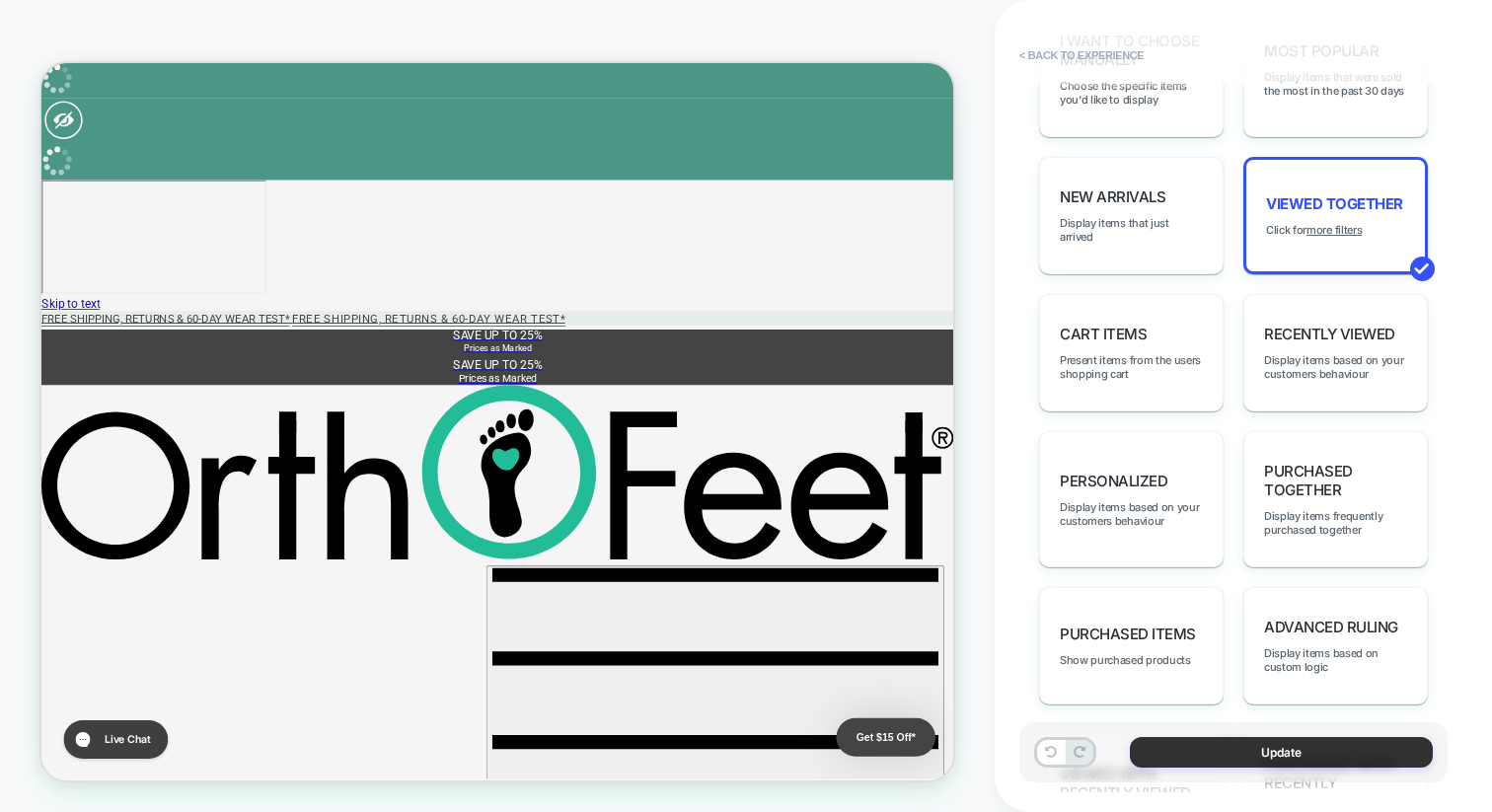 click on "Update" at bounding box center (1281, 752) 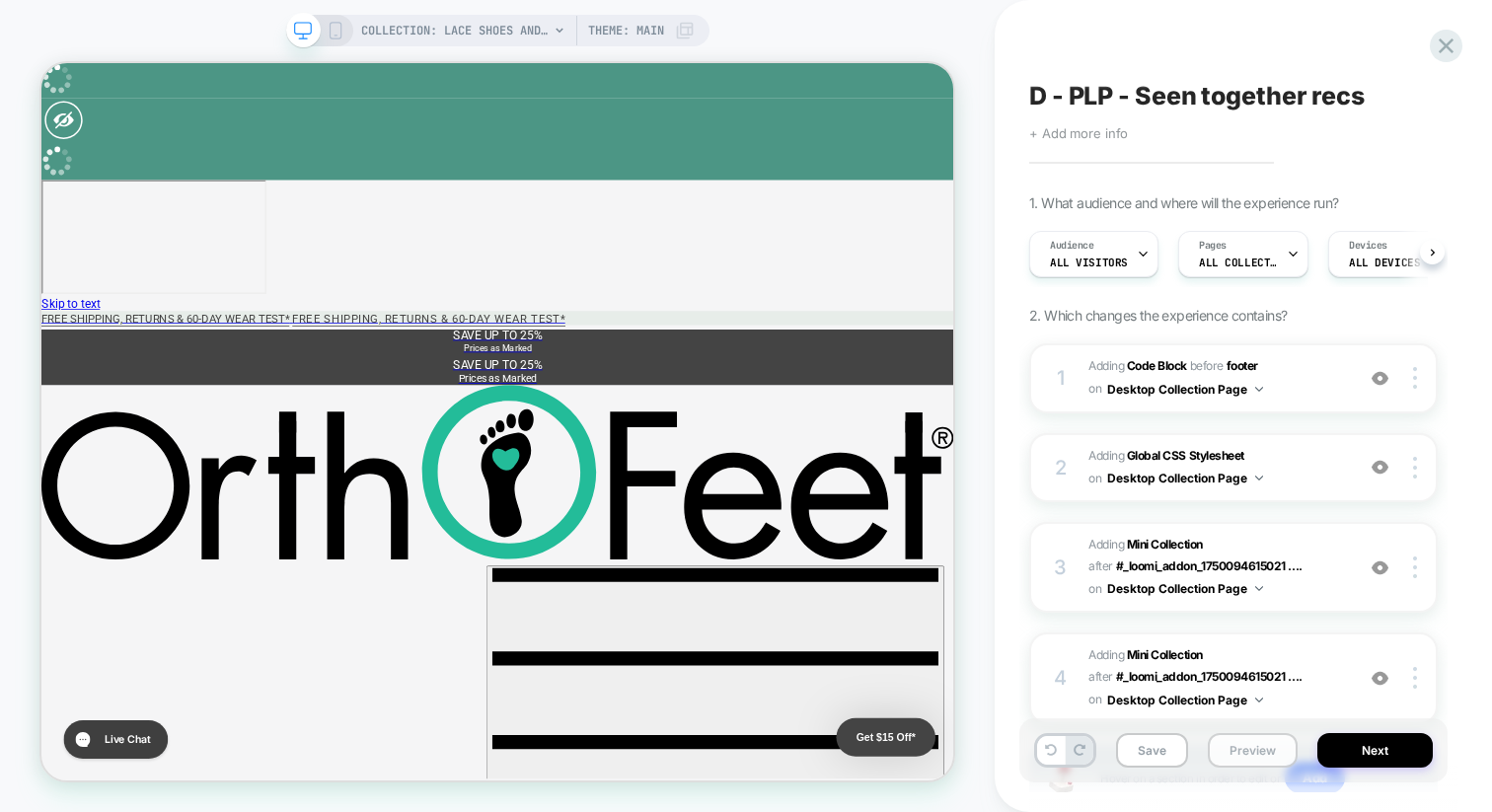 scroll, scrollTop: 0, scrollLeft: 1, axis: horizontal 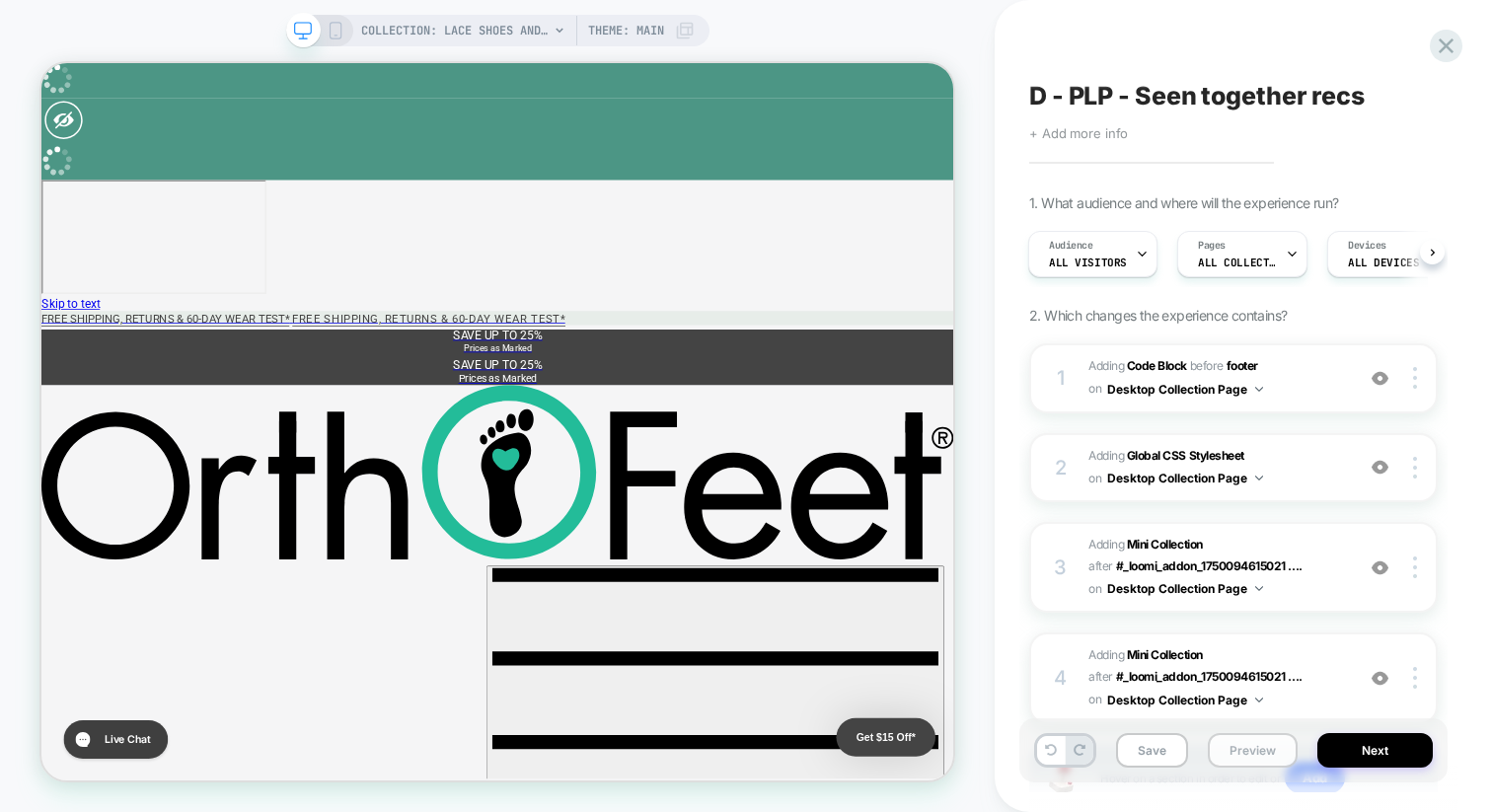 click on "Preview" at bounding box center [1252, 750] 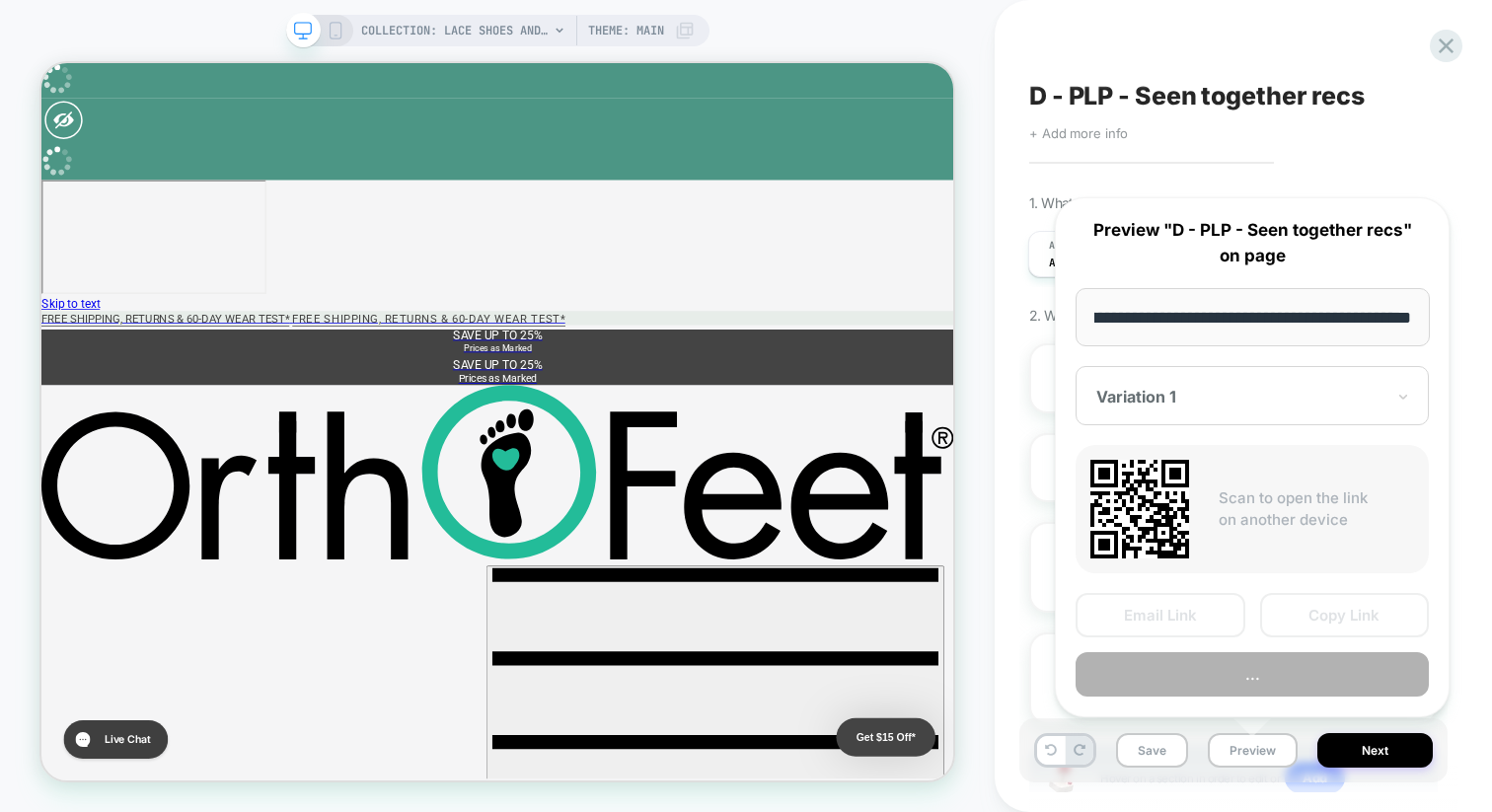 scroll, scrollTop: 0, scrollLeft: 0, axis: both 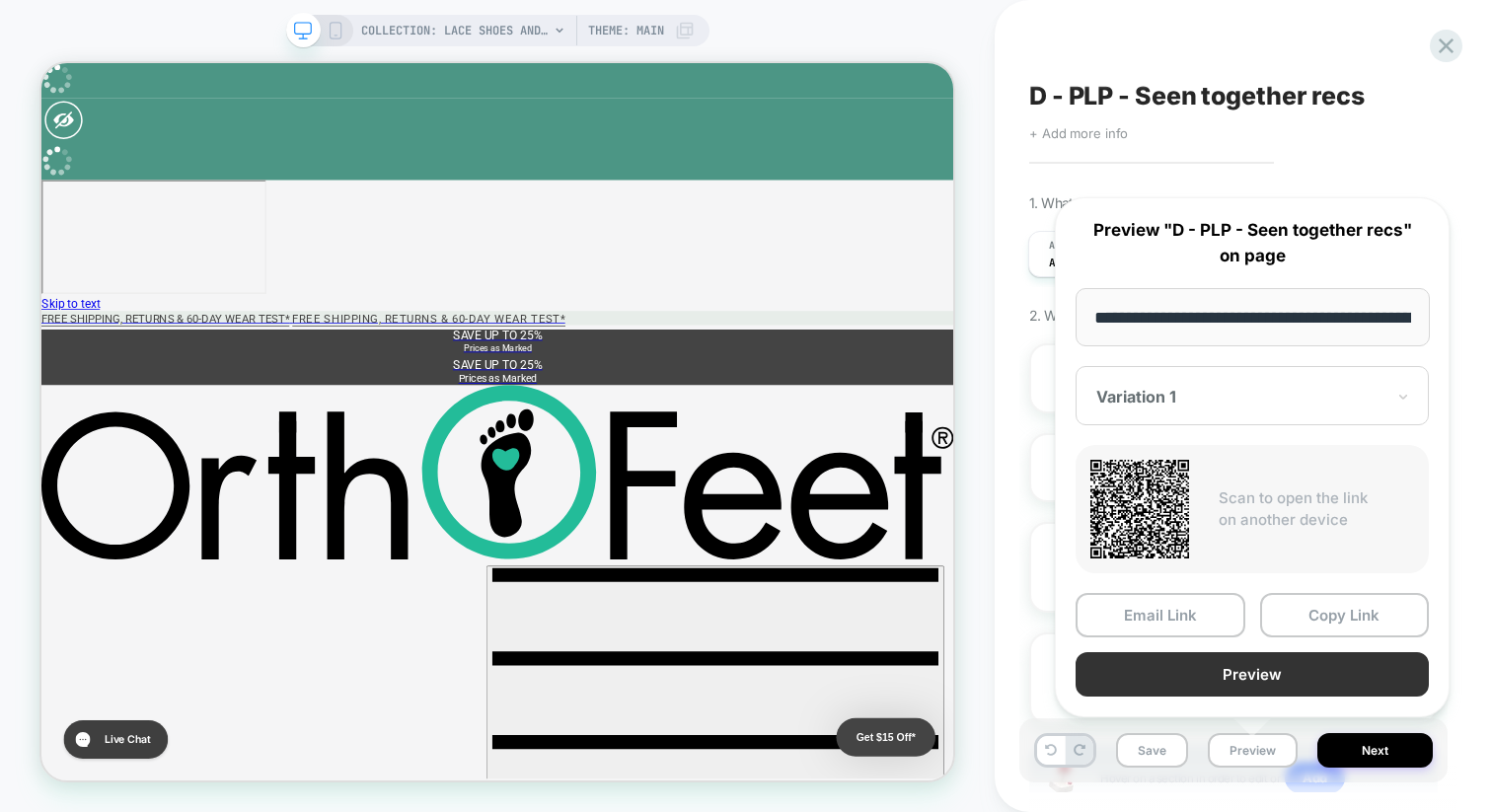 click on "Preview" at bounding box center (1252, 674) 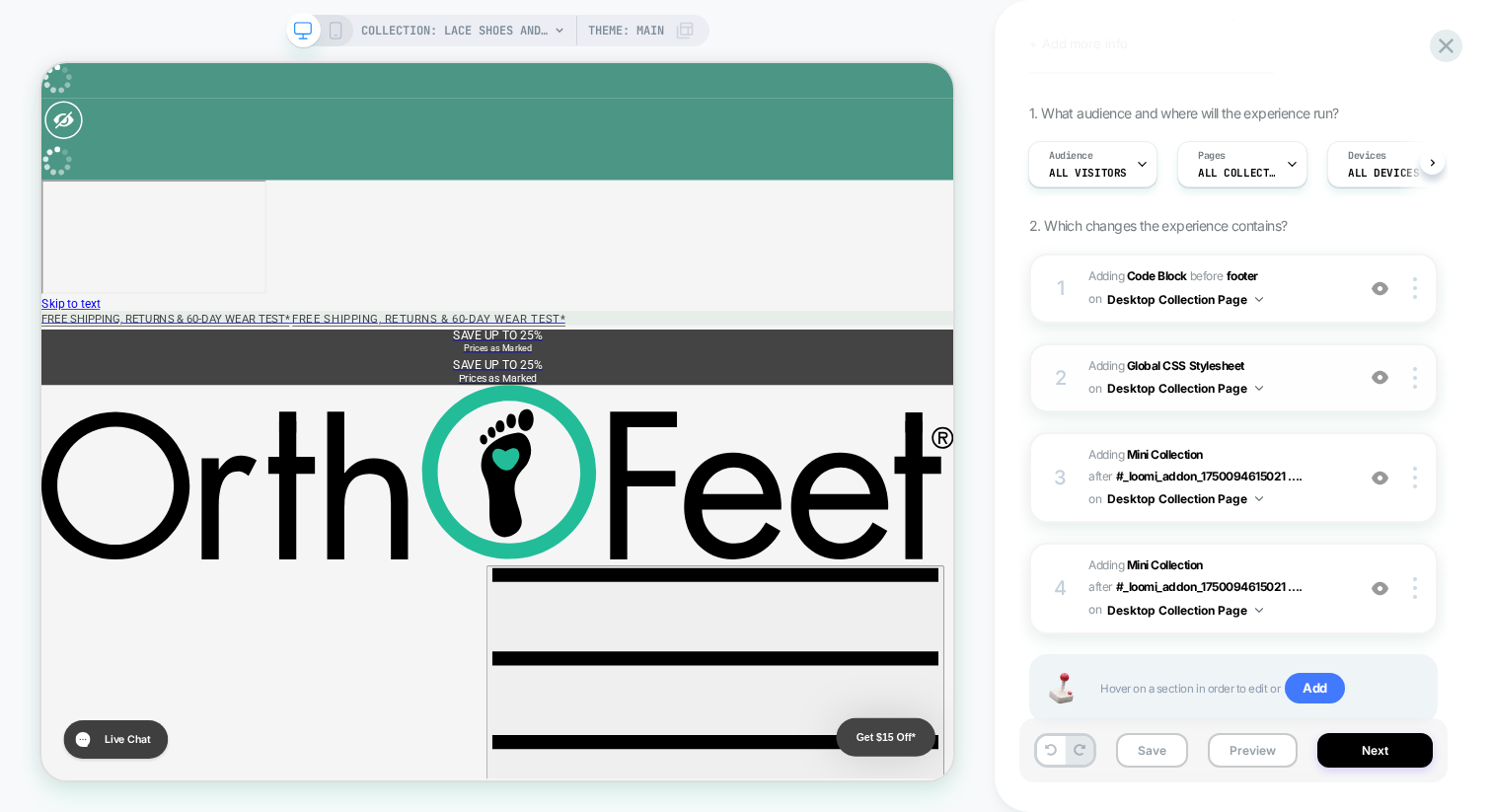 scroll, scrollTop: 146, scrollLeft: 0, axis: vertical 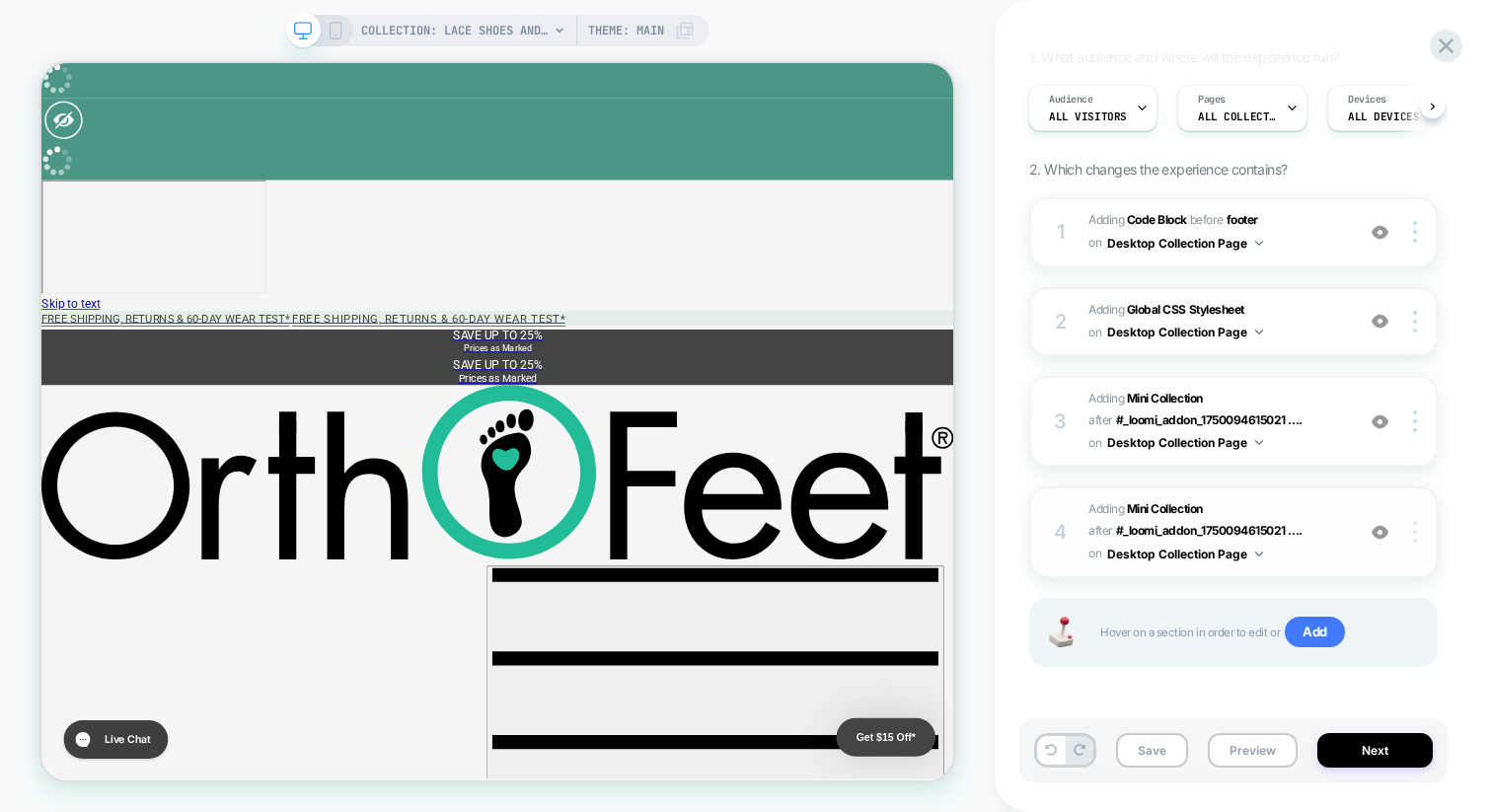 click at bounding box center [1418, 532] 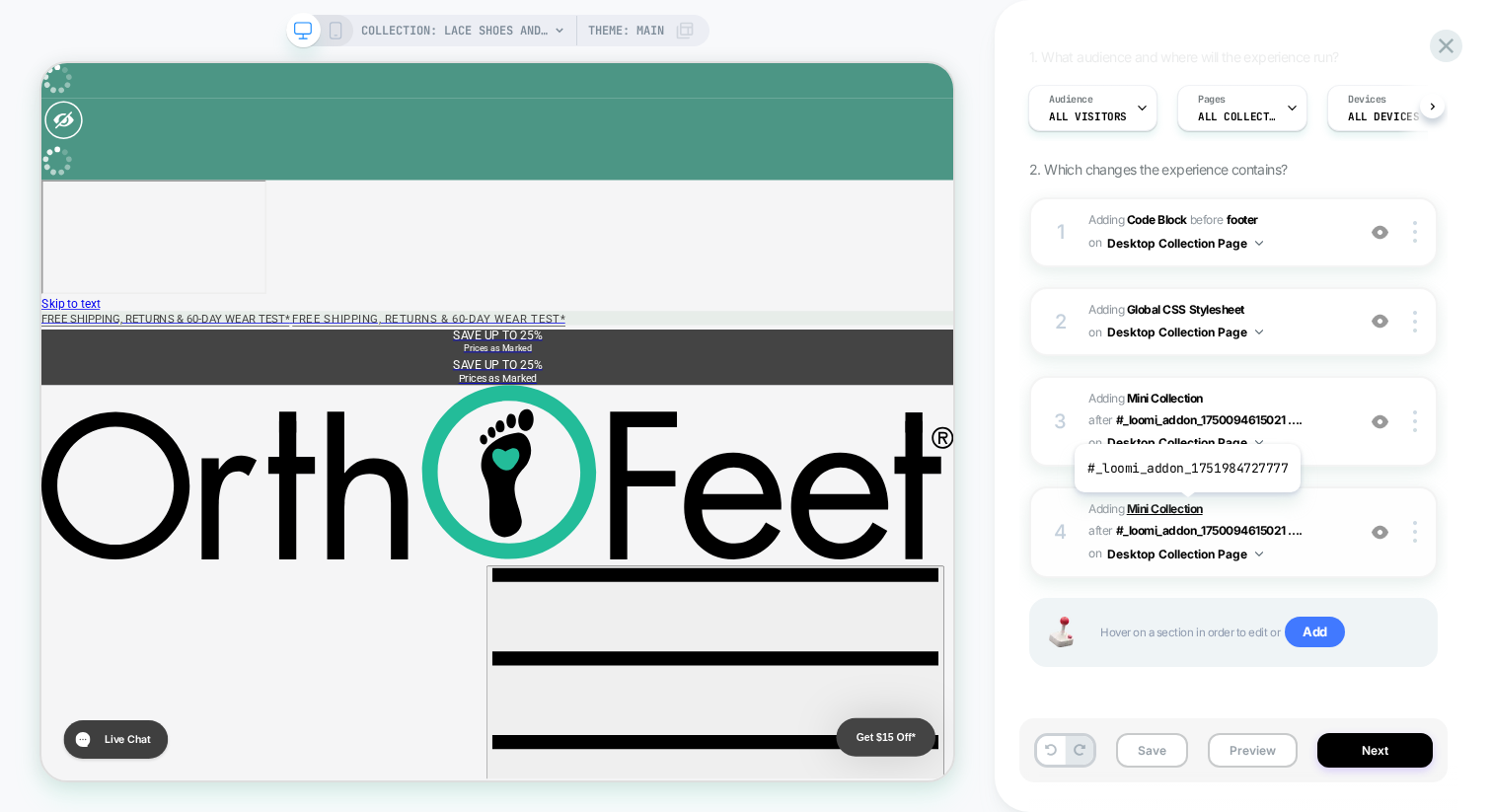 click on "Mini Collection" at bounding box center (1164, 508) 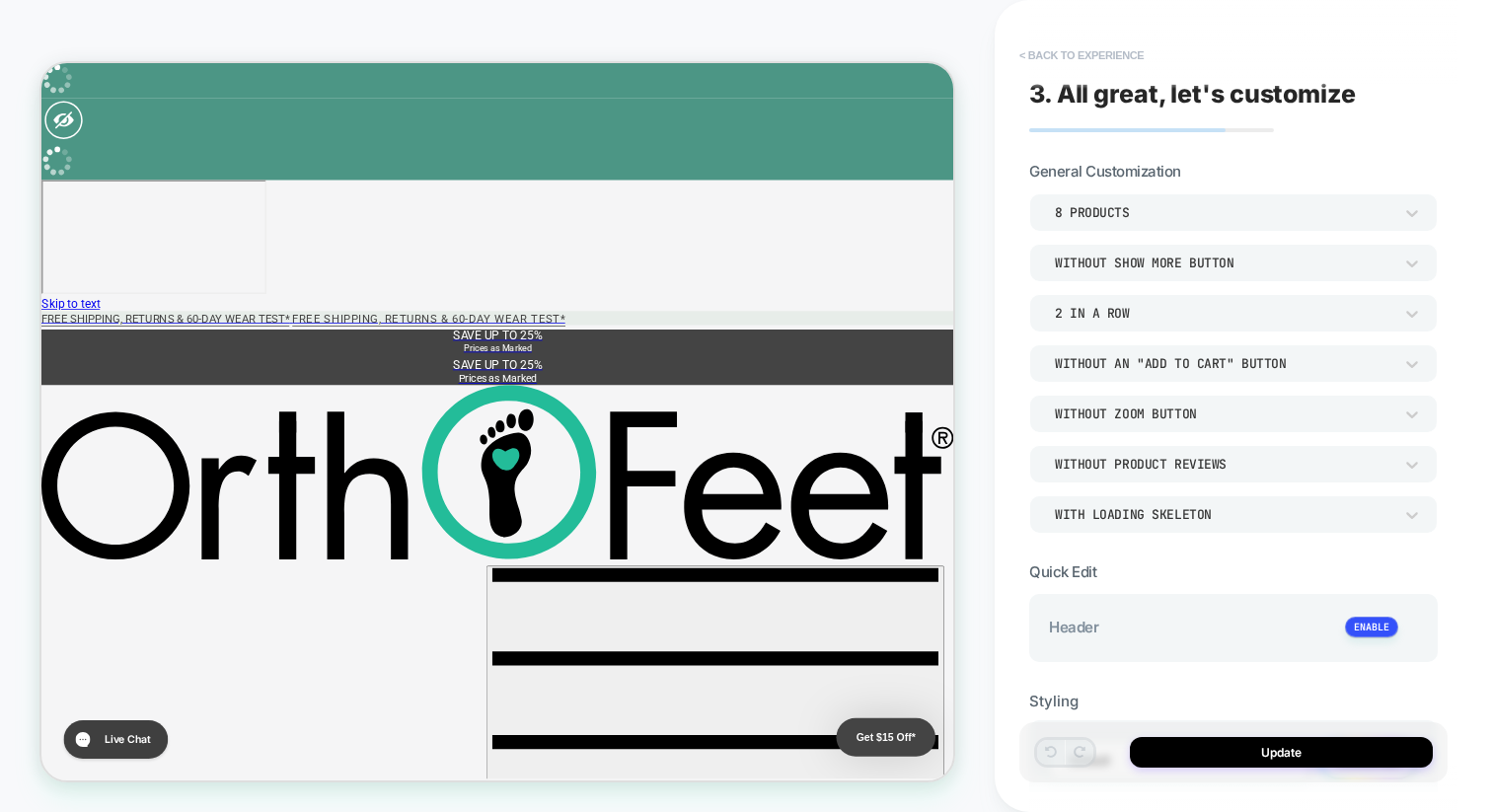 click on "< Back to experience" at bounding box center (1082, 55) 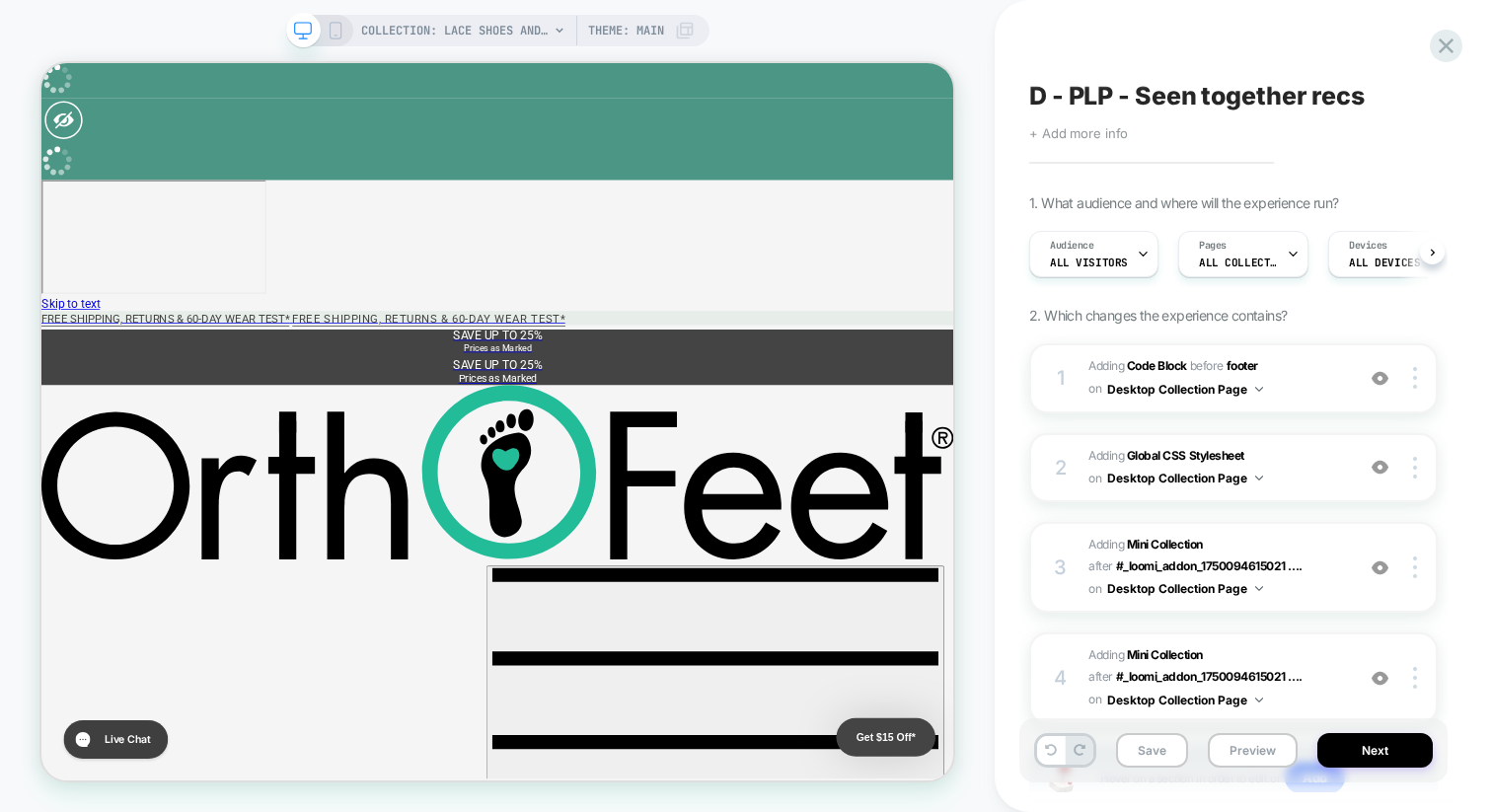 scroll, scrollTop: 0, scrollLeft: 1, axis: horizontal 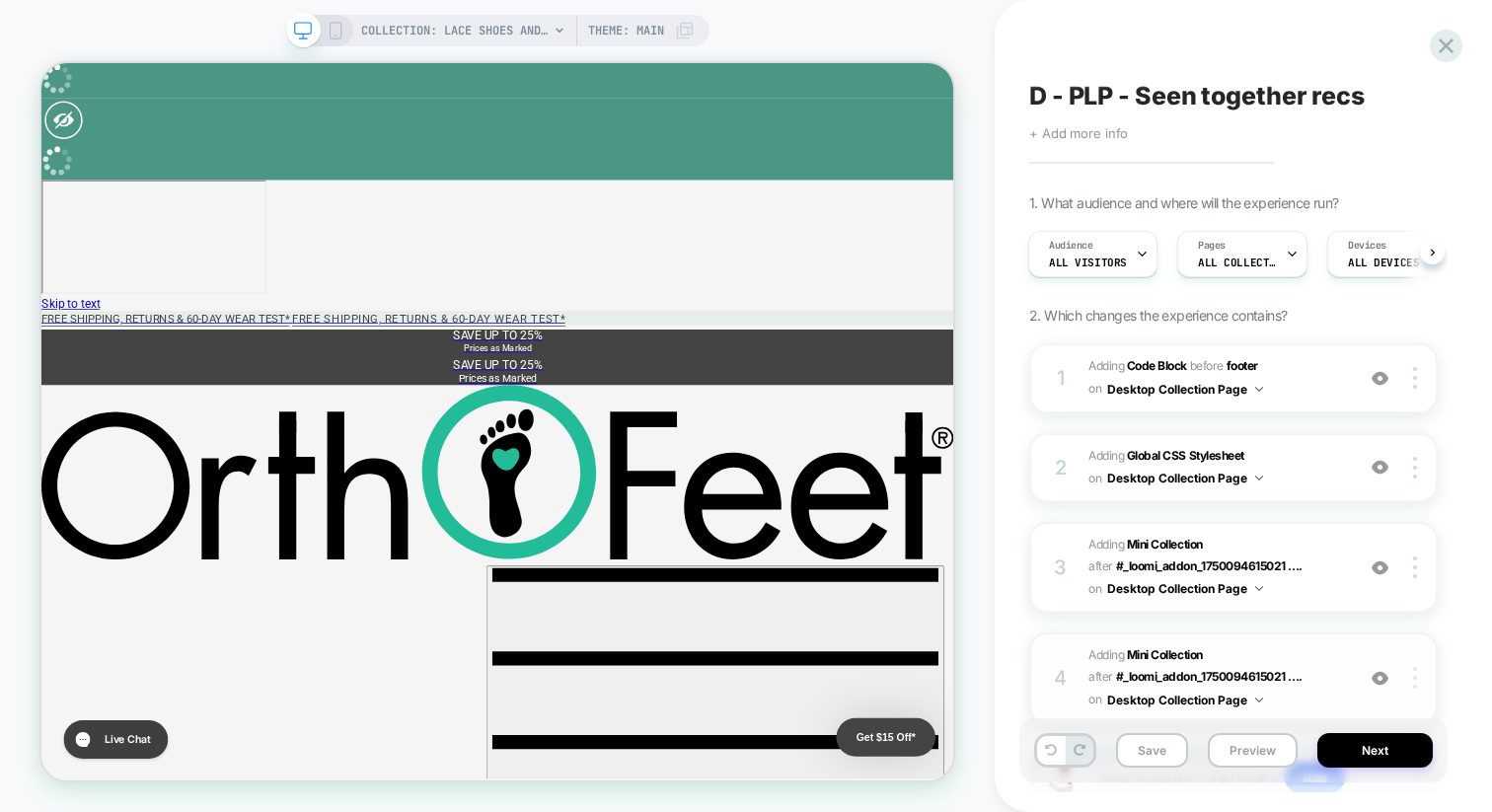 click at bounding box center [1418, 678] 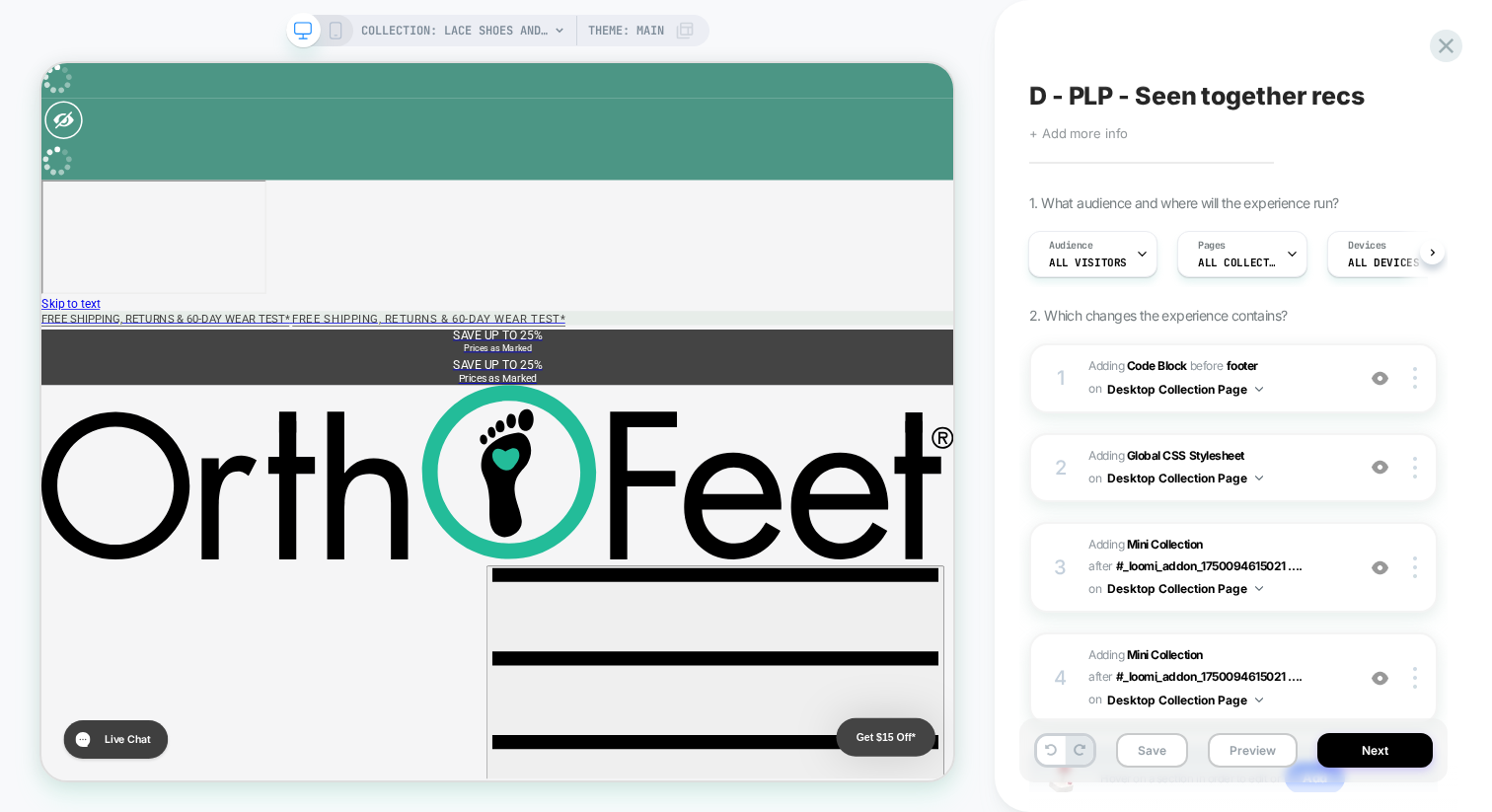click on "COLLECTION: Lace Shoes and Sneakers (Category) COLLECTION: Lace Shoes and Sneakers (Category) Theme: MAIN" at bounding box center [497, 406] 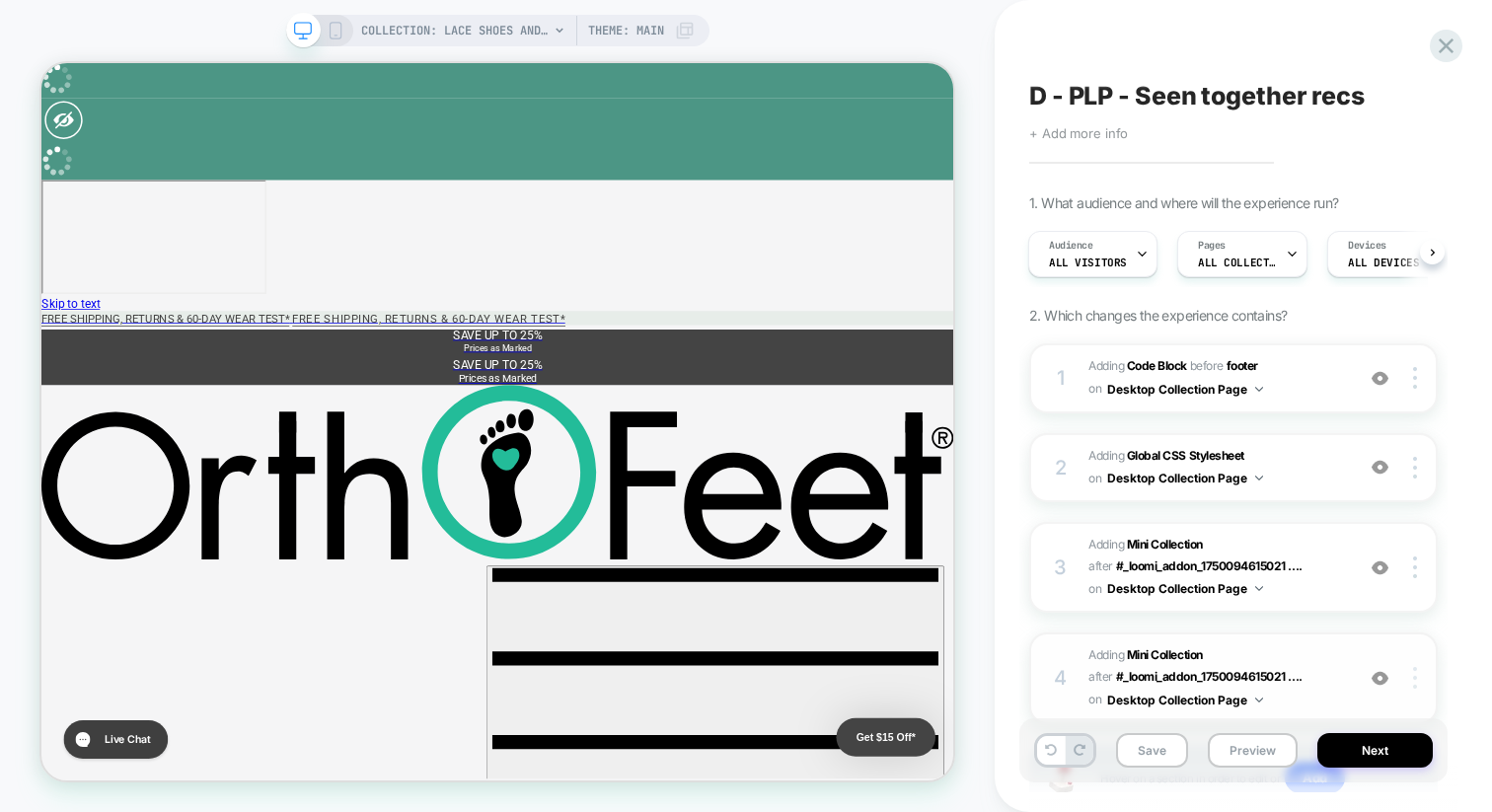 click at bounding box center (1418, 678) 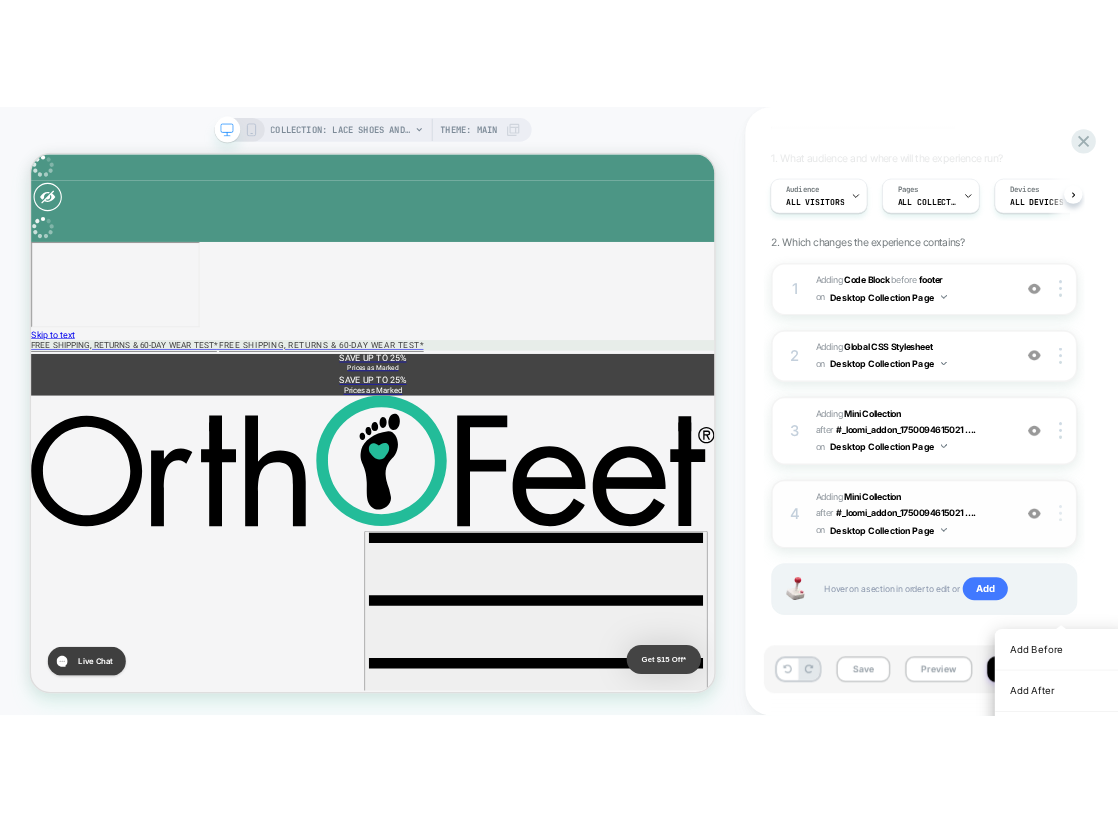 scroll, scrollTop: 148, scrollLeft: 0, axis: vertical 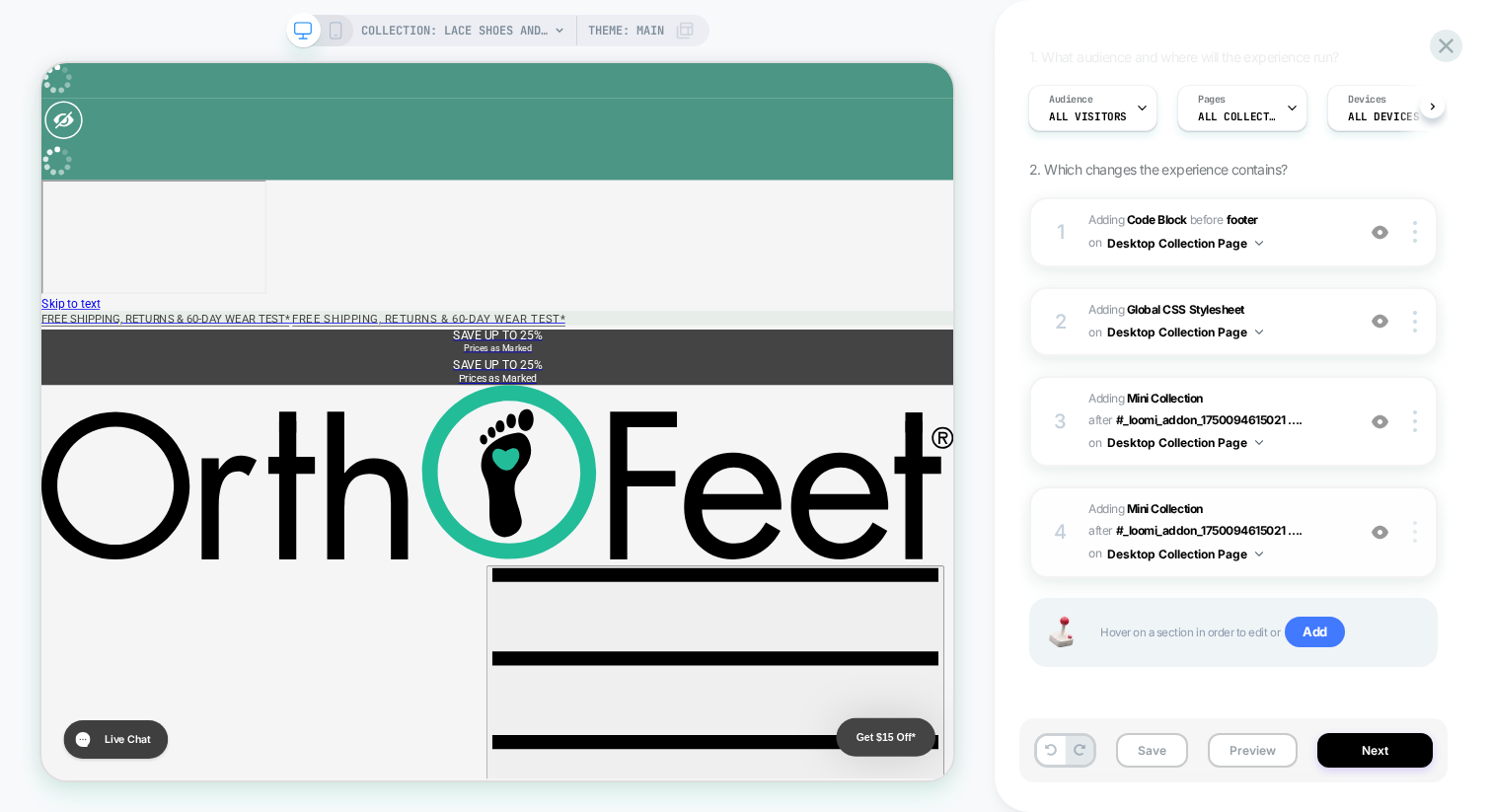 click at bounding box center [1418, 532] 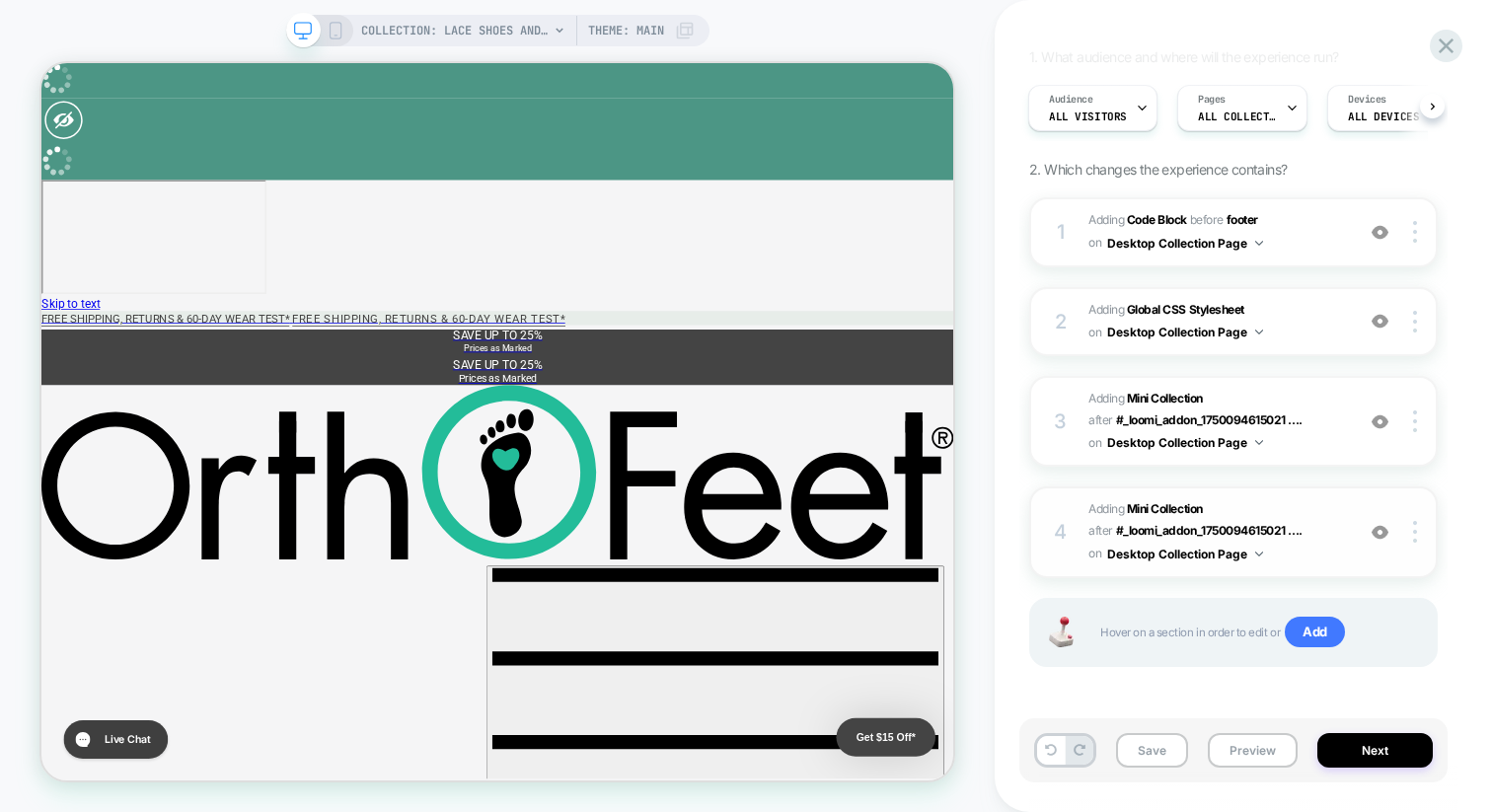 scroll, scrollTop: 176, scrollLeft: 0, axis: vertical 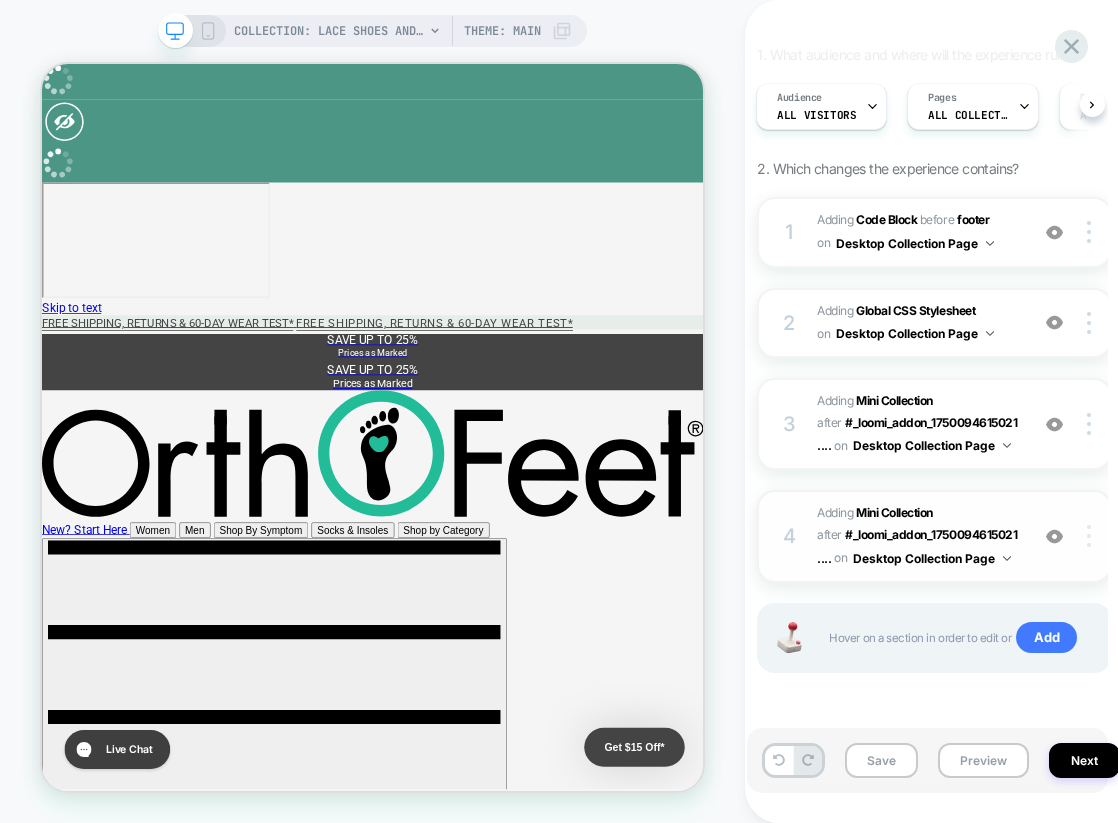 click at bounding box center [1092, 536] 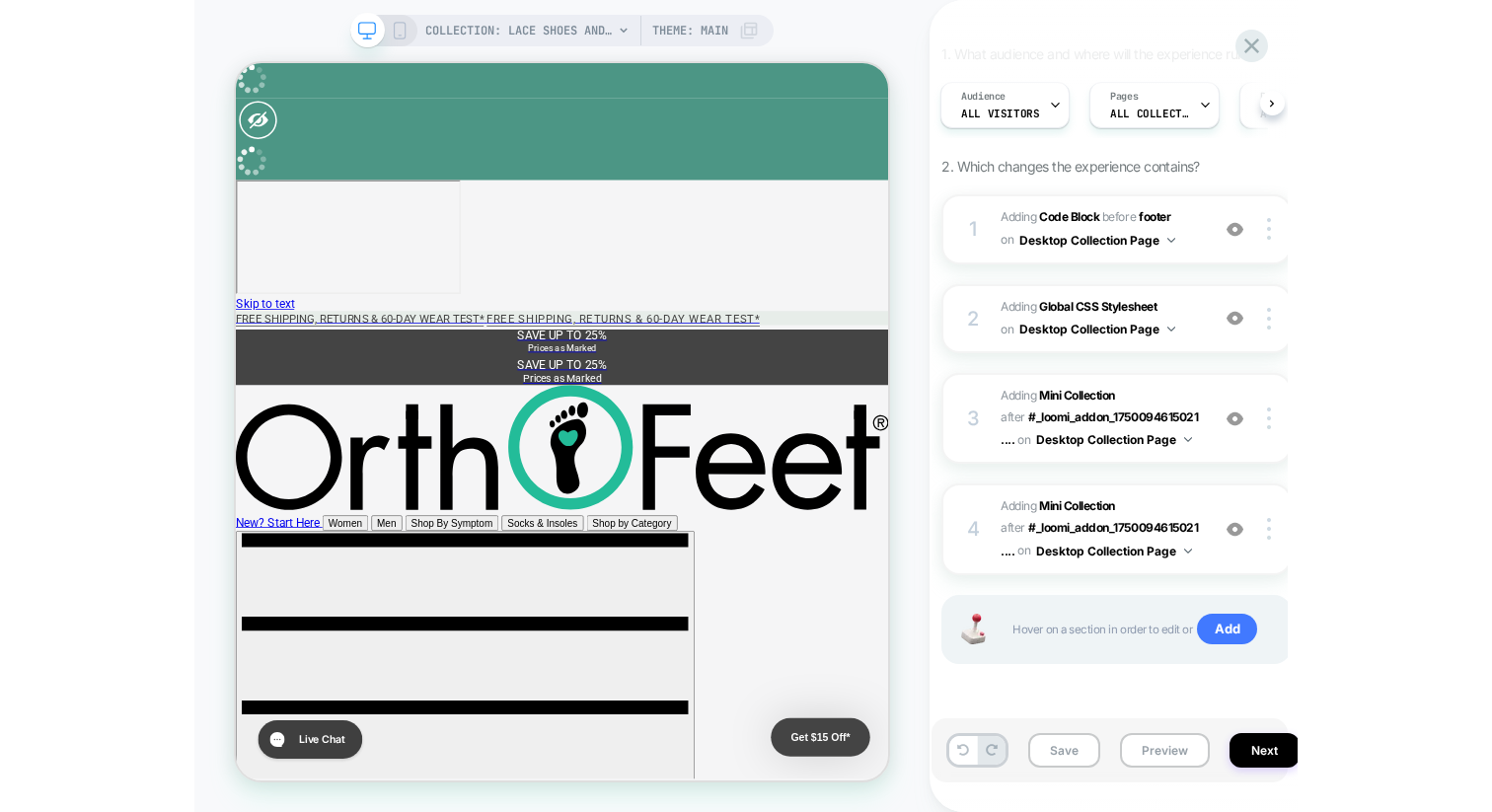 scroll, scrollTop: 146, scrollLeft: 0, axis: vertical 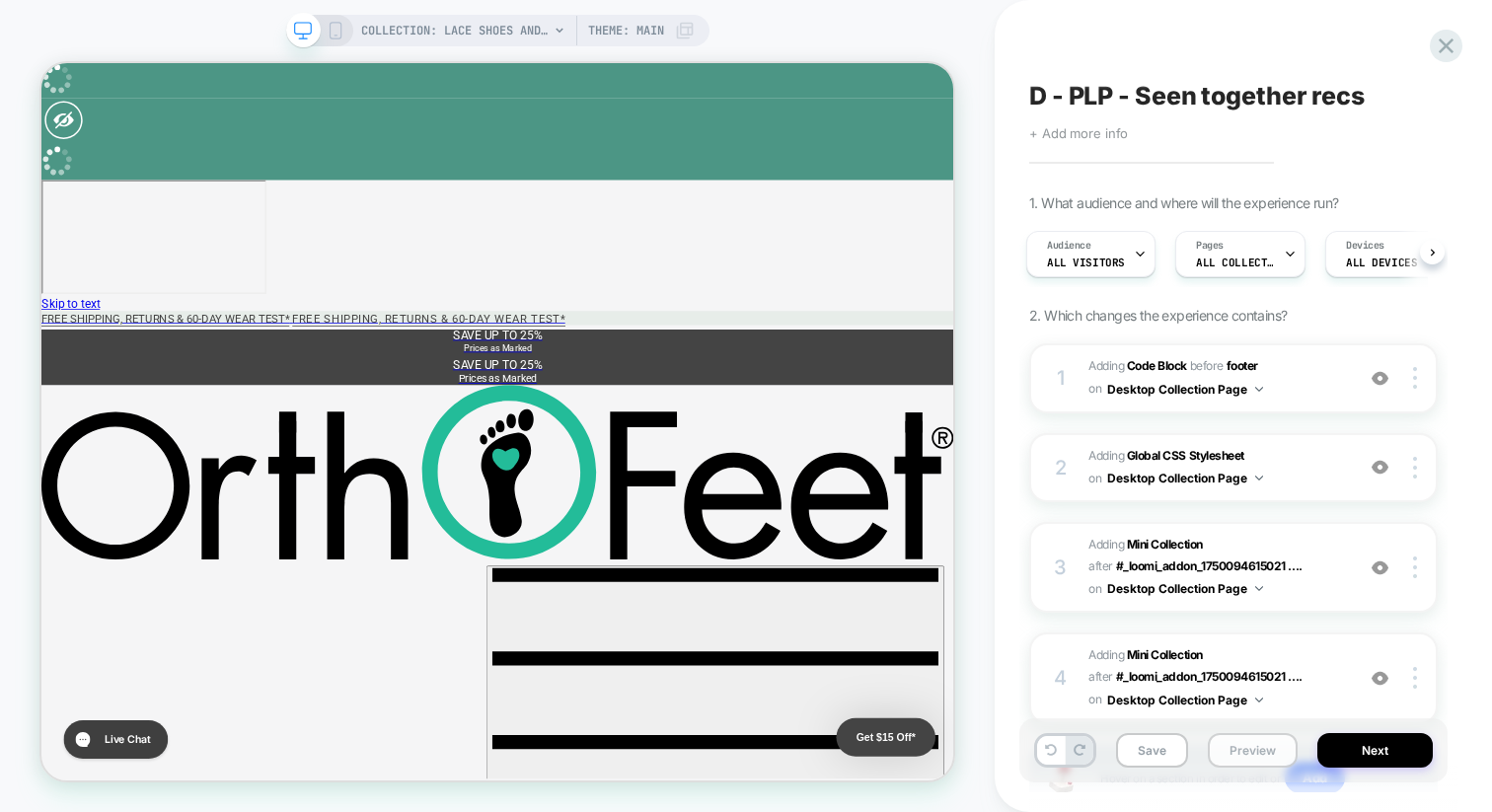 click on "Preview" at bounding box center (1252, 750) 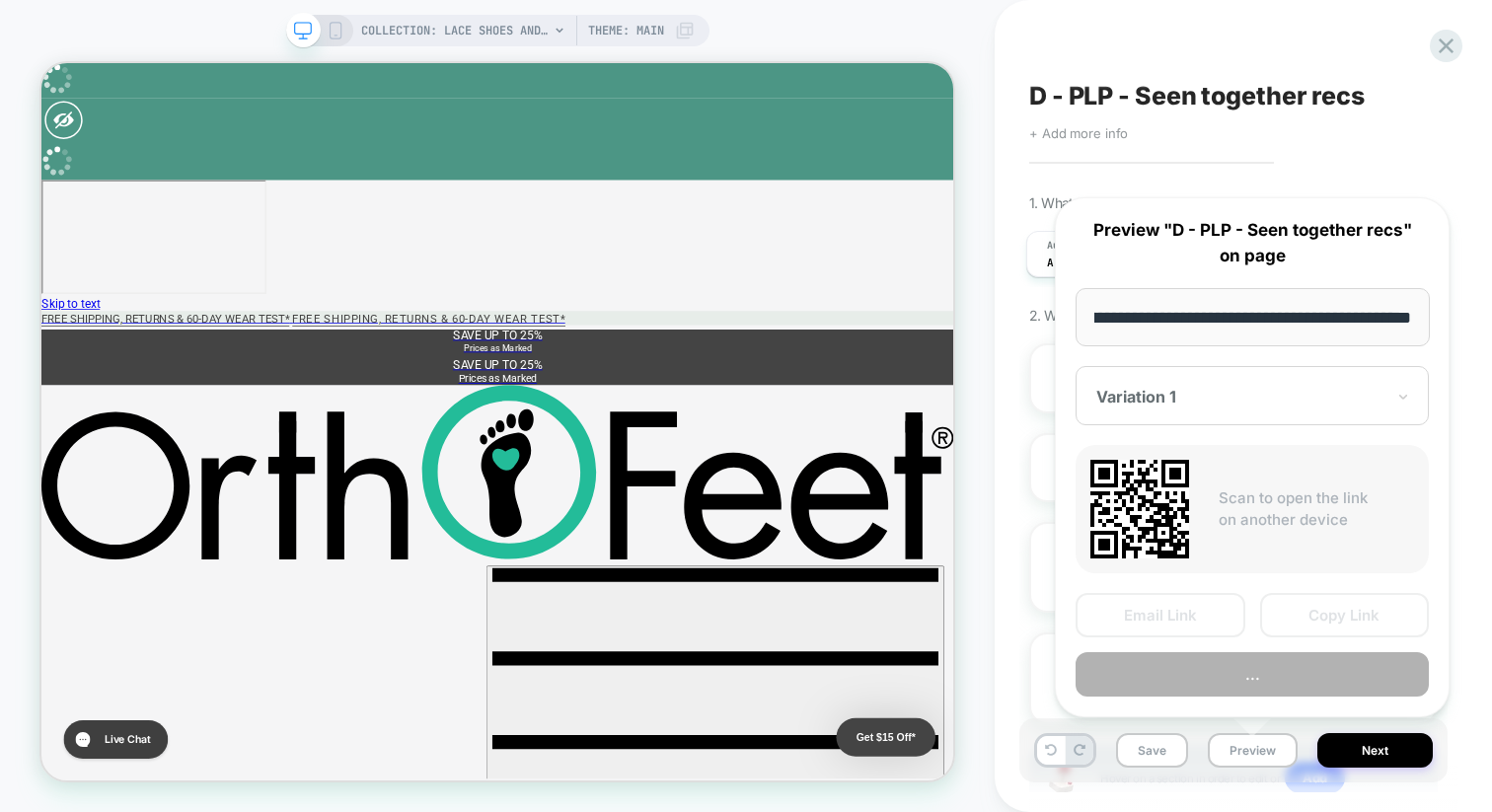 scroll, scrollTop: 0, scrollLeft: 0, axis: both 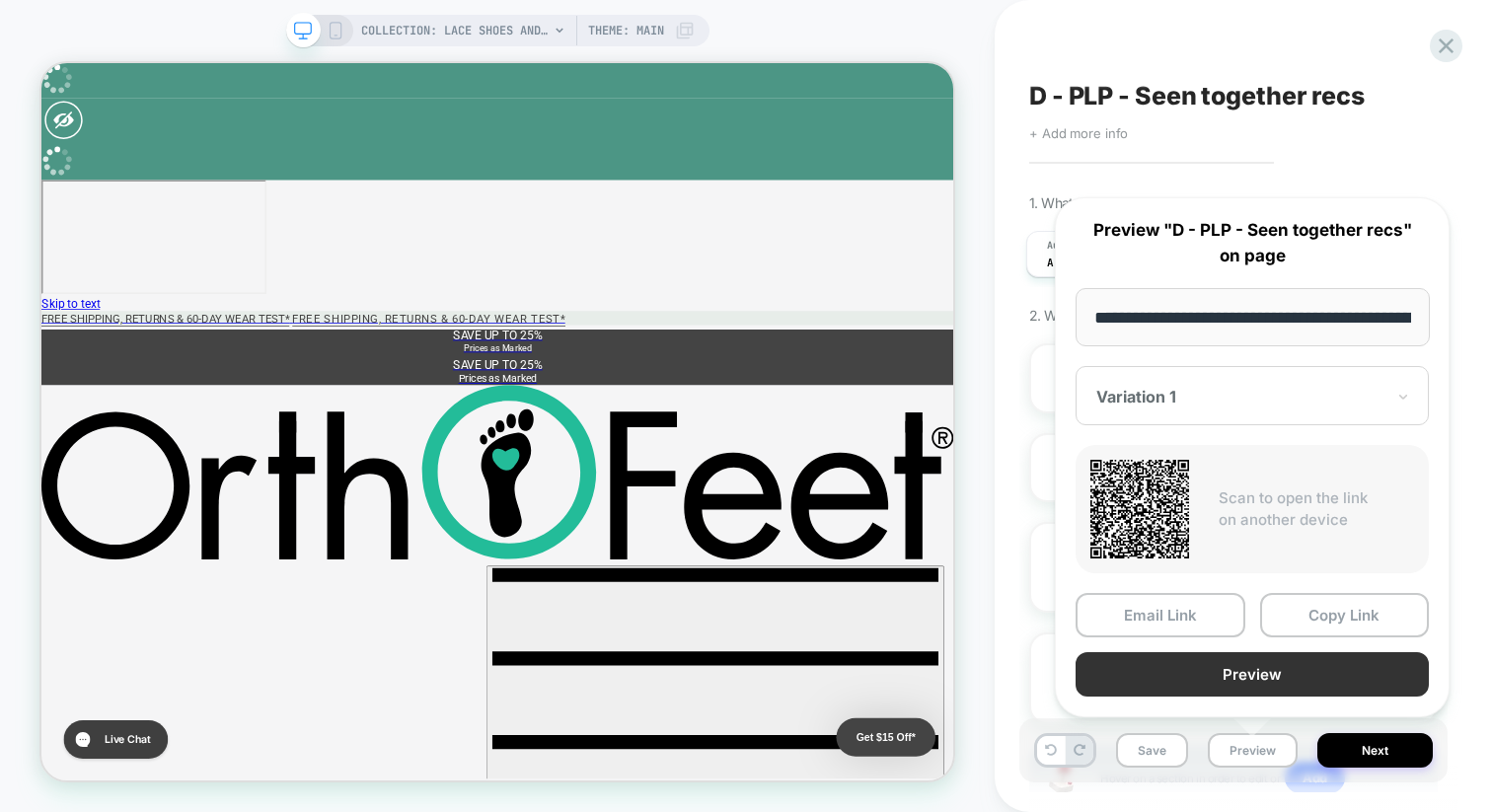 click on "Preview" at bounding box center [1252, 674] 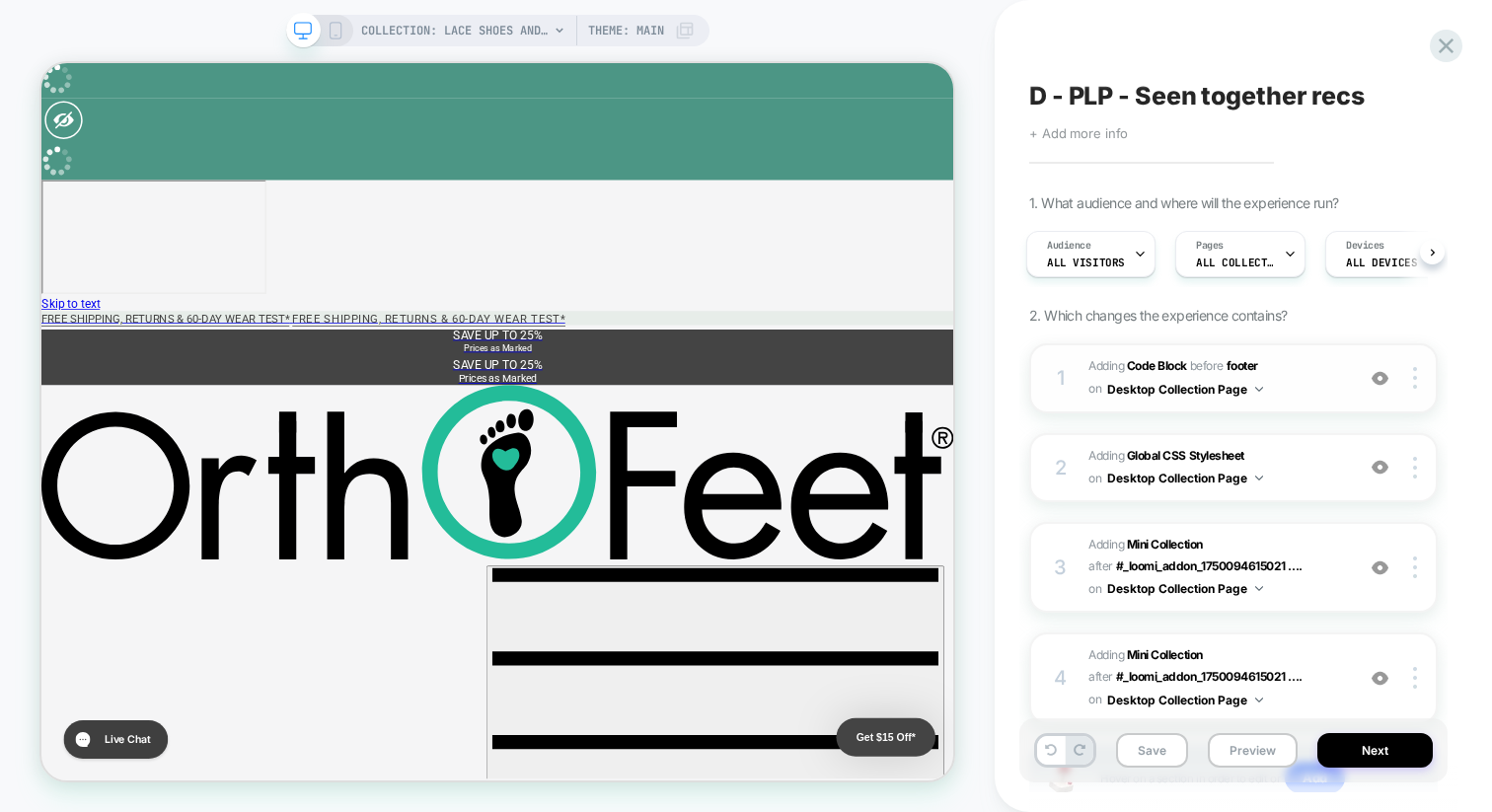 click on "1 Adding   Code Block   BEFORE footer footer   on Desktop Collection Page Add Before Add After Duplicate Replace Position Copy CSS Selector Rename Copy to   Mobile Target   All Devices Delete" at bounding box center (1233, 378) 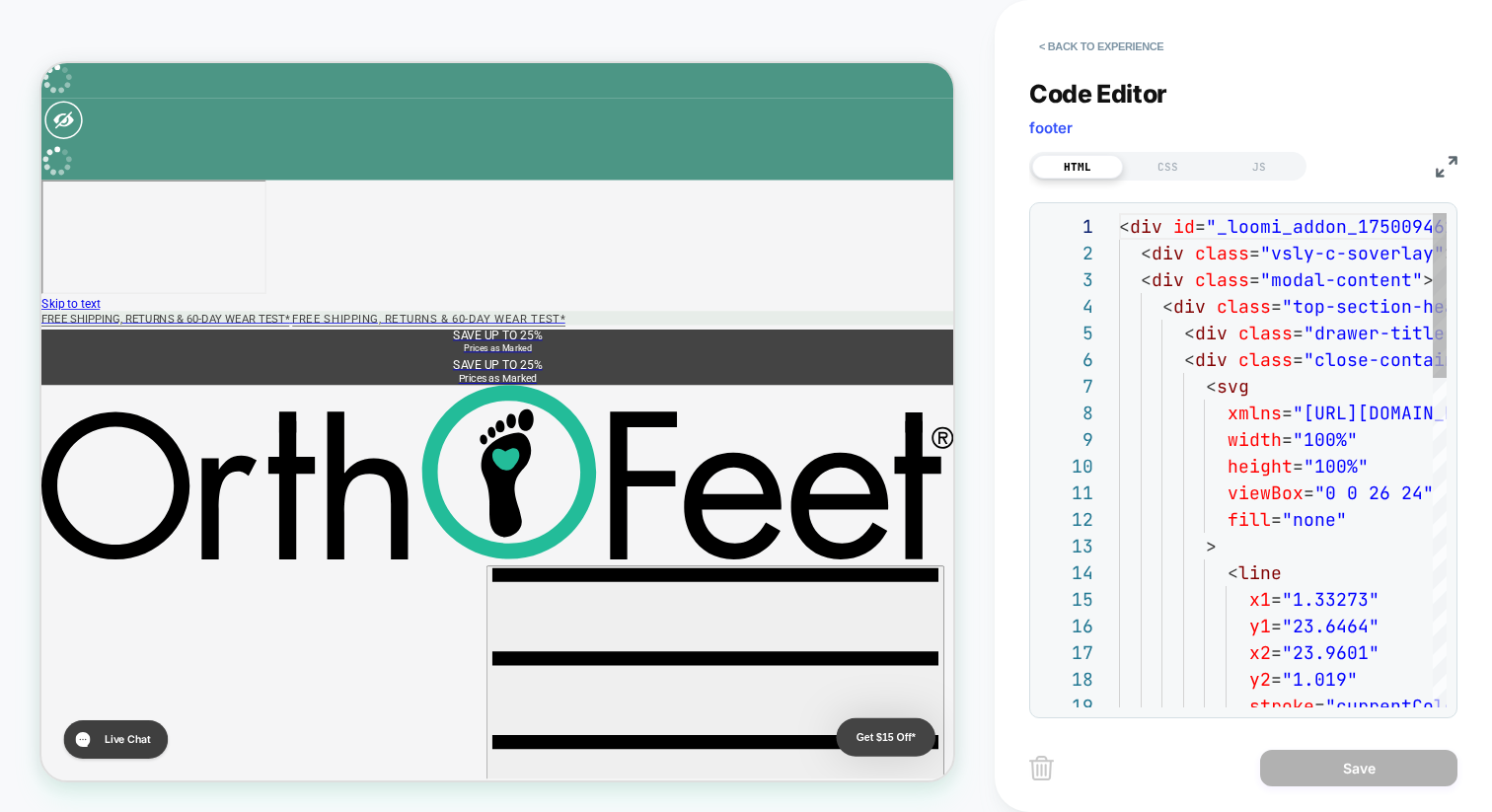 scroll, scrollTop: 266, scrollLeft: 0, axis: vertical 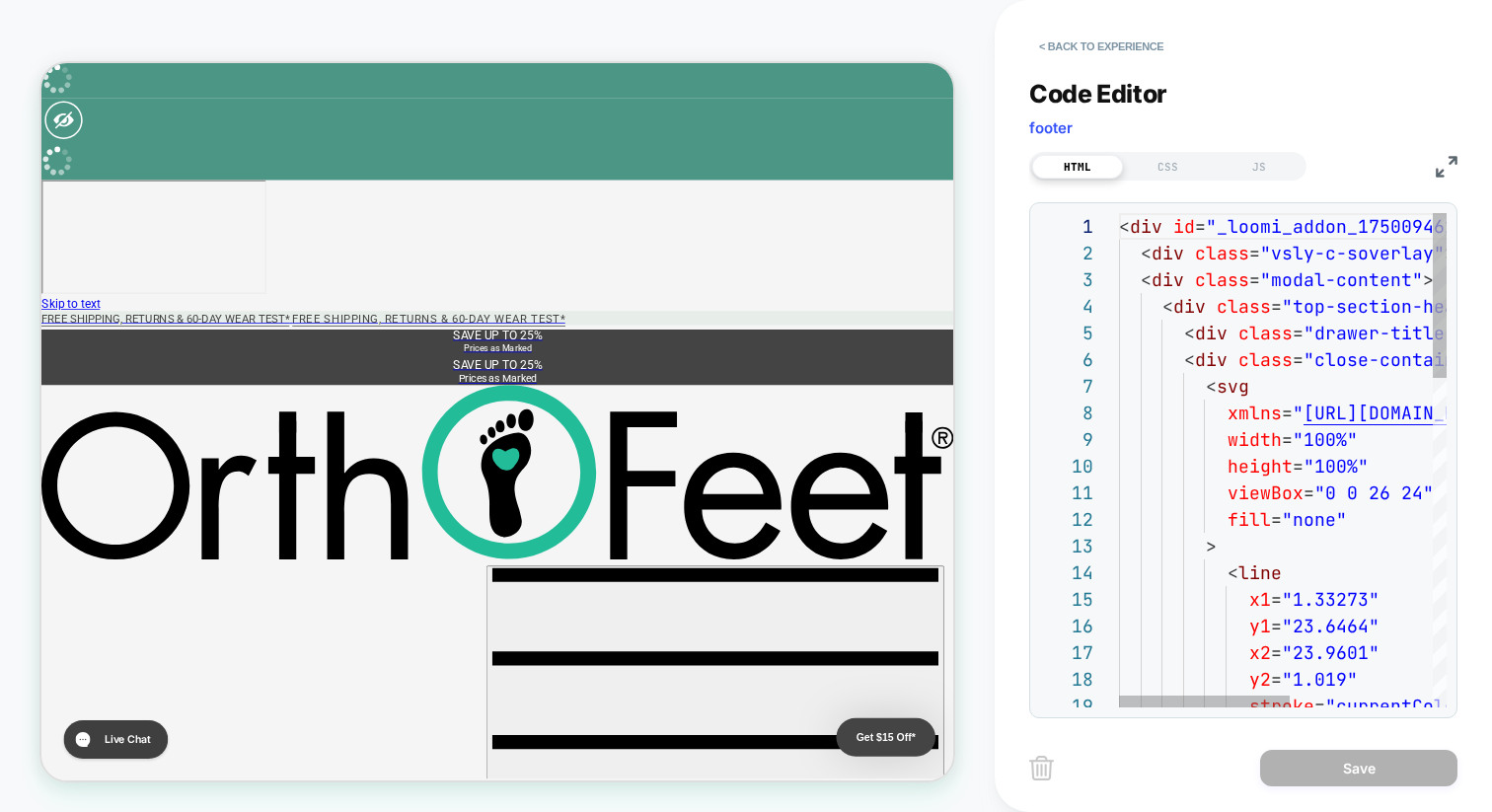 click on "< div   id = "_loomi_addon_1750094615021" >    < div   class = "vsly-c-soverlay" ></ div >    < div   class = "modal-content" >      < div   class = "top-section-header" >        < div   class = "drawer-title" > Similar items </ div >        < div   class = "close-container" >          < svg            xmlns = " http://www.w3.org/2000/svg "            width = "100%"            height = "100%"            viewBox = "0 0 26 24"            fill = "none"          >            < line              x1 = "1.33273"              y1 = "23.6464"              x2 = "23.9601"              y2 = "1.019"              stroke = "currentColor"" at bounding box center (1419, 953) 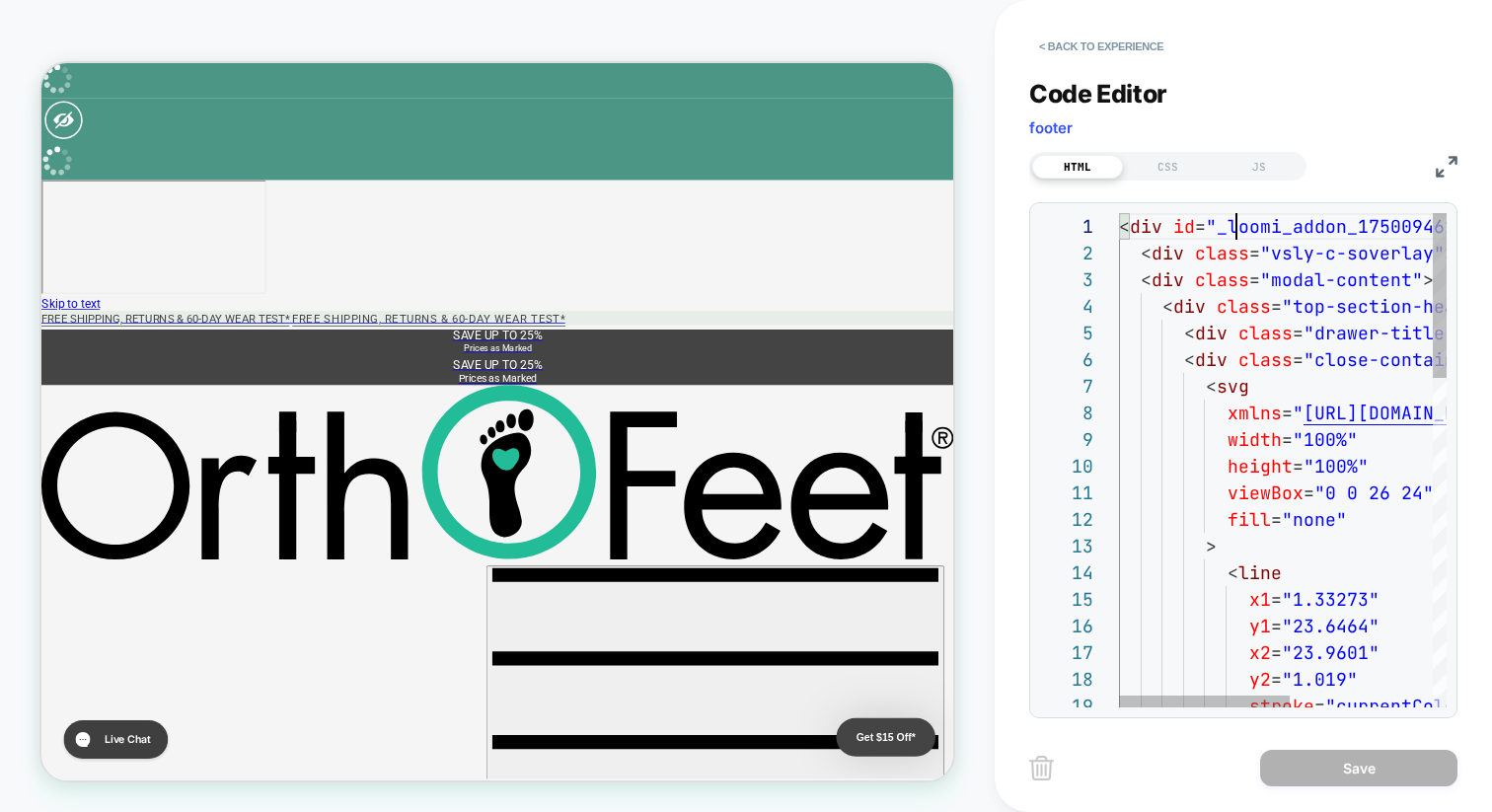 click on "< div   id = "_loomi_addon_1750094615021" >    < div   class = "vsly-c-soverlay" ></ div >    < div   class = "modal-content" >      < div   class = "top-section-header" >        < div   class = "drawer-title" > Similar items </ div >        < div   class = "close-container" >          < svg            xmlns = " http://www.w3.org/2000/svg "            width = "100%"            height = "100%"            viewBox = "0 0 26 24"            fill = "none"          >            < line              x1 = "1.33273"              y1 = "23.6464"              x2 = "23.9601"              y2 = "1.019"              stroke = "currentColor"" at bounding box center [1419, 953] 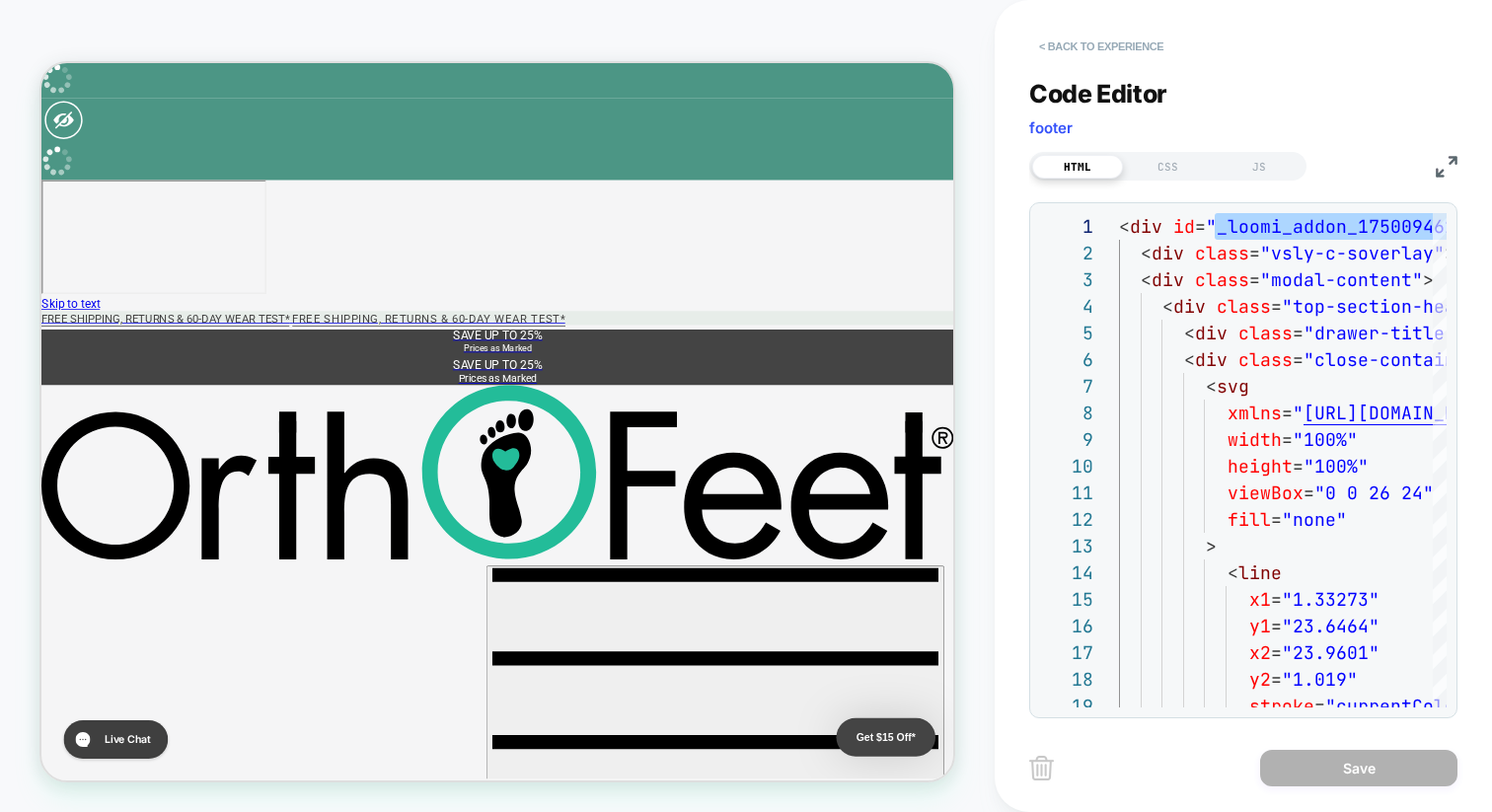 click on "< Back to experience" at bounding box center [1101, 46] 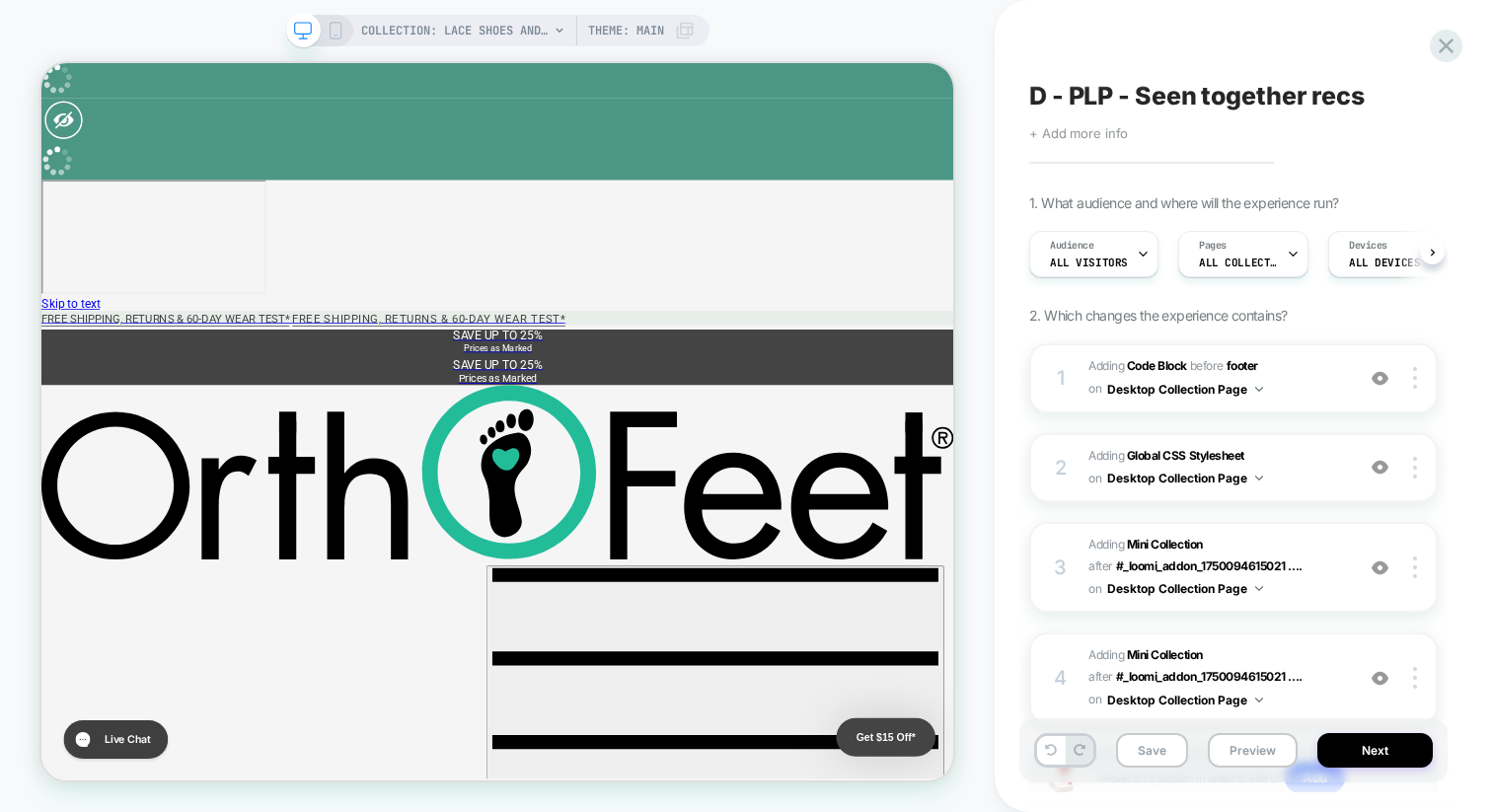 scroll, scrollTop: 0, scrollLeft: 1, axis: horizontal 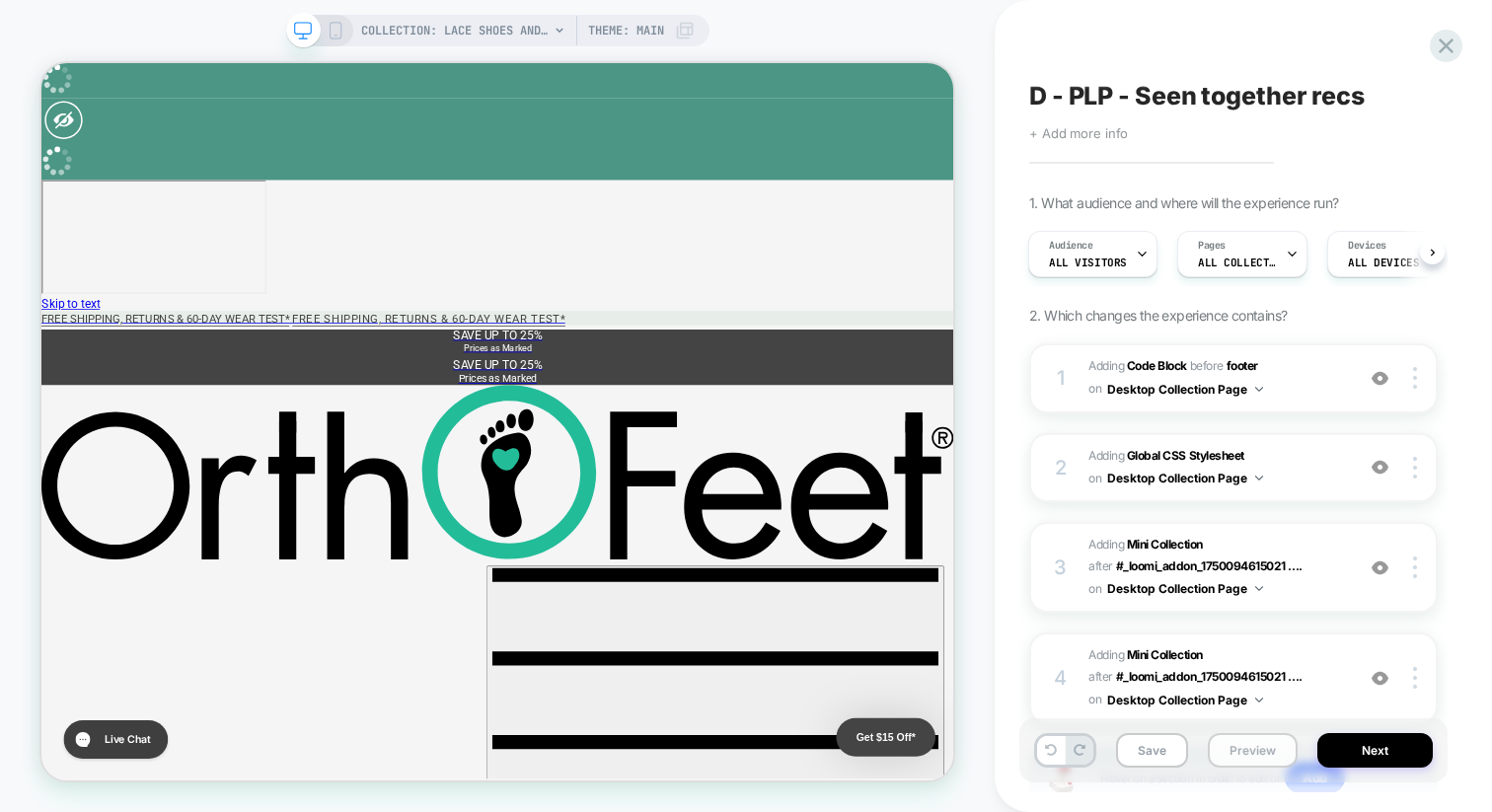 click on "Preview" at bounding box center (1252, 750) 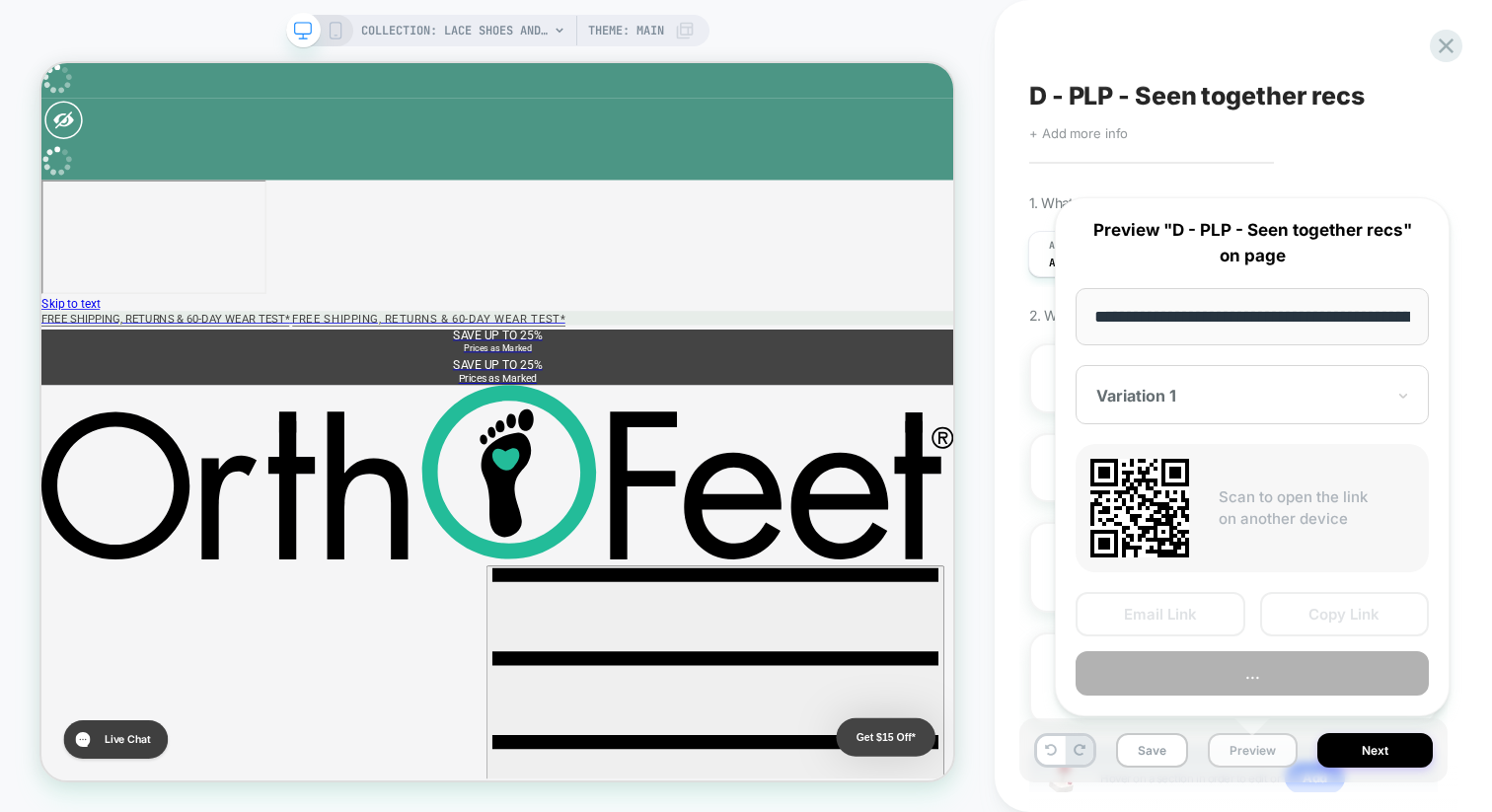 scroll, scrollTop: 0, scrollLeft: 178, axis: horizontal 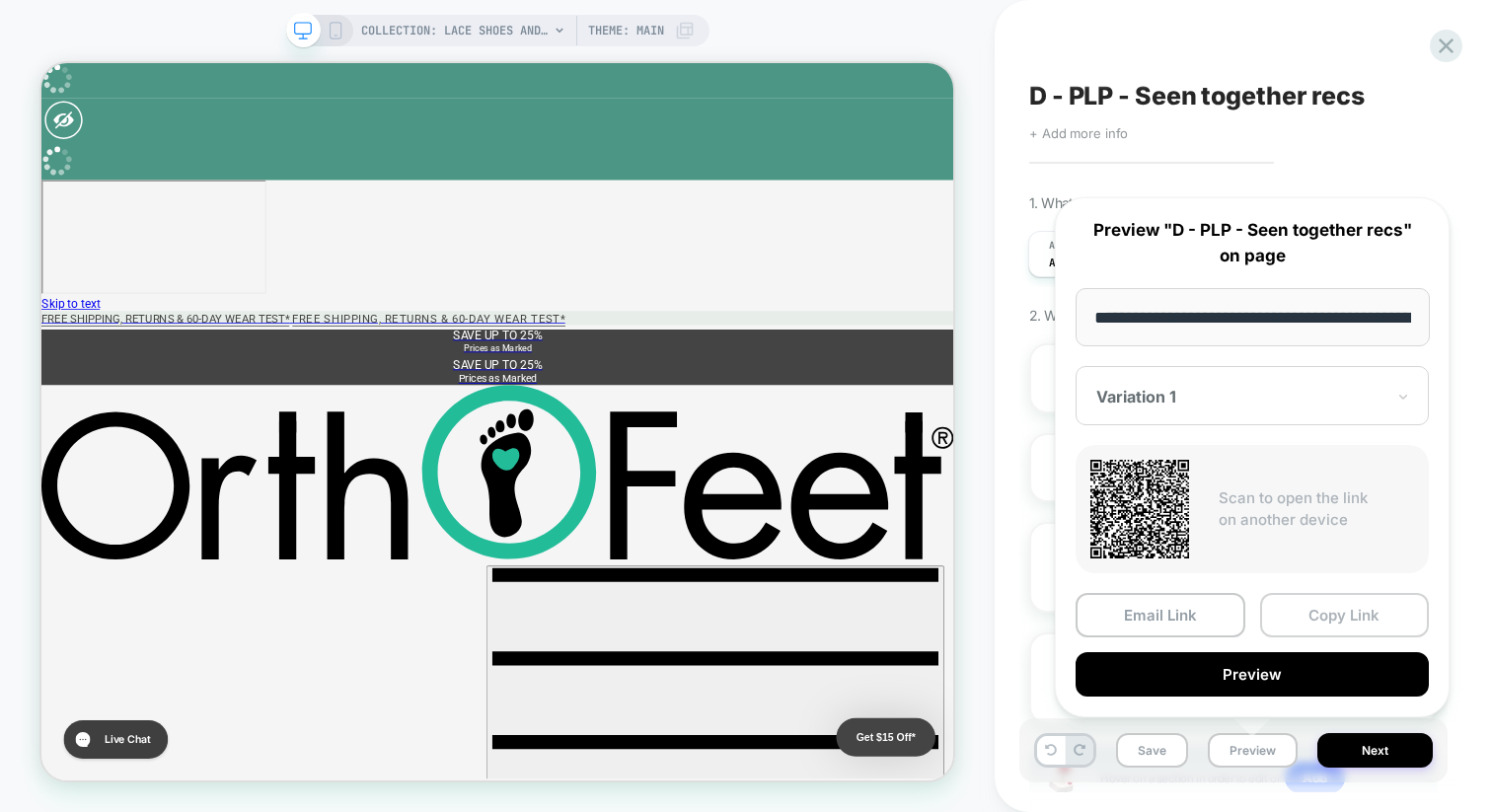 click on "Copy Link" at bounding box center (1345, 615) 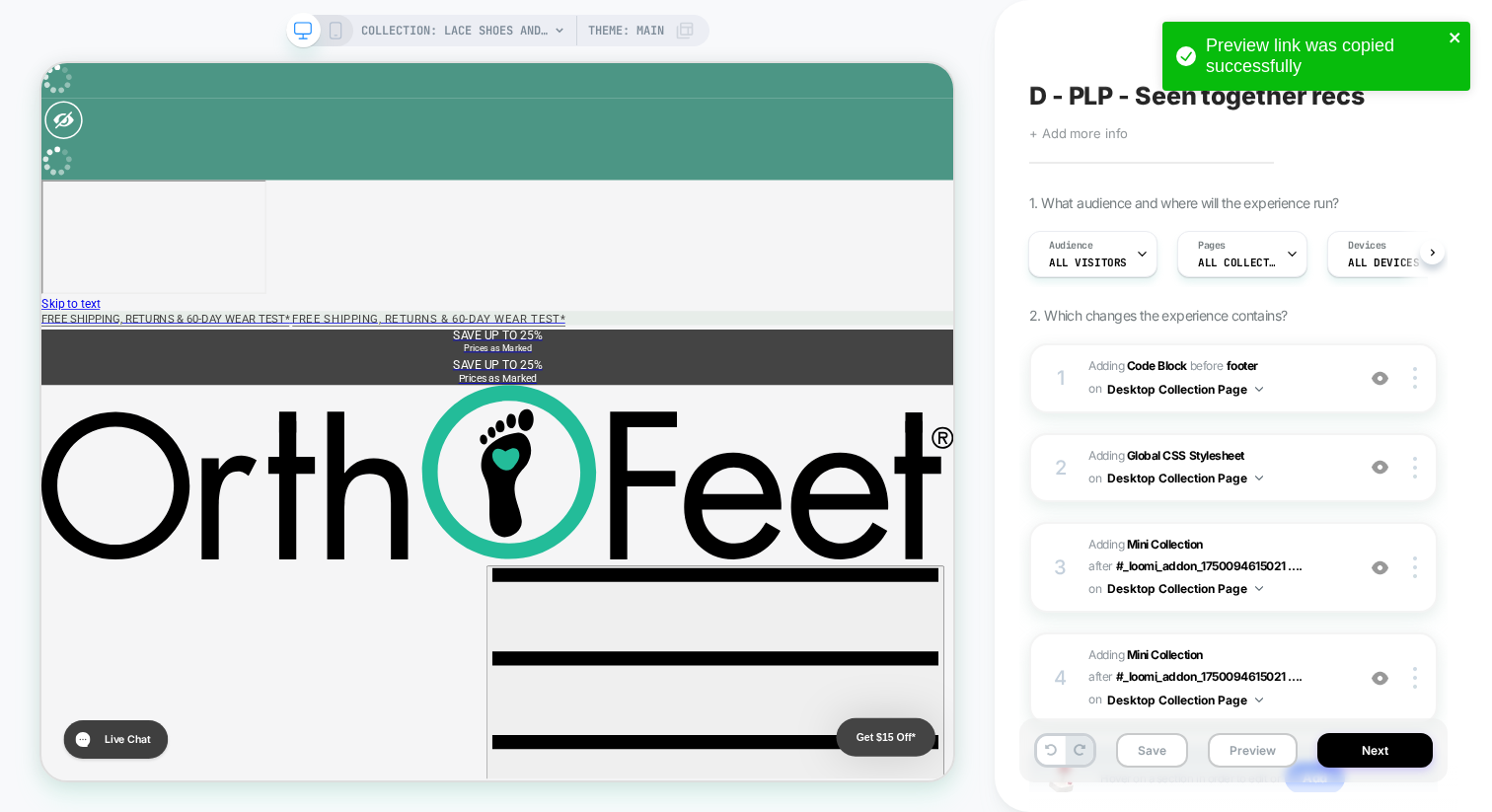 click 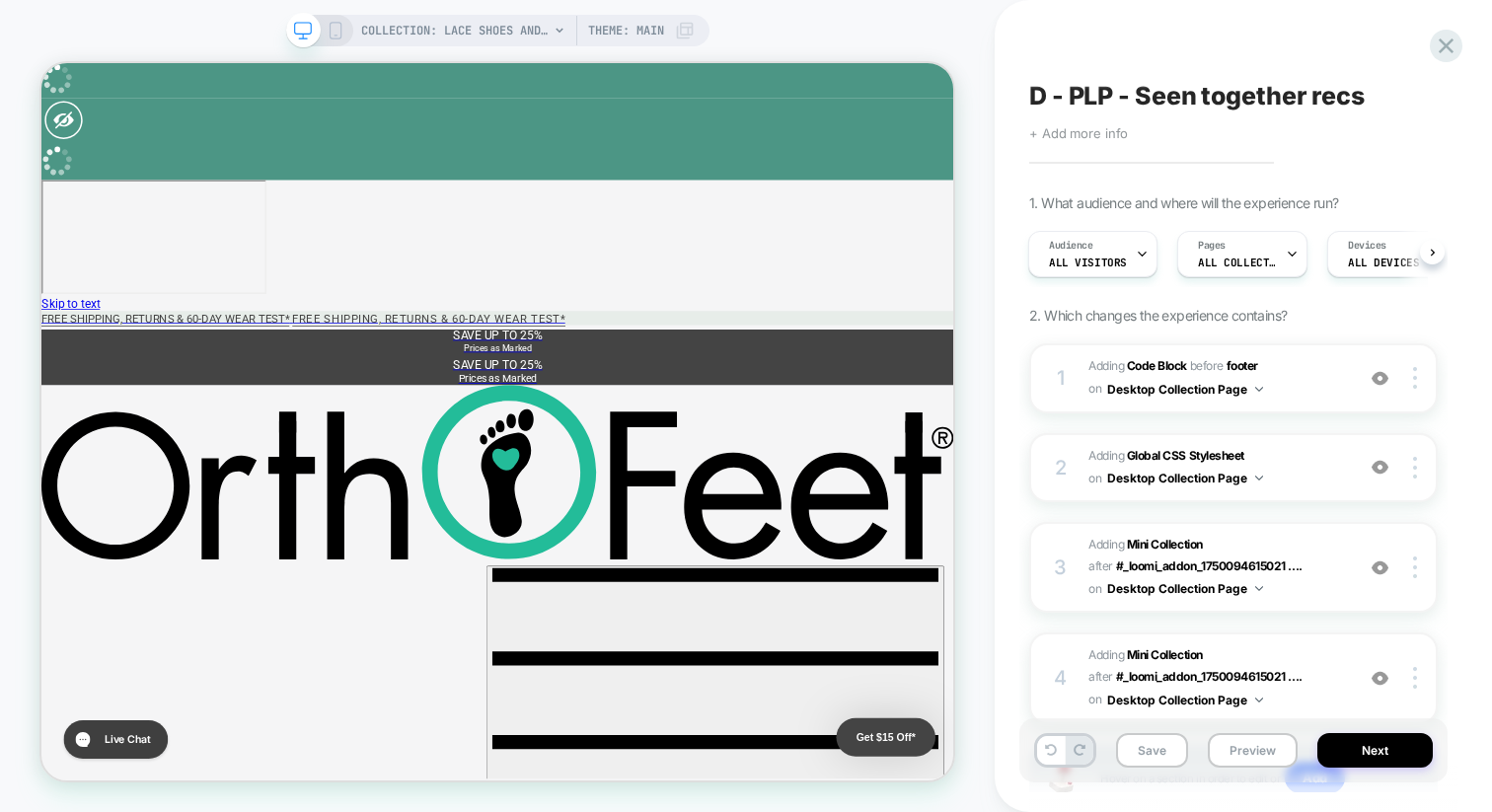 click on "Preview link was copied successfully" at bounding box center [1316, 61] 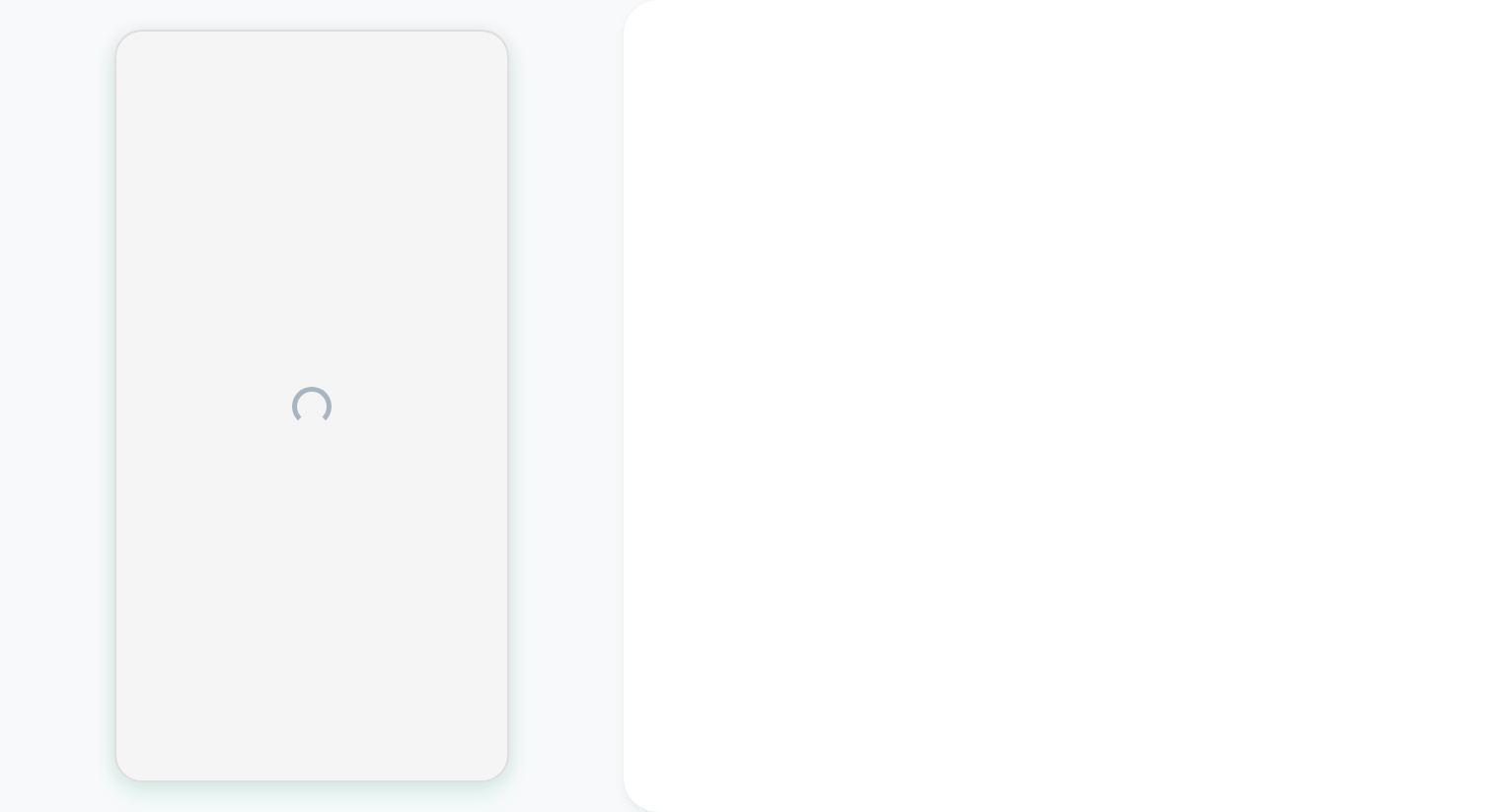 scroll, scrollTop: 0, scrollLeft: 0, axis: both 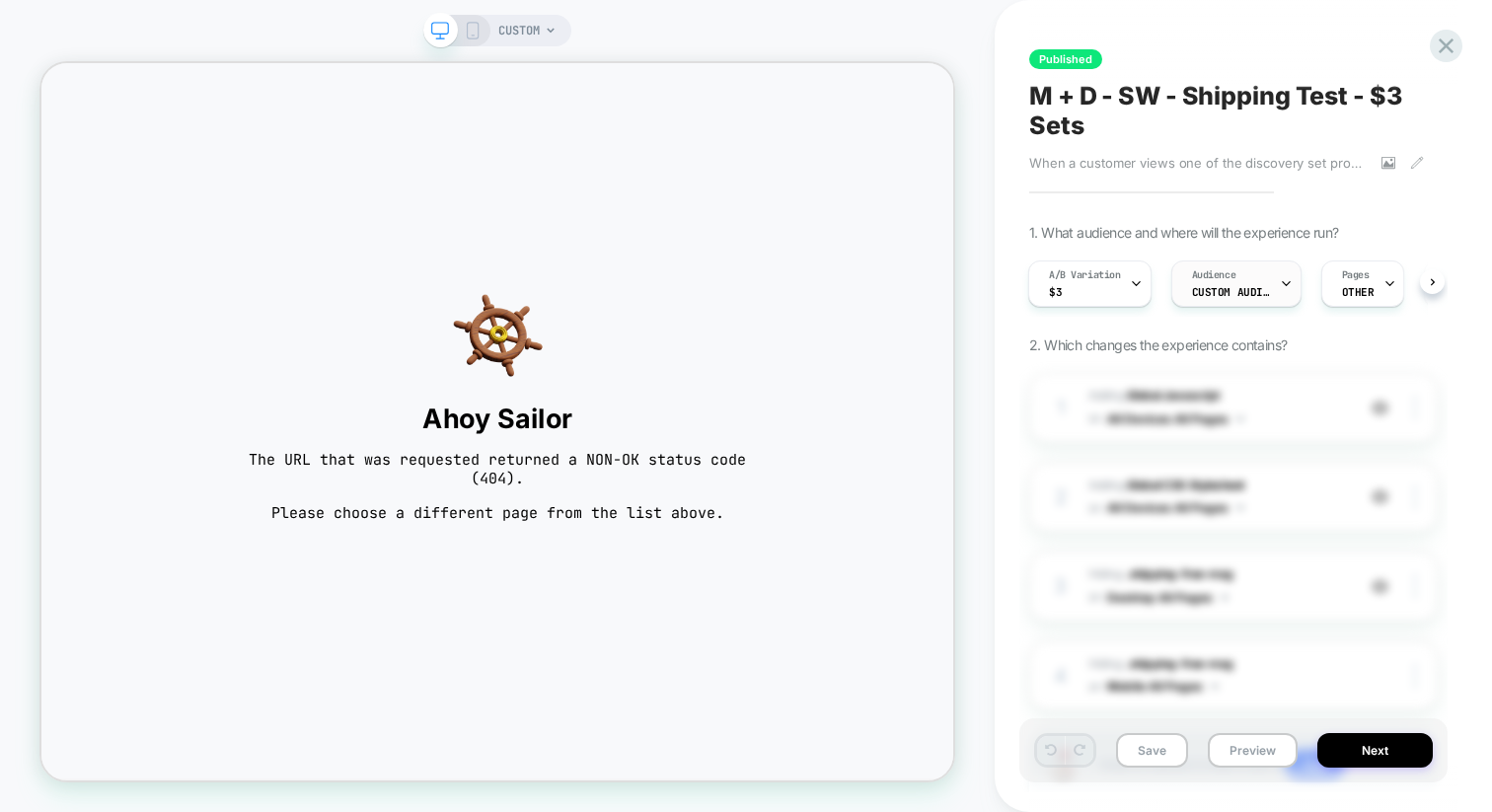 click on "Audience Custom Audience" at bounding box center [1231, 283] 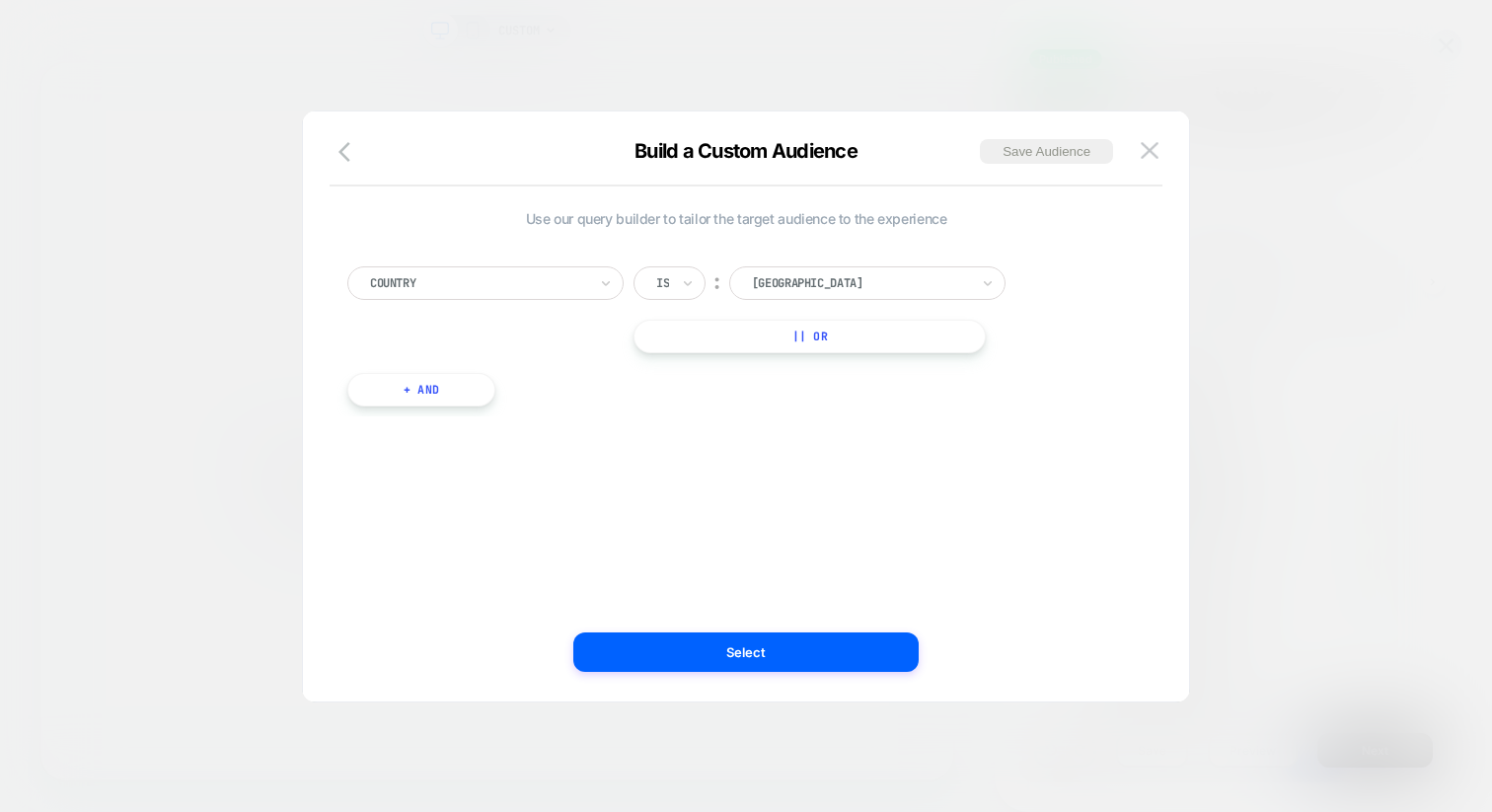 click on "Is ︰ USA || Or" at bounding box center [836, 310] 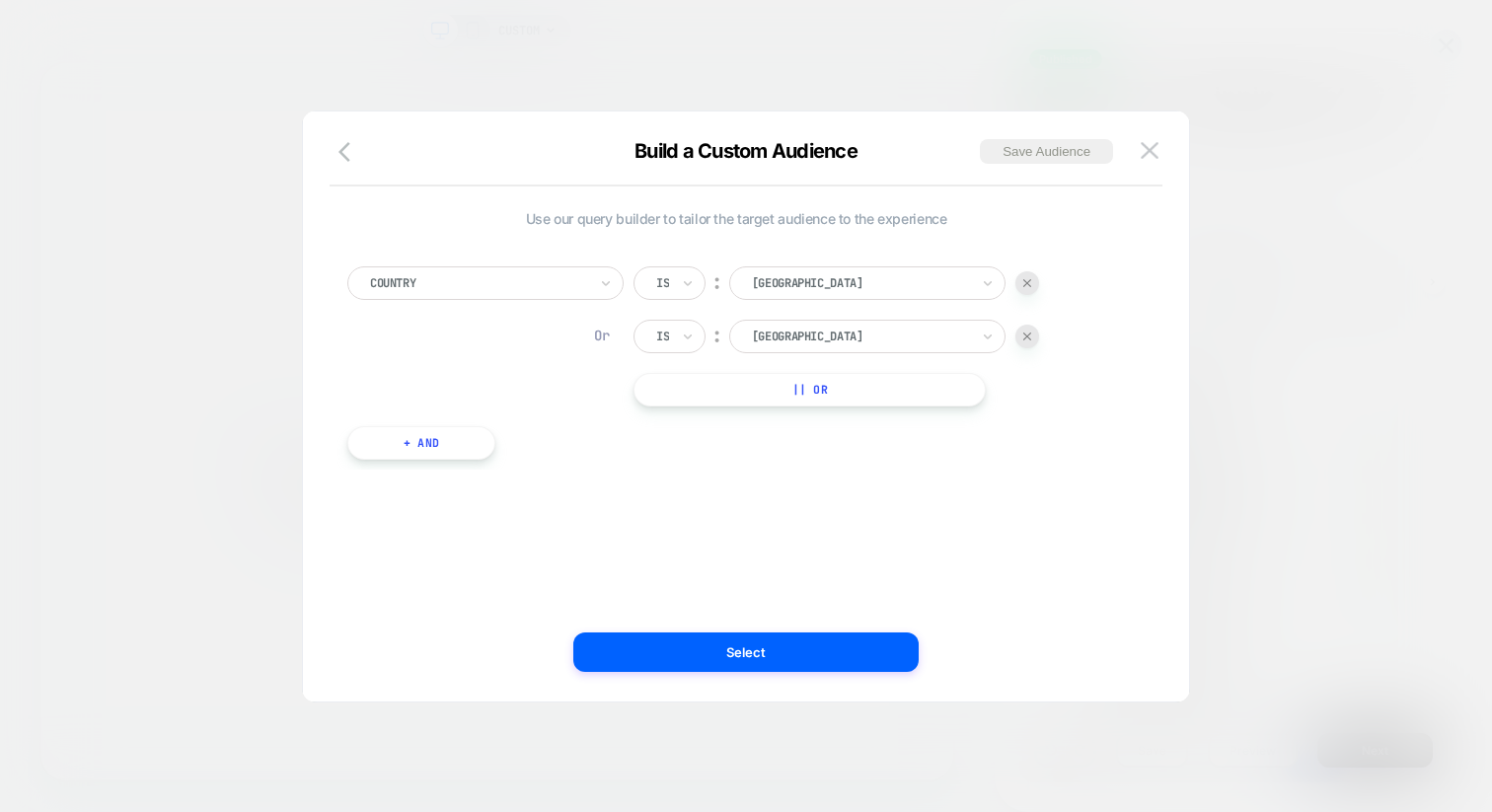 click at bounding box center (860, 336) 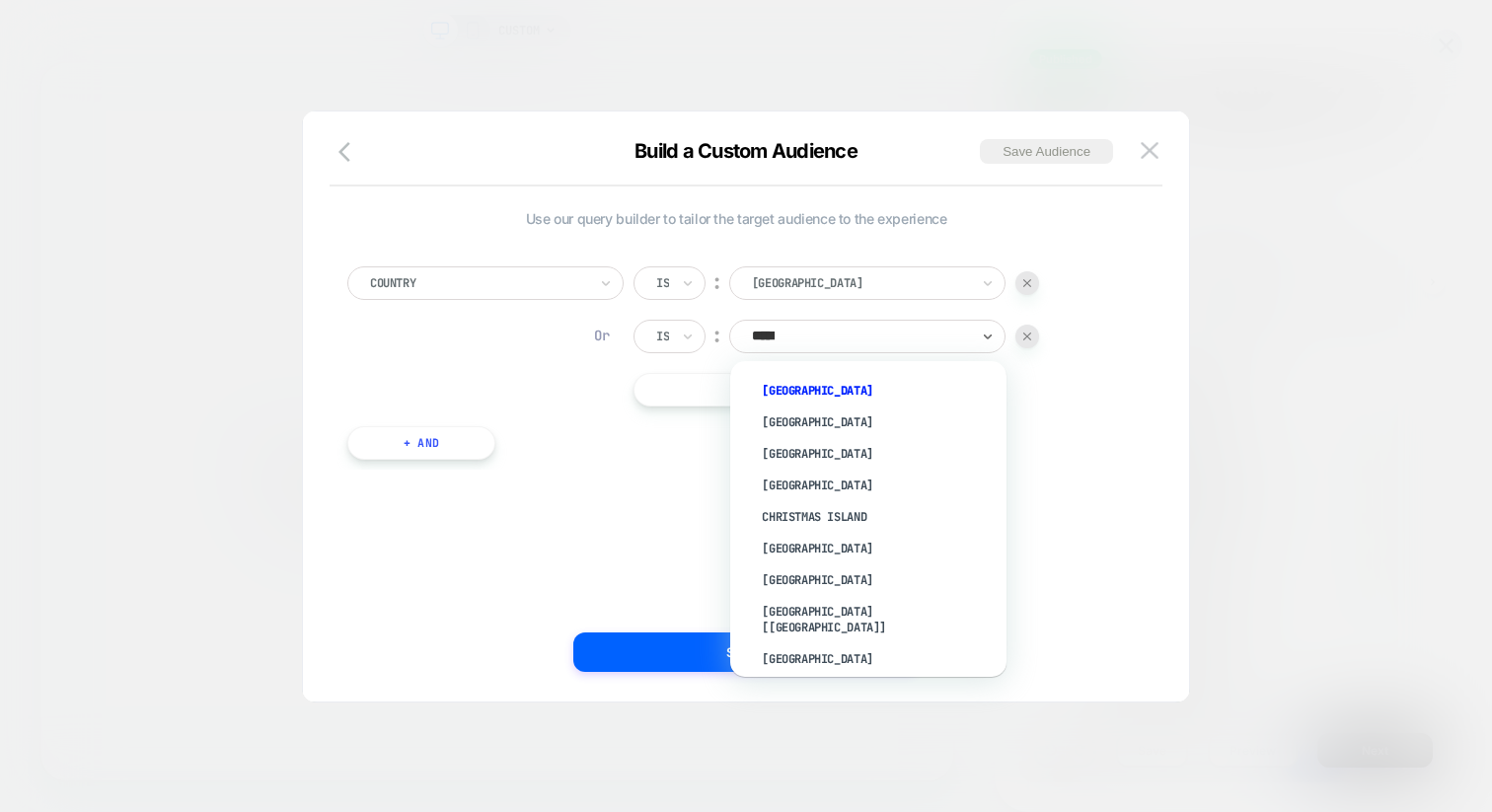 type on "******" 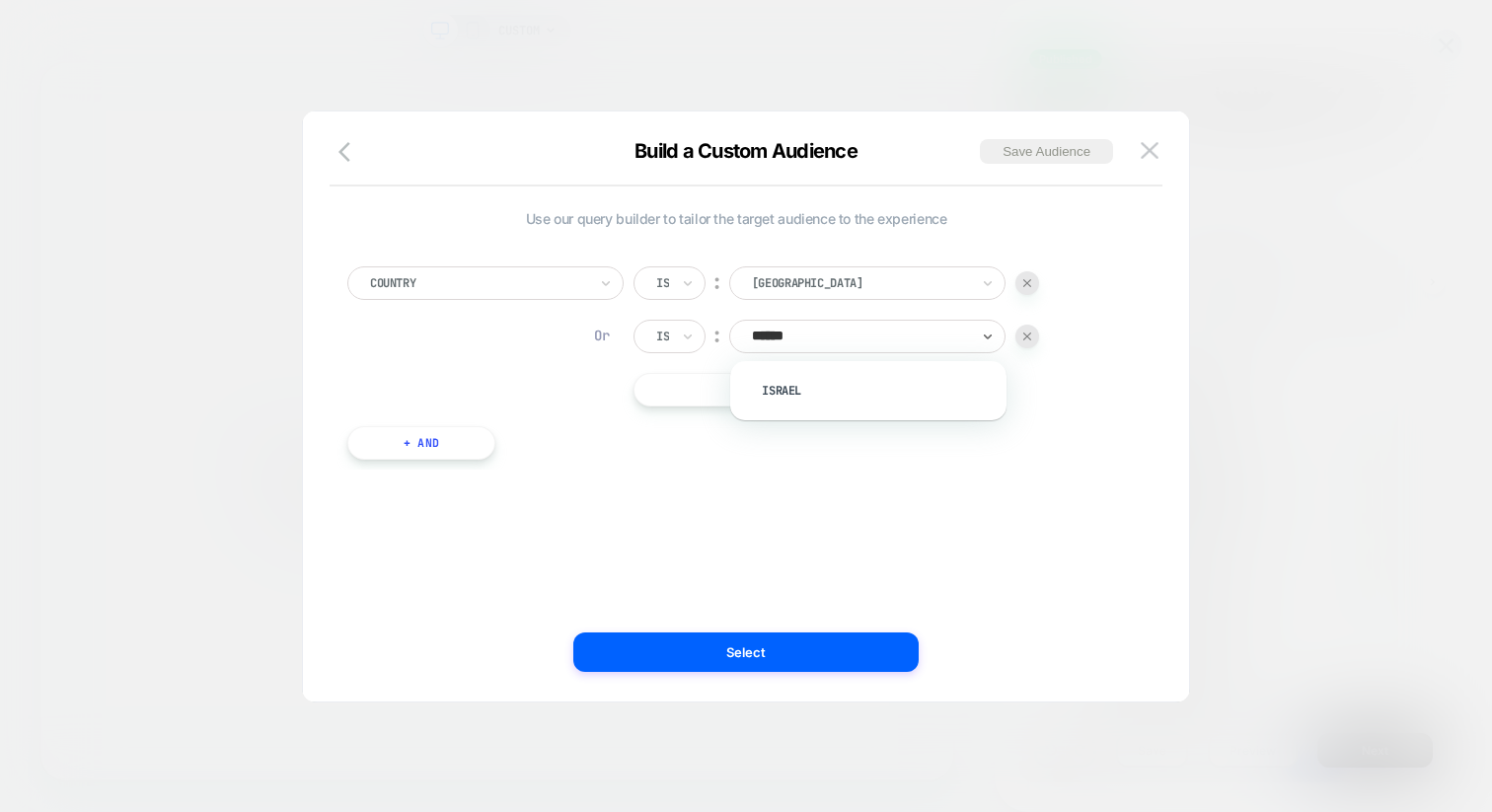 click on "Israel" at bounding box center (868, 391) 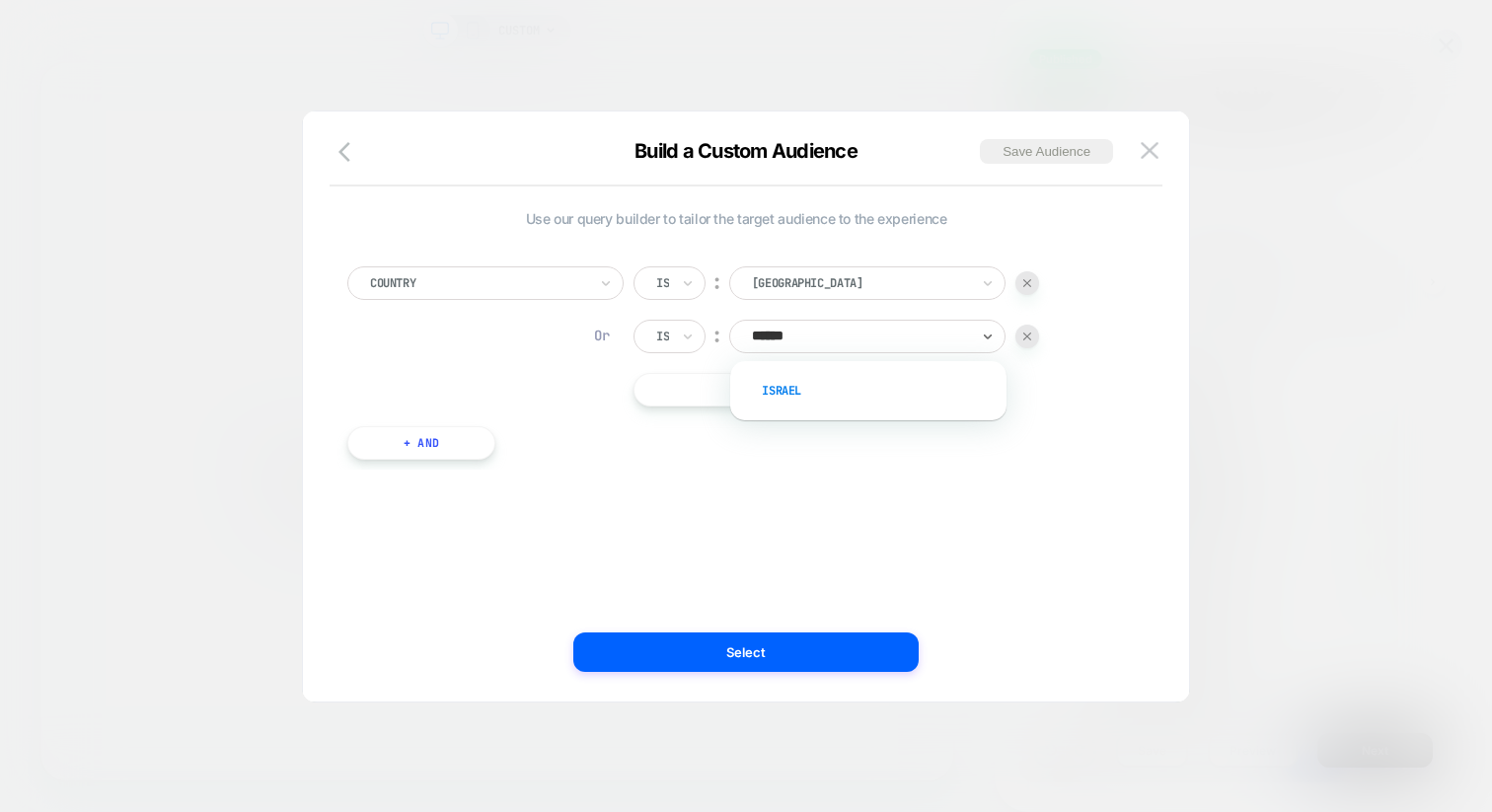 click on "Israel" at bounding box center (878, 391) 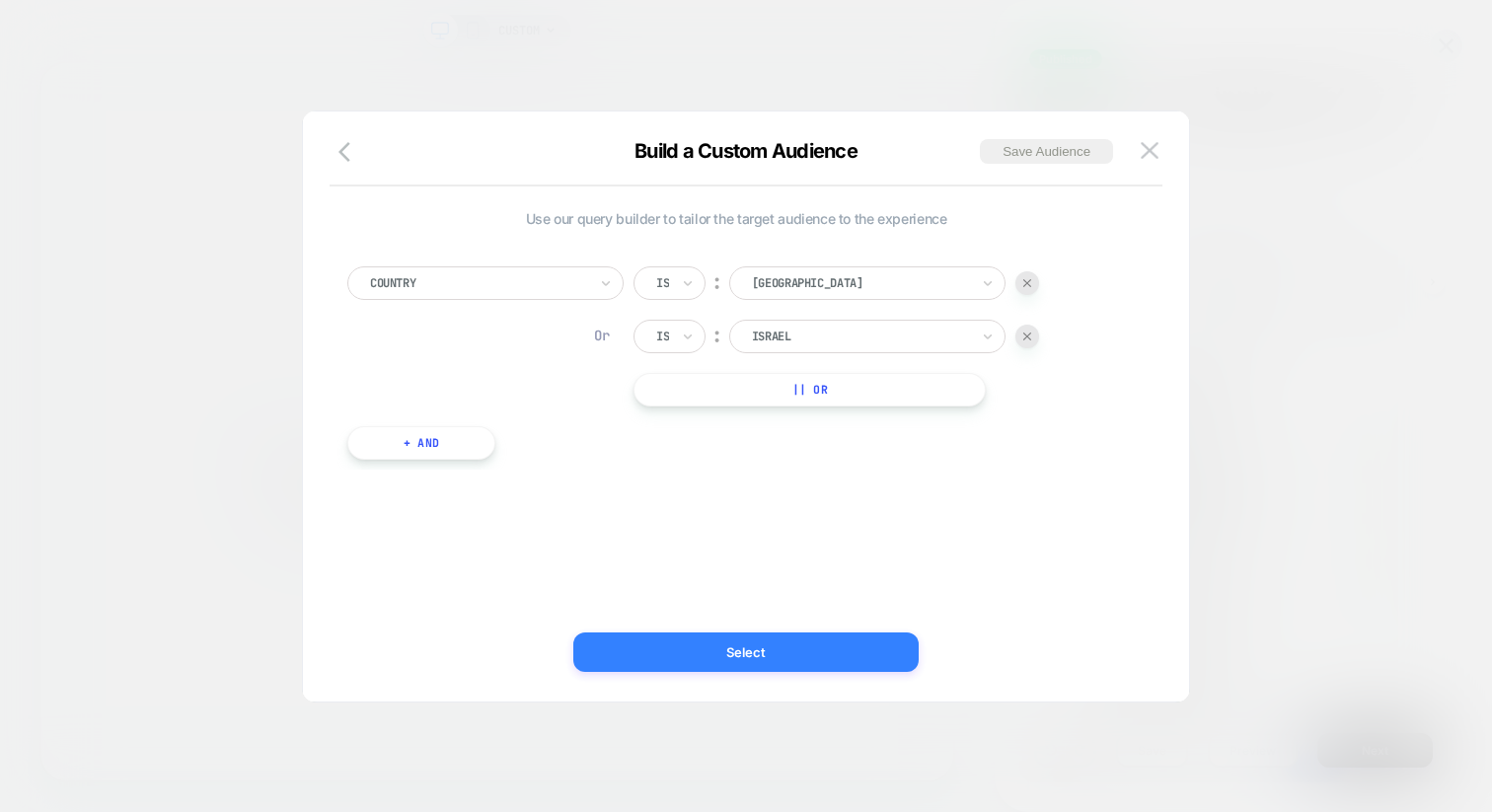 click on "Select" at bounding box center [746, 652] 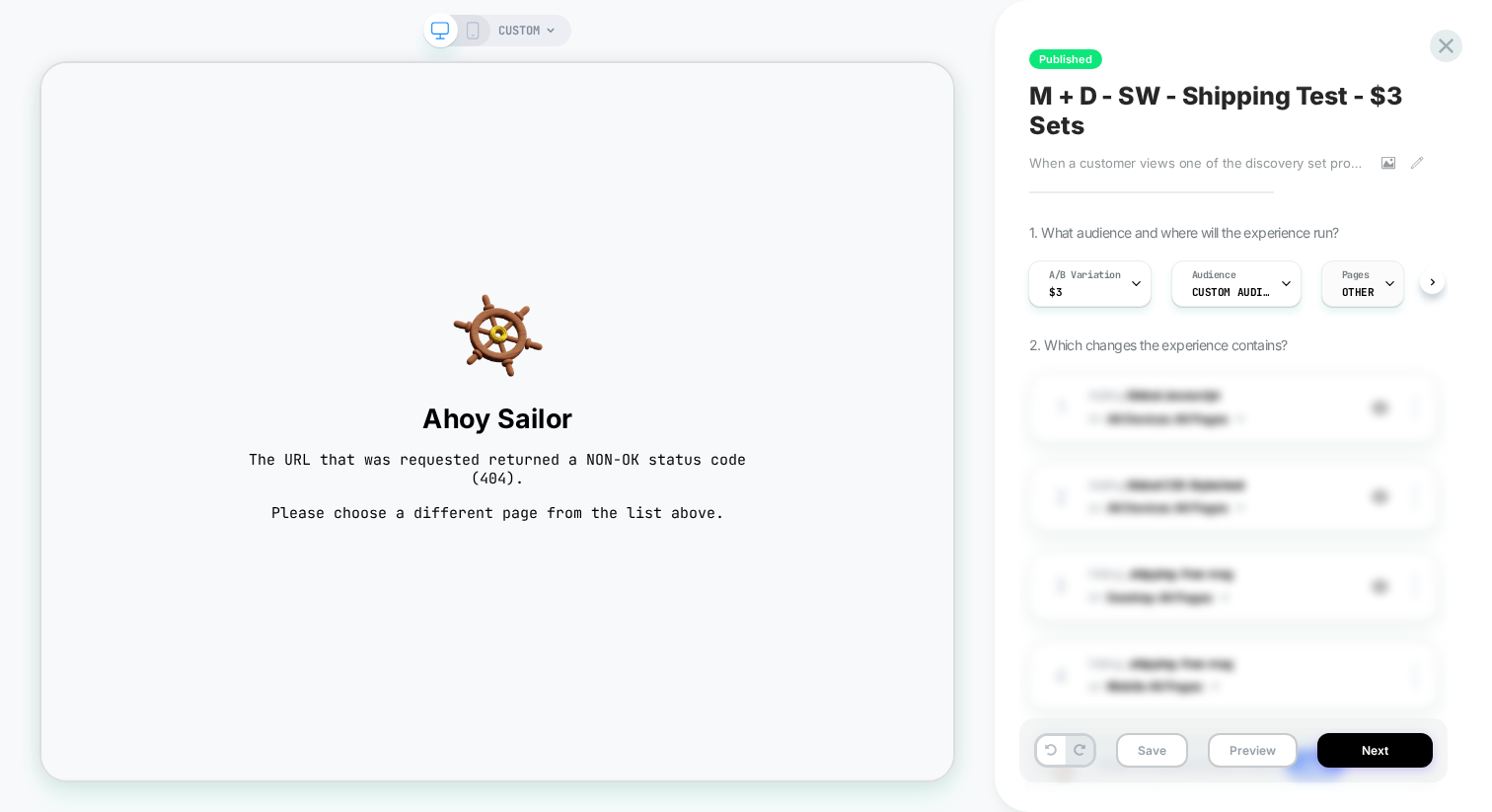 click on "Pages OTHER" at bounding box center (1358, 283) 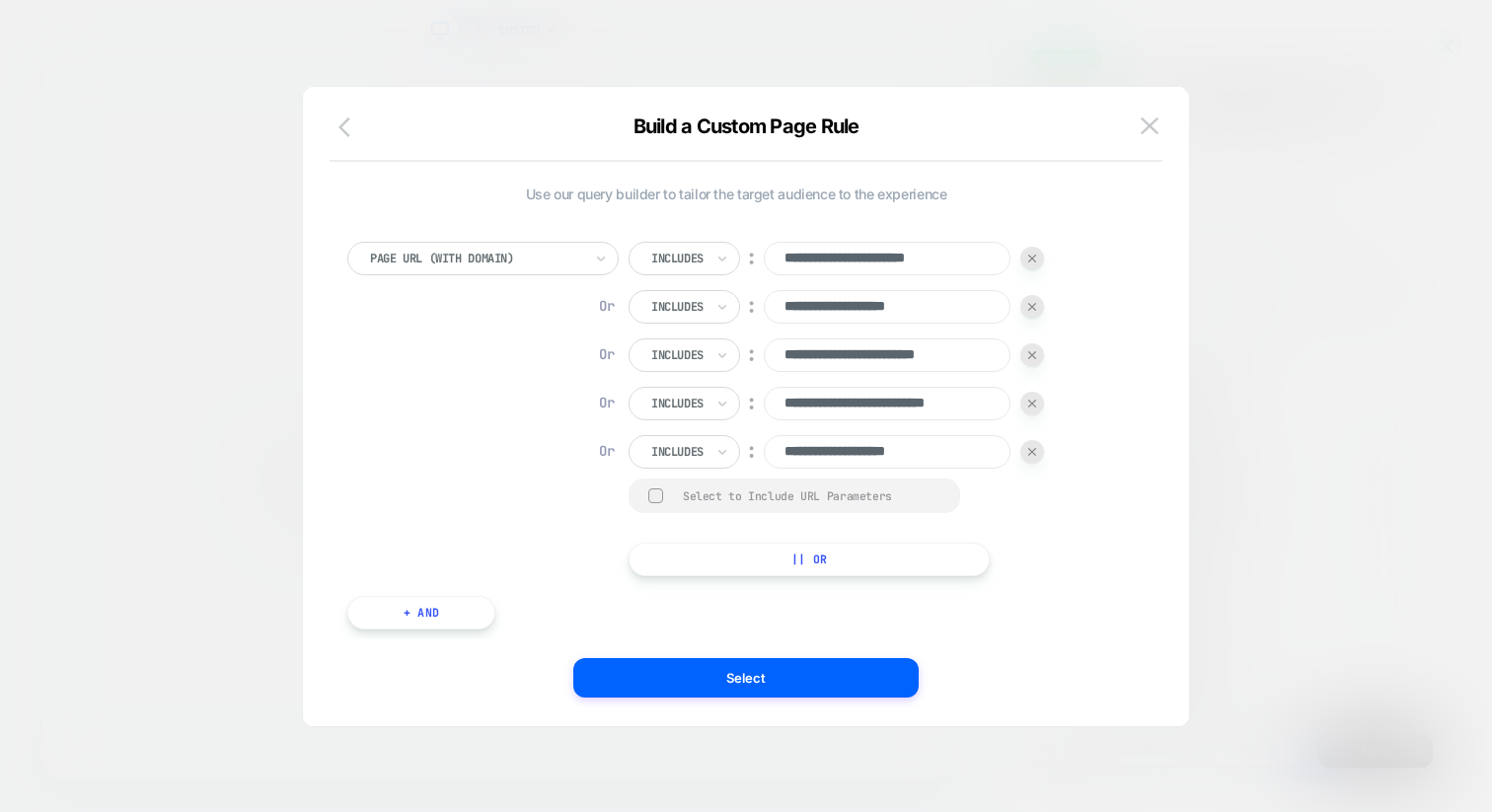 scroll, scrollTop: 0, scrollLeft: 0, axis: both 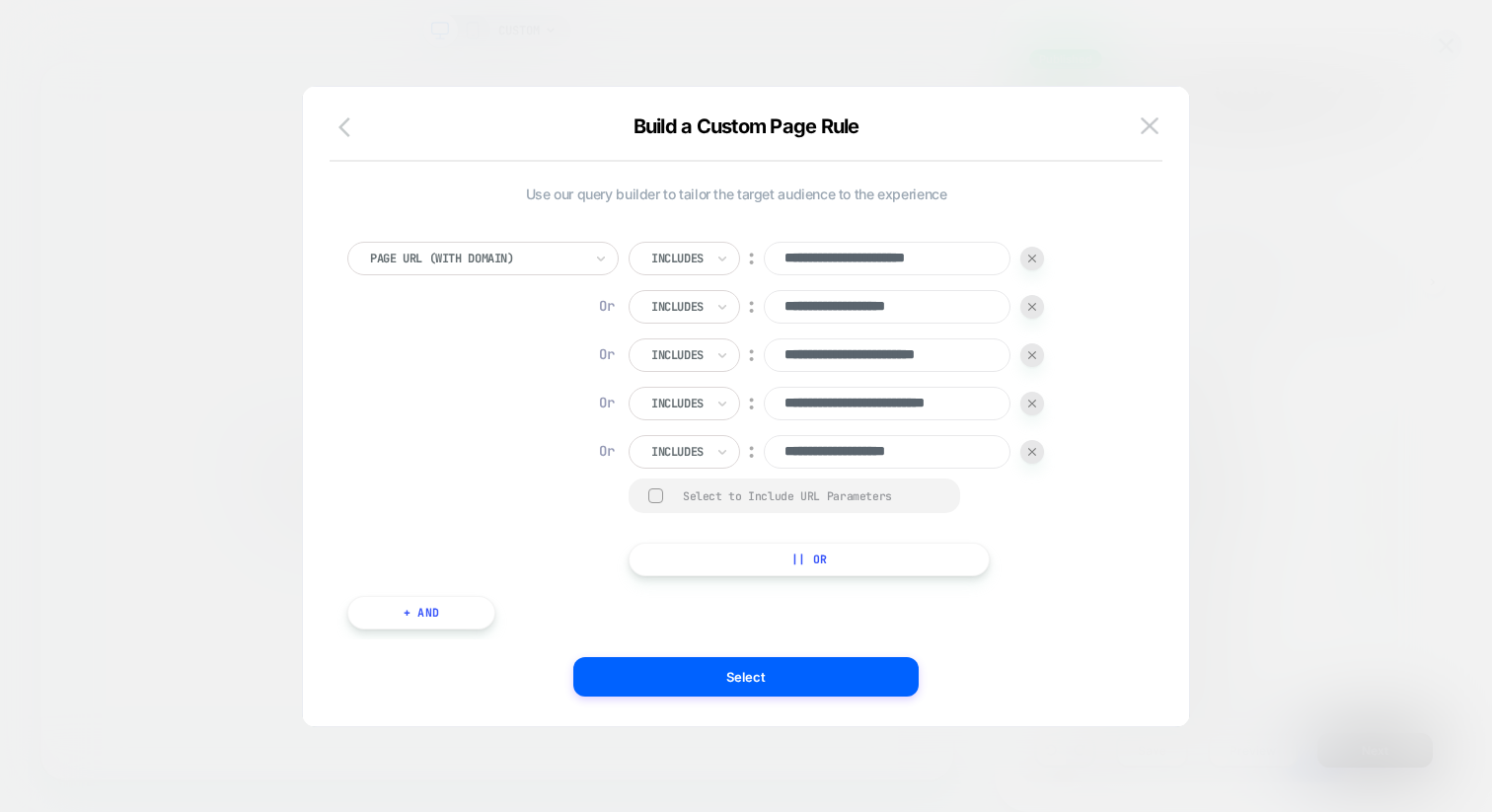 click 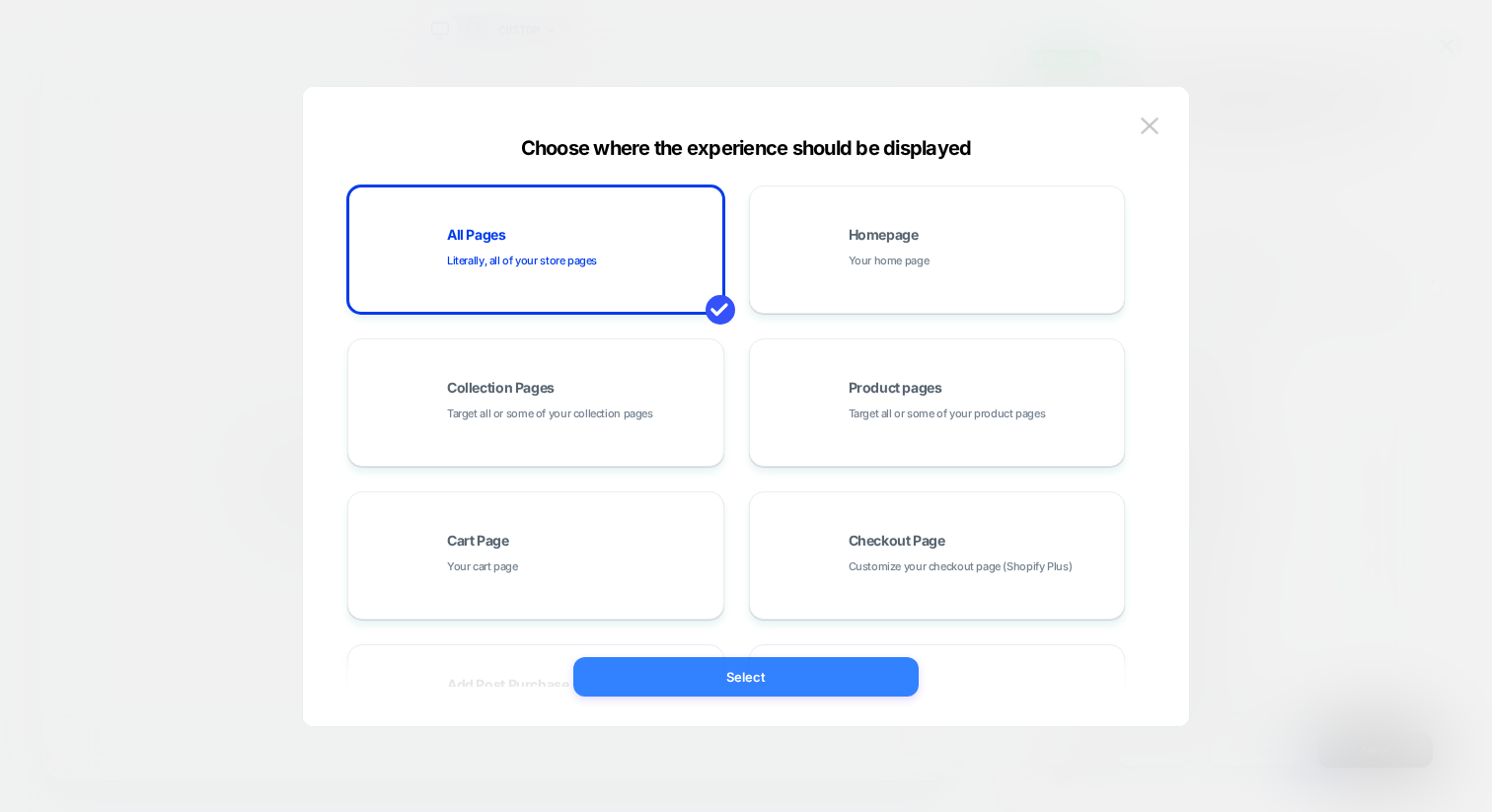 click on "Select" at bounding box center [746, 677] 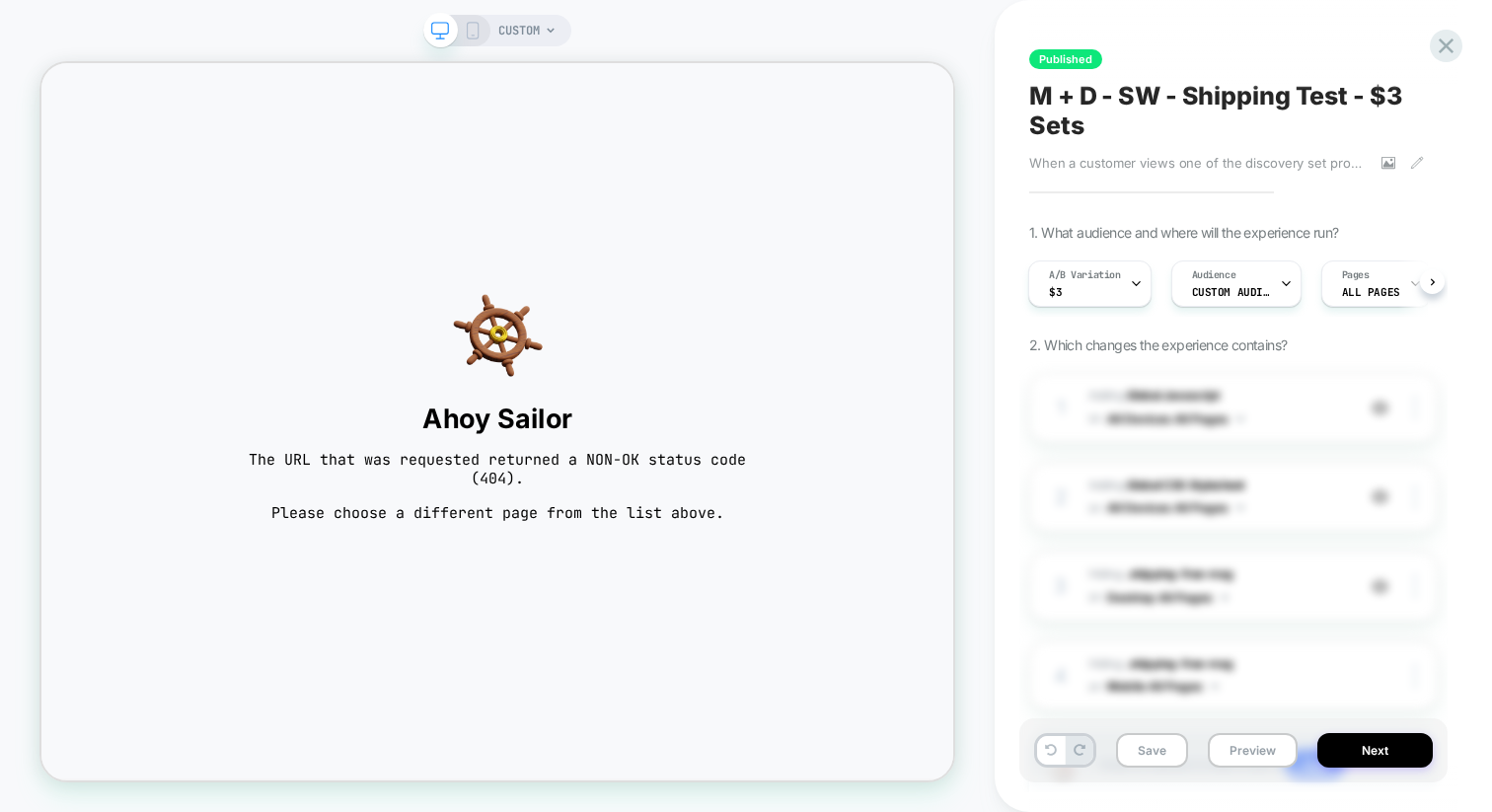 click on "CUSTOM" at bounding box center (519, 31) 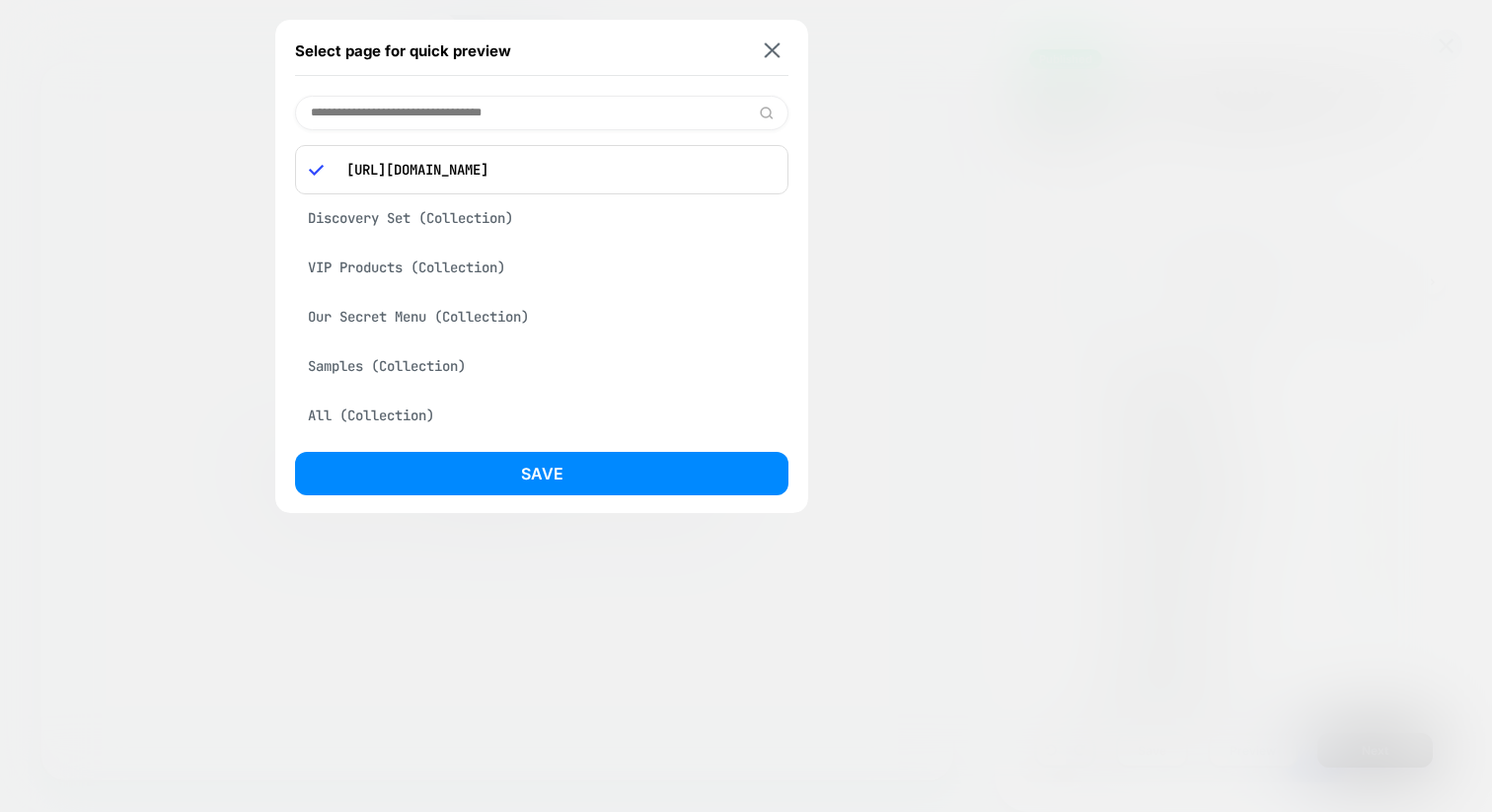 click at bounding box center [542, 112] 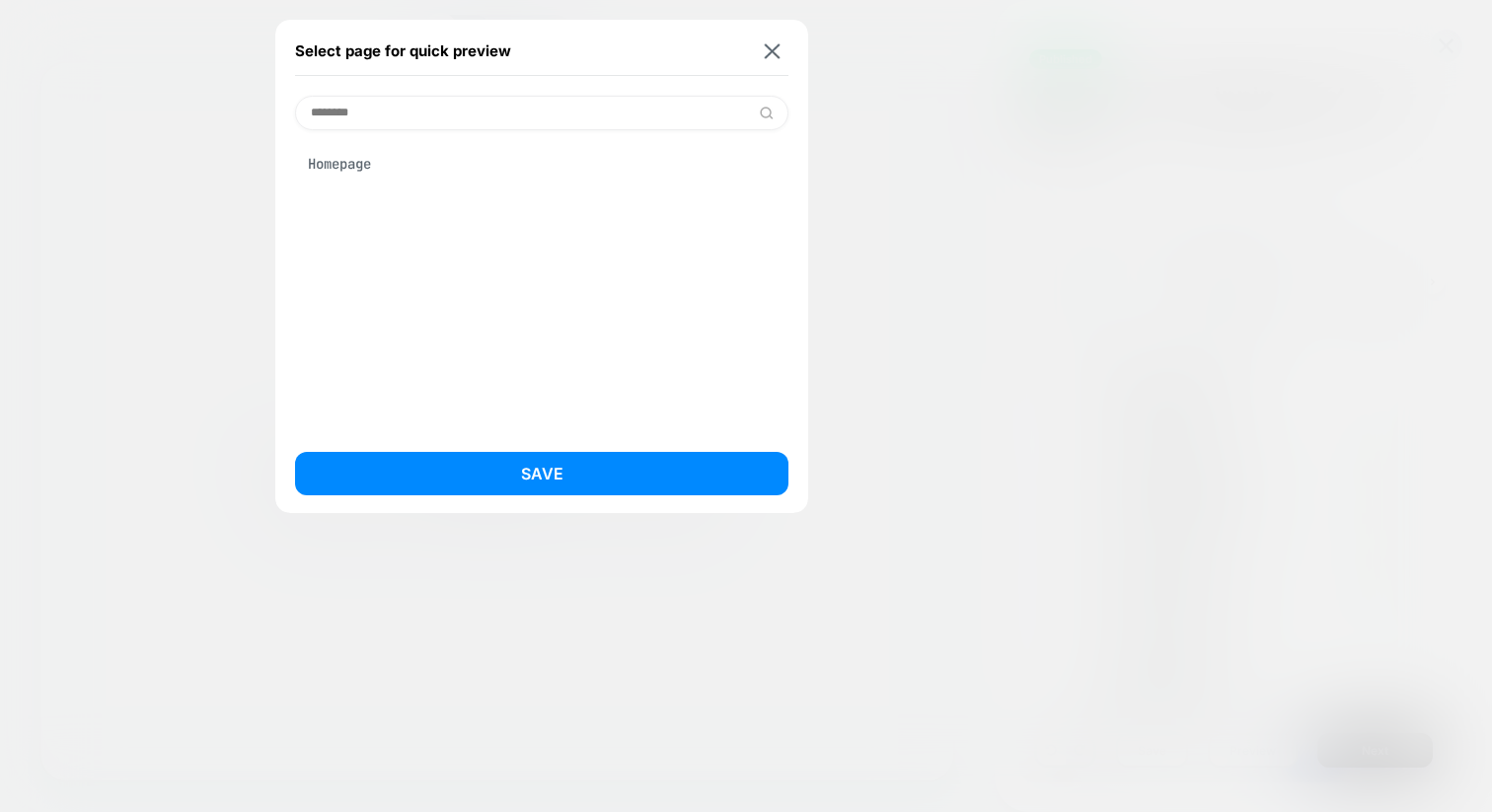 type on "********" 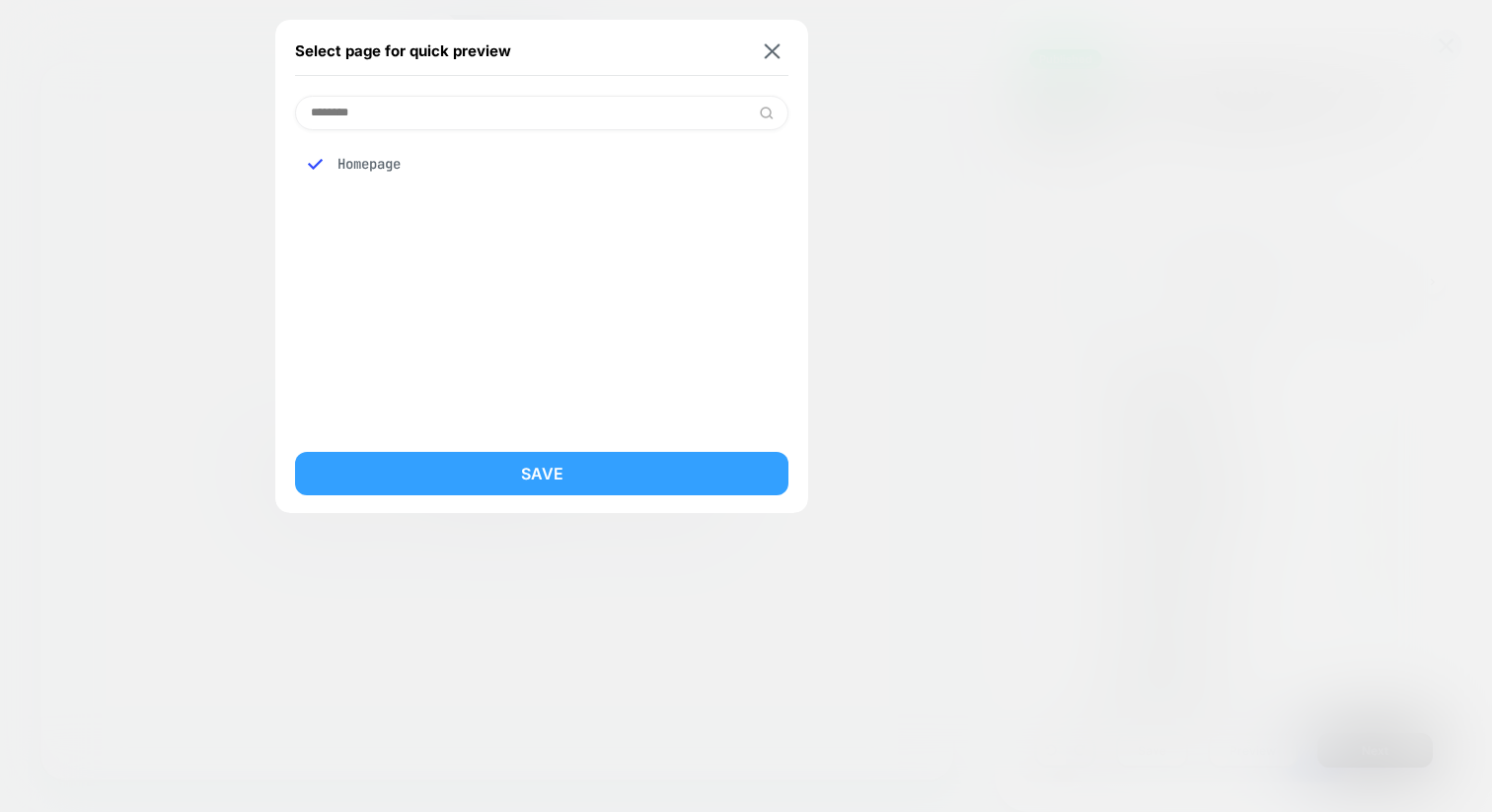 click on "Save" at bounding box center [542, 474] 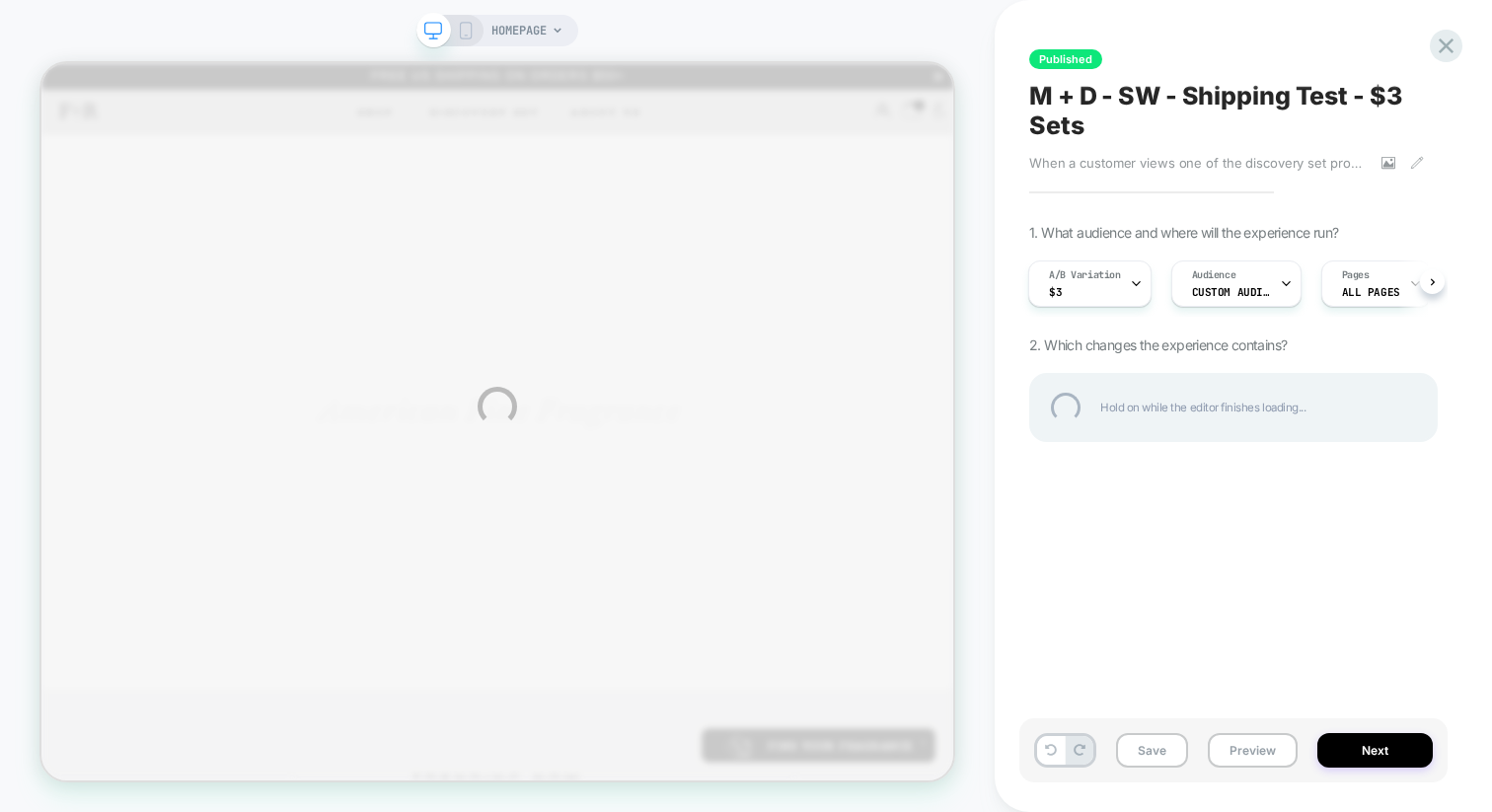 scroll, scrollTop: 0, scrollLeft: 0, axis: both 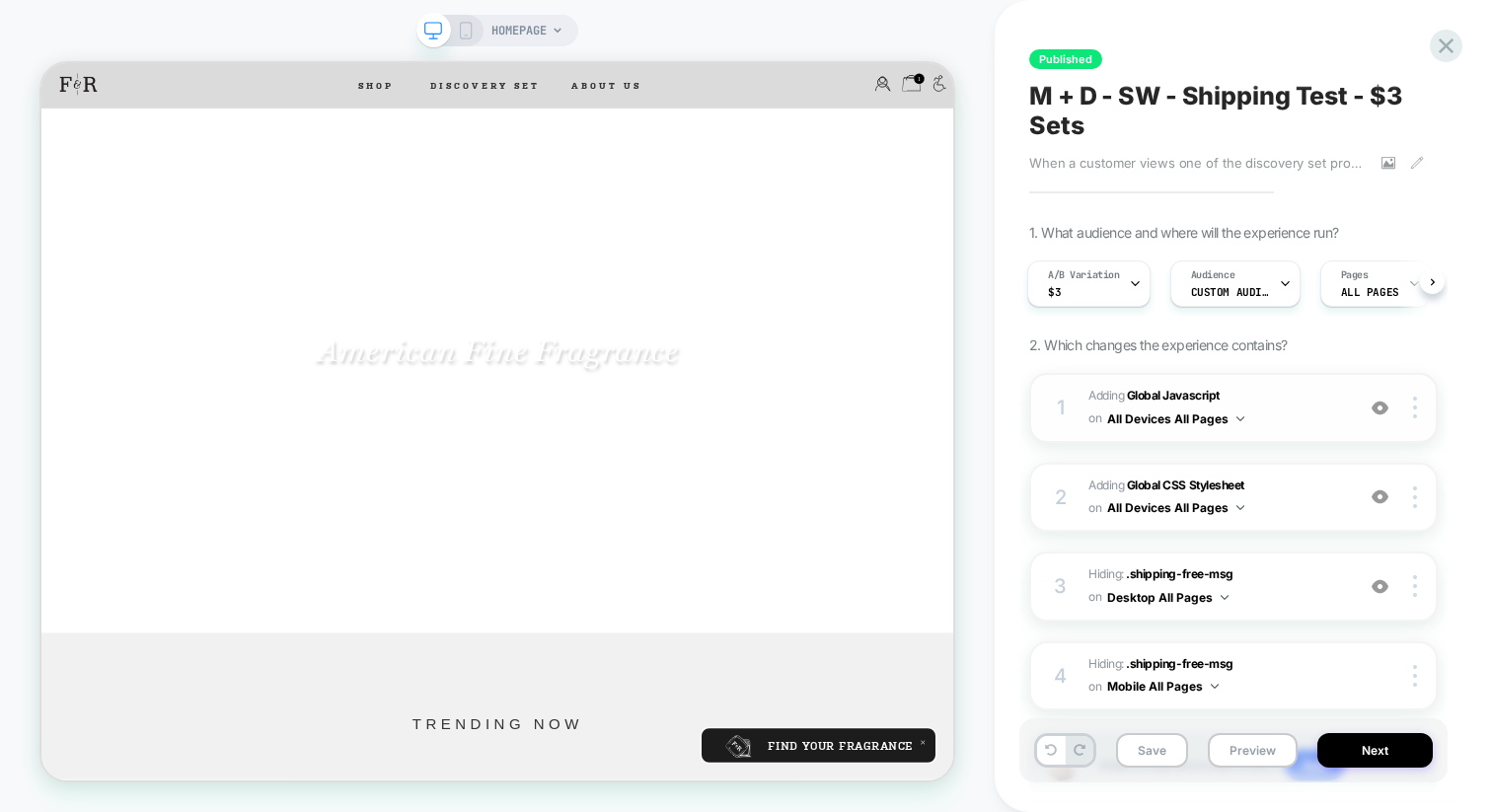 click on "Adding   Global Javascript   on All Devices All Pages" at bounding box center (1216, 407) 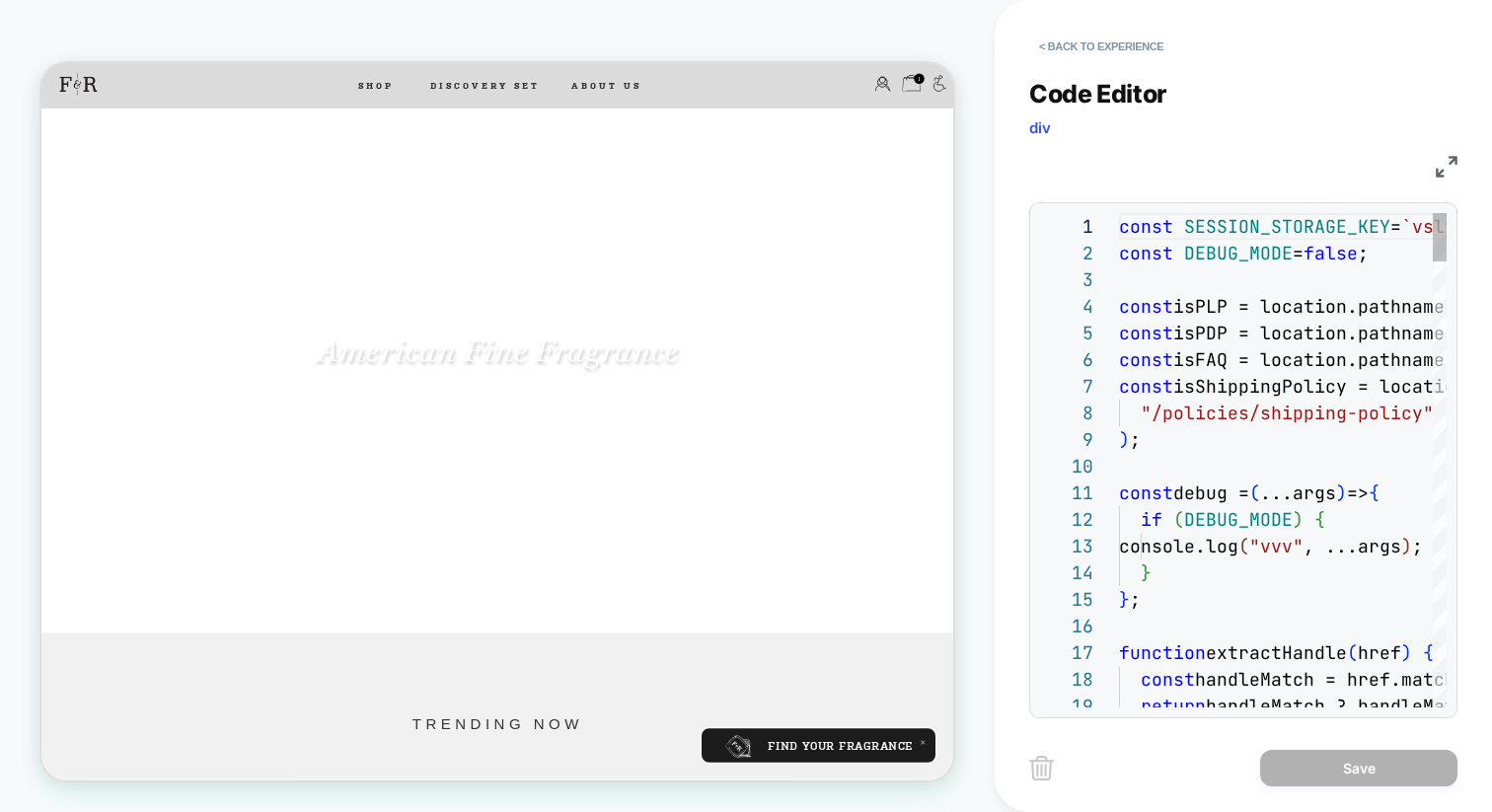 scroll, scrollTop: 266, scrollLeft: 0, axis: vertical 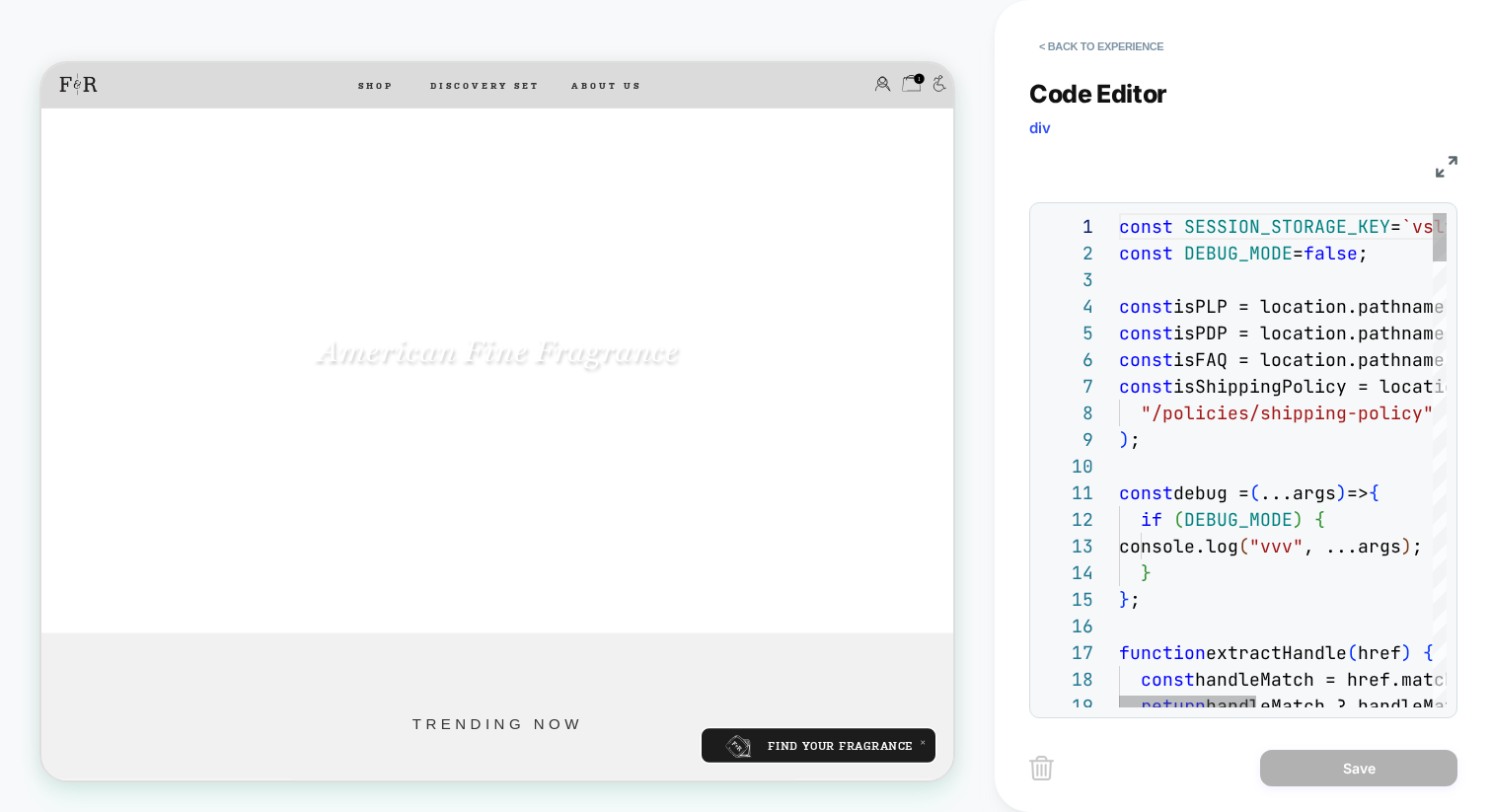click on "const   SESSION_STORAGE_KEY  =  `vsly-shipping-cart-attr` ; const   DEBUG_MODE  =  false ; const  isPLP = location.pathname.includes ( "/collections/" ) ; const  isPDP = location.pathname.includes ( "/products/" )  && !isPLP; const  isFAQ = location.pathname.includes ( "/pages/faq" ) ; const  isShippingPolicy = location.pathname.includes (    "/policies/shipping-policy" ) ; const  debug =  ( ...args )  =>  {    if   ( DEBUG_MODE )   {     console.log ( "vvv" , ...args ) ;    } } ; function  extractHandle ( href )   {    const  handleMatch = href.match ( /\/products\/([^?]+)/ ) ;    return  handleMatch ? handleMatch [ 1 ]  :  null ;" at bounding box center (1493, 2738) 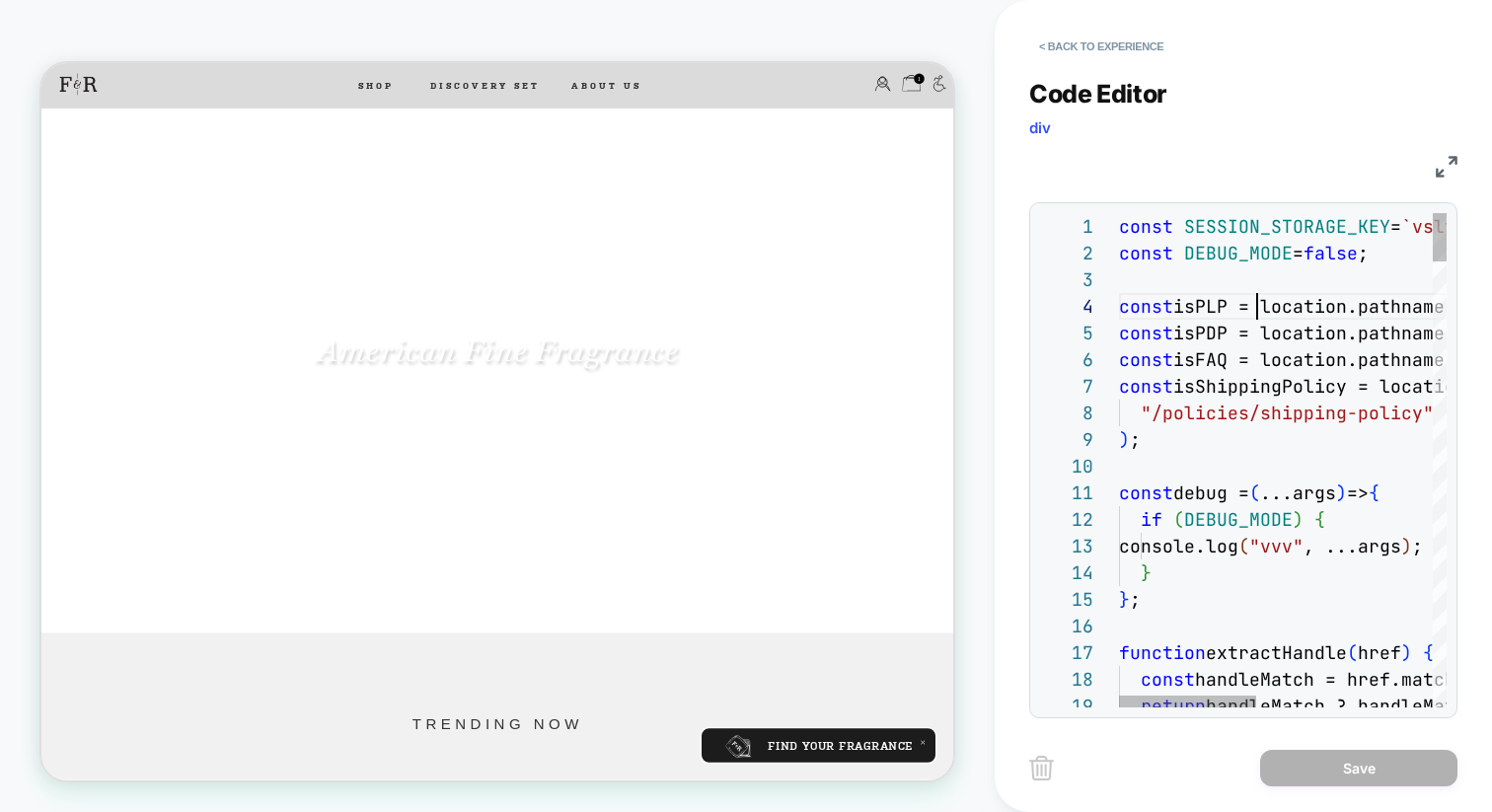 type on "**********" 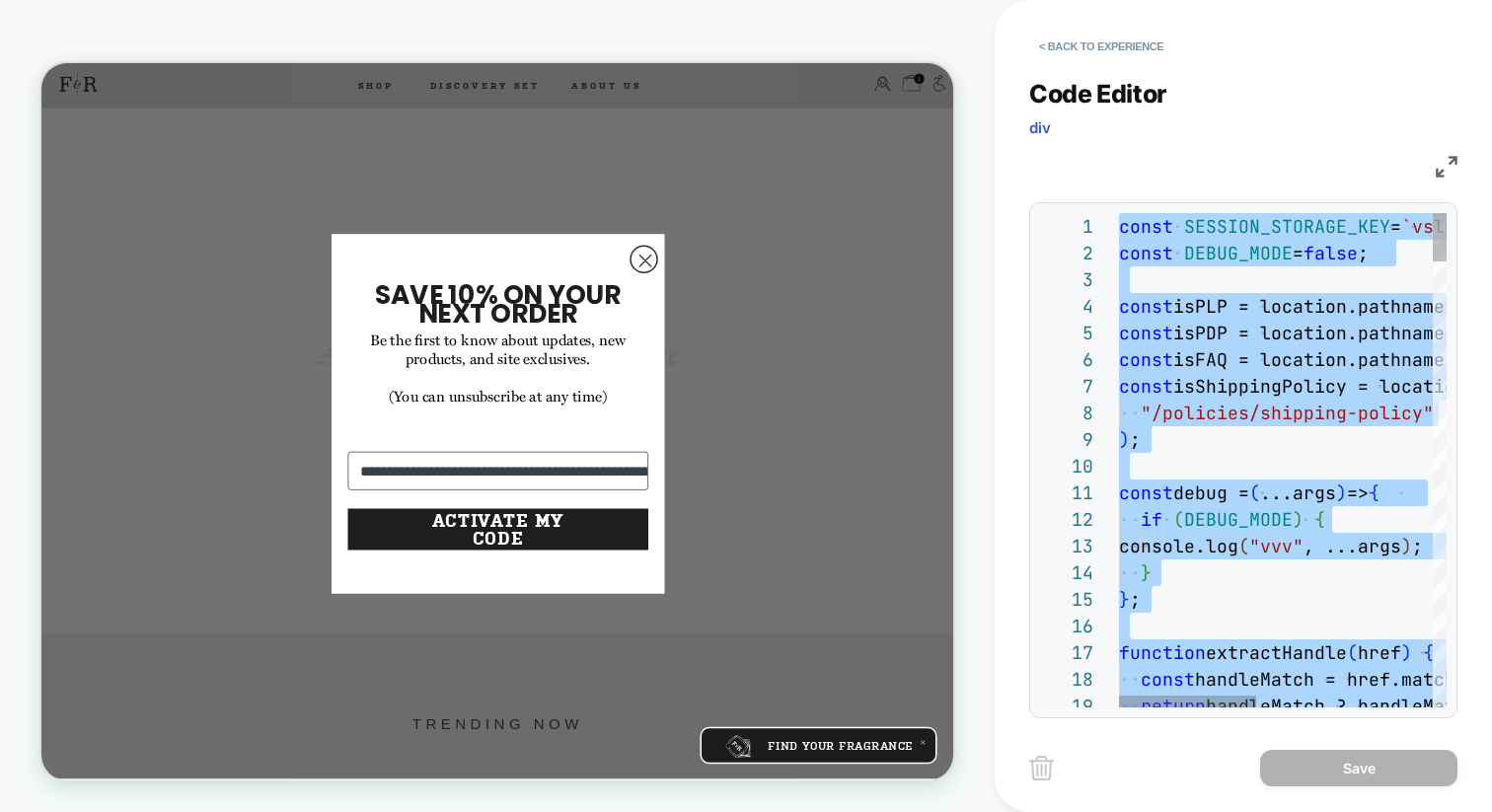 scroll, scrollTop: 0, scrollLeft: 38527, axis: horizontal 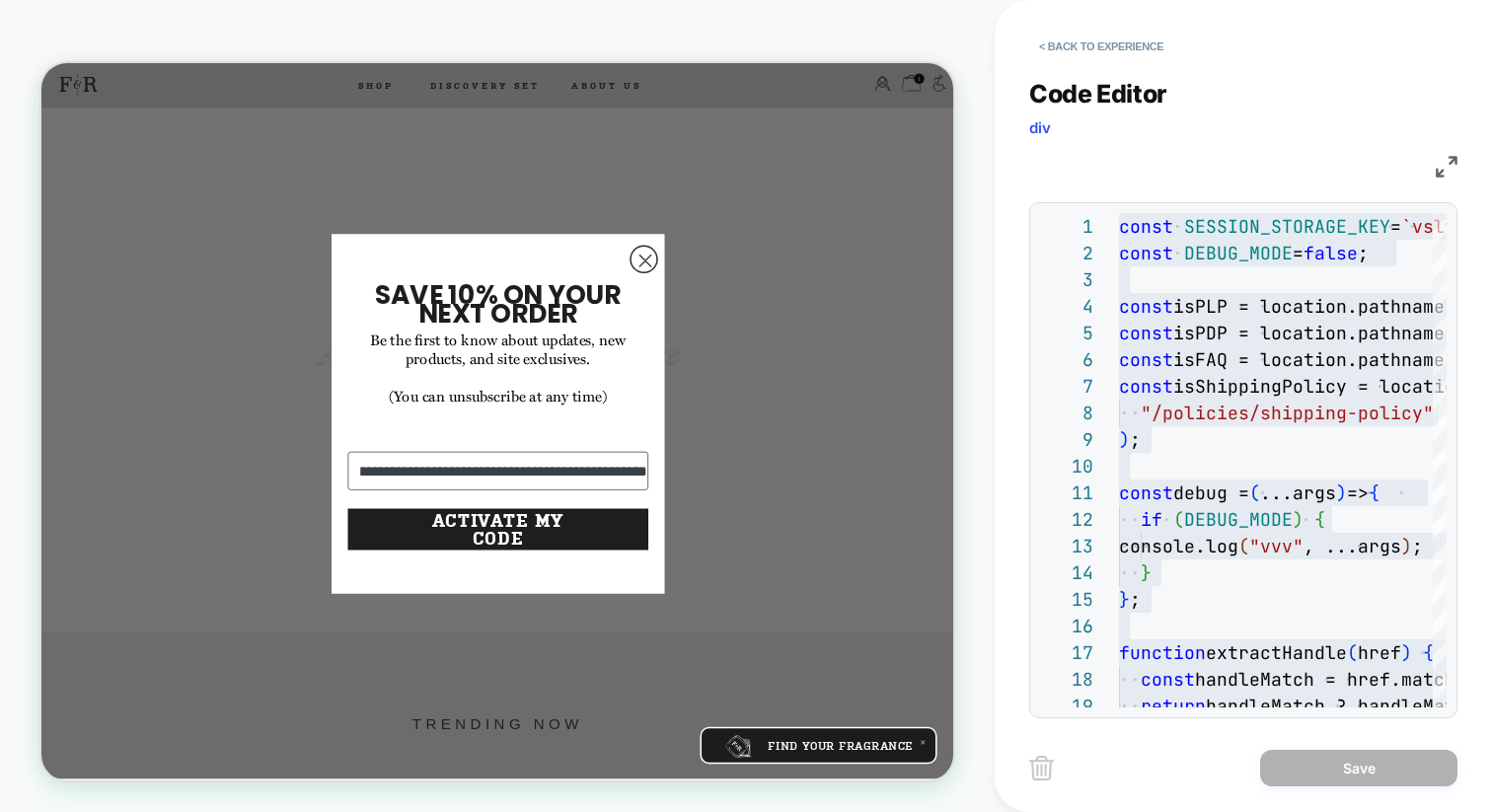 type on "**********" 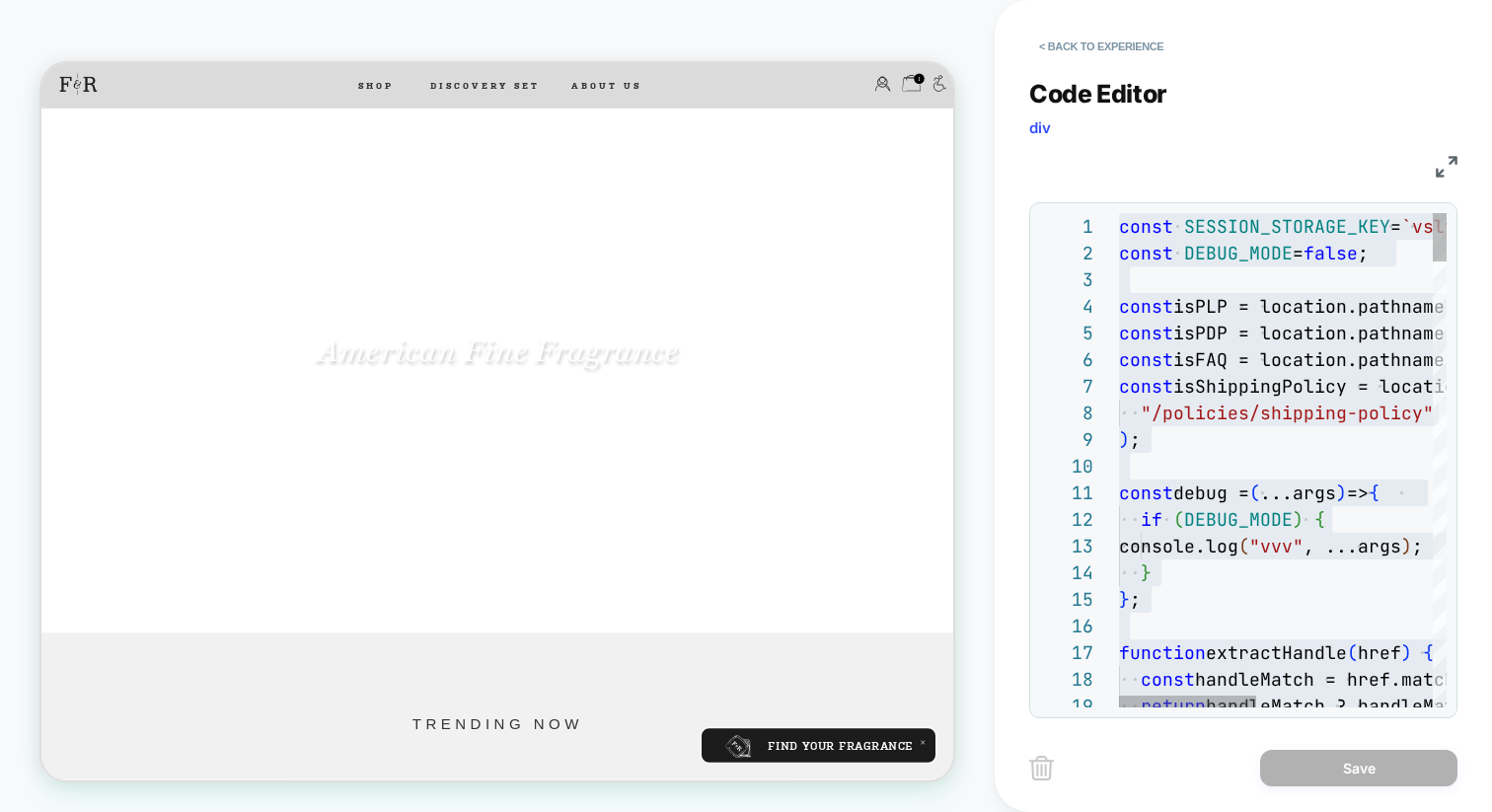 click on "const   SESSION_STORAGE_KEY  =  `vsly-shipping-cart-attr` ; const   DEBUG_MODE  =  false ; const  isPLP = location.pathname.includes ( "/collections/" ) ; const  isPDP = location.pathname.includes ( "/products/" )  && !isPLP; const  isFAQ = location.pathname.includes ( "/pages/faq" ) ; const  isShippingPolicy = location.pathname.includes (    "/policies/shipping-policy" ) ; const  debug =  ( ...args )  =>  {    if   ( DEBUG_MODE )   {     console.log ( "vvv" , ...args ) ;    } } ; function  extractHandle ( href )   {    const  handleMatch = href.match ( /\/products\/([^?]+)/ ) ;    return  handleMatch ? handleMatch [ 1 ]  :  null ;" at bounding box center (1493, 2738) 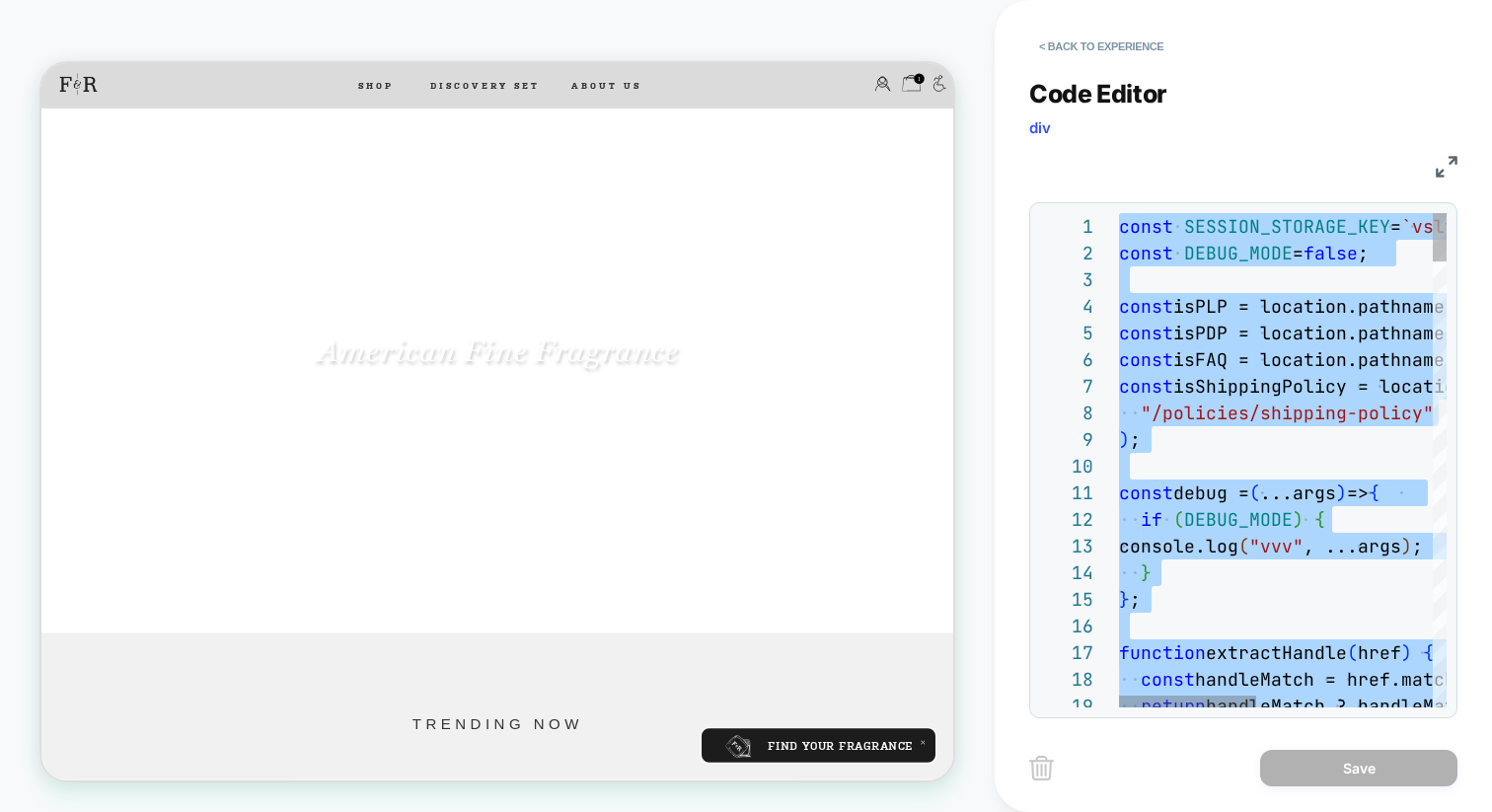 scroll, scrollTop: 107, scrollLeft: 32, axis: both 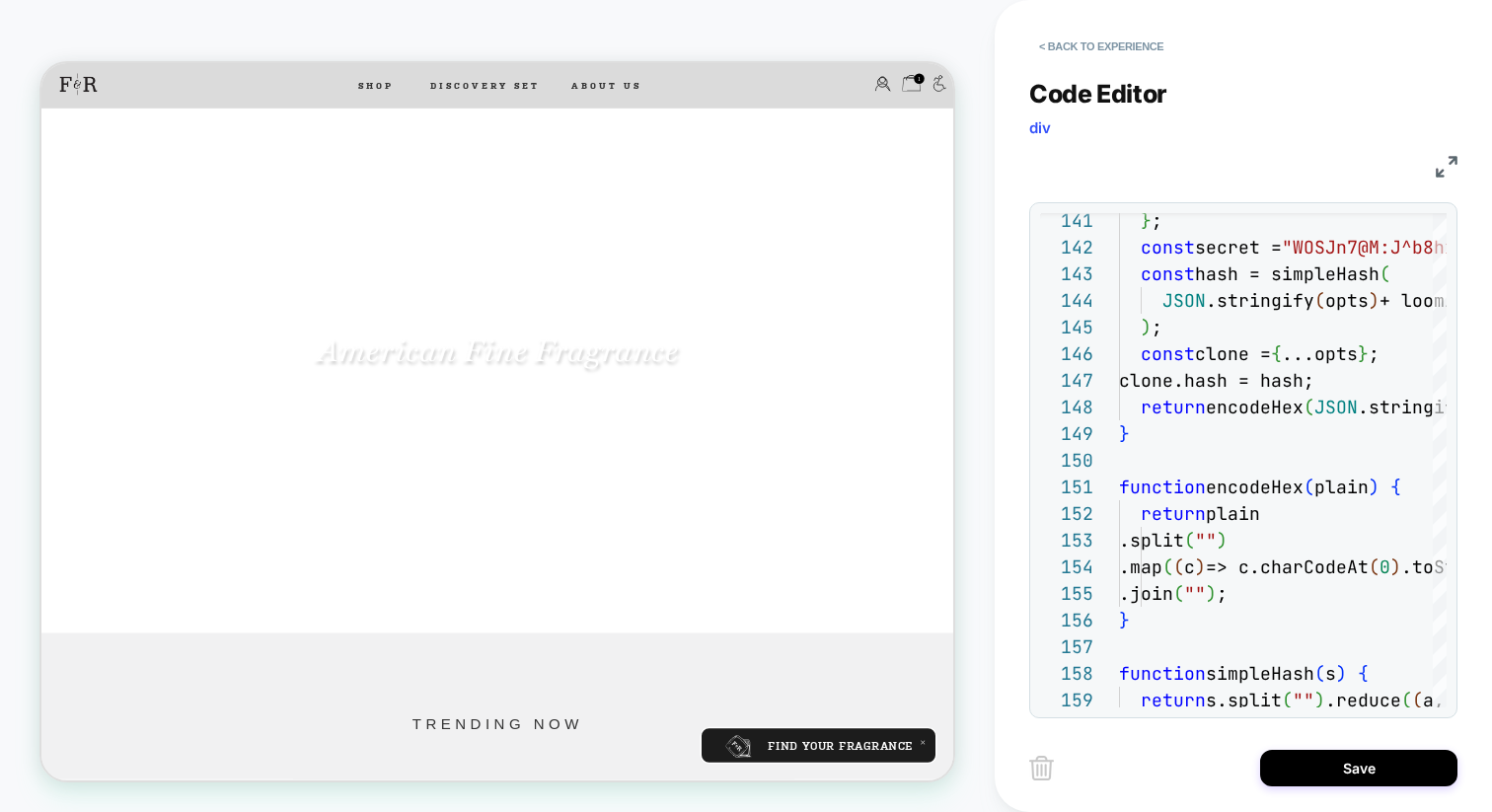 click on "JS" at bounding box center (1243, 164) 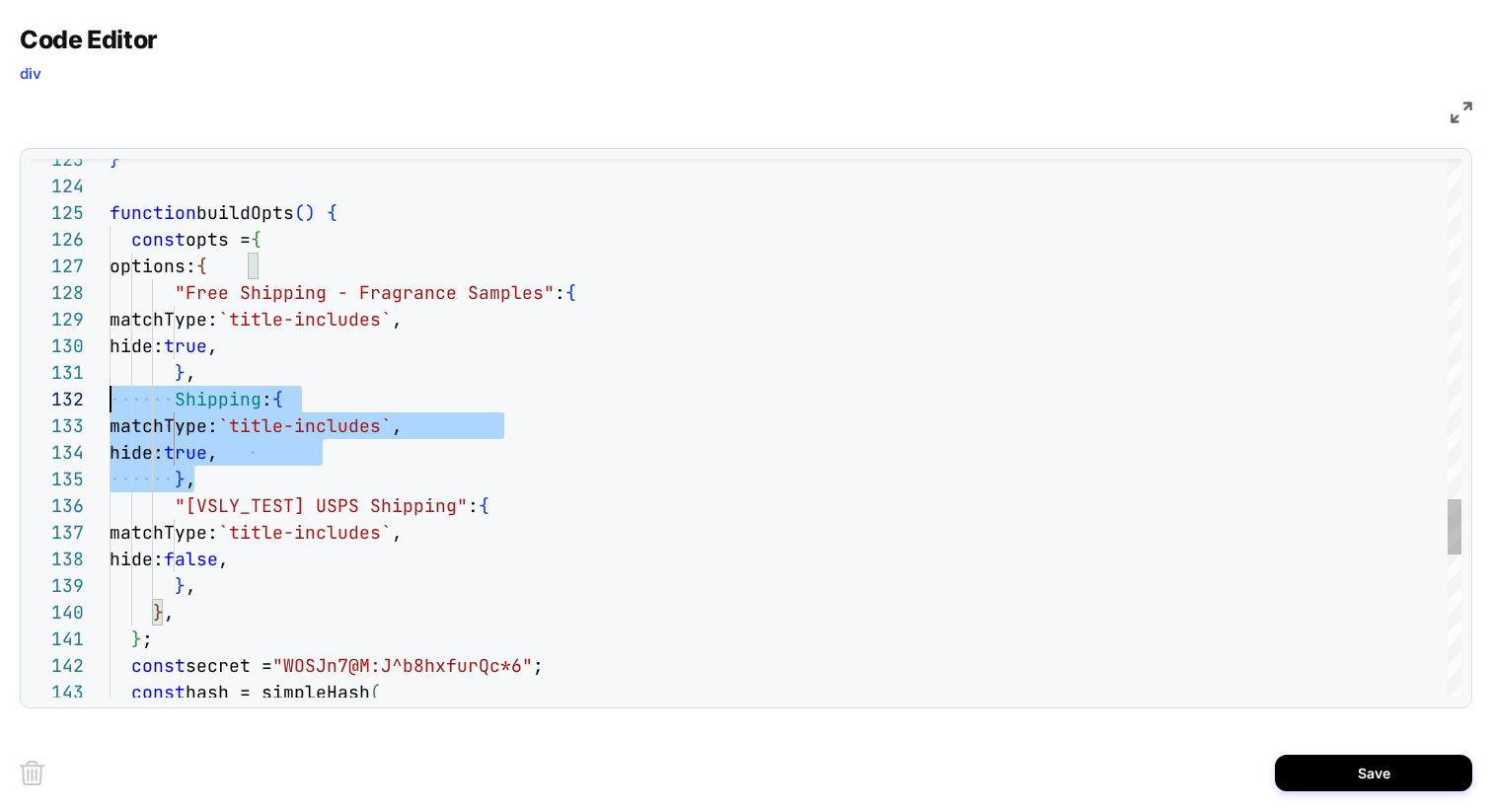 scroll, scrollTop: 27, scrollLeft: 0, axis: vertical 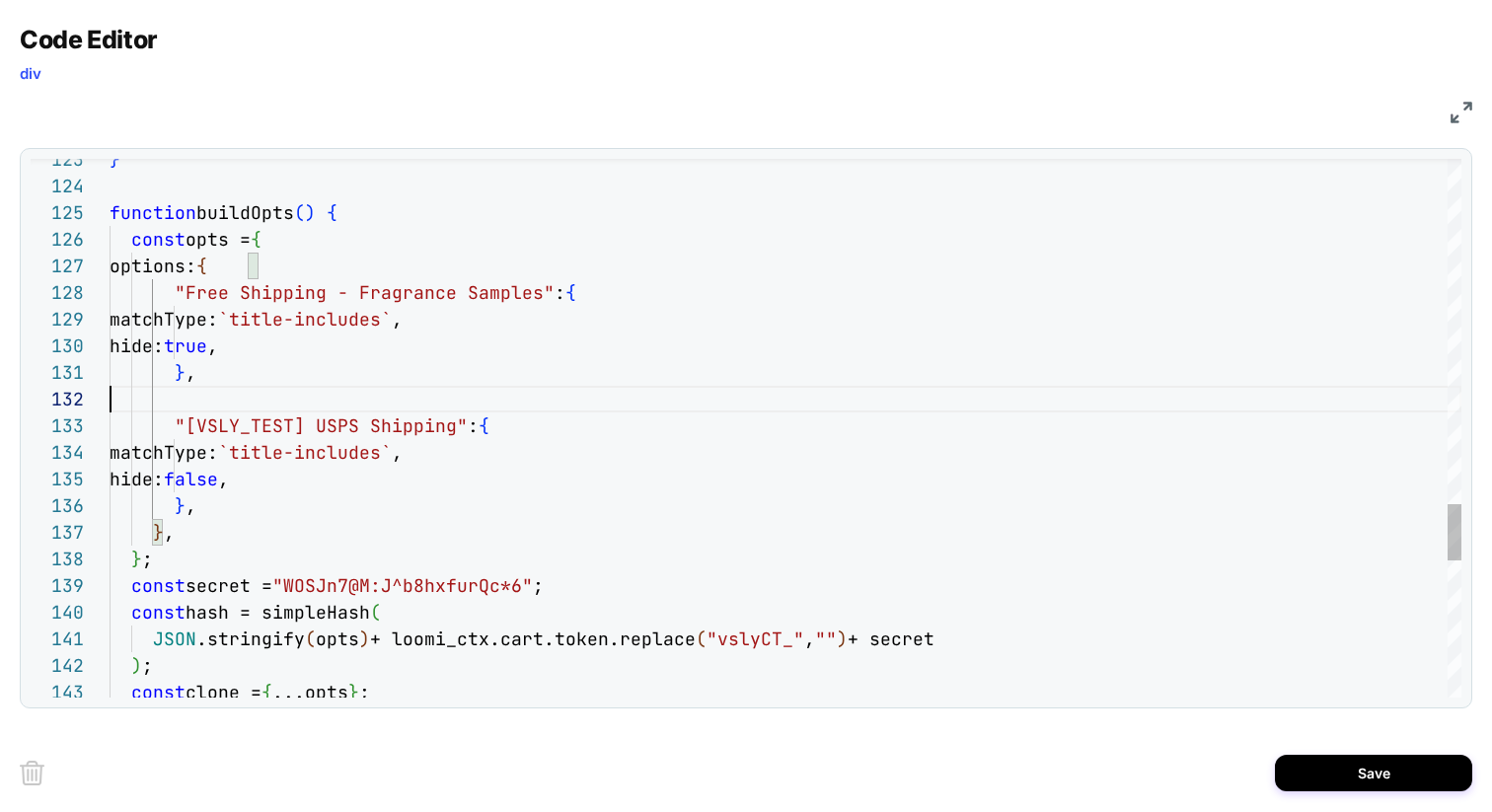 type on "**********" 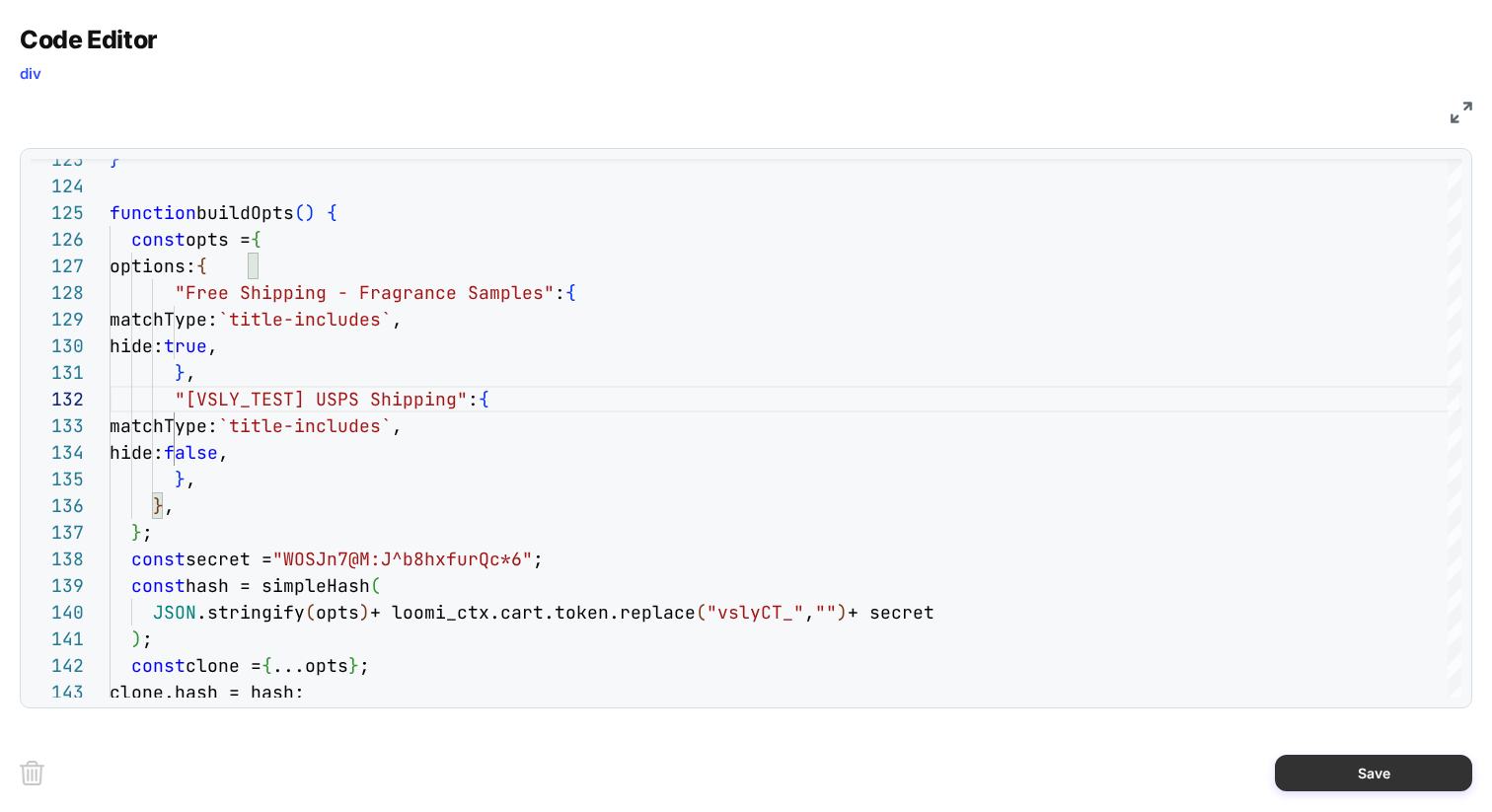 click on "Save" at bounding box center (1374, 773) 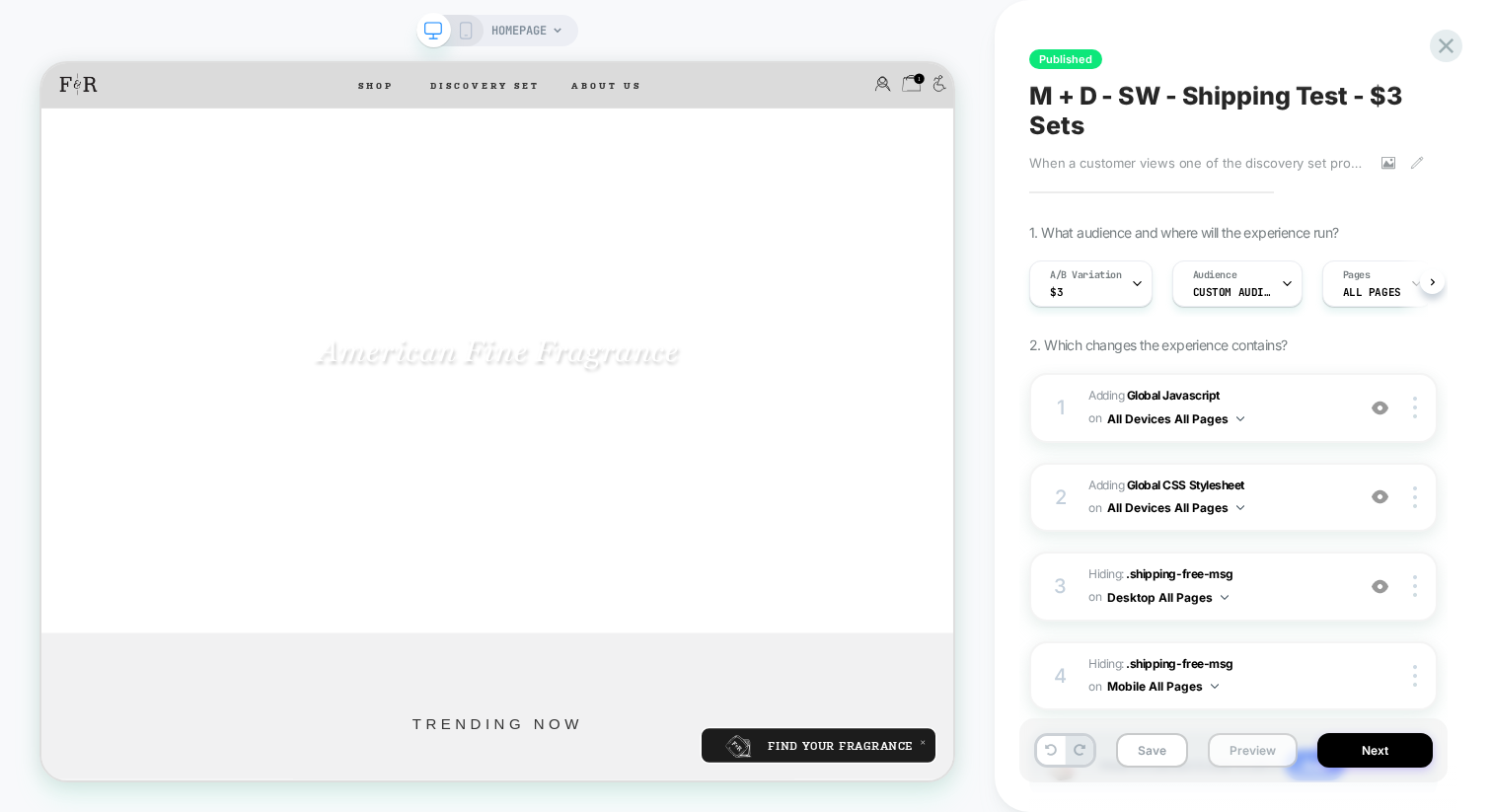 click on "Preview" at bounding box center (1252, 750) 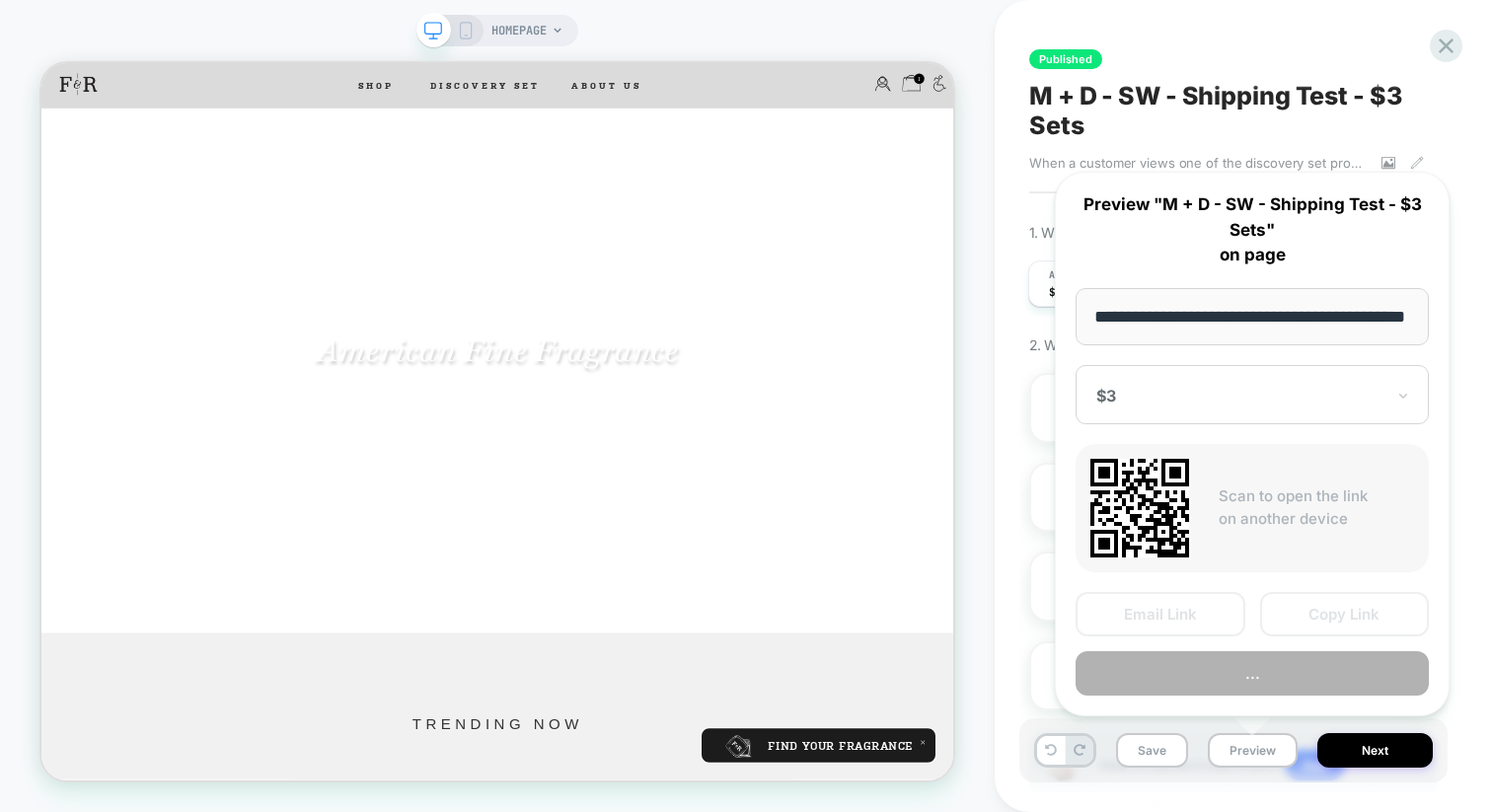 scroll, scrollTop: 0, scrollLeft: 57, axis: horizontal 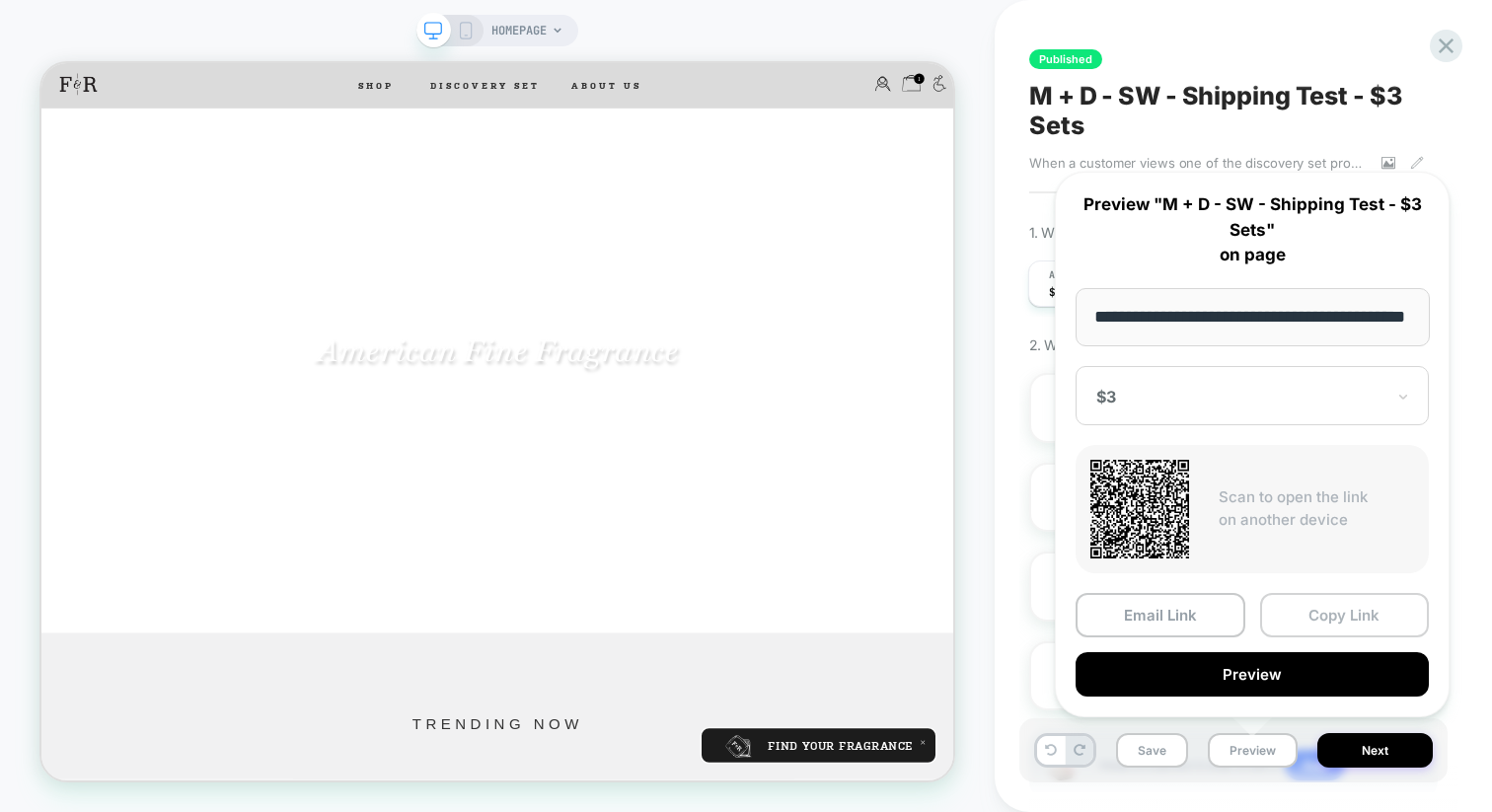 click on "Copy Link" at bounding box center [1345, 615] 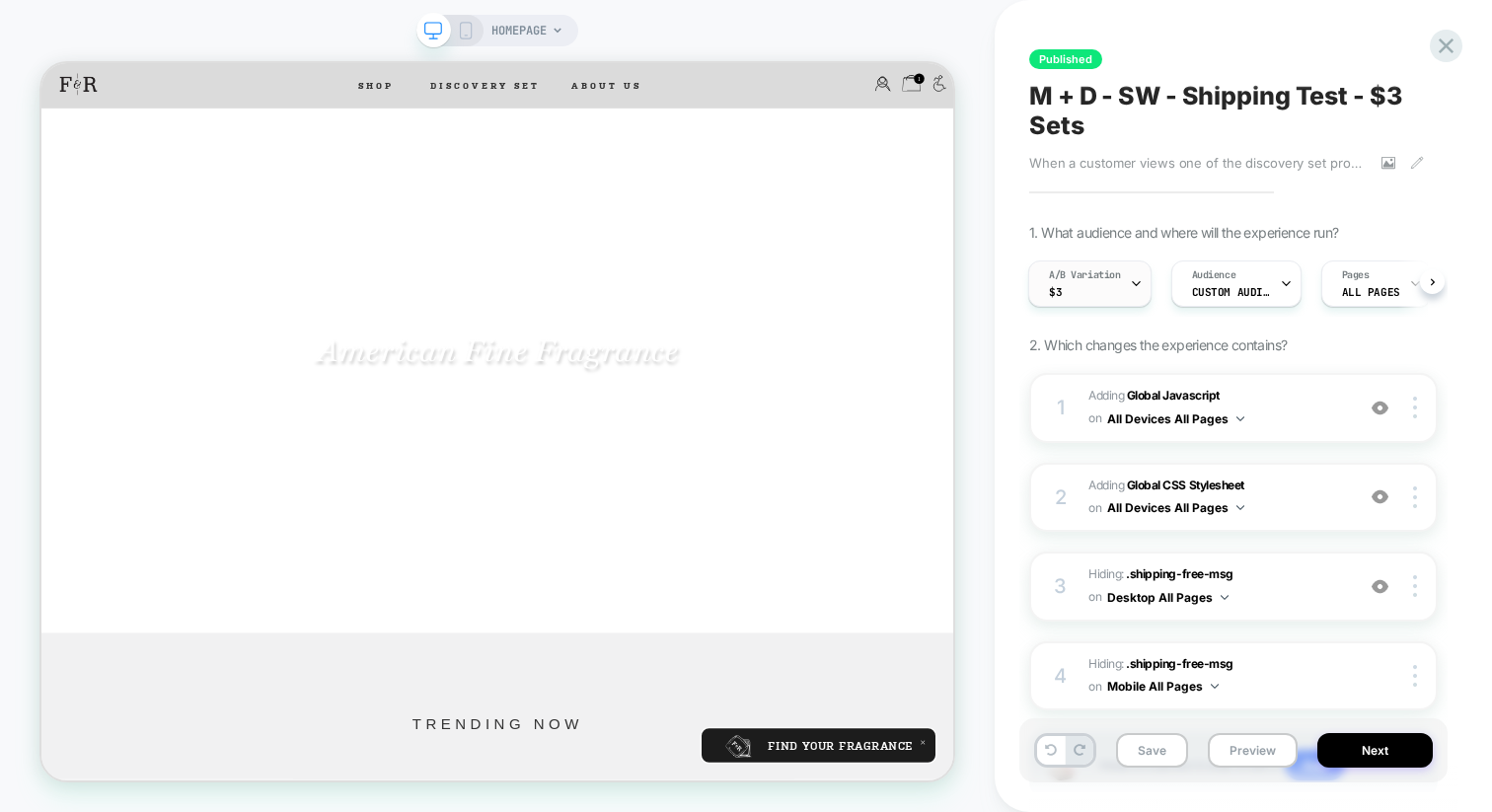 click on "A/B Variation" at bounding box center [1084, 275] 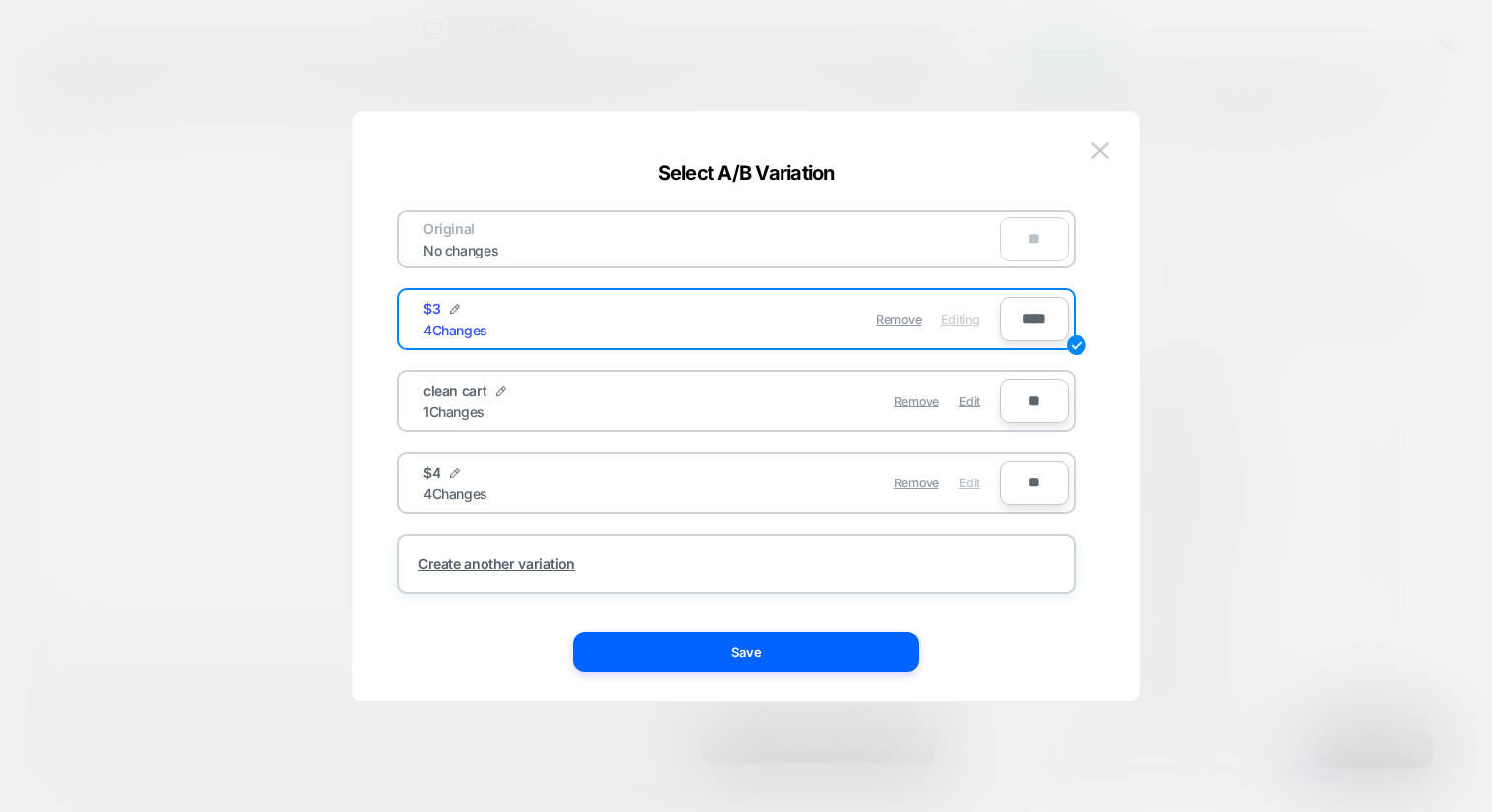 click on "Edit" at bounding box center [969, 482] 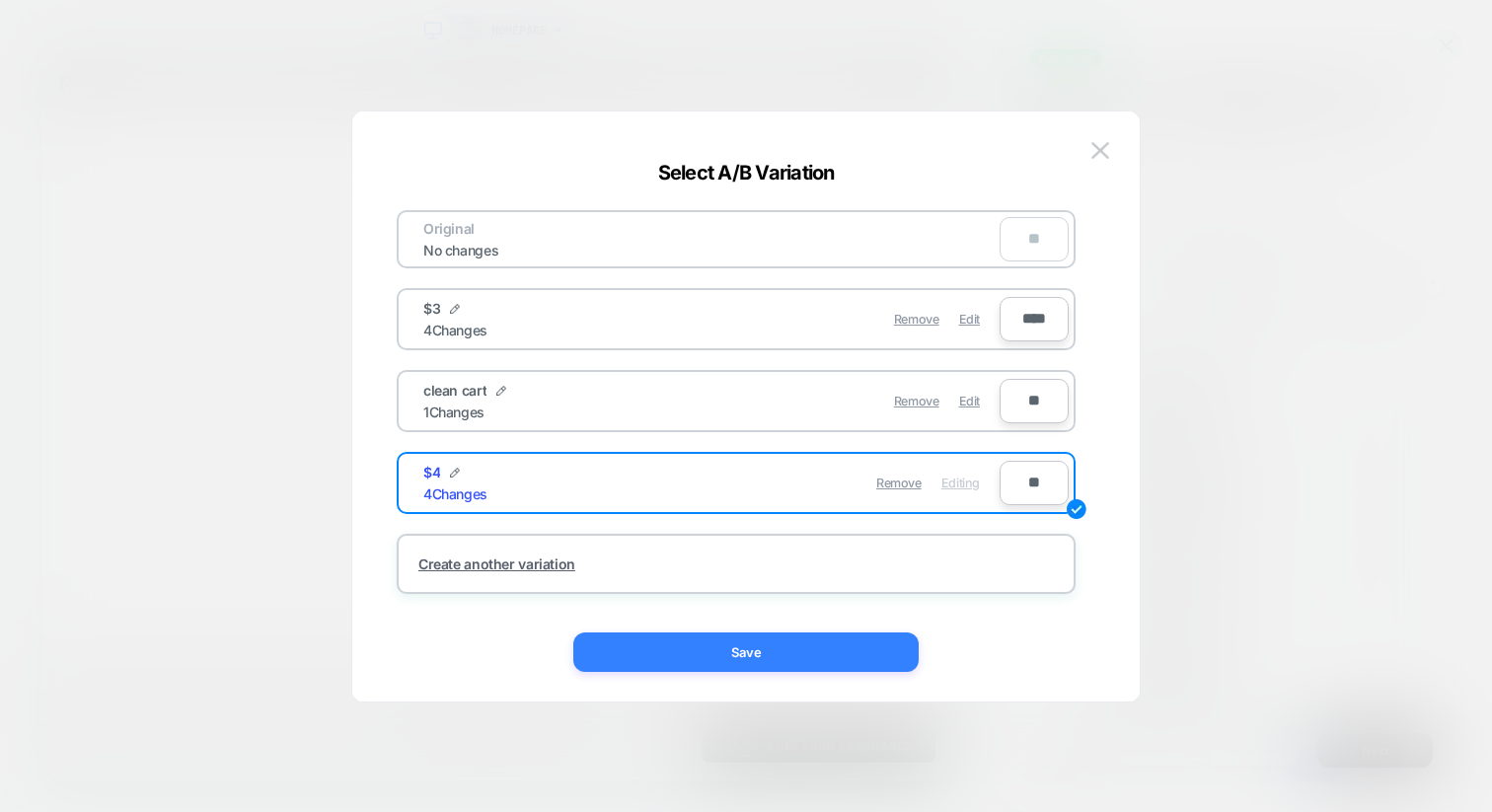 click on "Save" at bounding box center (746, 652) 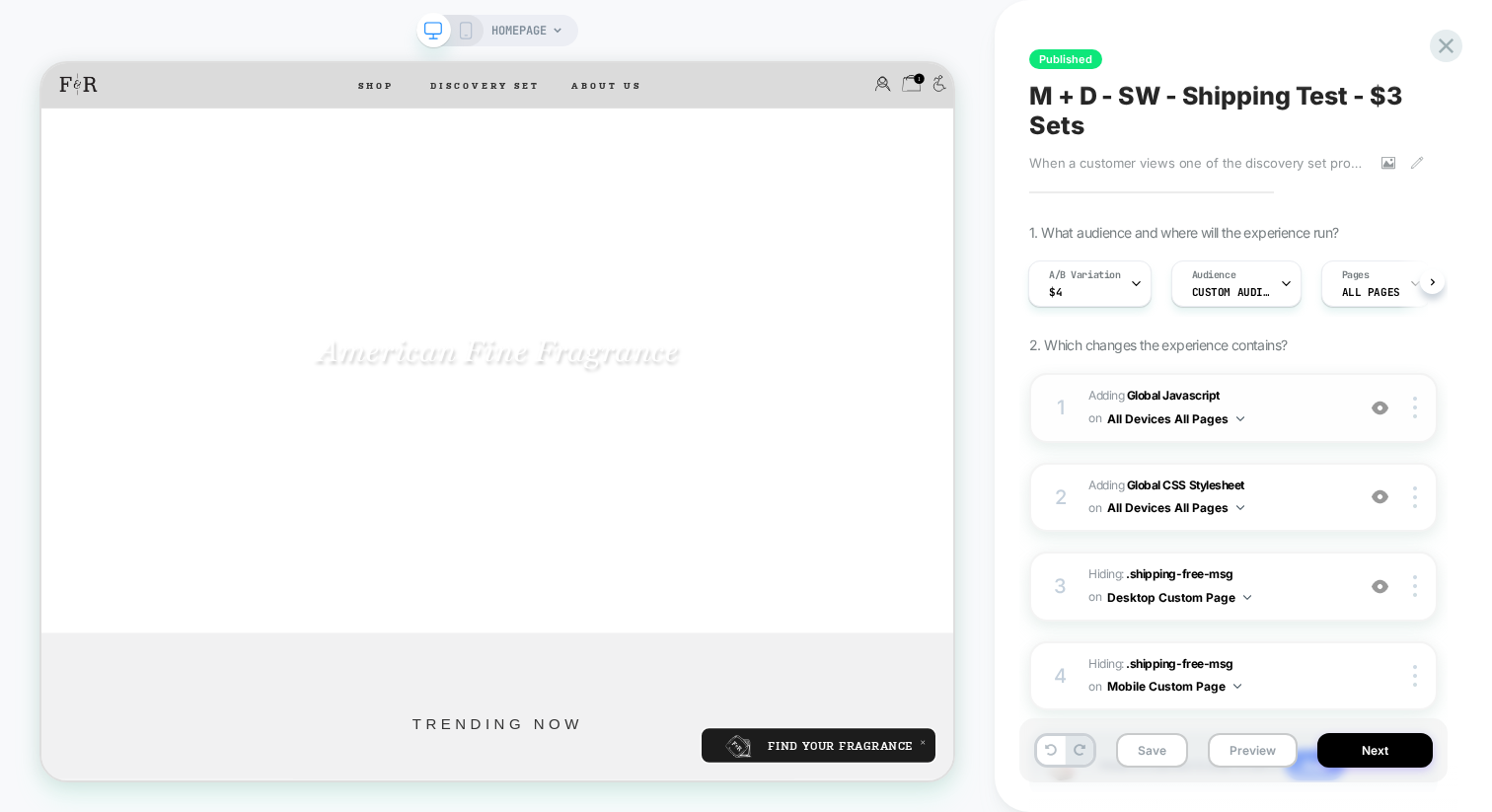 click on "Adding   Global Javascript   on All Devices All Pages" at bounding box center [1216, 407] 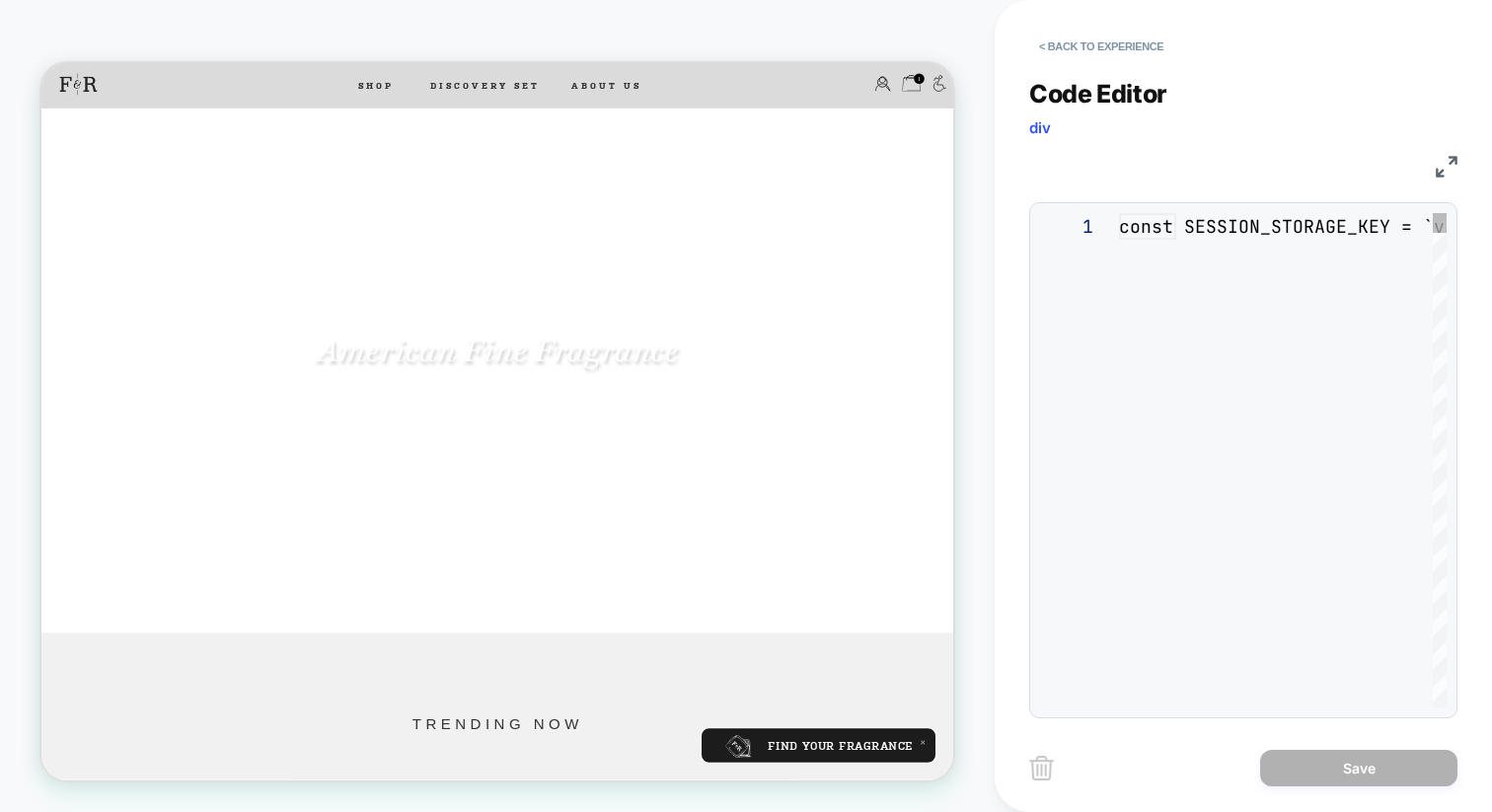 scroll, scrollTop: 266, scrollLeft: 0, axis: vertical 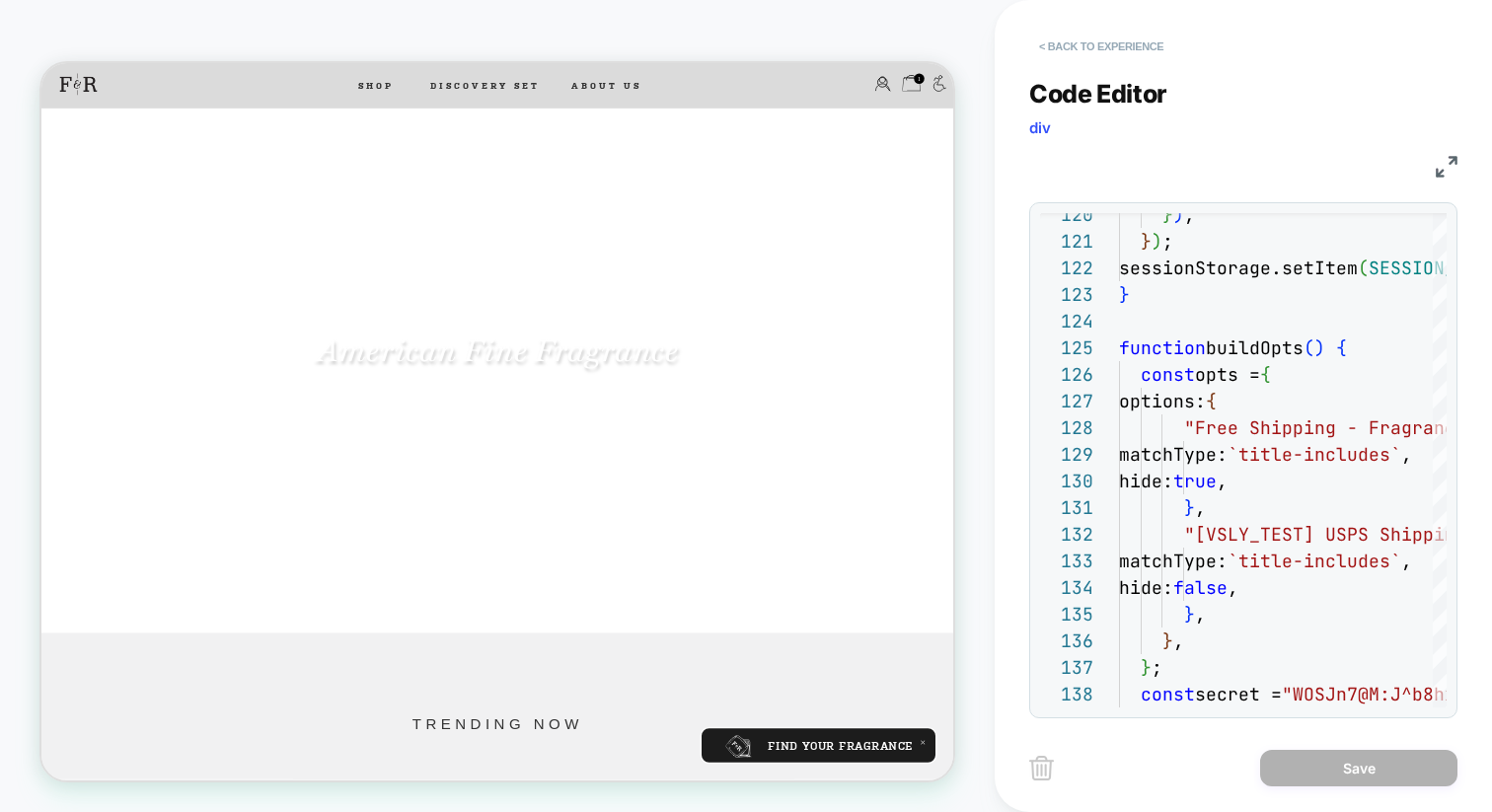click on "< Back to experience" at bounding box center [1101, 46] 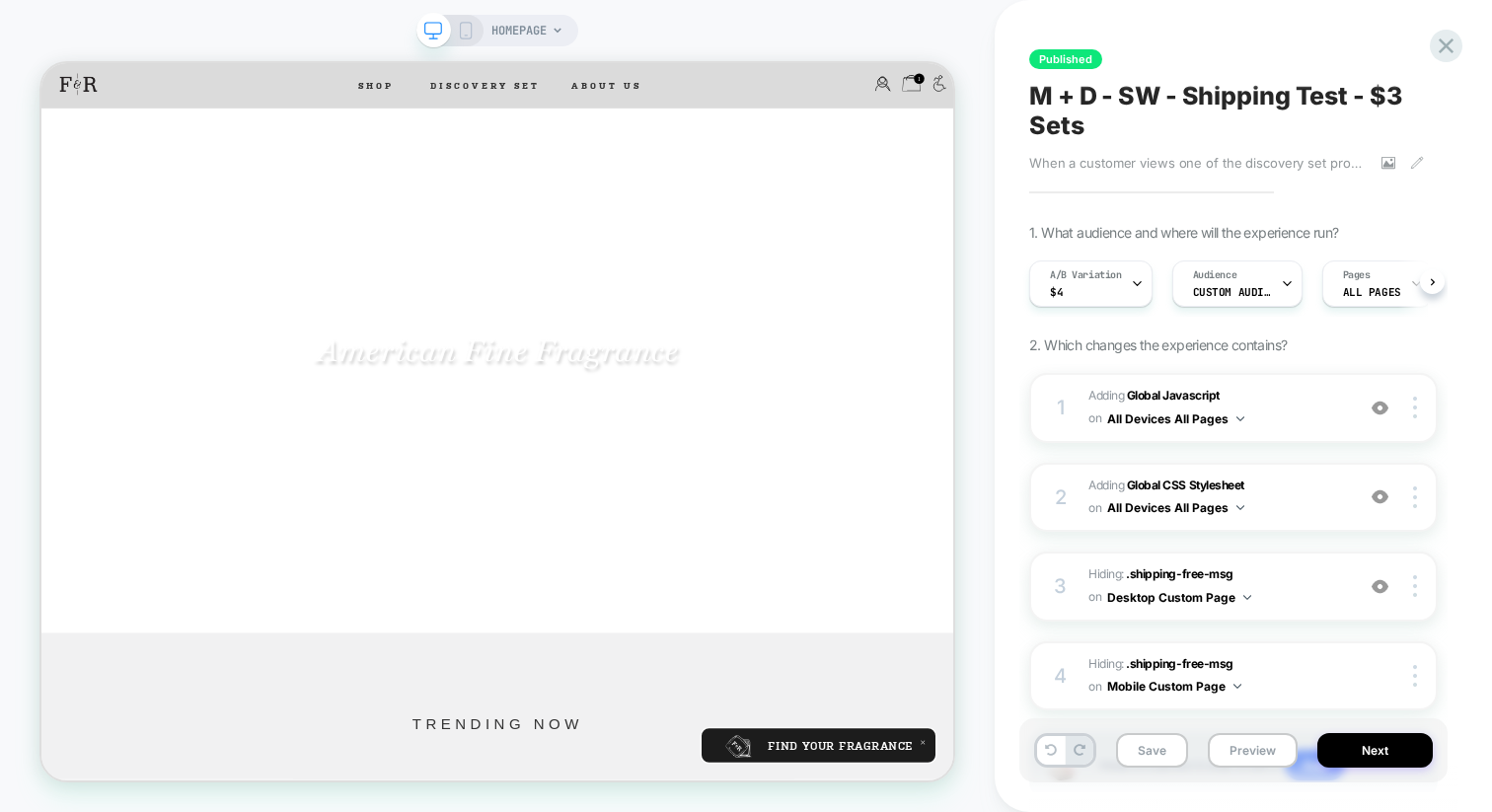 scroll, scrollTop: 0, scrollLeft: 1, axis: horizontal 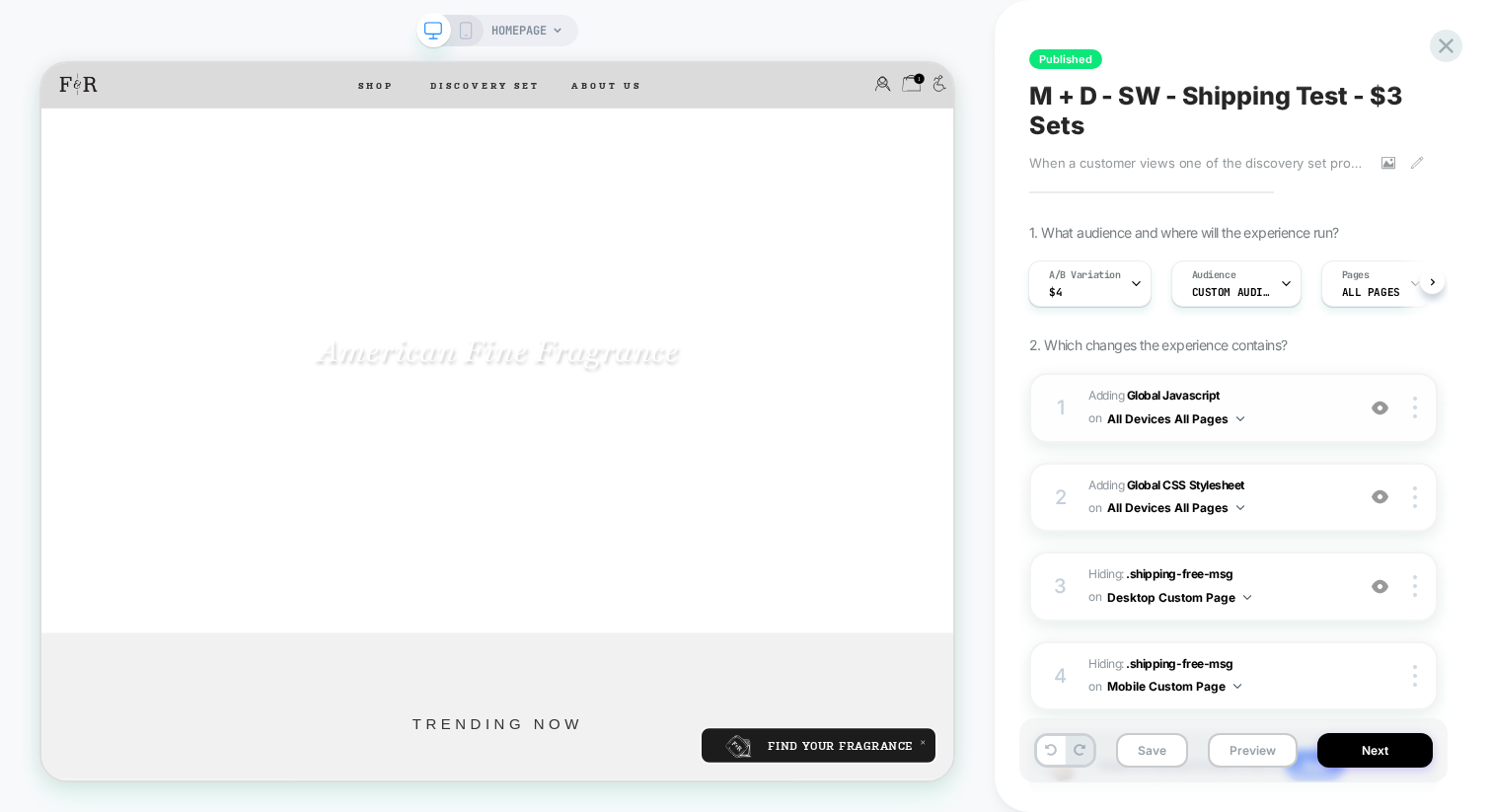 click on "Adding   Global Javascript   on All Devices All Pages" at bounding box center [1216, 407] 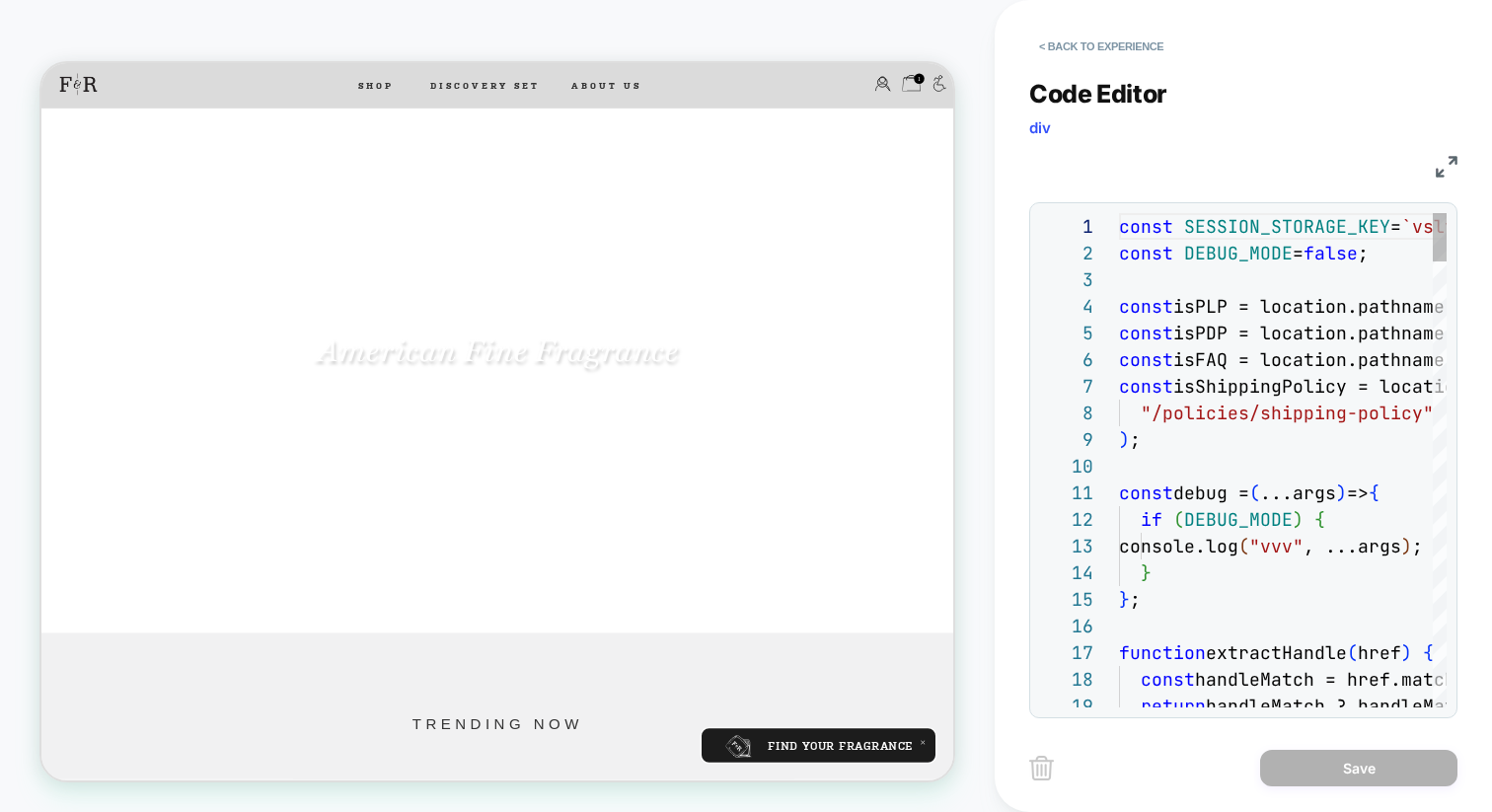scroll, scrollTop: 266, scrollLeft: 0, axis: vertical 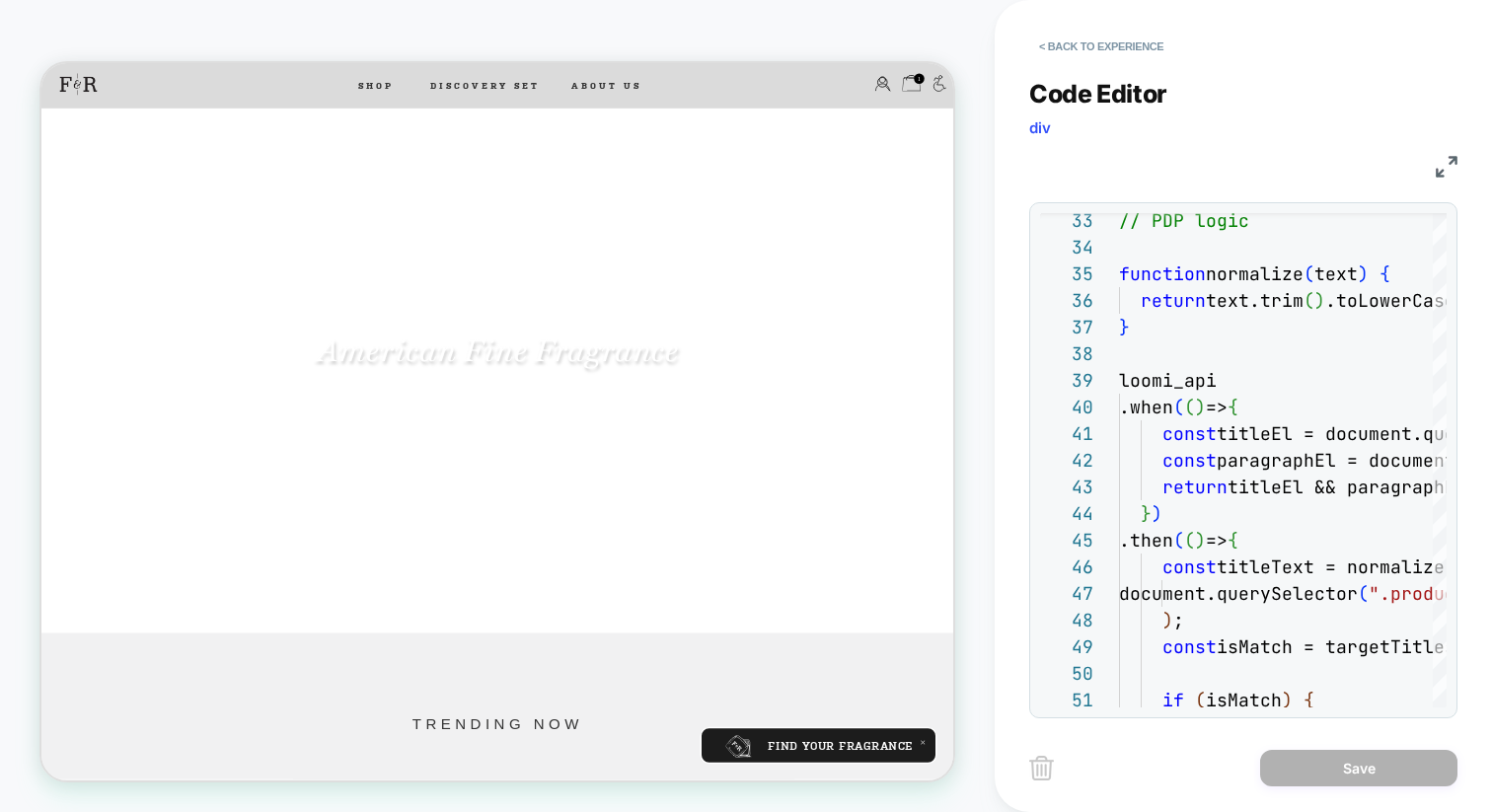 click at bounding box center (1447, 167) 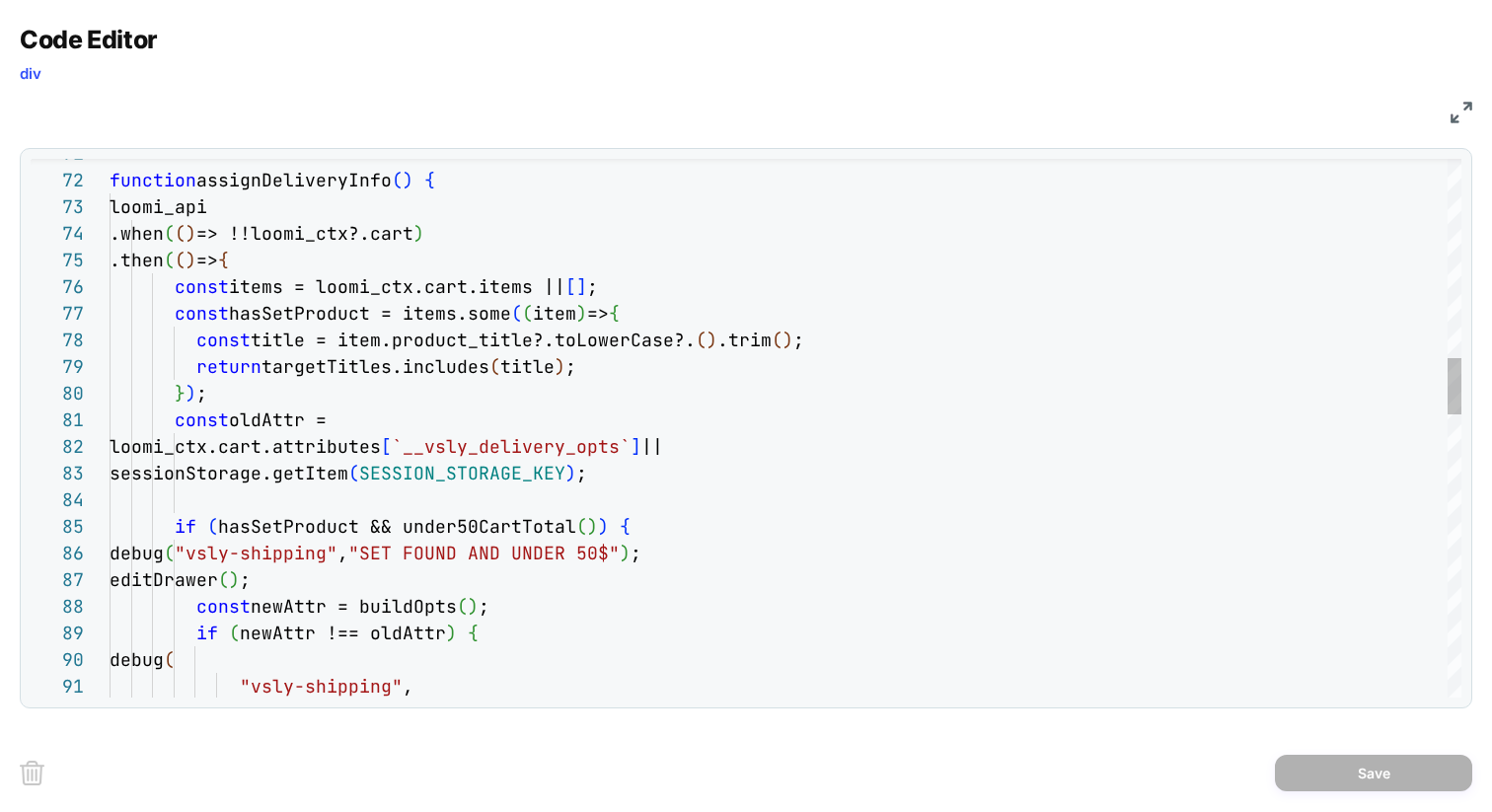 type on "**********" 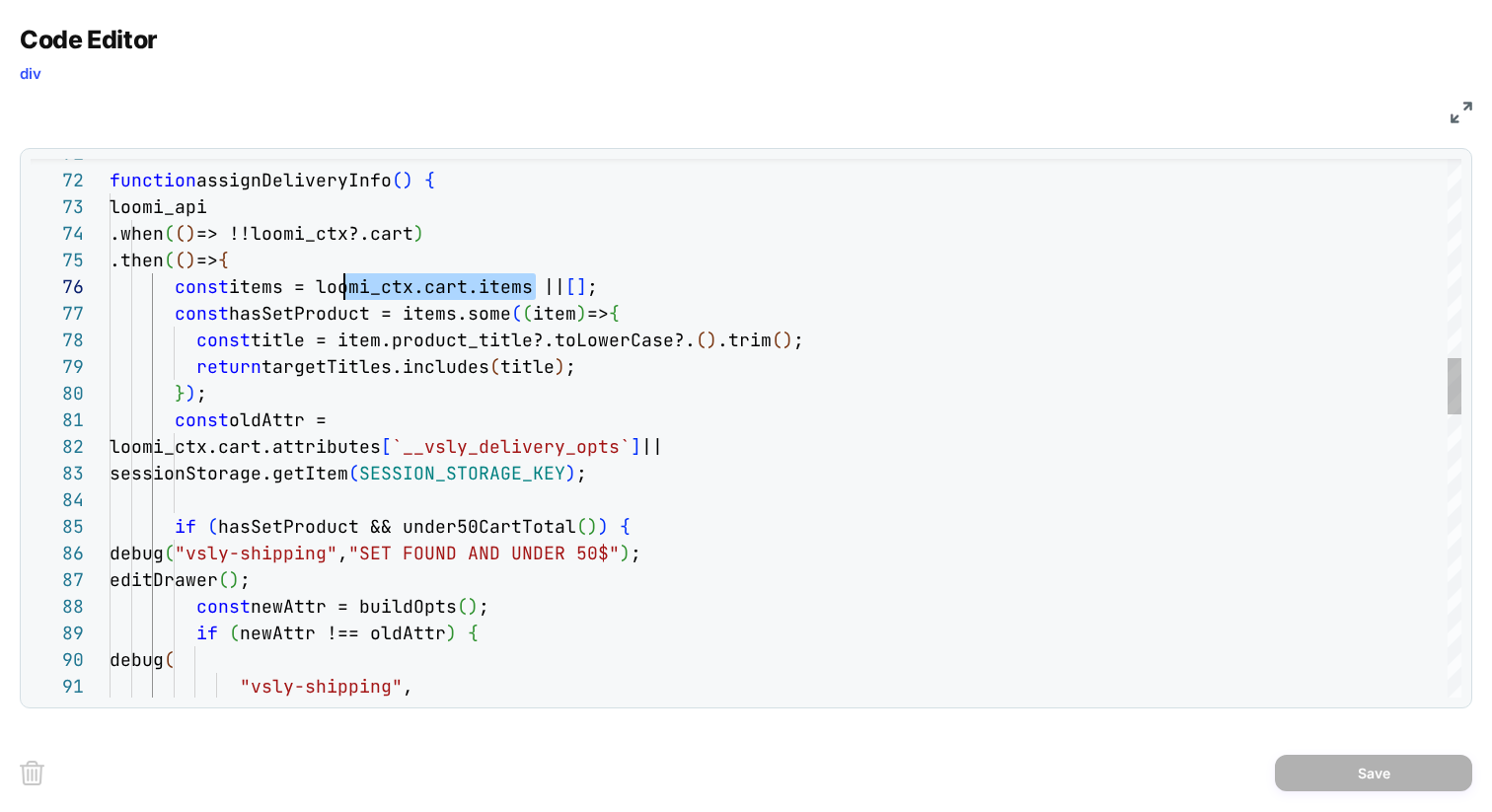 scroll, scrollTop: 133, scrollLeft: 213, axis: both 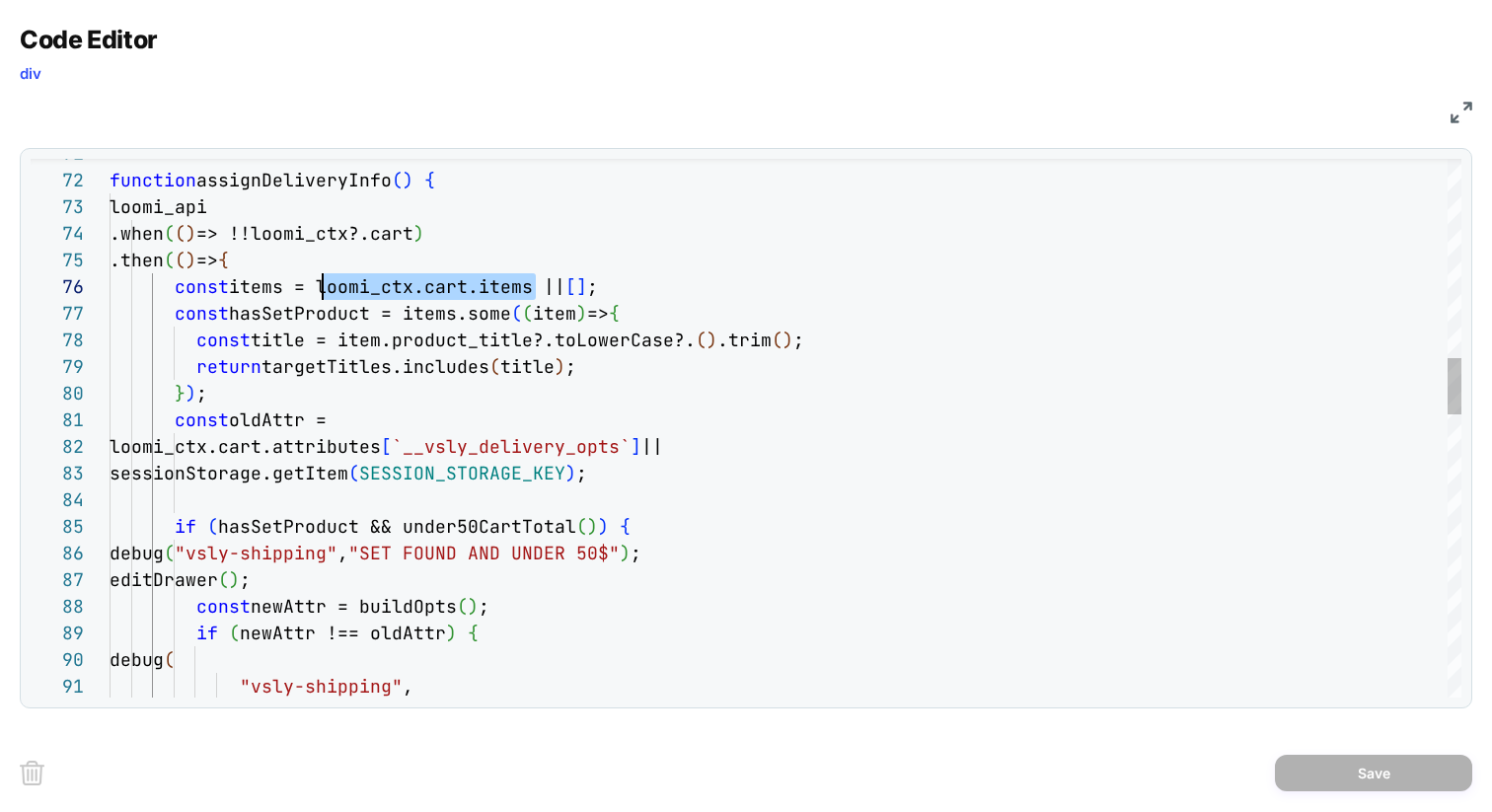 drag, startPoint x: 537, startPoint y: 290, endPoint x: 326, endPoint y: 289, distance: 211.00237 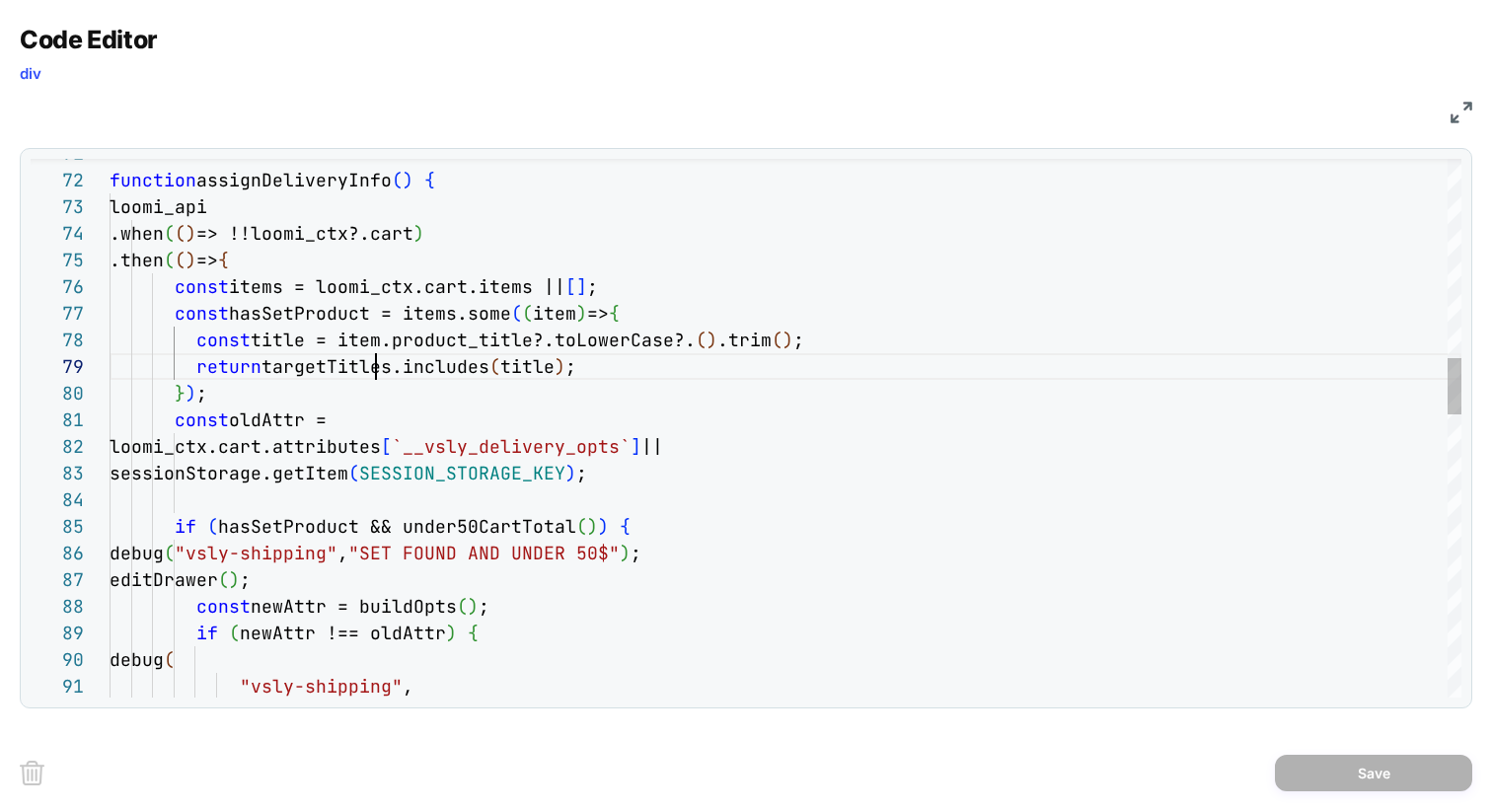 click on "const  items = loomi_ctx.cart.items ||  [ ] ;        const  hasSetProduct = items.some ( ( item )  =>  {          const  title = item.product_title?.toLowerCase?. ( ) .trim ( ) ;          return  targetTitles.includes ( title ) ;        } ) ;        const  oldAttr =         loomi_ctx.cart.attributes [ `__vsly_delivery_opts` ]  ||         sessionStorage.getItem ( SESSION_STORAGE_KEY ) ;        if   ( hasSetProduct && under50CartTotal ( ) )   {         debug ( "vsly-shipping" ,  "SET FOUND AND UNDER 50$" ) ;         editDrawer ( ) ;          const  newAttr = buildOpts ( ) ;          if   ( newAttr !== oldAttr )   {           debug (              "vsly-shipping" ,     .then ( ( )  =>  {     .when ( ( )  => !!loomi_ctx?.cart )   loomi_api function  assignDeliveryInfo ( )   {" at bounding box center [785, 822] 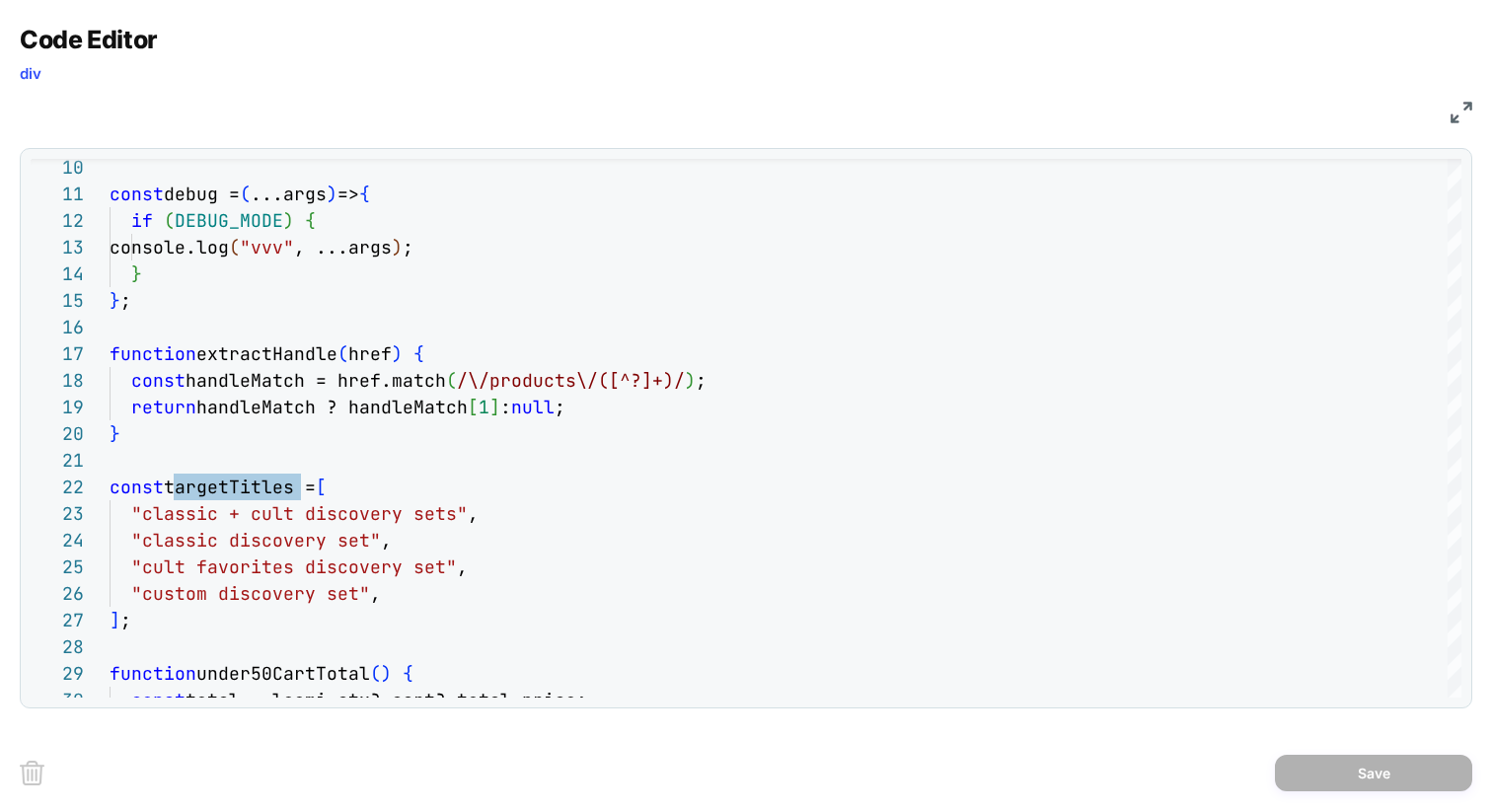 click on "JS" at bounding box center [746, 110] 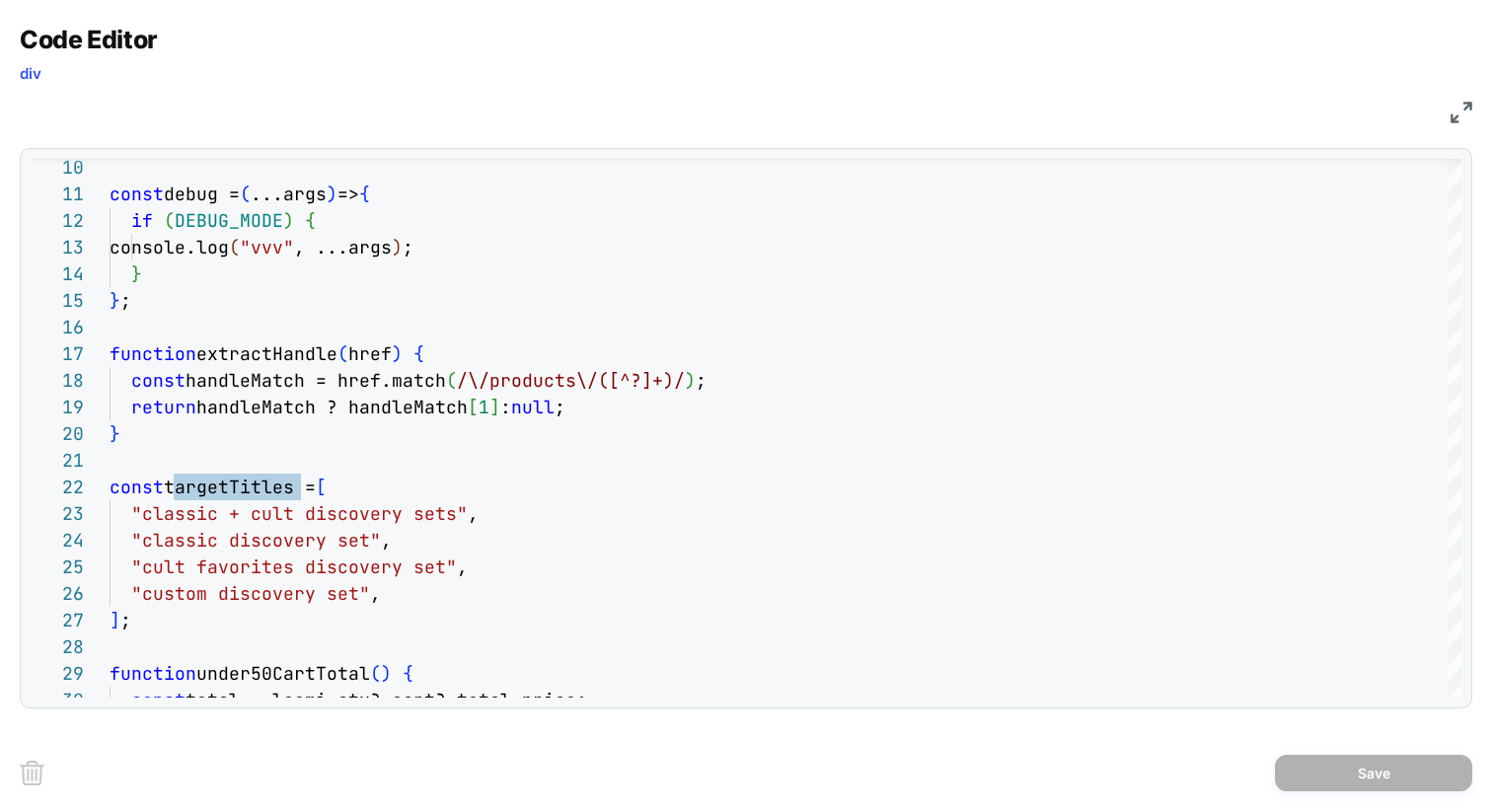 click at bounding box center (1461, 112) 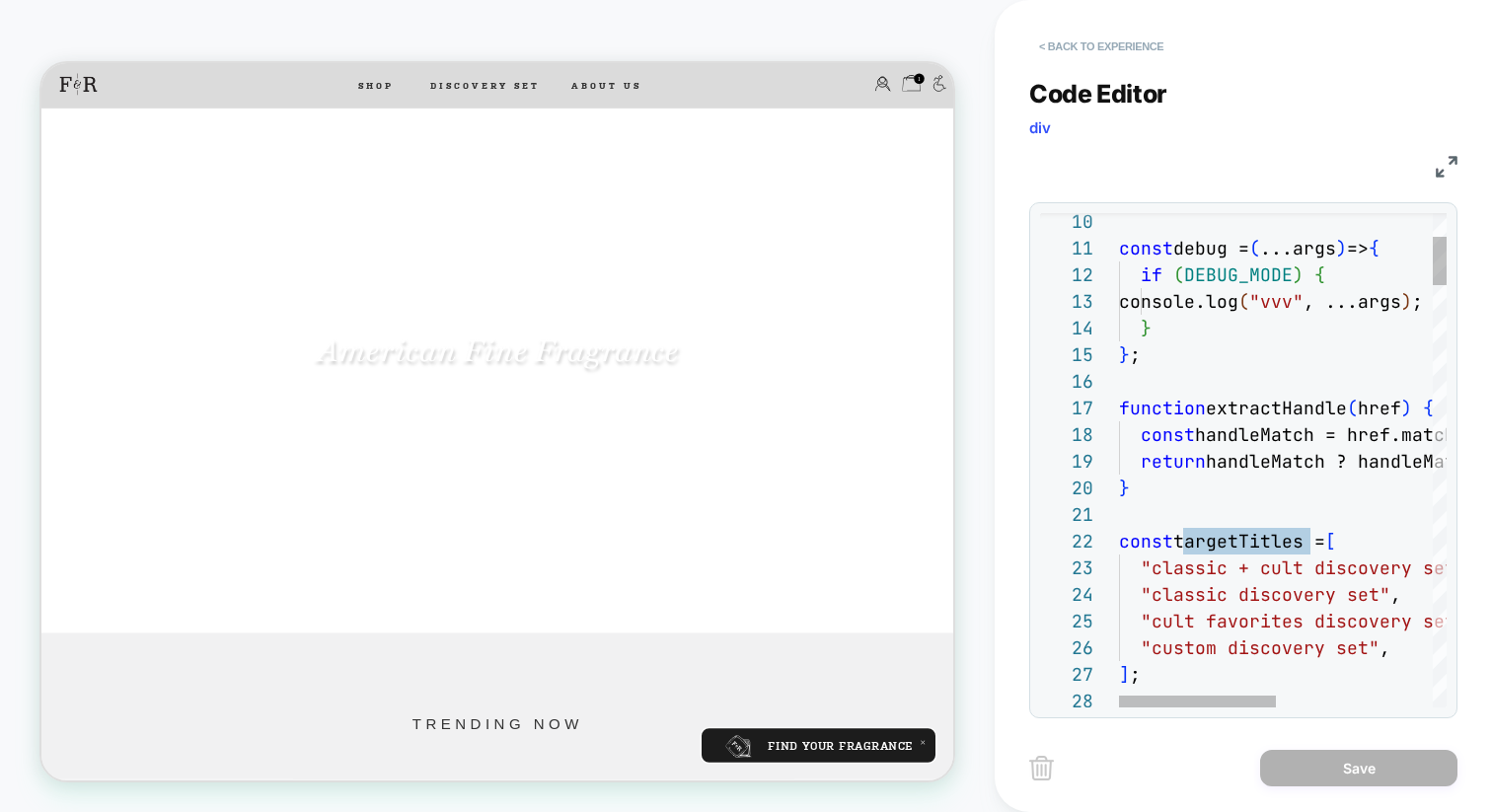 click on "< Back to experience" at bounding box center [1101, 46] 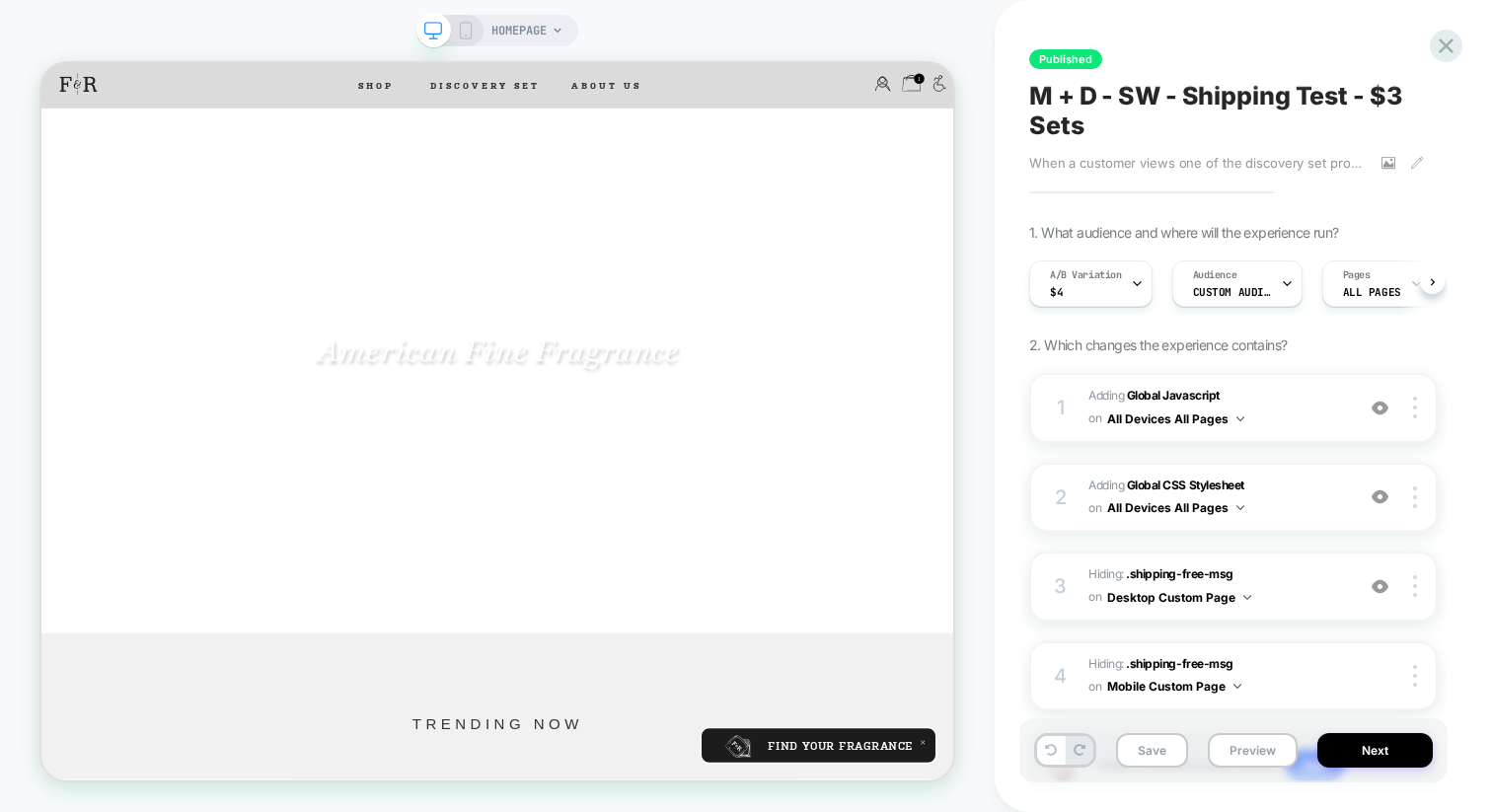 scroll, scrollTop: 0, scrollLeft: 1, axis: horizontal 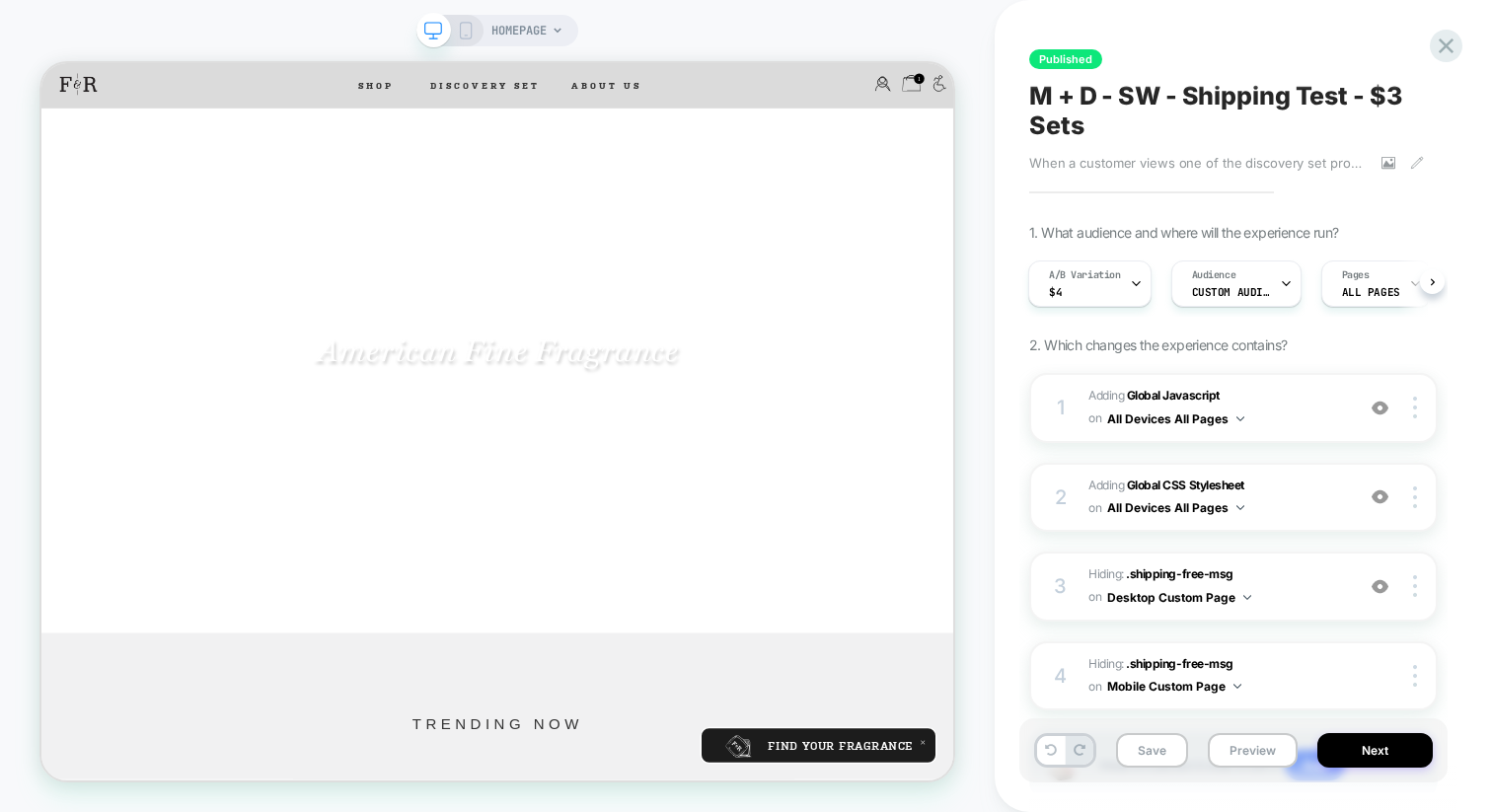 click on "Published M + D - SW - Shipping Test - $3 Sets When a customer views one of the discovery set products, the free shipping banner at the top is hidden. If they add it to their cart and the total is under $50, the shipping cost is automatically adjusted to $3. Click to view images Click to edit experience details When a customer views one of the discovery set products, the free shipping banner at the top is hidden. If they add it to their cart and the total is under $50, the shipping cost is automatically adjusted to $3. 1. What audience and where will the experience run? A/B Variation $4 Audience Custom Audience Pages ALL PAGES Devices ALL DEVICES Trigger Page Load 2. Which changes the experience contains? 1 Adding   Global Javascript   on All Devices All Pages Add Before Add After Target   Desktop Delete 2 Adding   Global CSS Stylesheet   on All Devices All Pages Add Before Add After Target   Desktop Delete 3 Hiding :   .shipping-free-msg .shipping-free-msg   on Desktop Custom Page Add Before Add After Rename" at bounding box center [1233, 406] 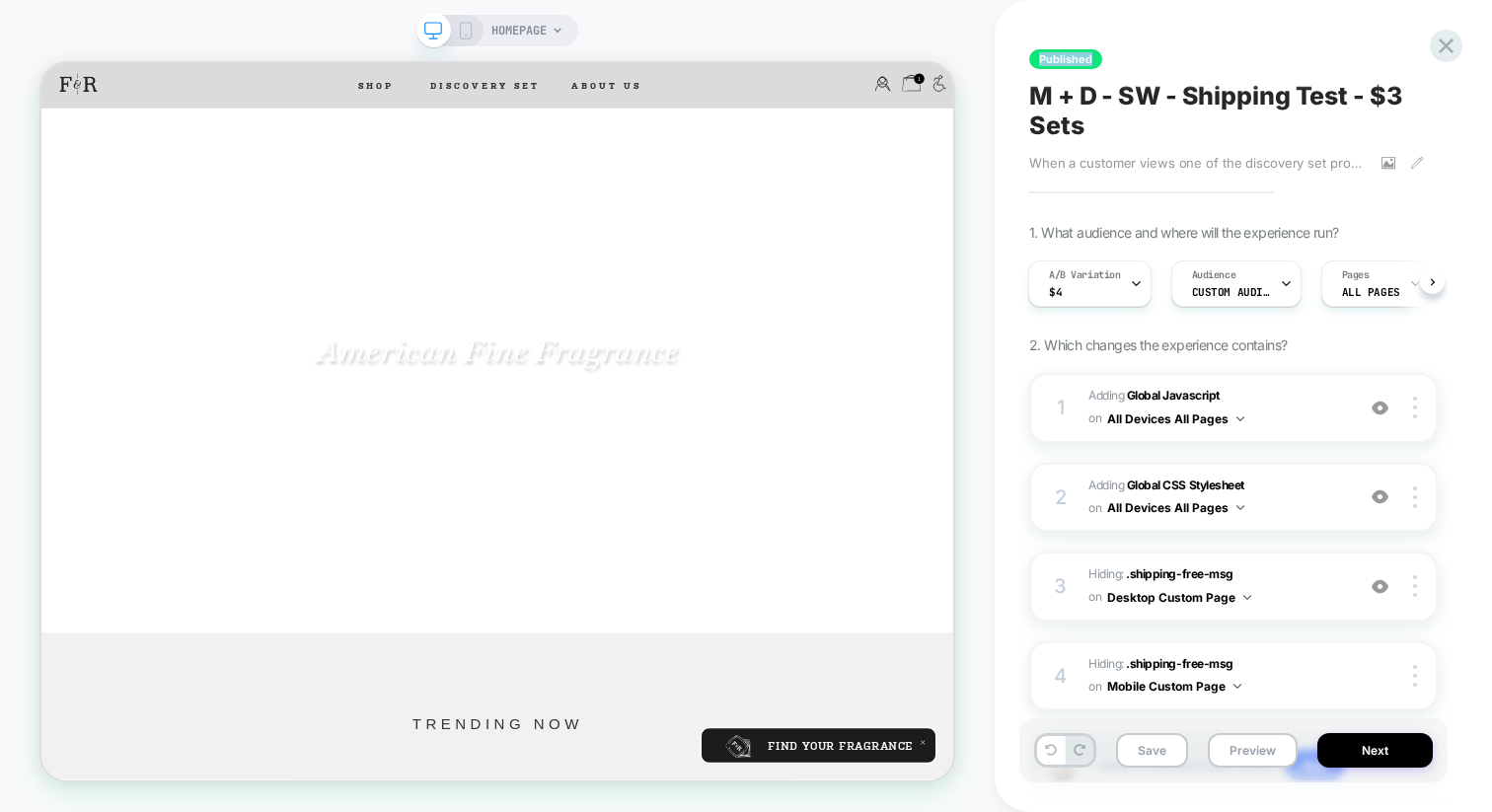 drag, startPoint x: 1090, startPoint y: 61, endPoint x: 1038, endPoint y: 64, distance: 52.08647 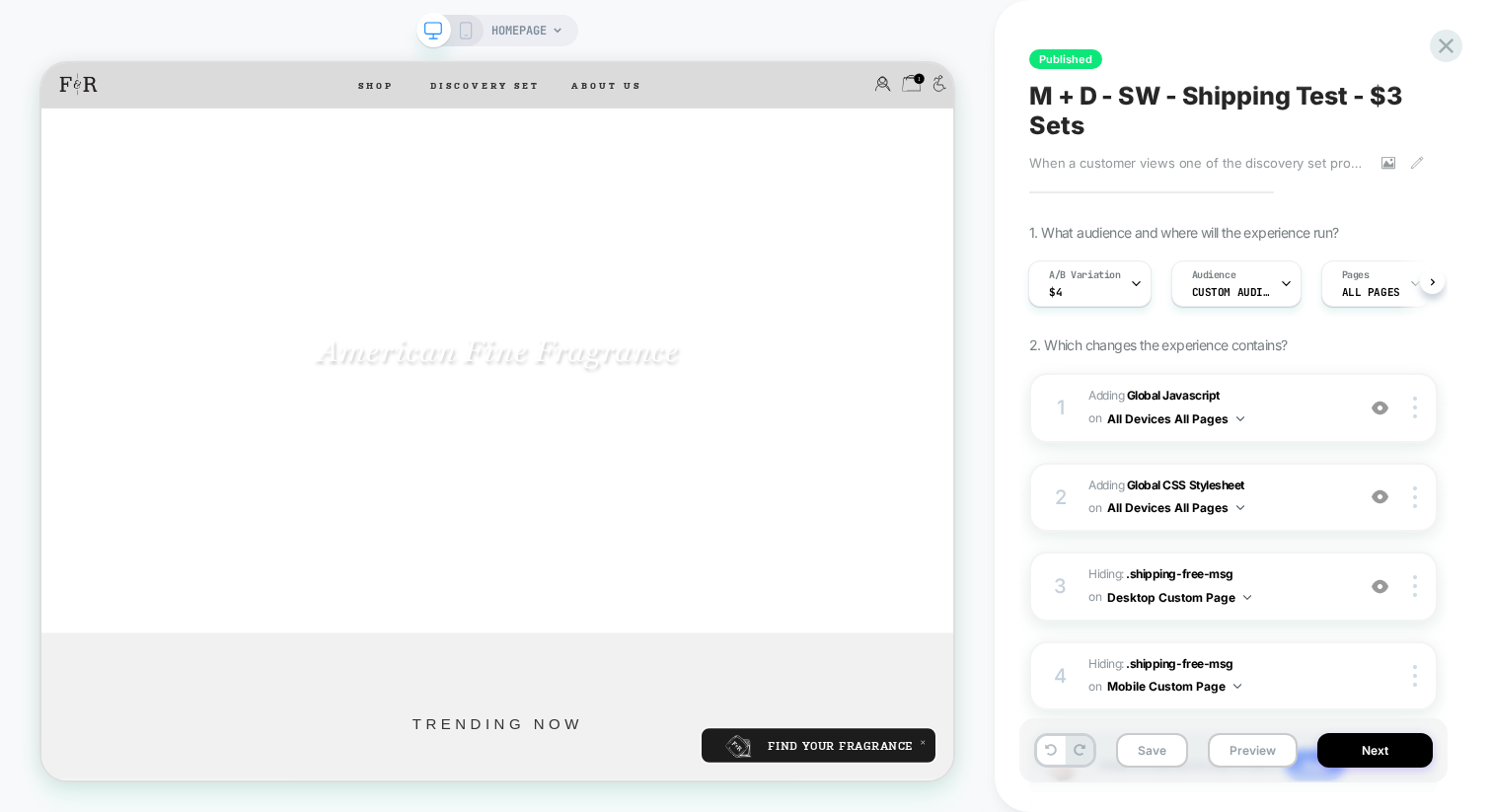 click on "Published" at bounding box center [1066, 59] 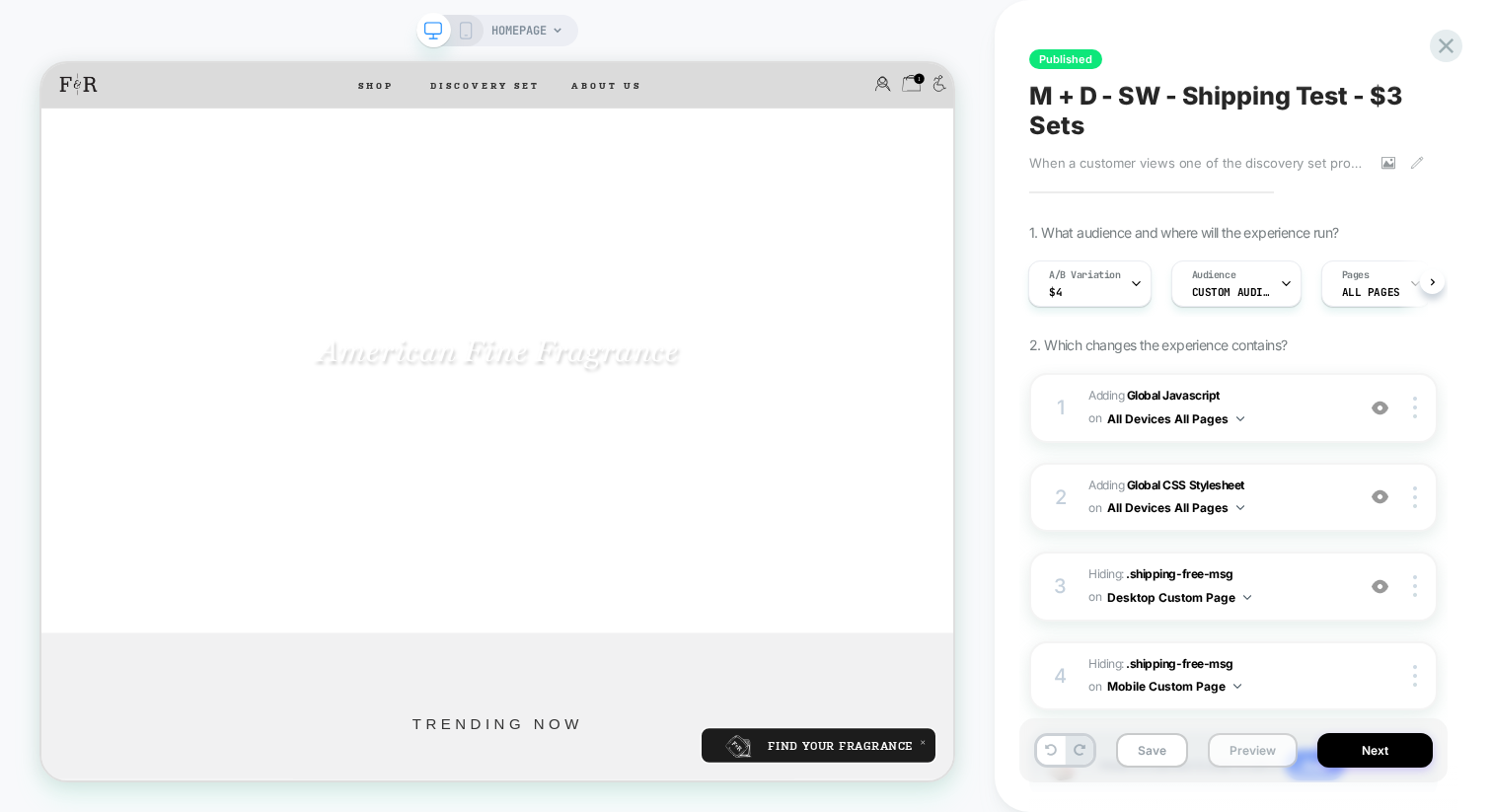 click on "Preview" at bounding box center (1252, 750) 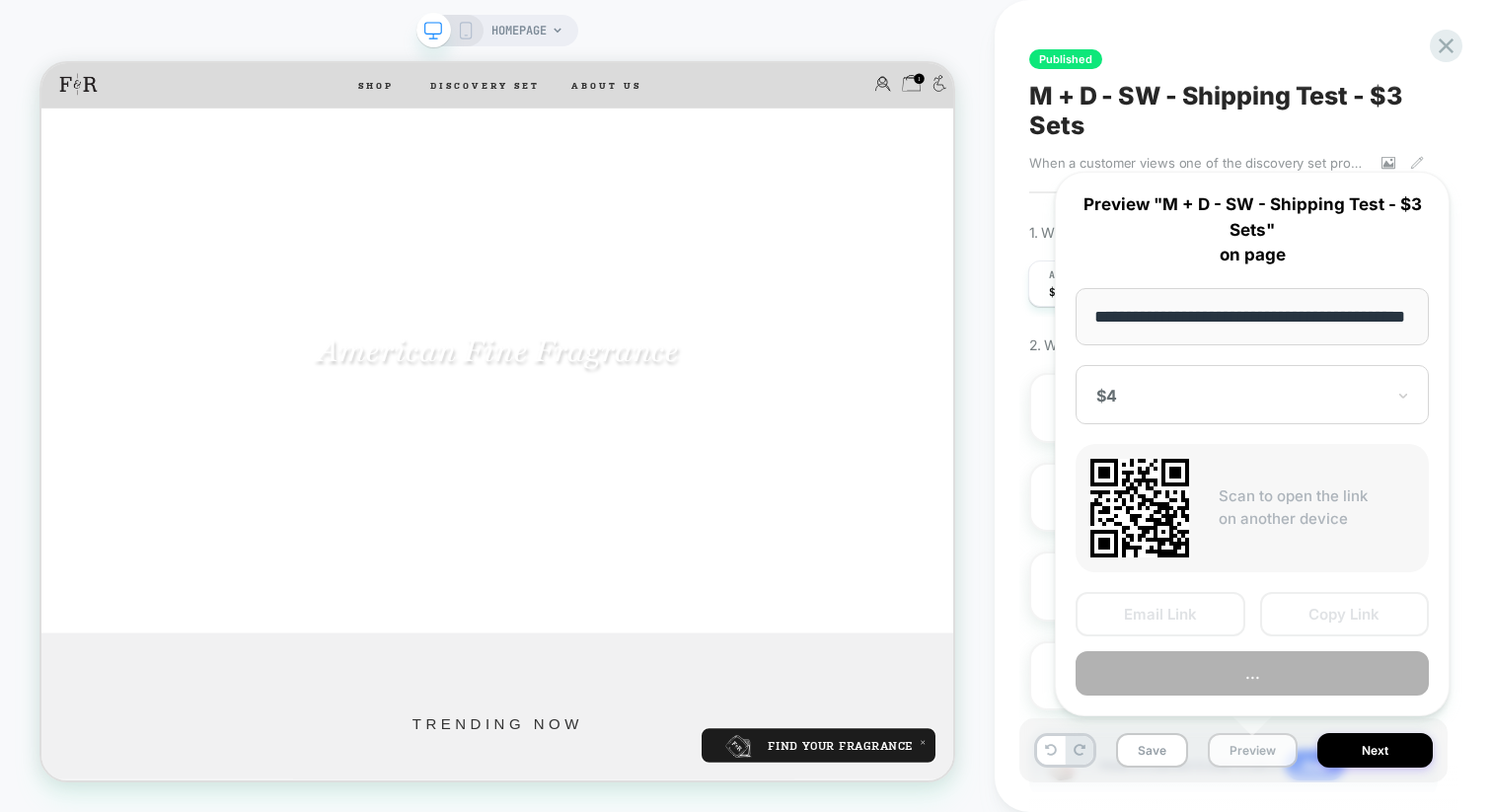 scroll, scrollTop: 0, scrollLeft: 57, axis: horizontal 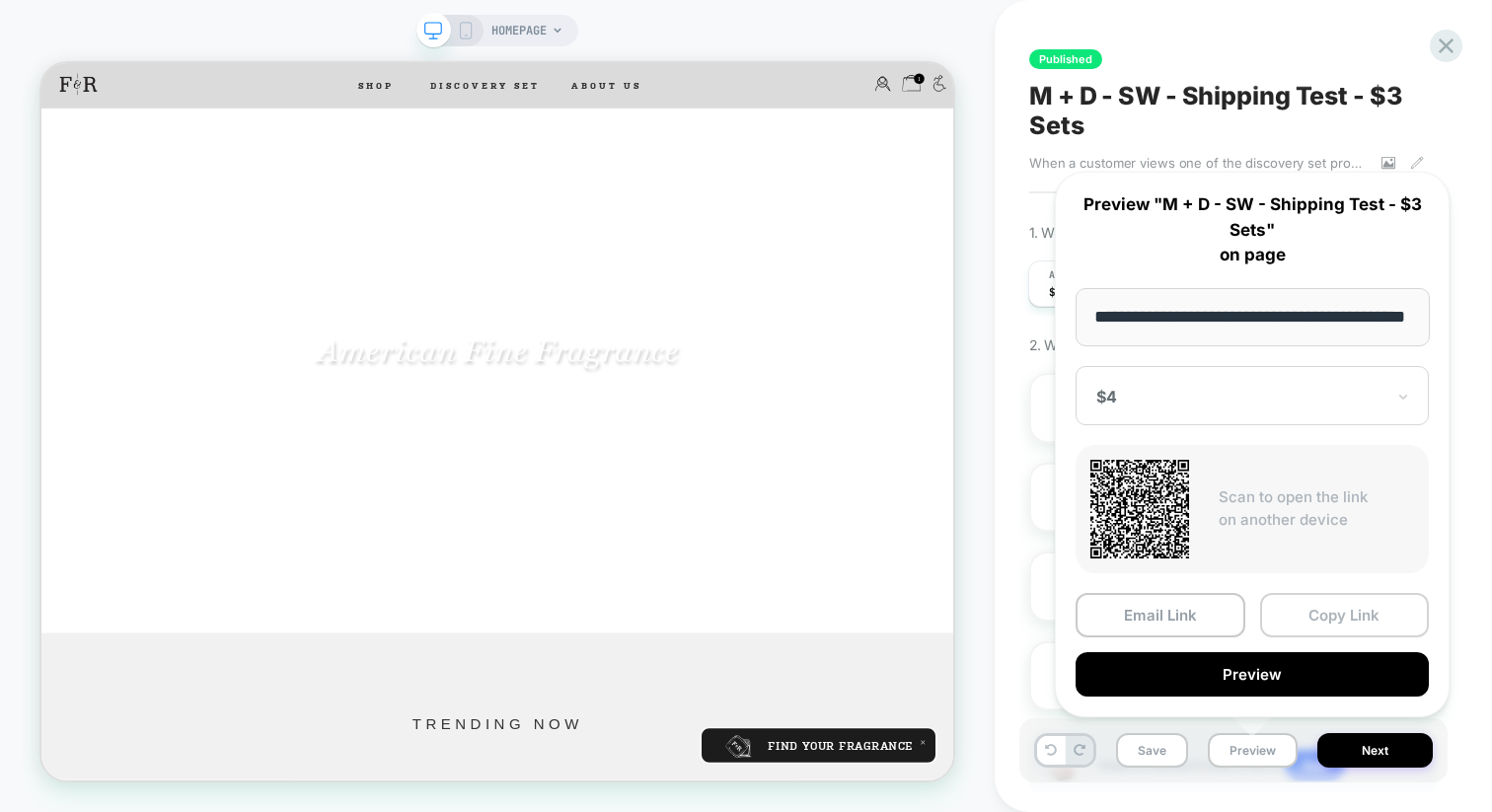 click on "Copy Link" at bounding box center [1345, 615] 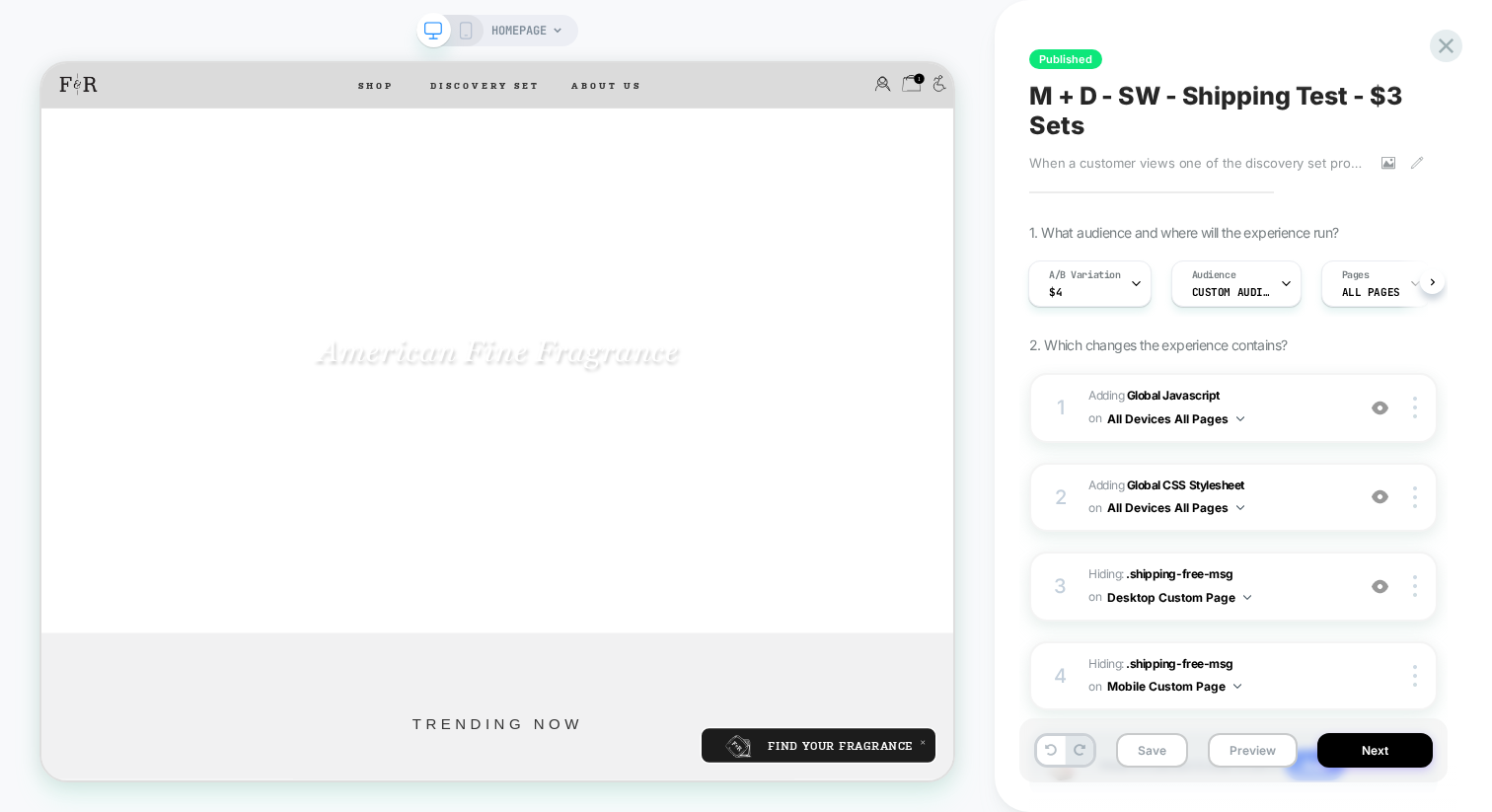 click on "Published M + D - SW - Shipping Test - $3 Sets When a customer views one of the discovery set products, the free shipping banner at the top is hidden. If they add it to their cart and the total is under $50, the shipping cost is automatically adjusted to $3. Click to view images Click to edit experience details When a customer views one of the discovery set products, the free shipping banner at the top is hidden. If they add it to their cart and the total is under $50, the shipping cost is automatically adjusted to $3. 1. What audience and where will the experience run? A/B Variation $4 Audience Custom Audience Pages ALL PAGES Devices ALL DEVICES Trigger Page Load 2. Which changes the experience contains? 1 Adding   Global Javascript   on All Devices All Pages Add Before Add After Target   Desktop Delete 2 Adding   Global CSS Stylesheet   on All Devices All Pages Add Before Add After Target   Desktop Delete 3 Hiding :   .shipping-free-msg .shipping-free-msg   on Desktop Custom Page Add Before Add After Rename" at bounding box center [1233, 406] 